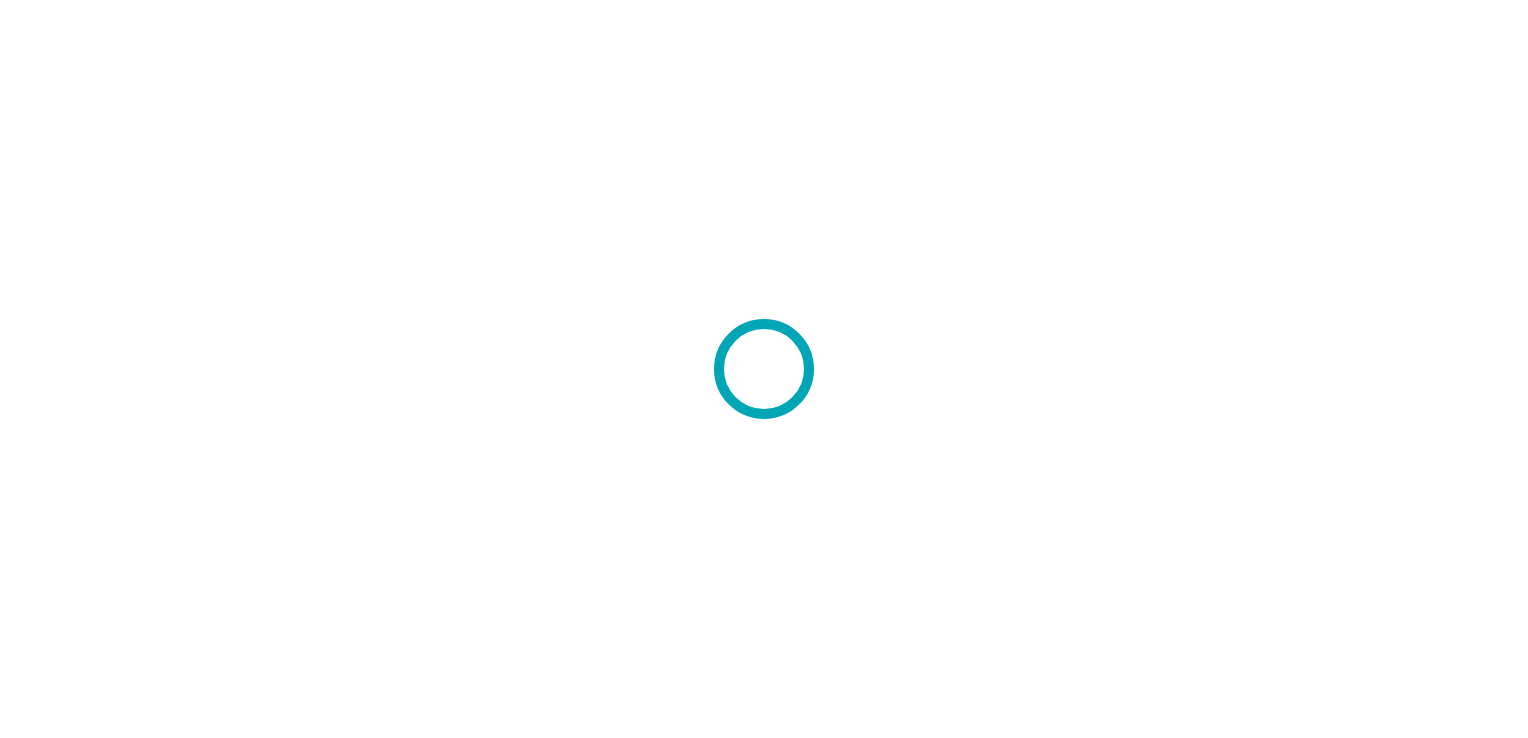 scroll, scrollTop: 0, scrollLeft: 0, axis: both 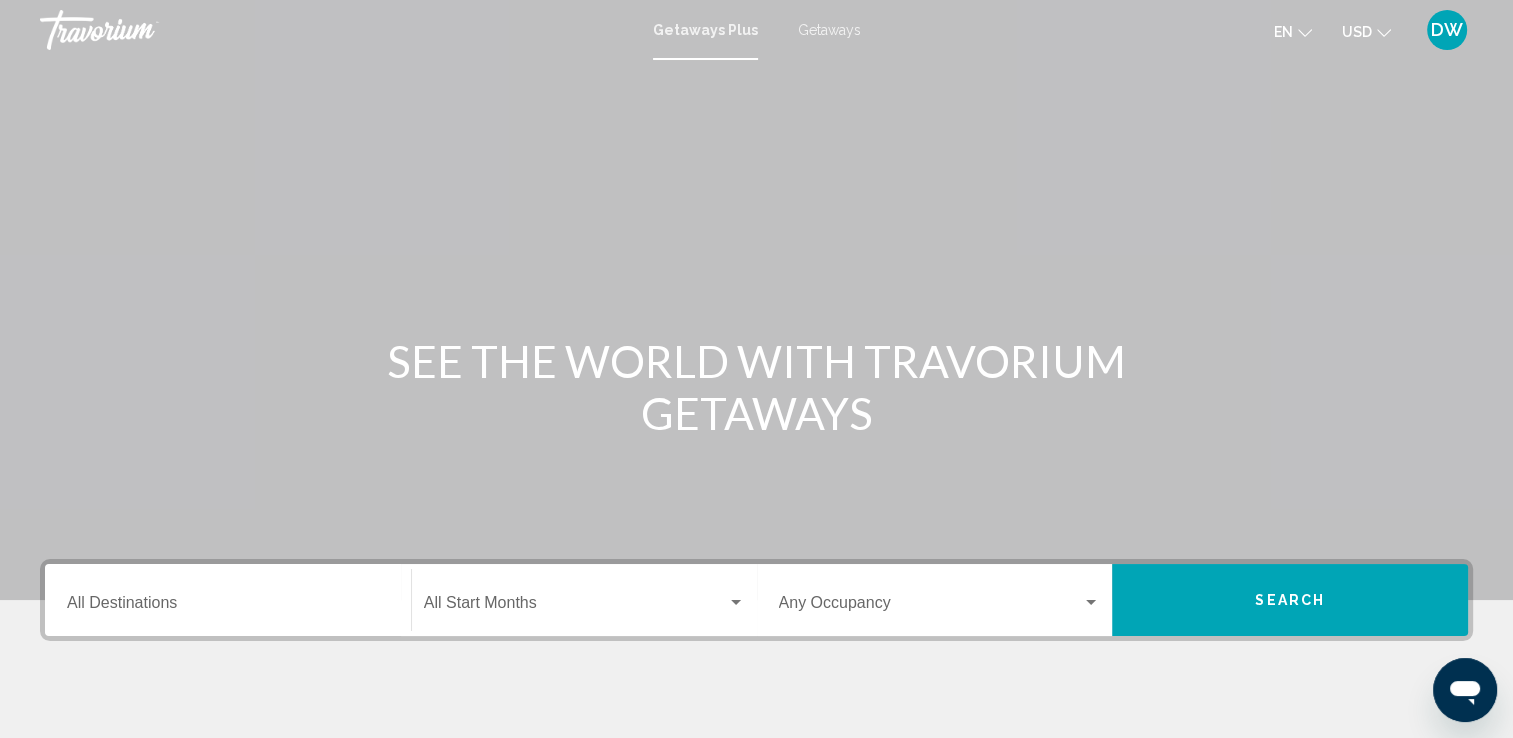 click on "Destination All Destinations" at bounding box center (228, 607) 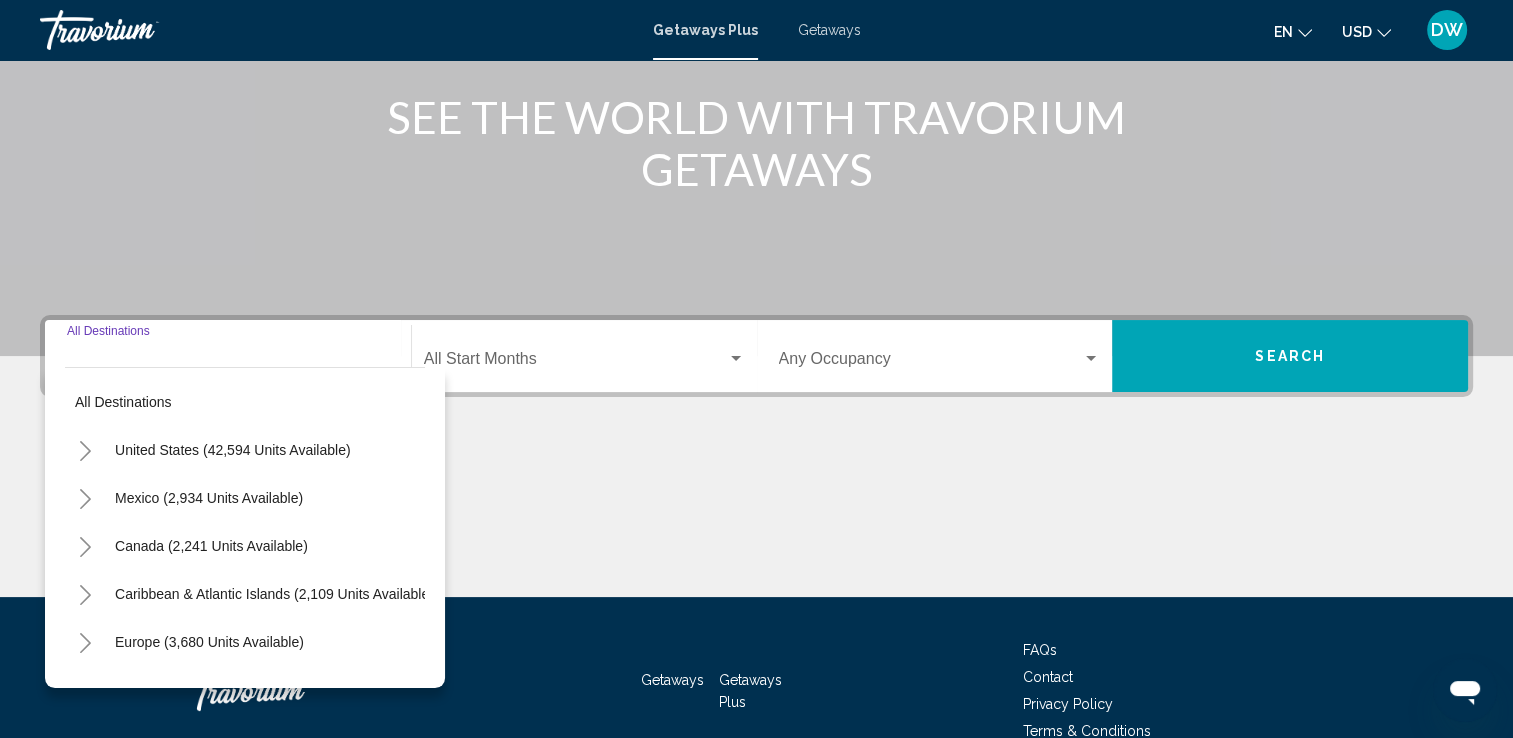 scroll, scrollTop: 347, scrollLeft: 0, axis: vertical 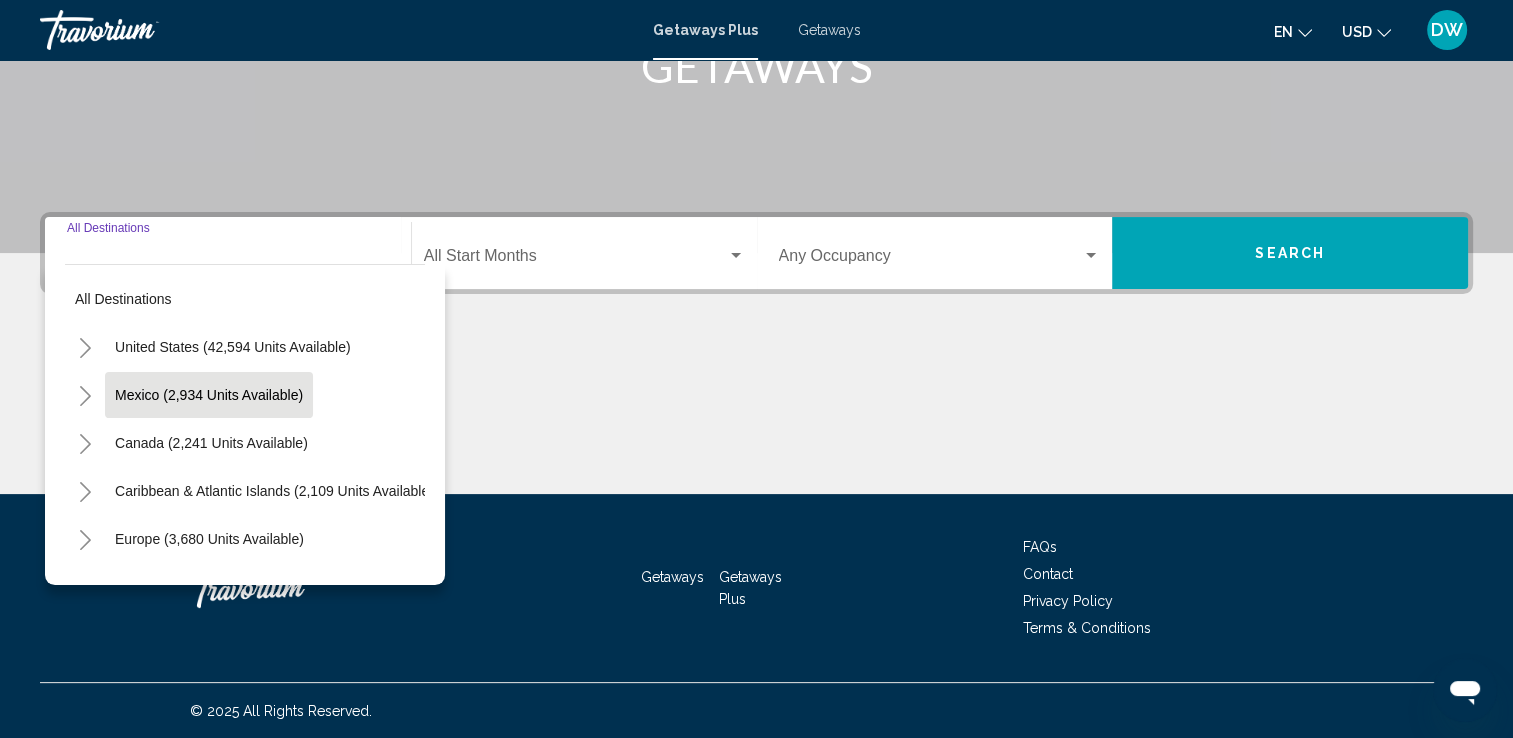 click on "Mexico (2,934 units available)" at bounding box center (211, 443) 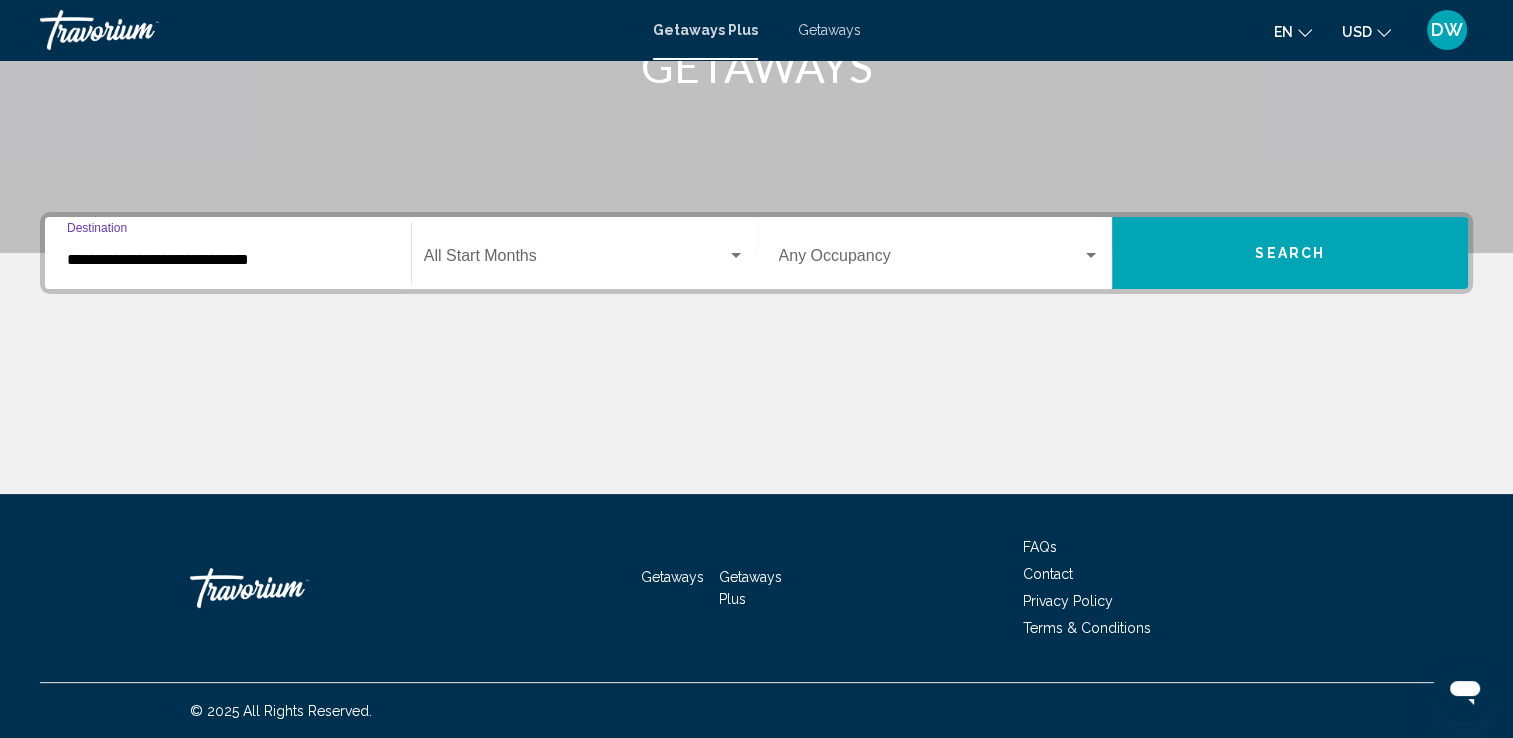 click at bounding box center [575, 260] 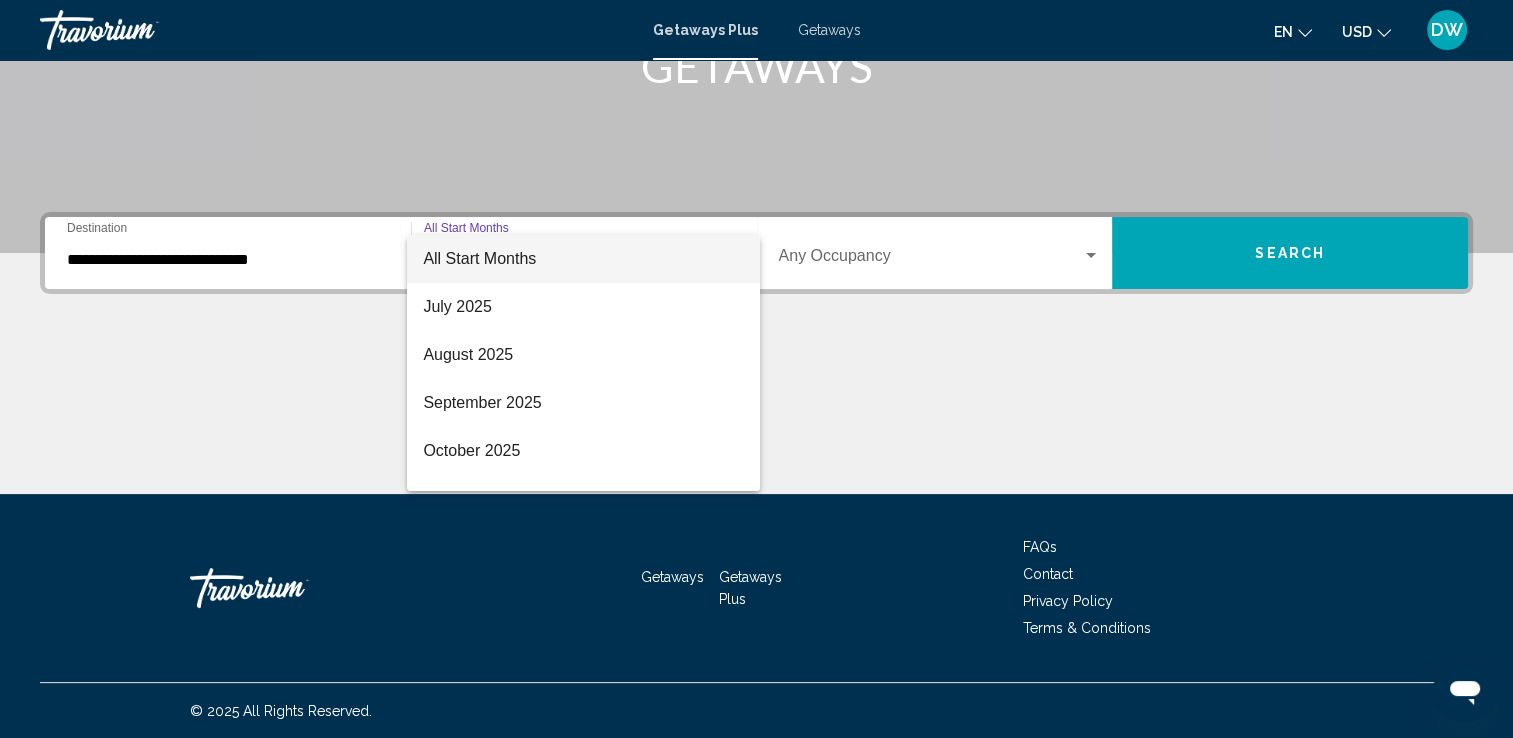 click on "All Start Months" at bounding box center (479, 258) 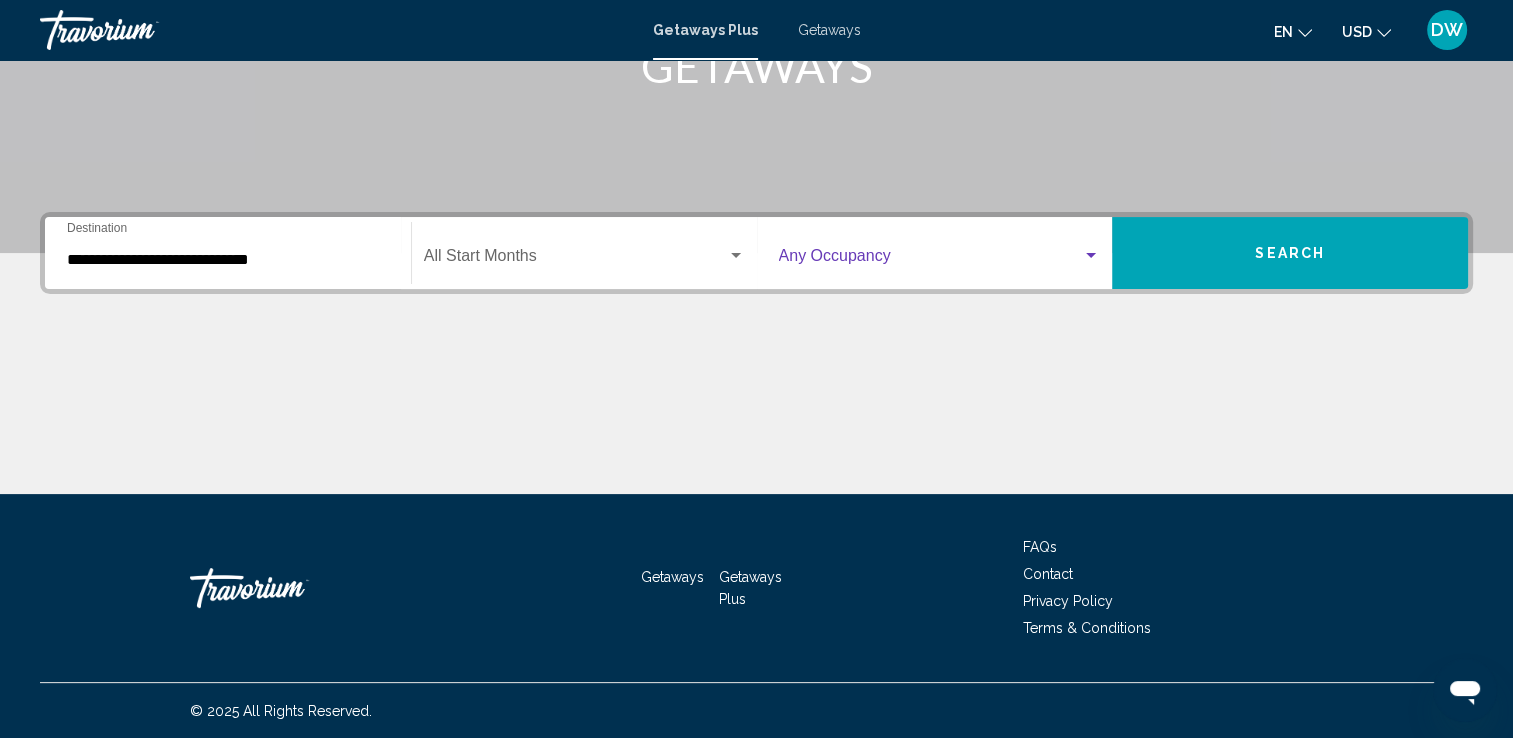 click at bounding box center (931, 260) 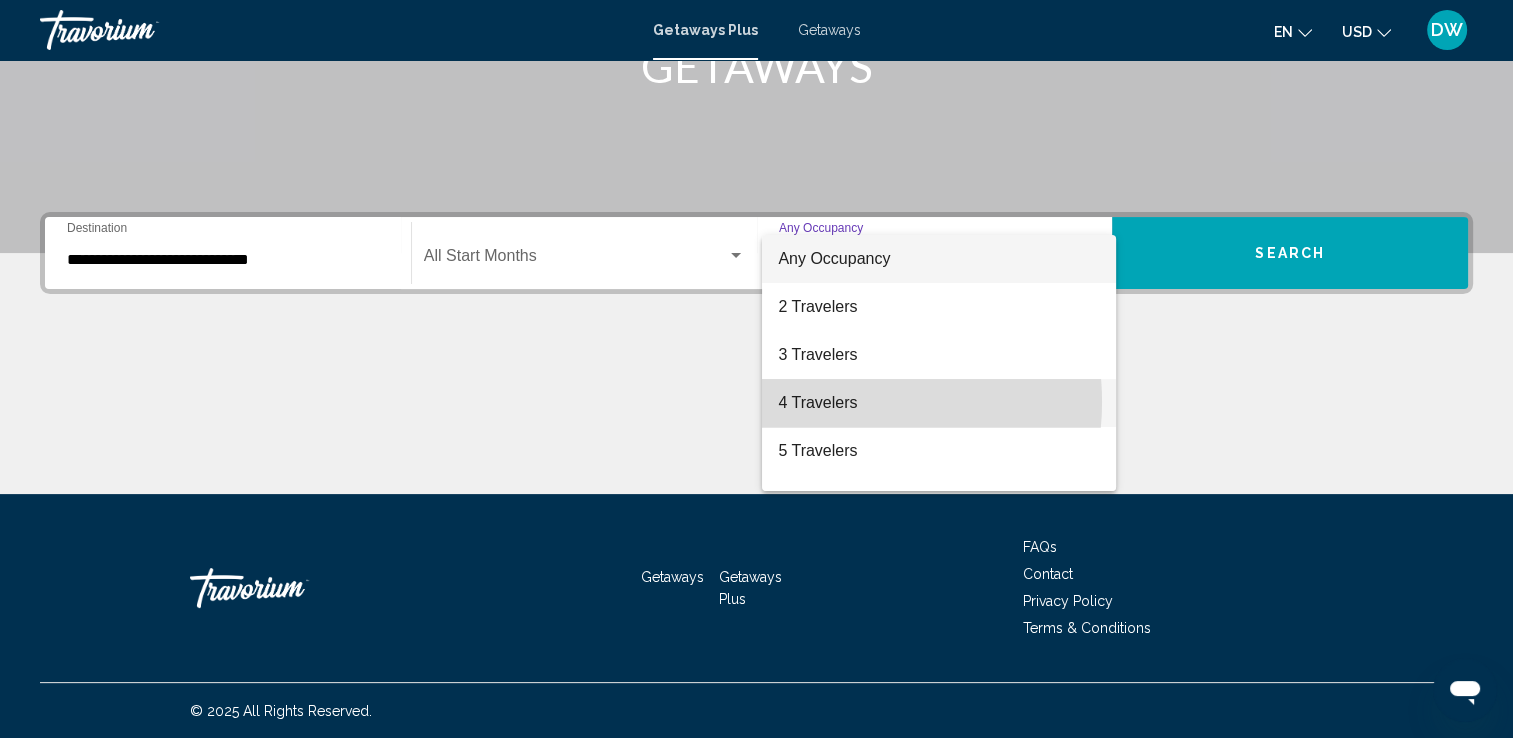 click on "4 Travelers" at bounding box center [939, 403] 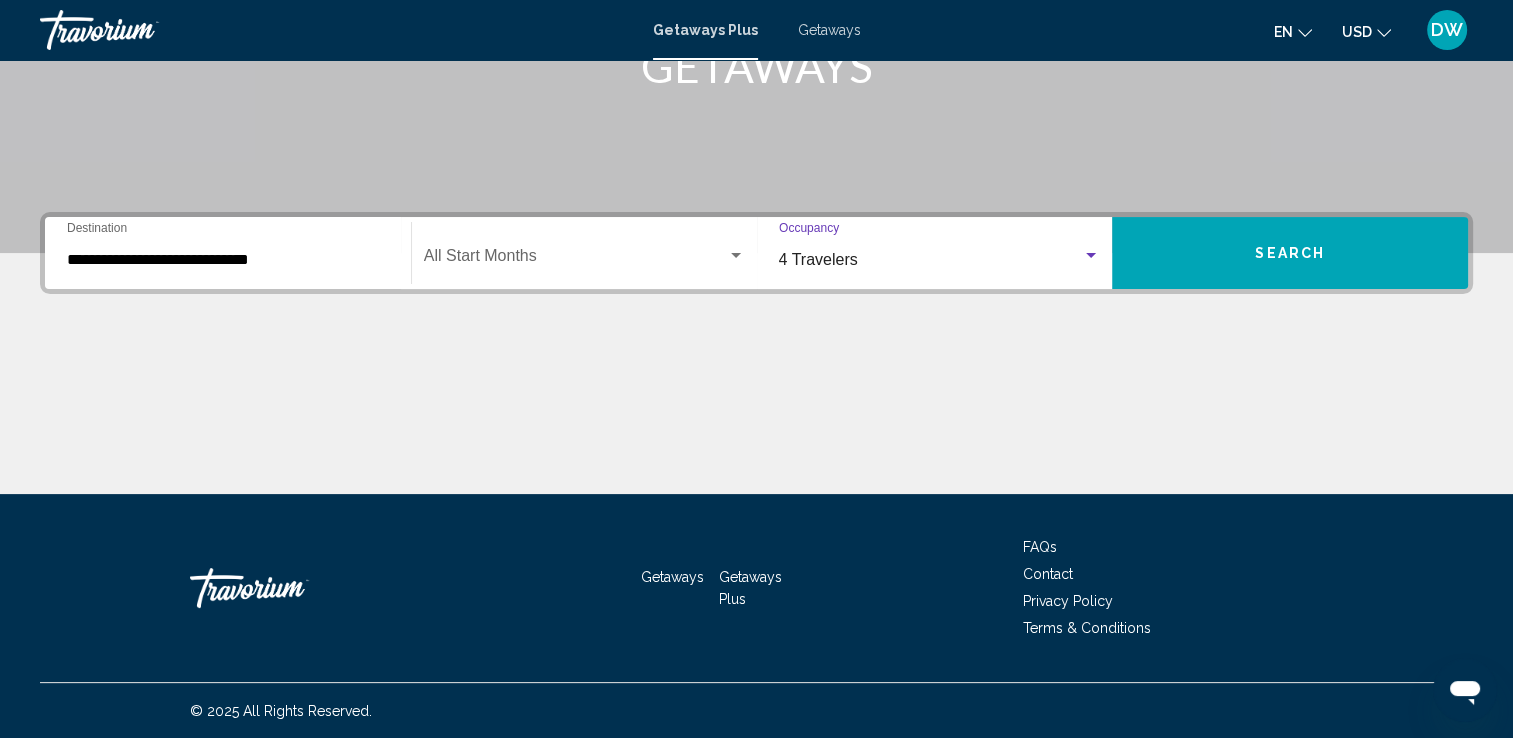 click on "Search" at bounding box center [1290, 254] 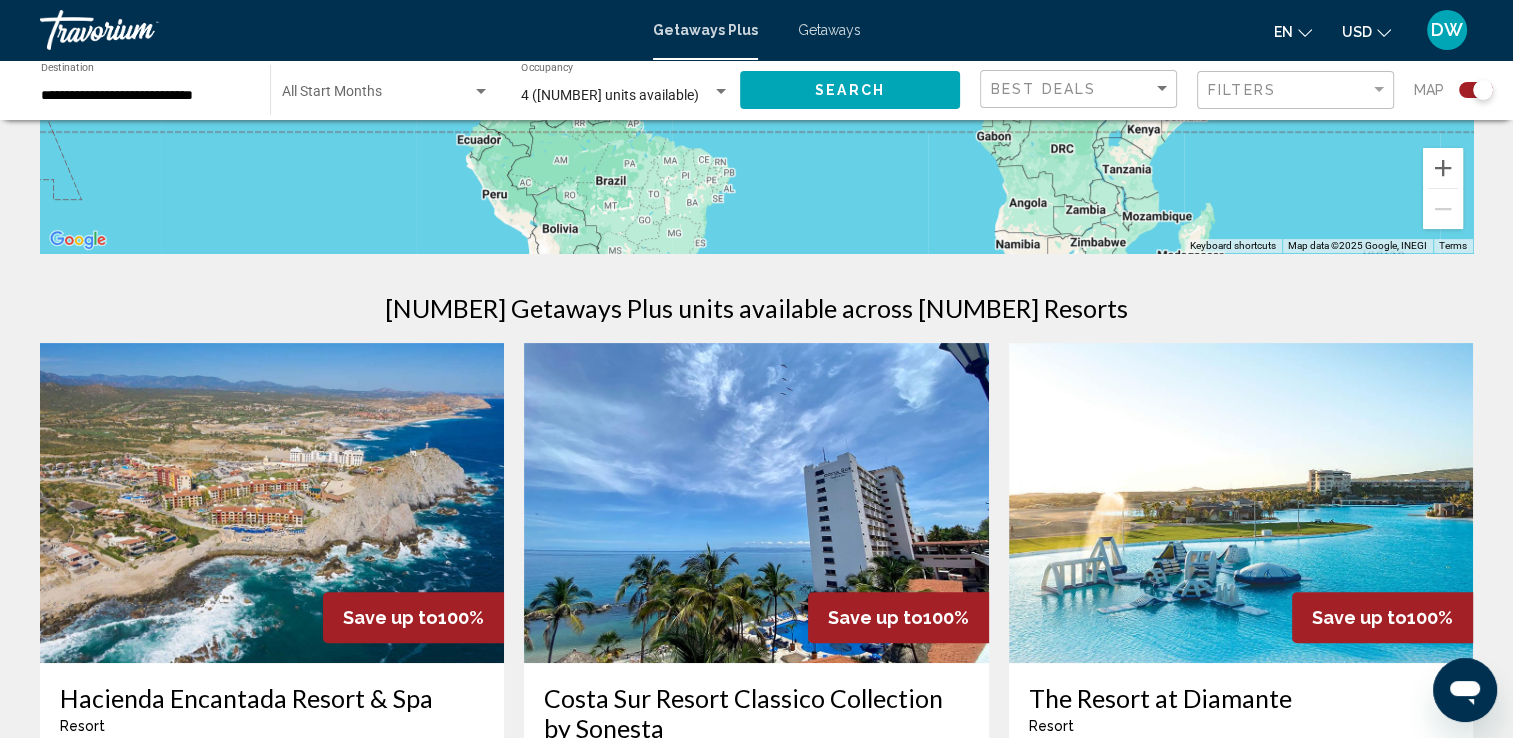 scroll, scrollTop: 700, scrollLeft: 0, axis: vertical 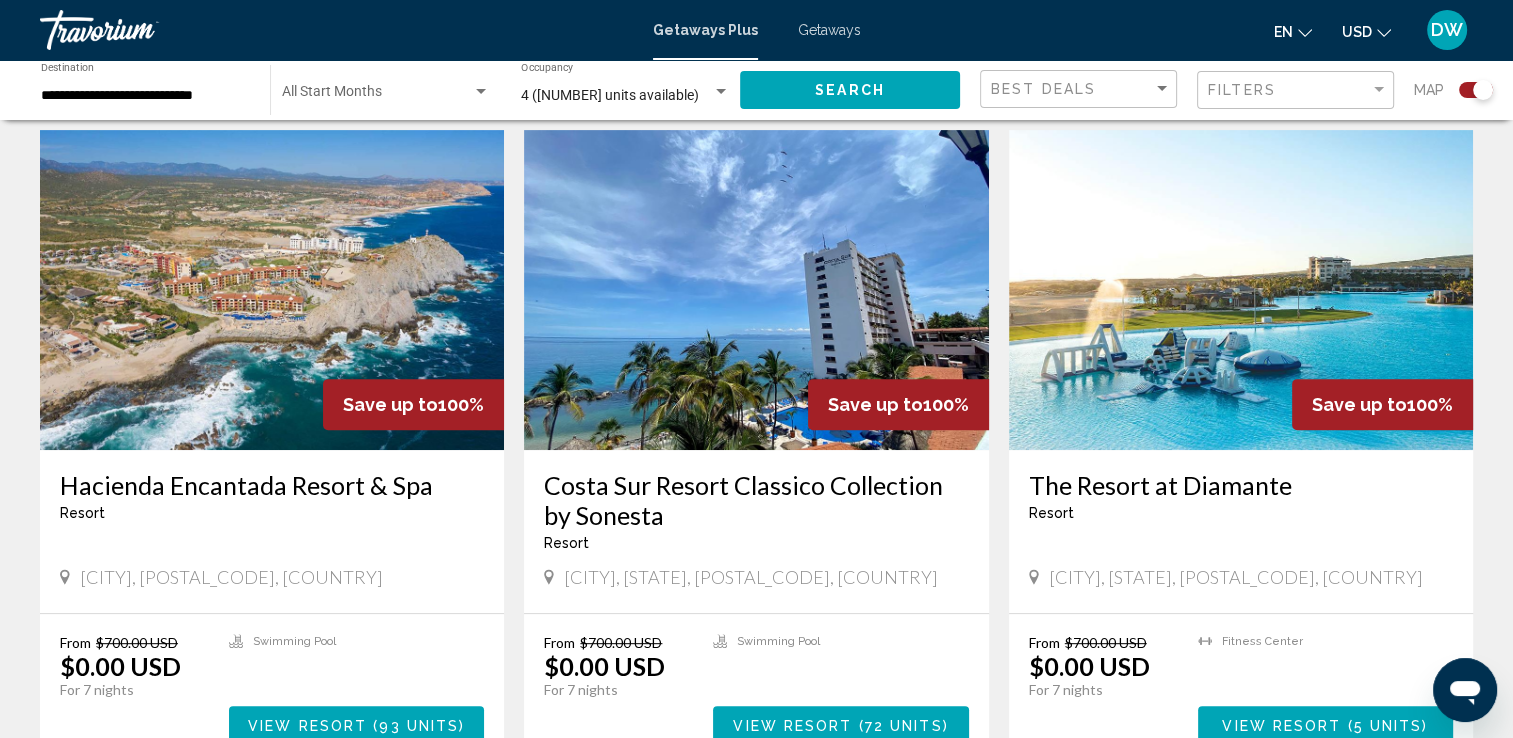 click at bounding box center (272, 290) 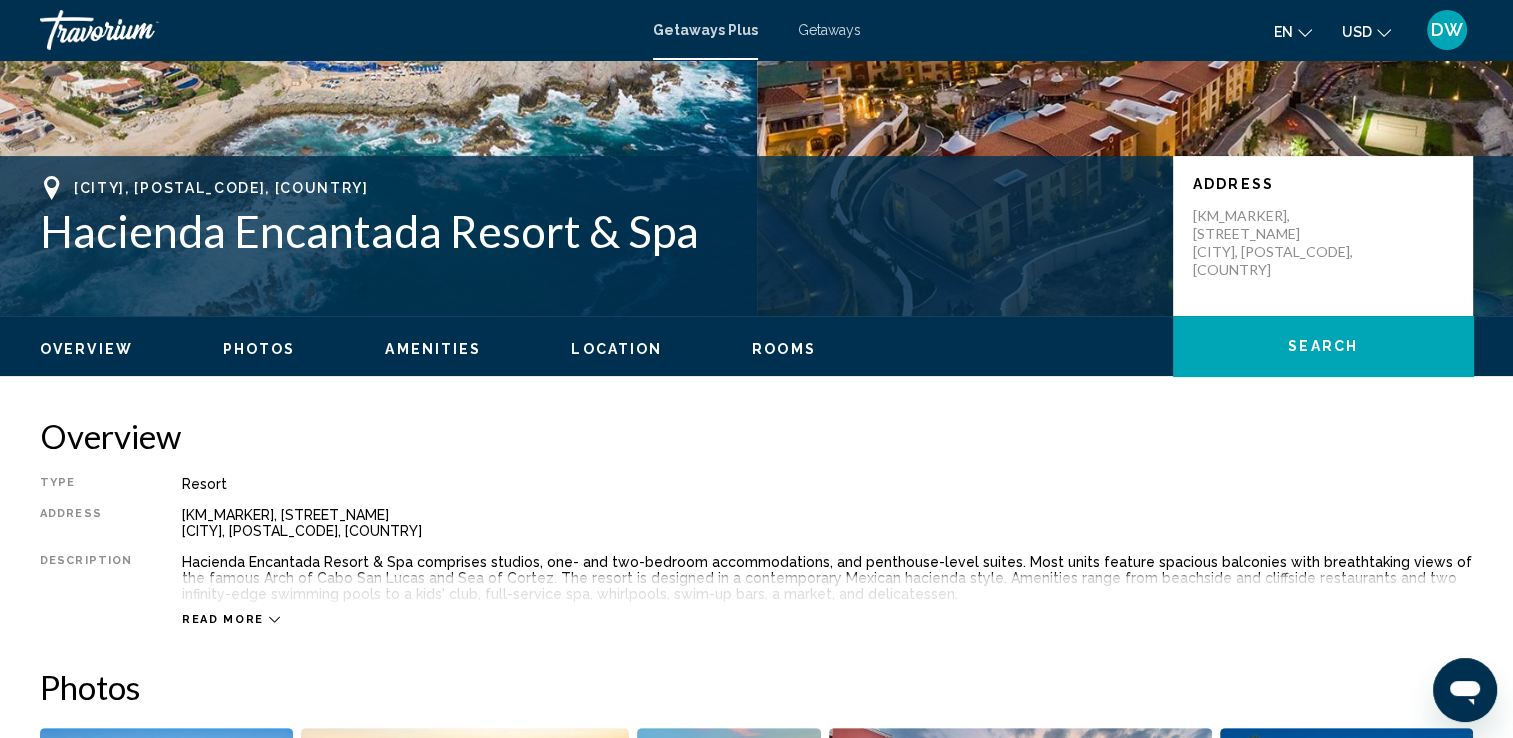 scroll, scrollTop: 400, scrollLeft: 0, axis: vertical 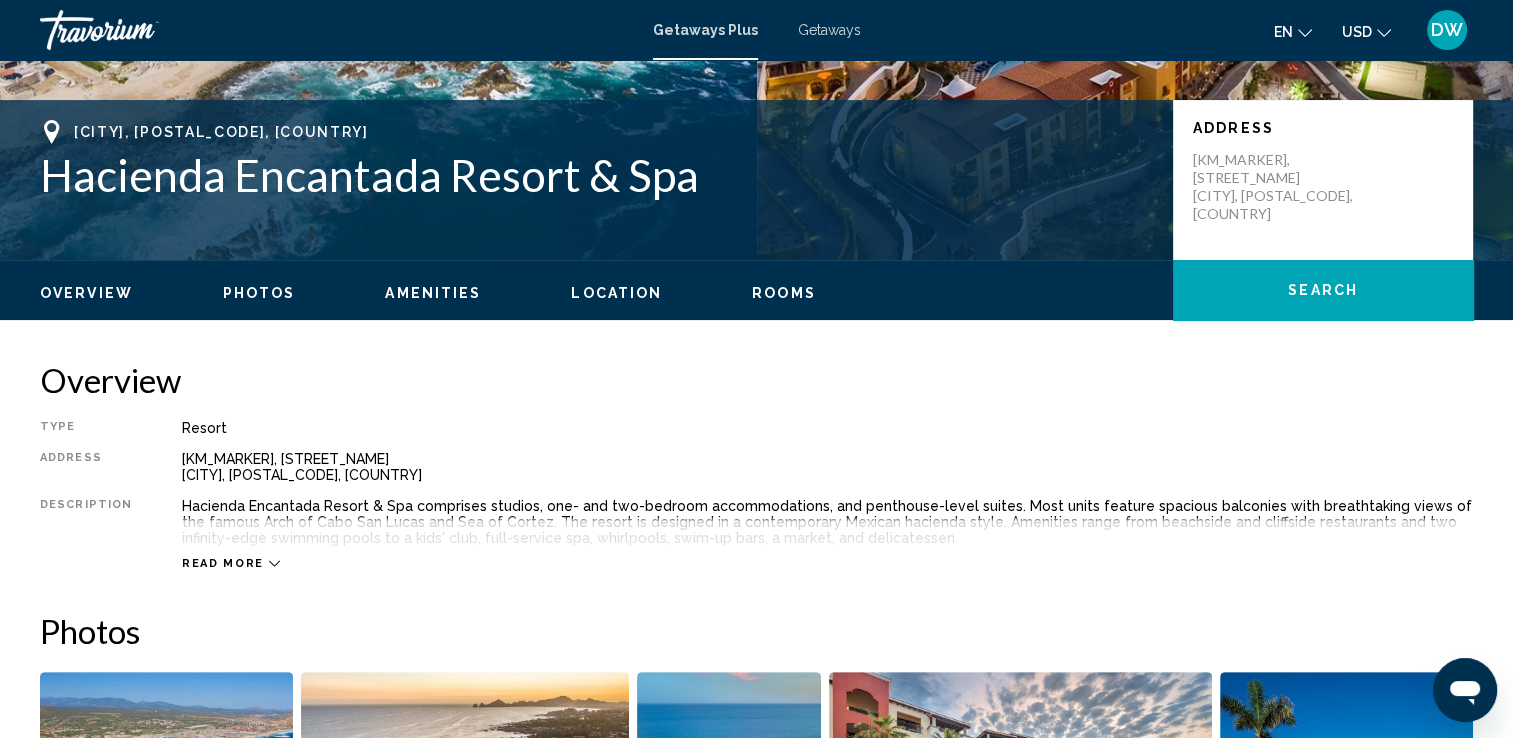 click on "Read more" at bounding box center (223, 563) 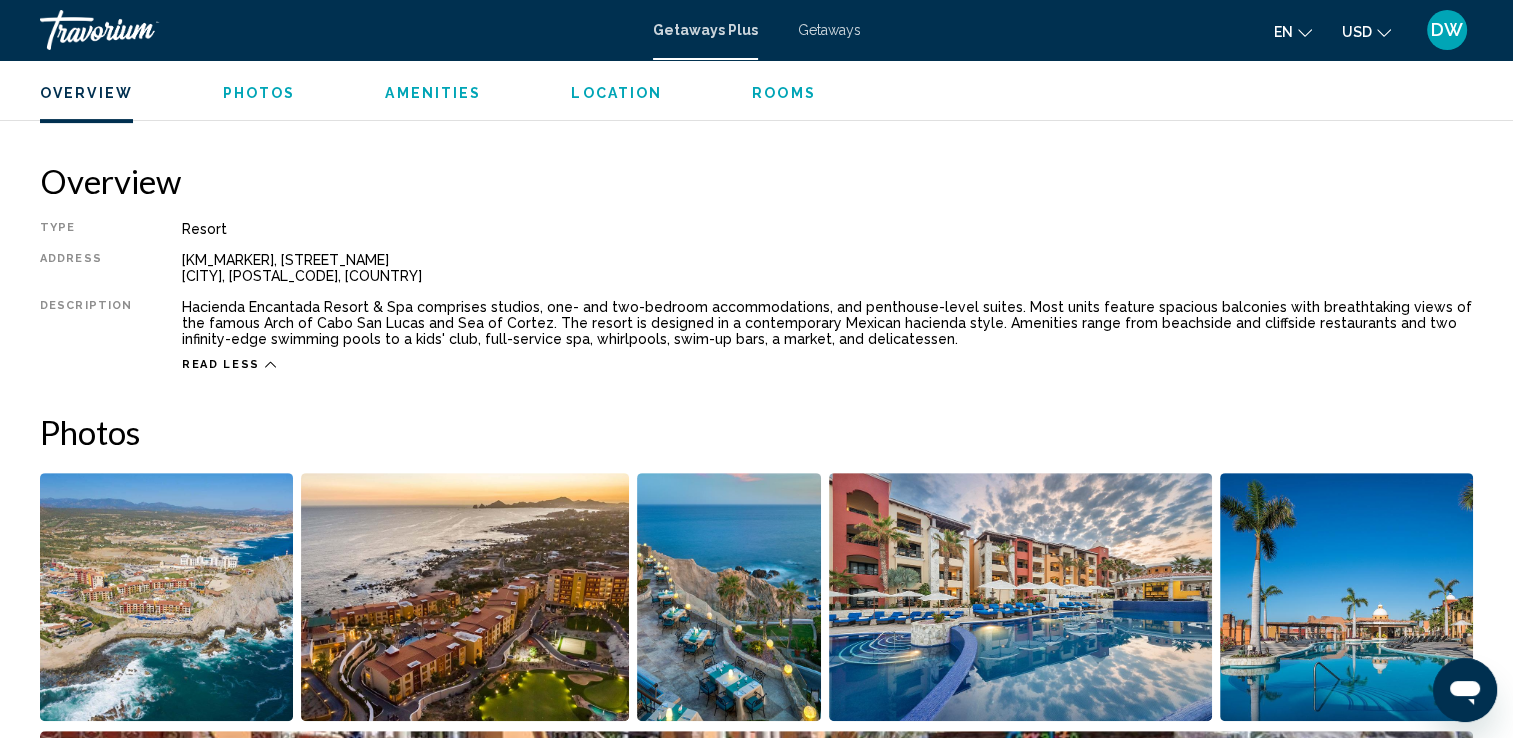 scroll, scrollTop: 700, scrollLeft: 0, axis: vertical 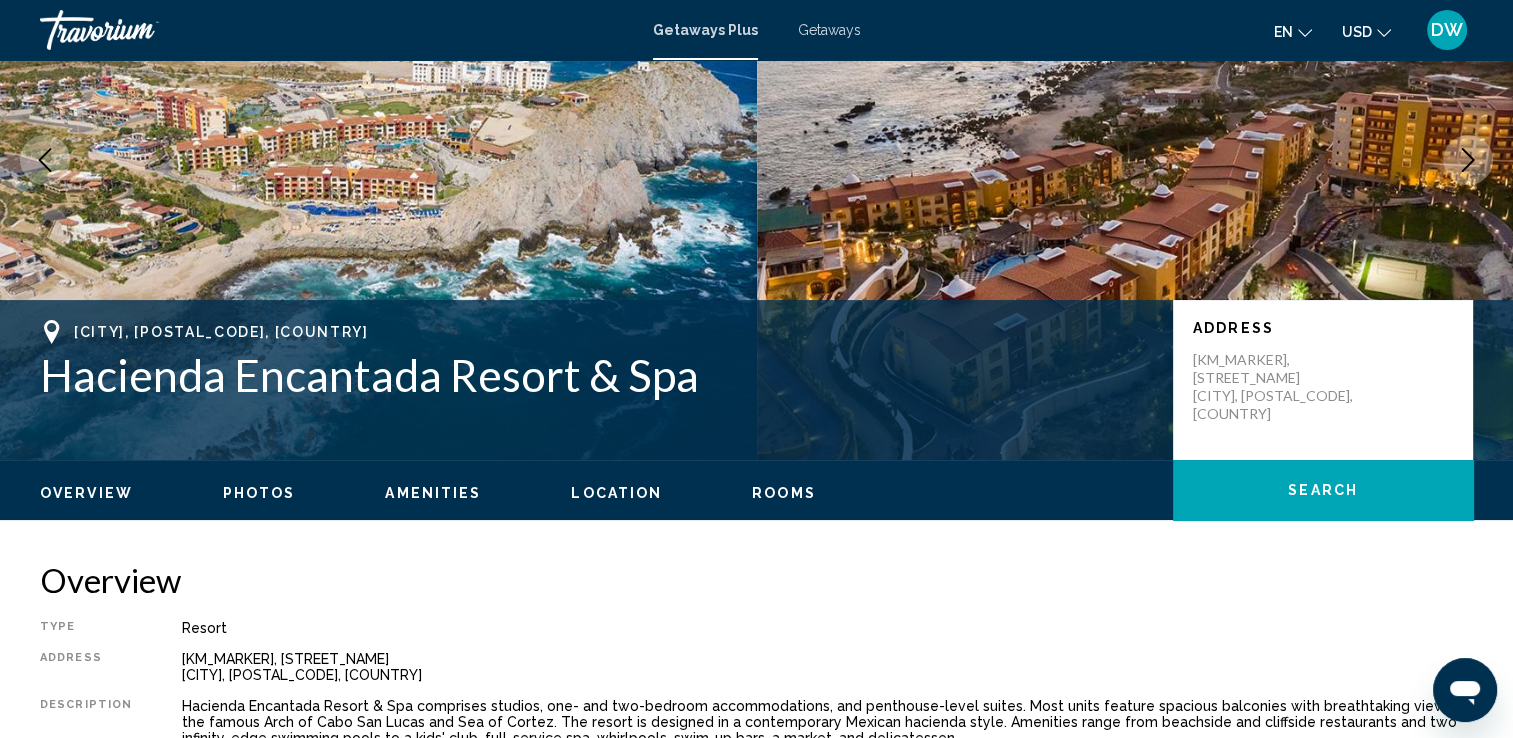 click on "Photos" at bounding box center (259, 493) 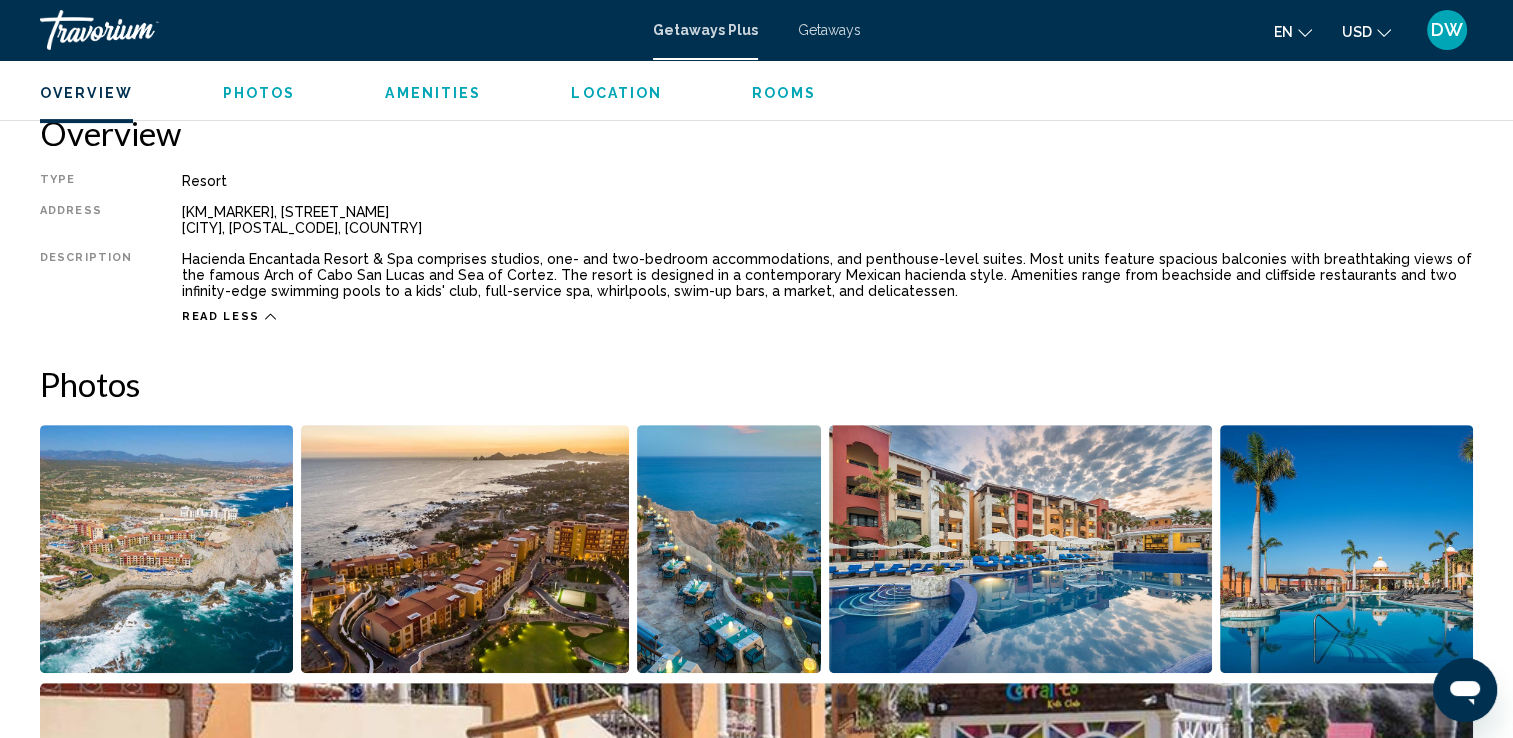 scroll, scrollTop: 591, scrollLeft: 0, axis: vertical 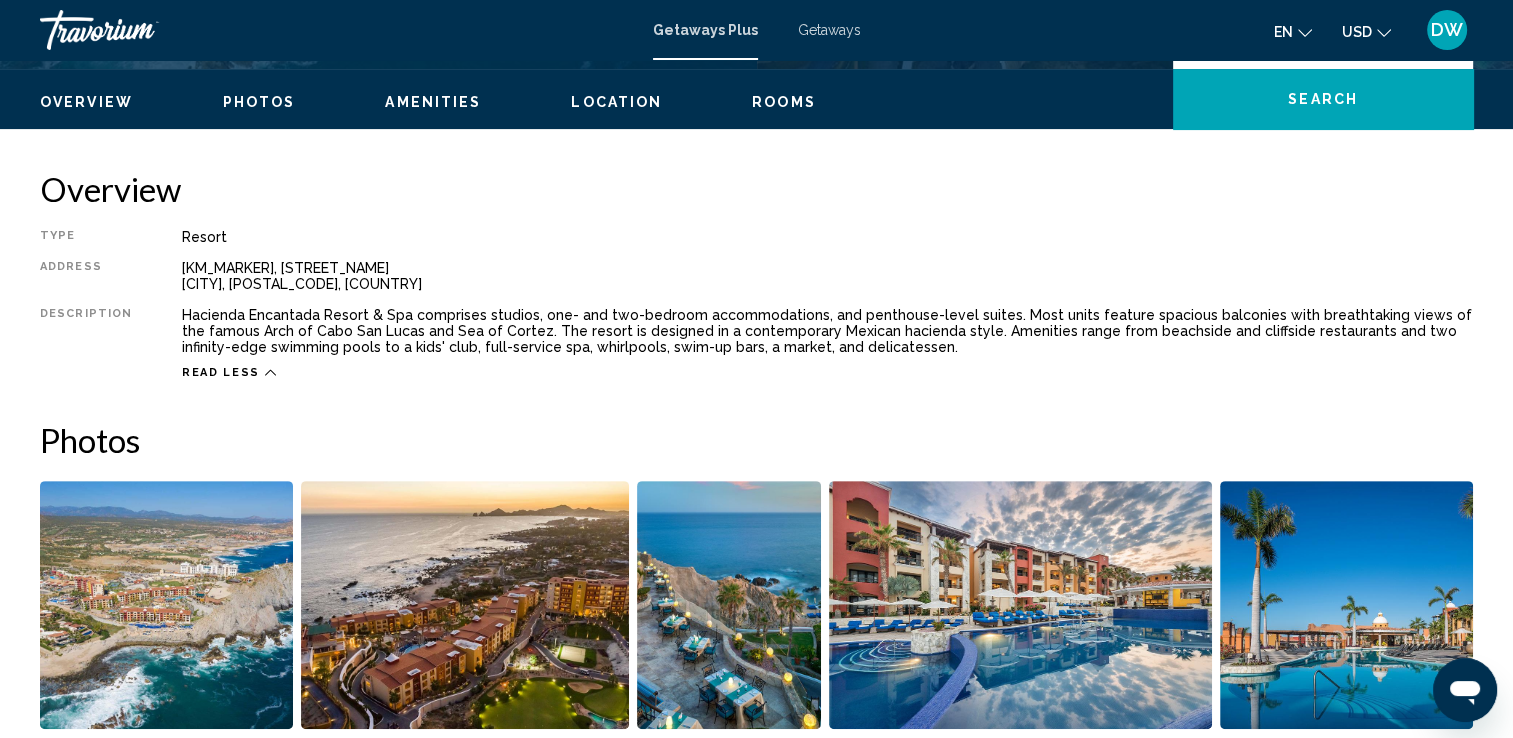 click on "Rooms" at bounding box center [784, 102] 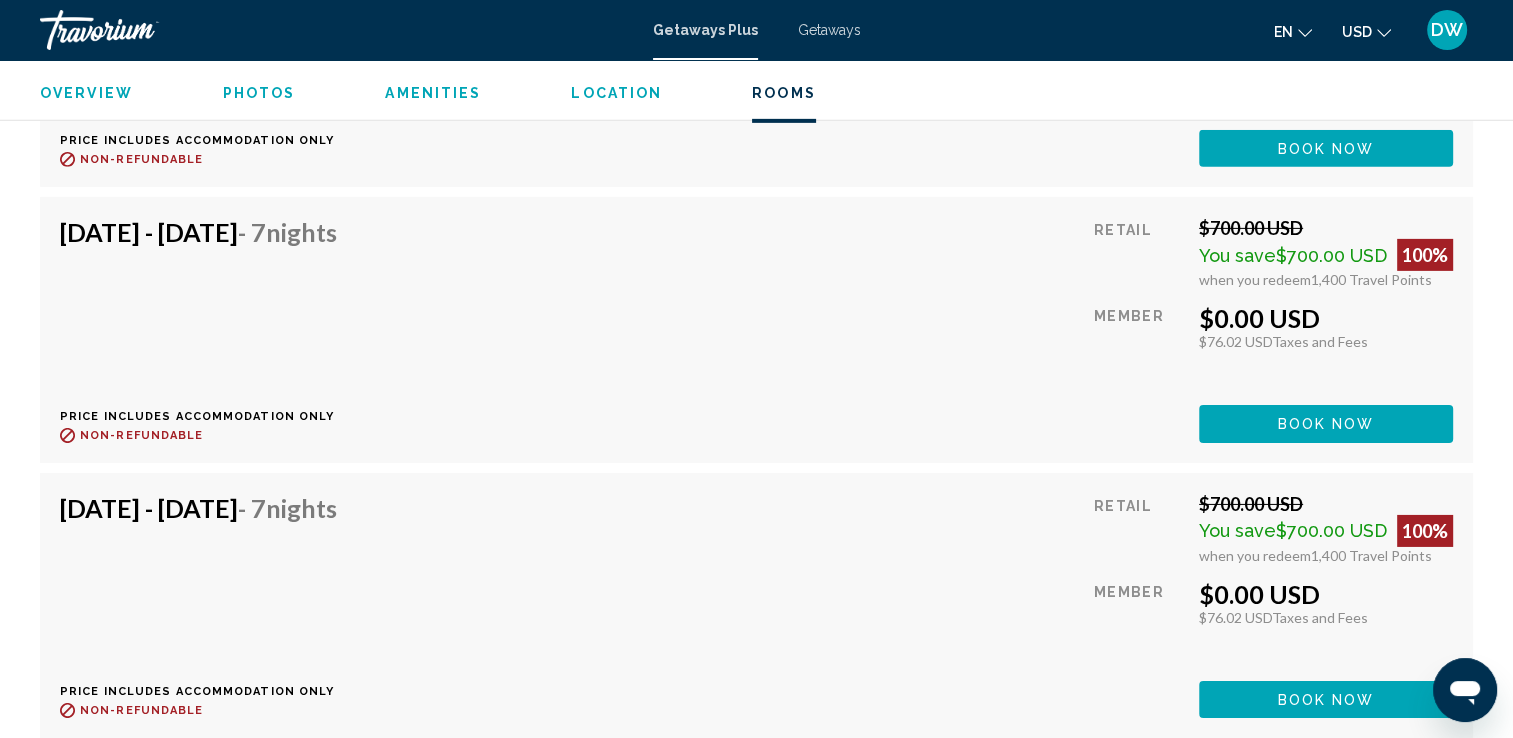 scroll, scrollTop: 6440, scrollLeft: 0, axis: vertical 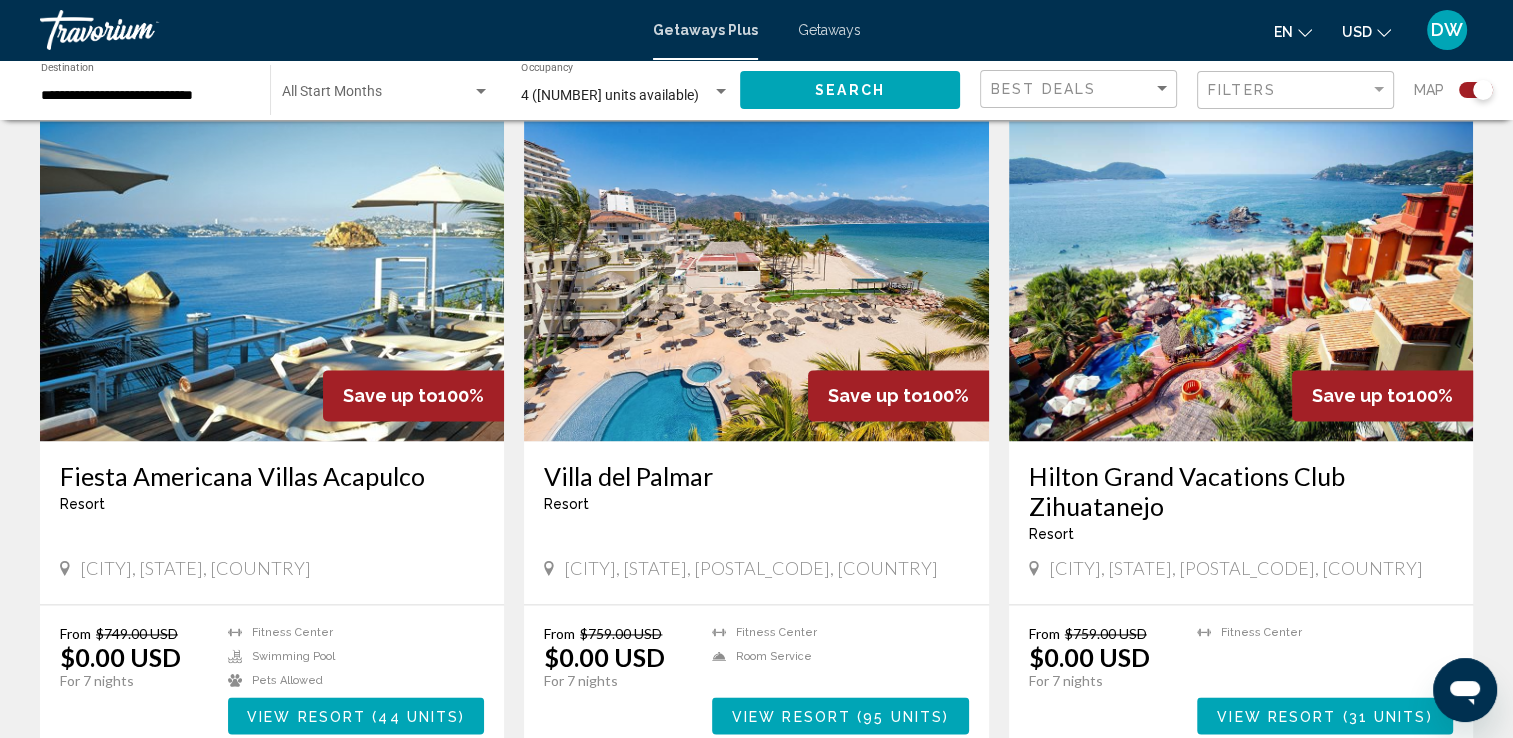 click at bounding box center (1241, 281) 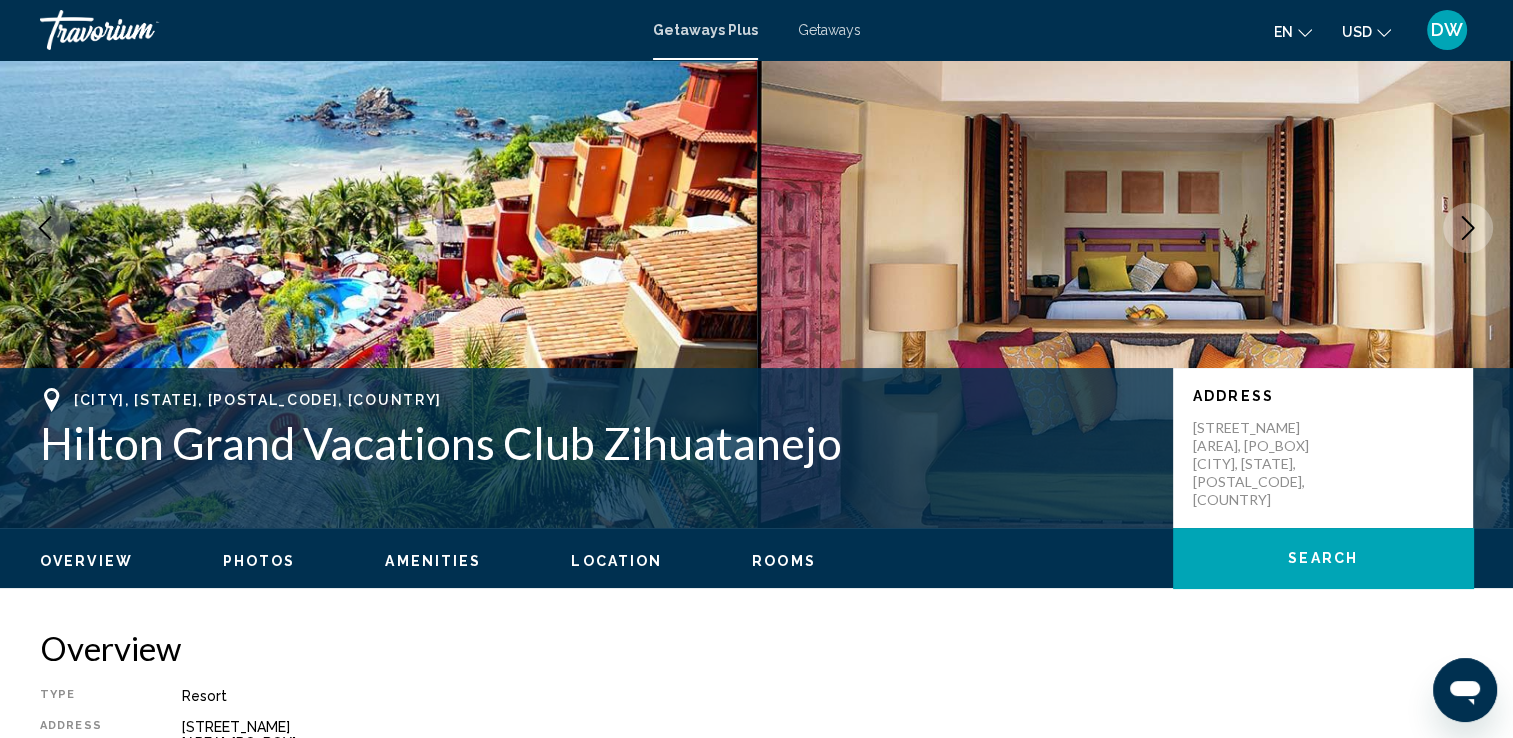 scroll, scrollTop: 100, scrollLeft: 0, axis: vertical 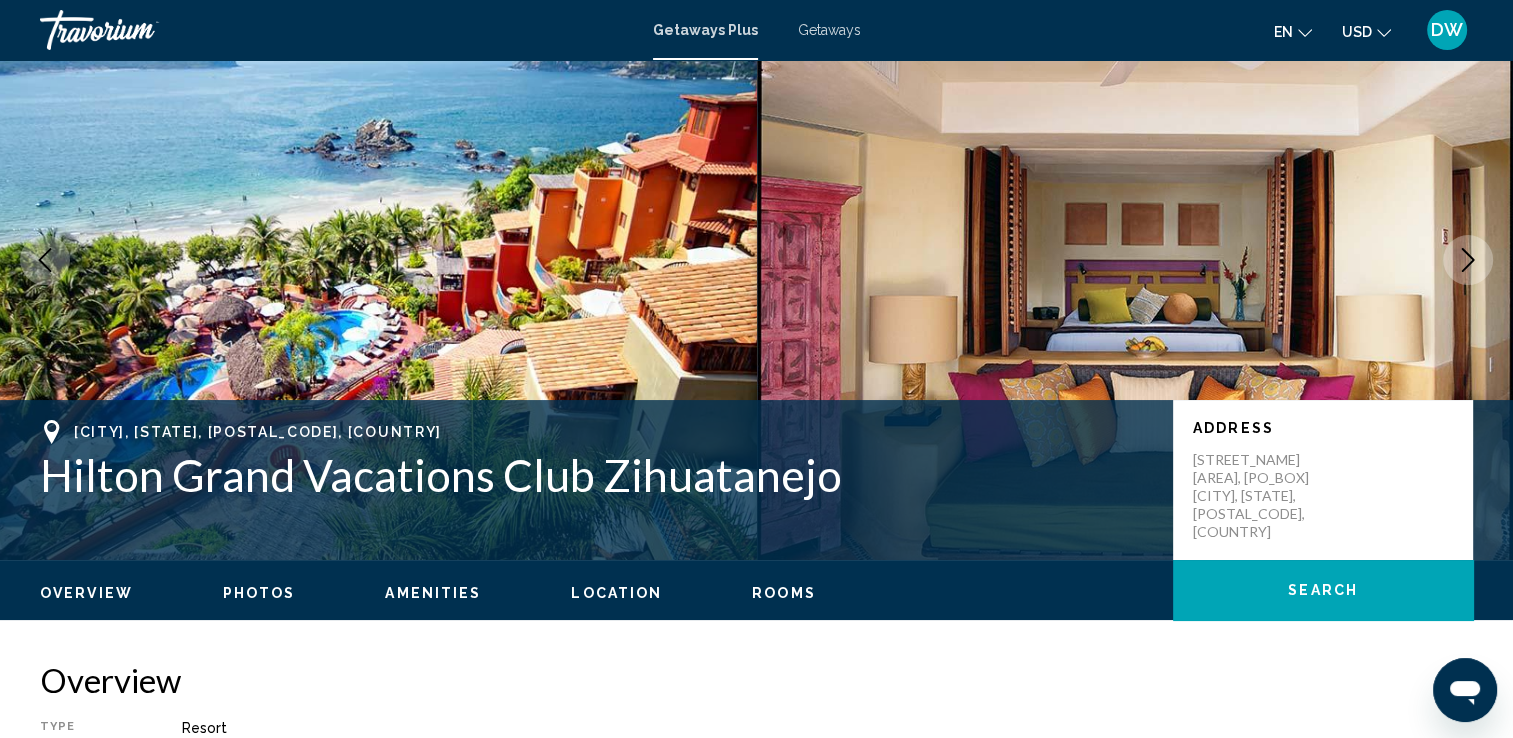 click 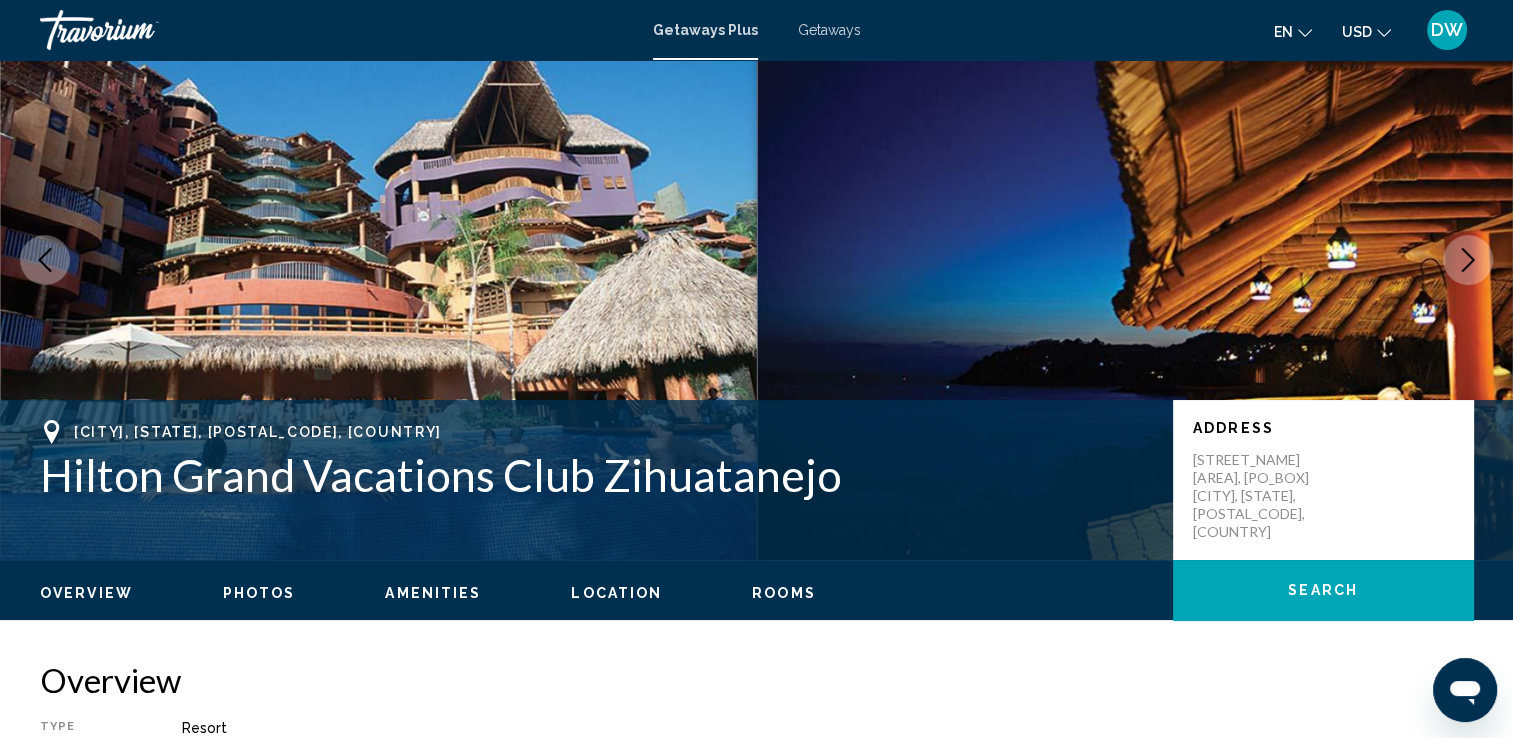 click 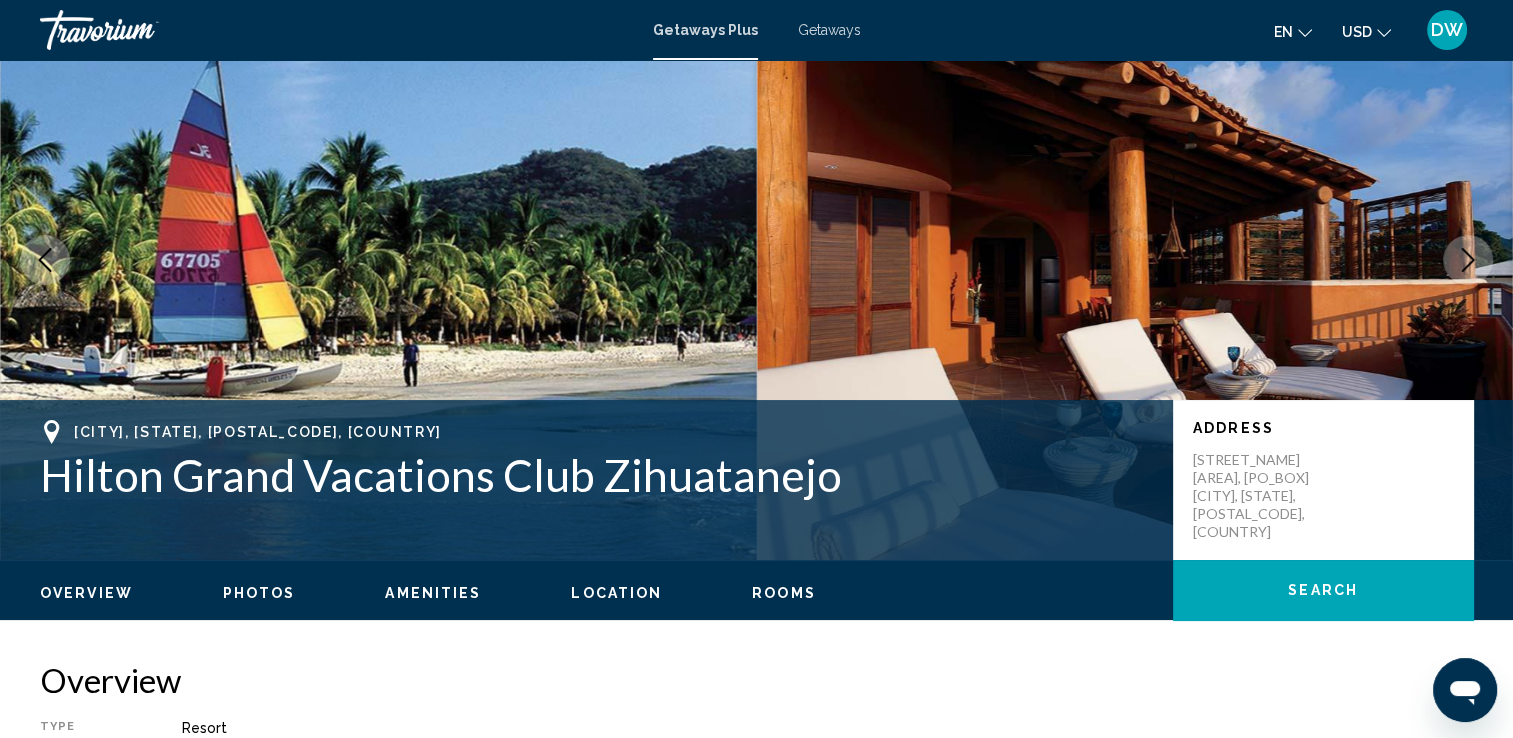 click 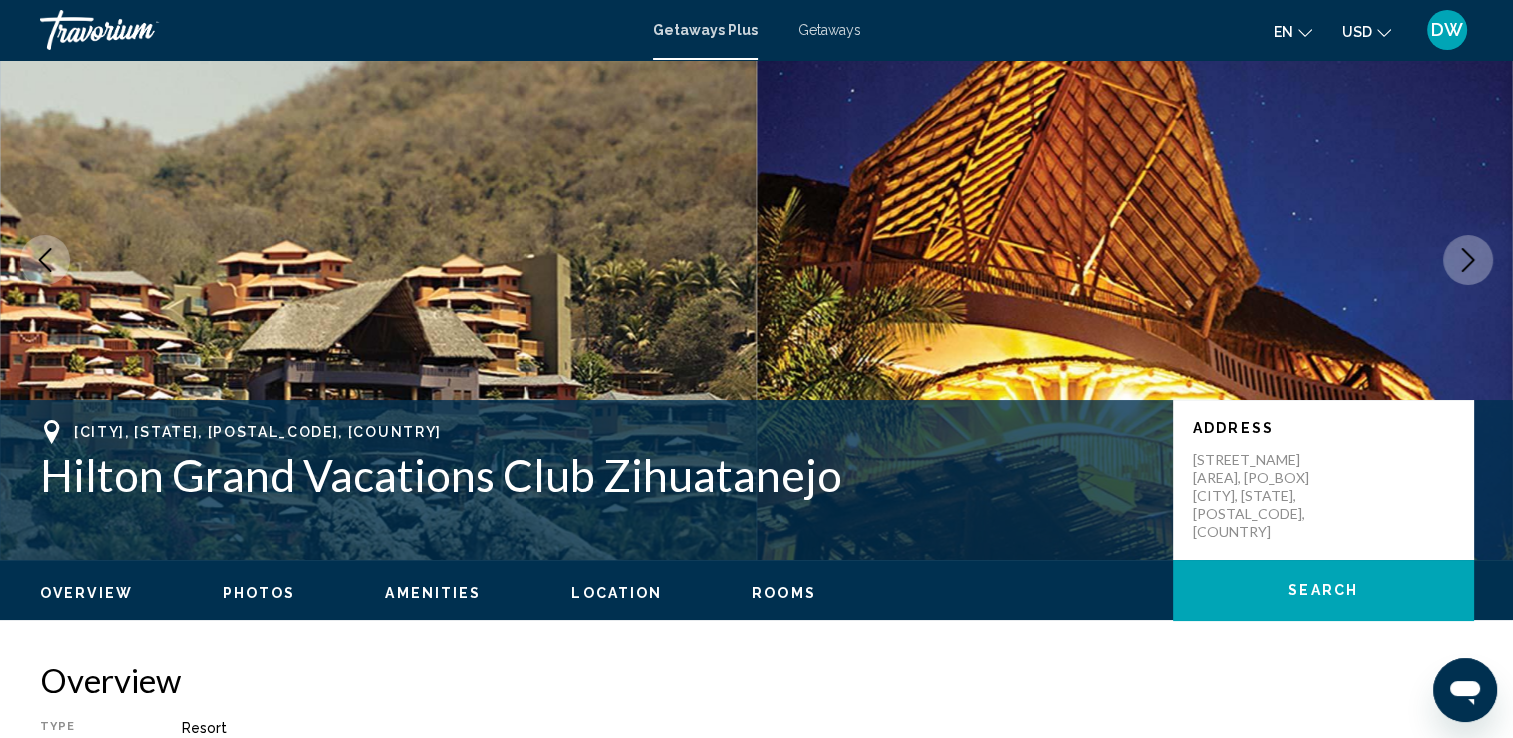 click 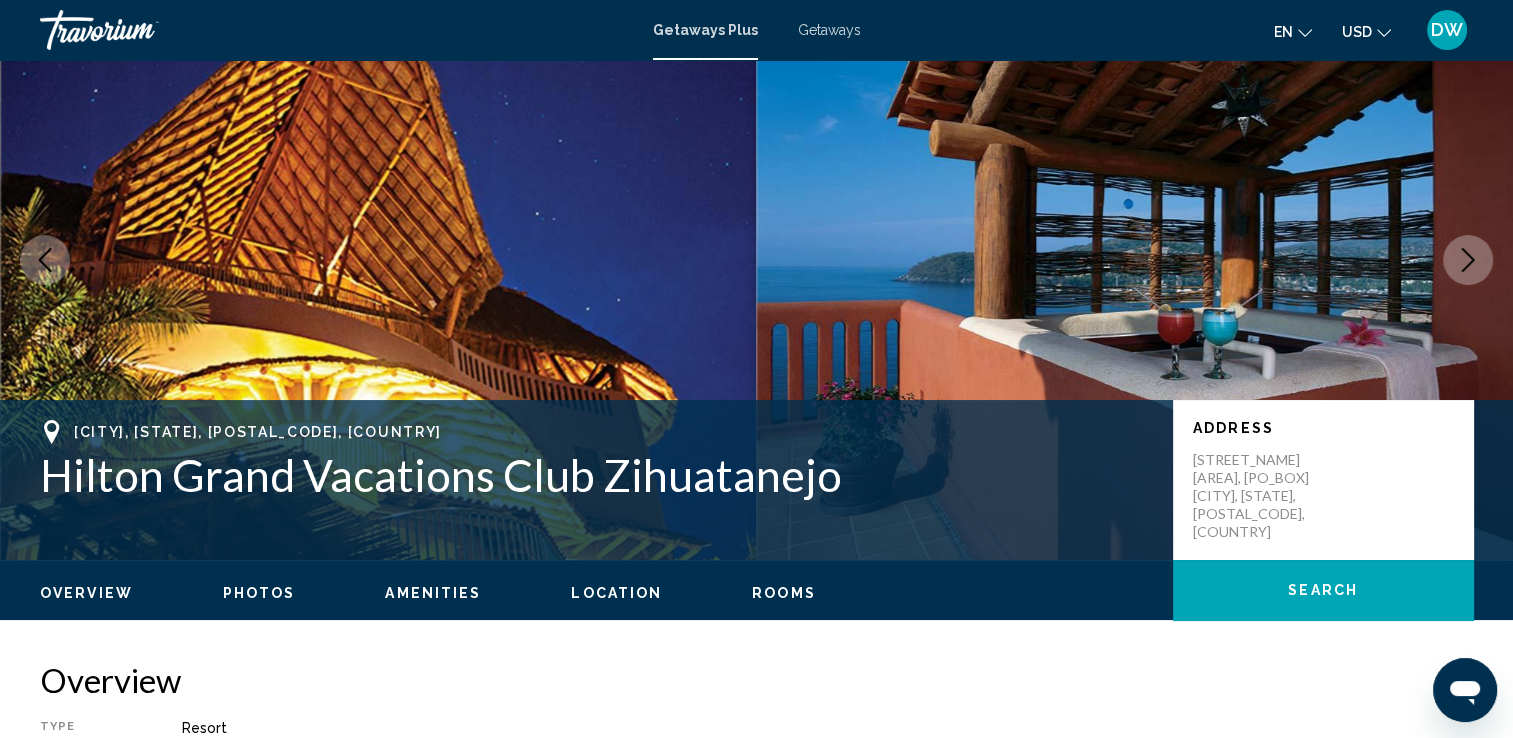 click 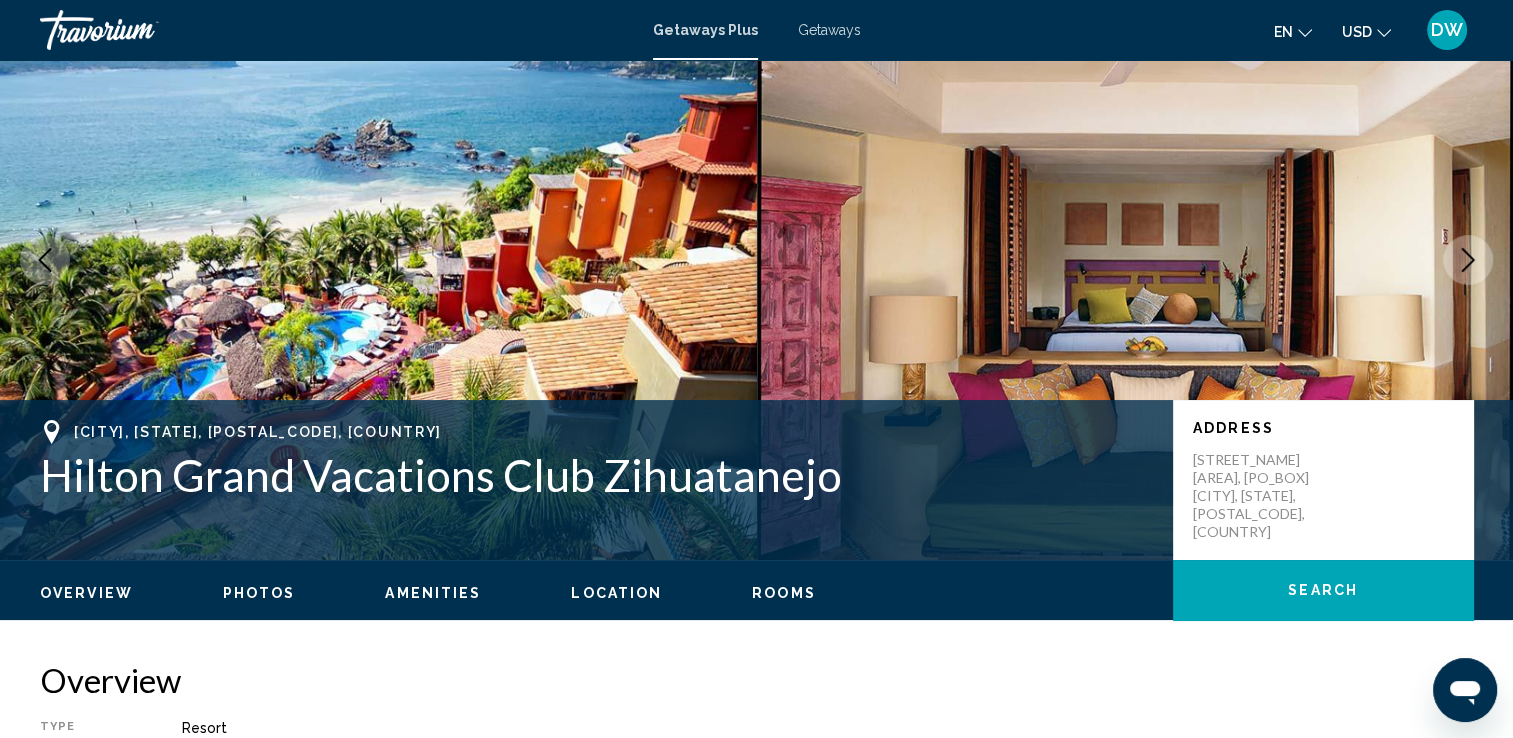 scroll, scrollTop: 0, scrollLeft: 0, axis: both 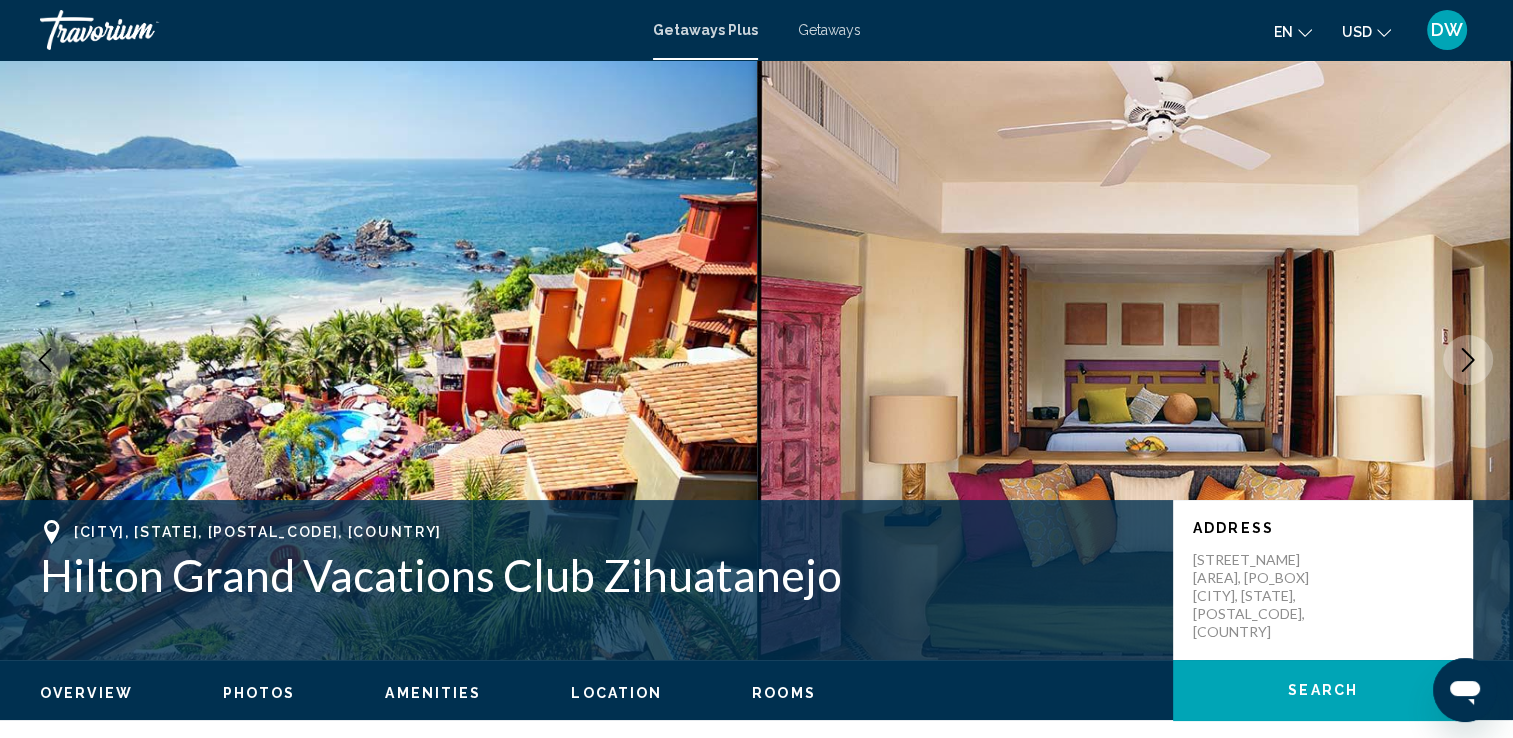 click at bounding box center (1135, 360) 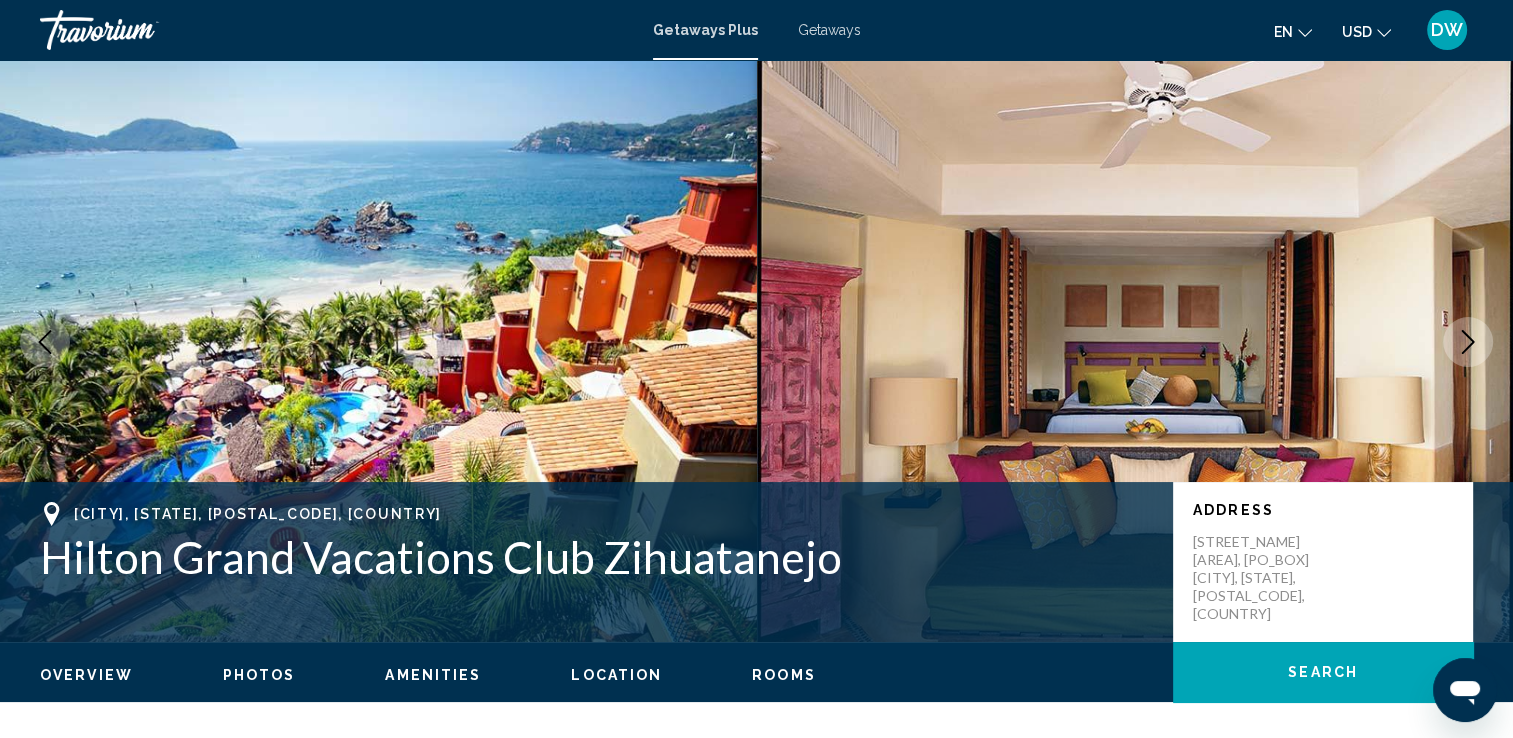scroll, scrollTop: 13, scrollLeft: 0, axis: vertical 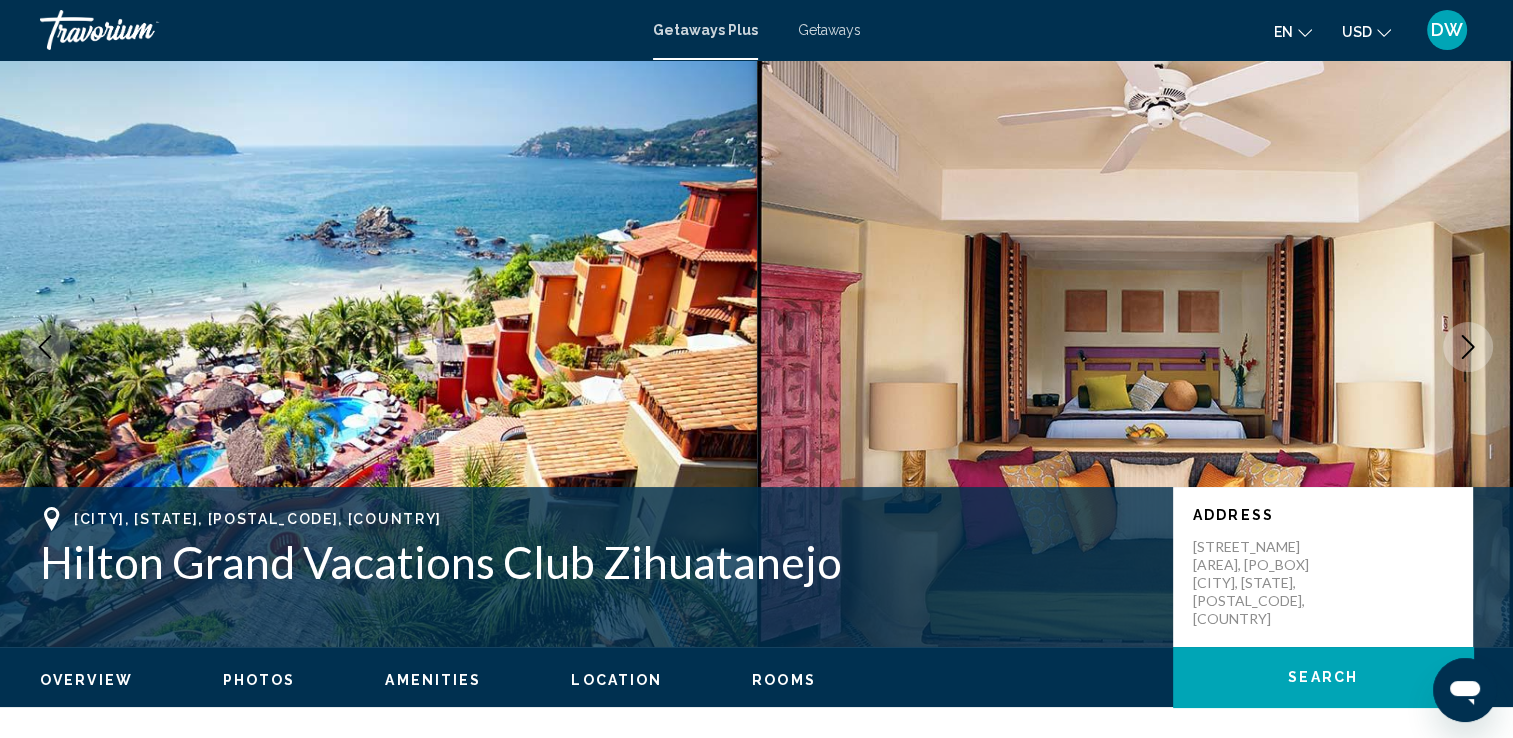 click on "Getaways" at bounding box center (829, 30) 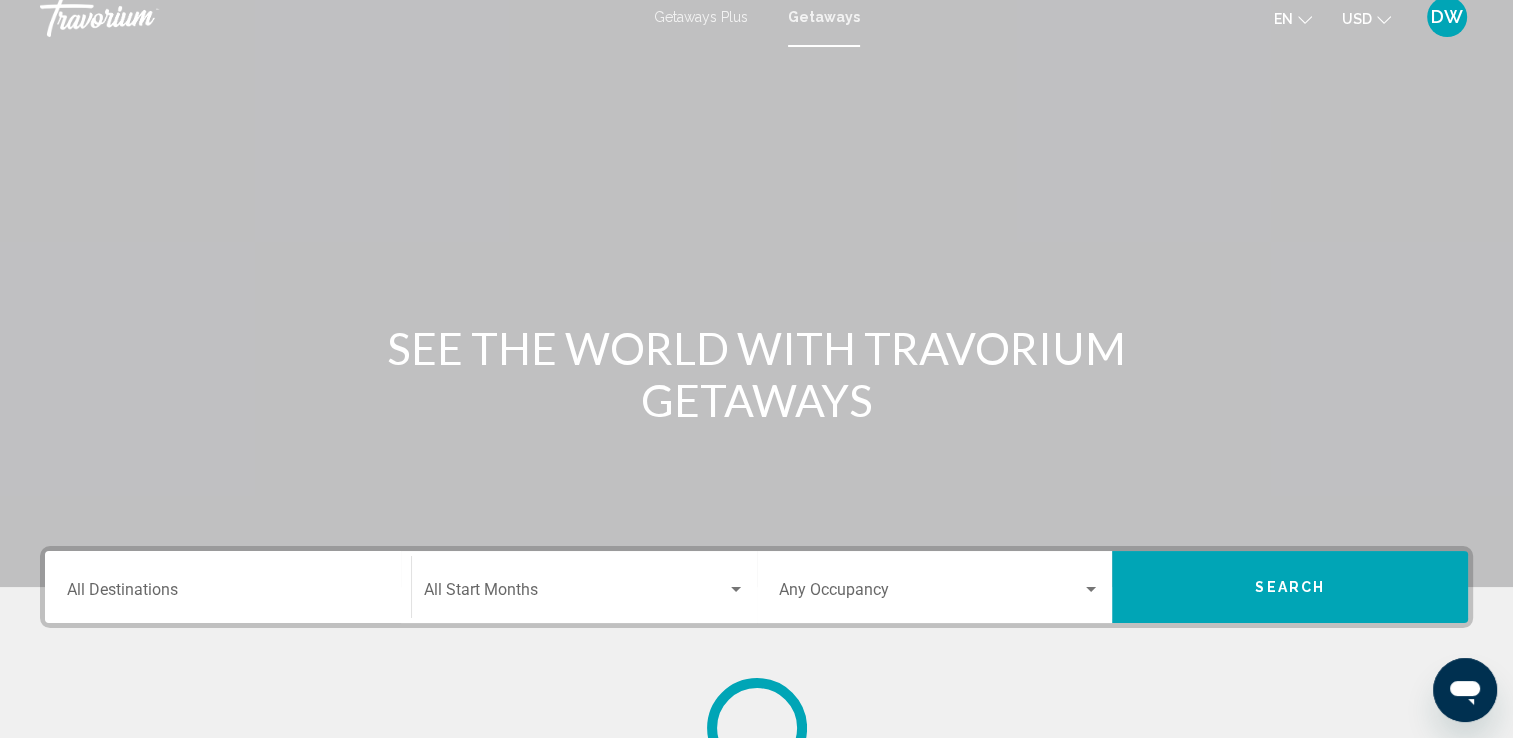 scroll, scrollTop: 0, scrollLeft: 0, axis: both 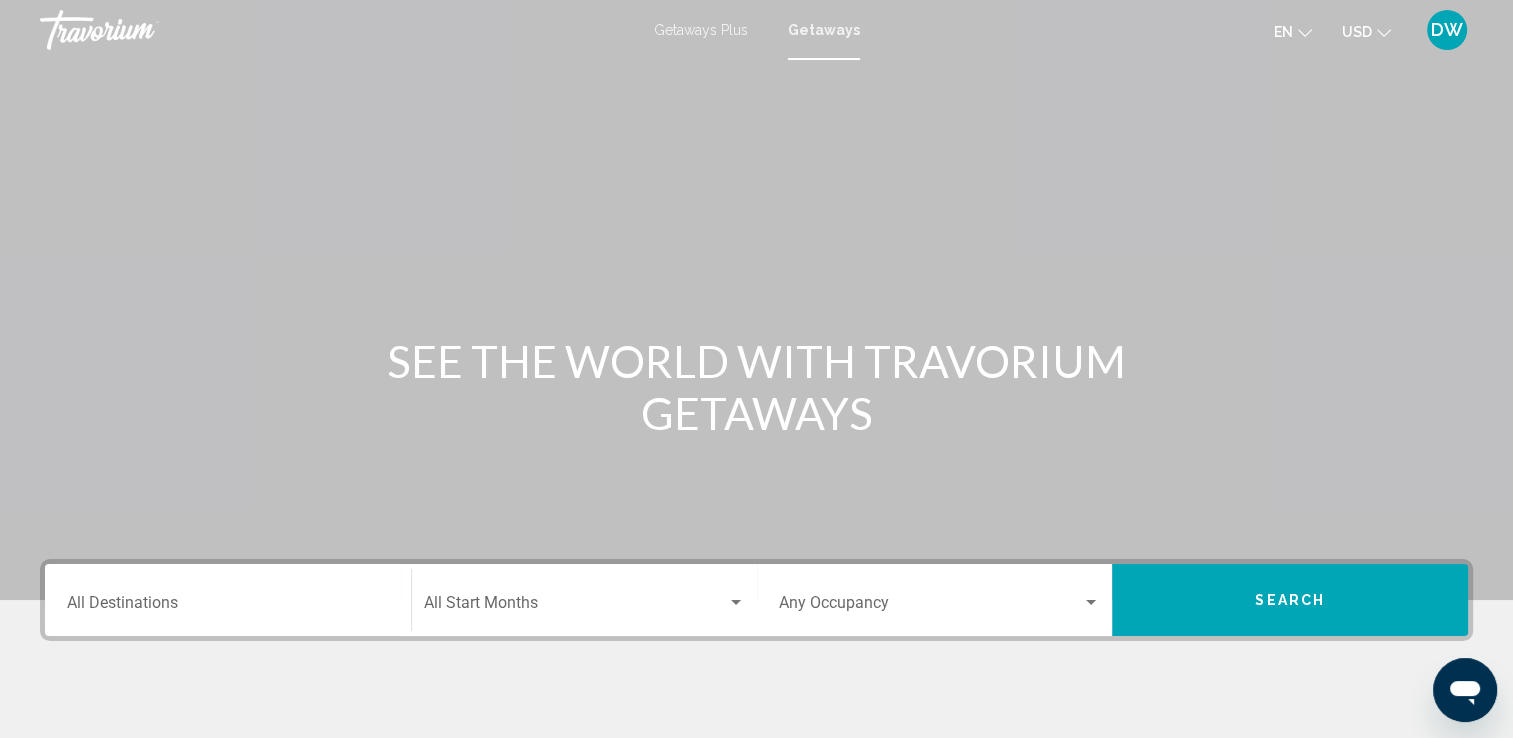click on "Getaways Plus" at bounding box center [701, 30] 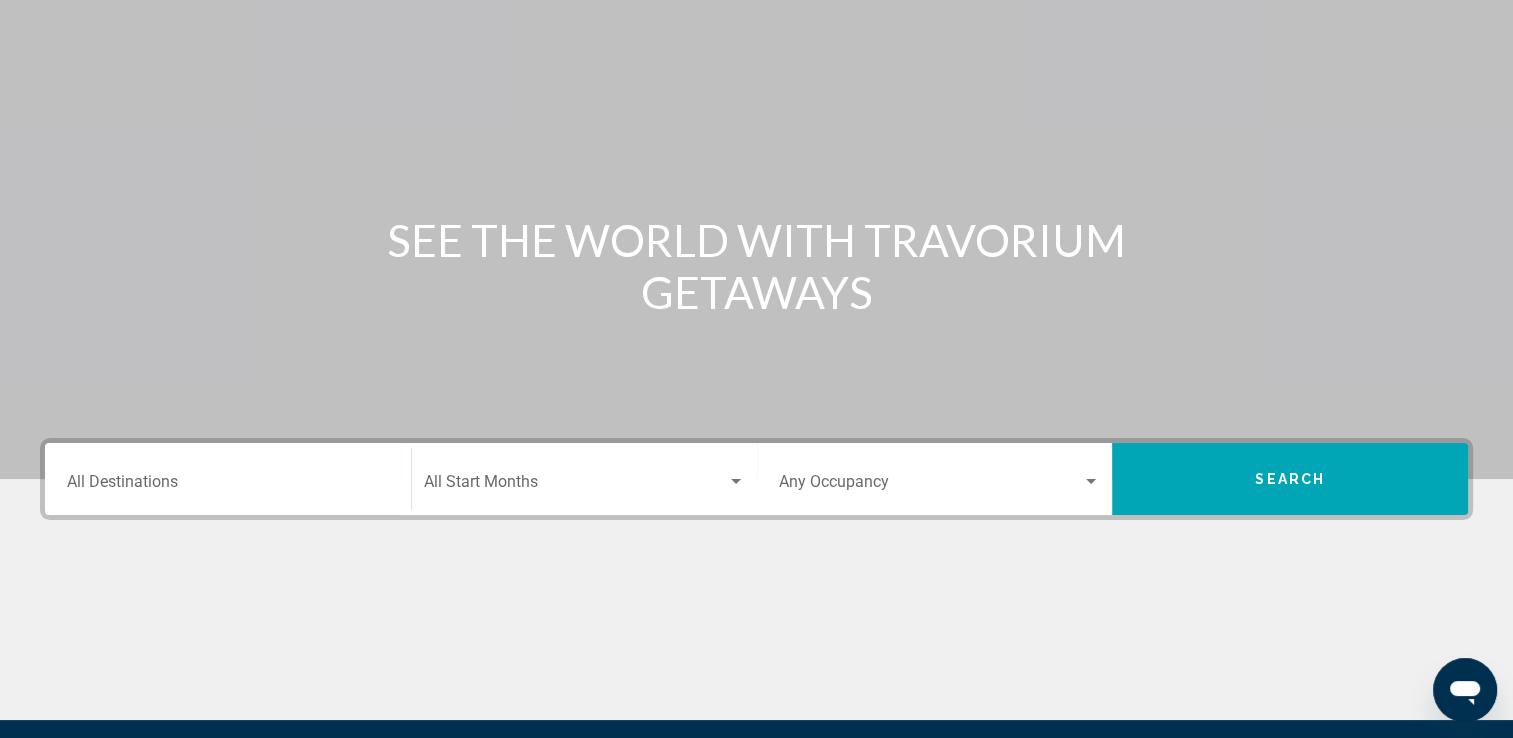 scroll, scrollTop: 0, scrollLeft: 0, axis: both 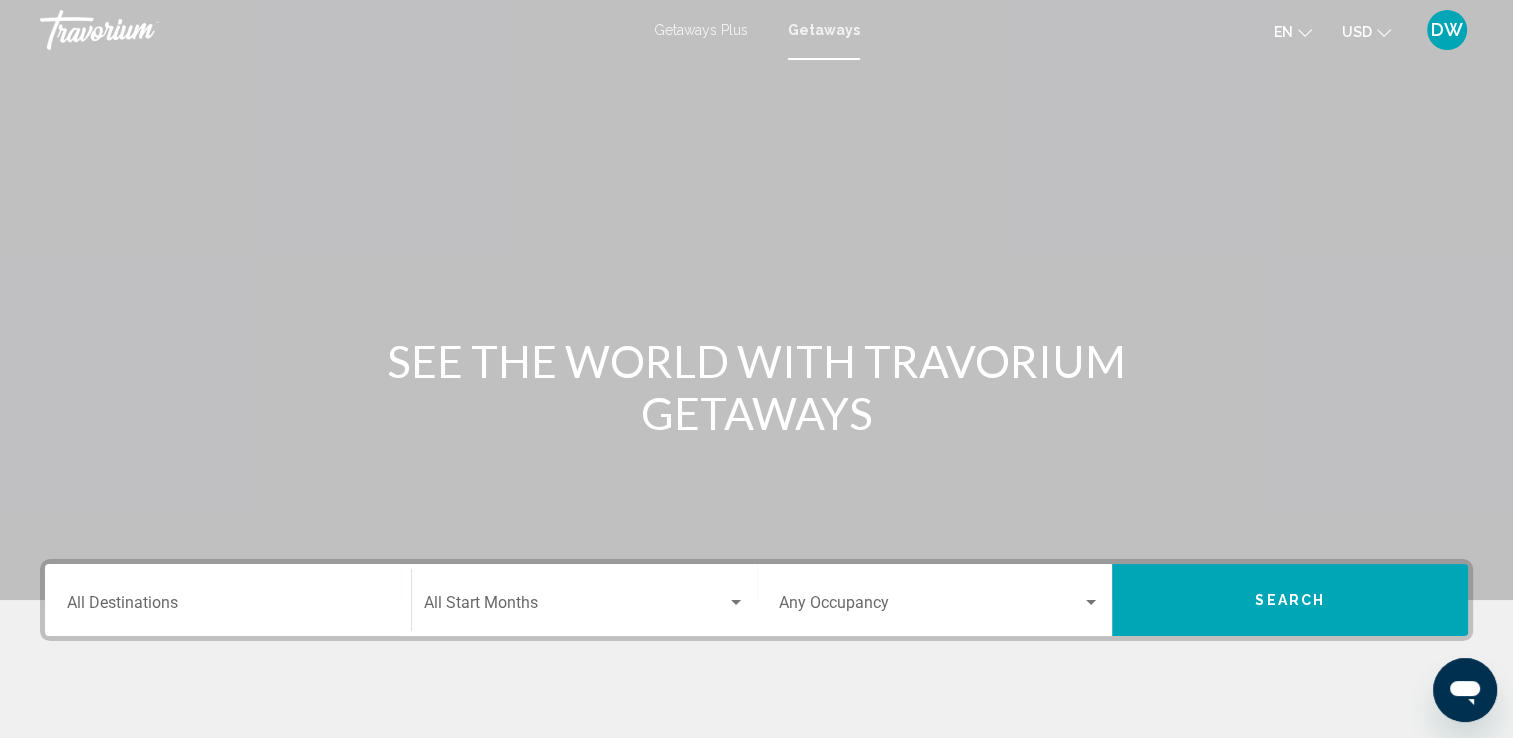 click on "Destination All Destinations" at bounding box center (228, 607) 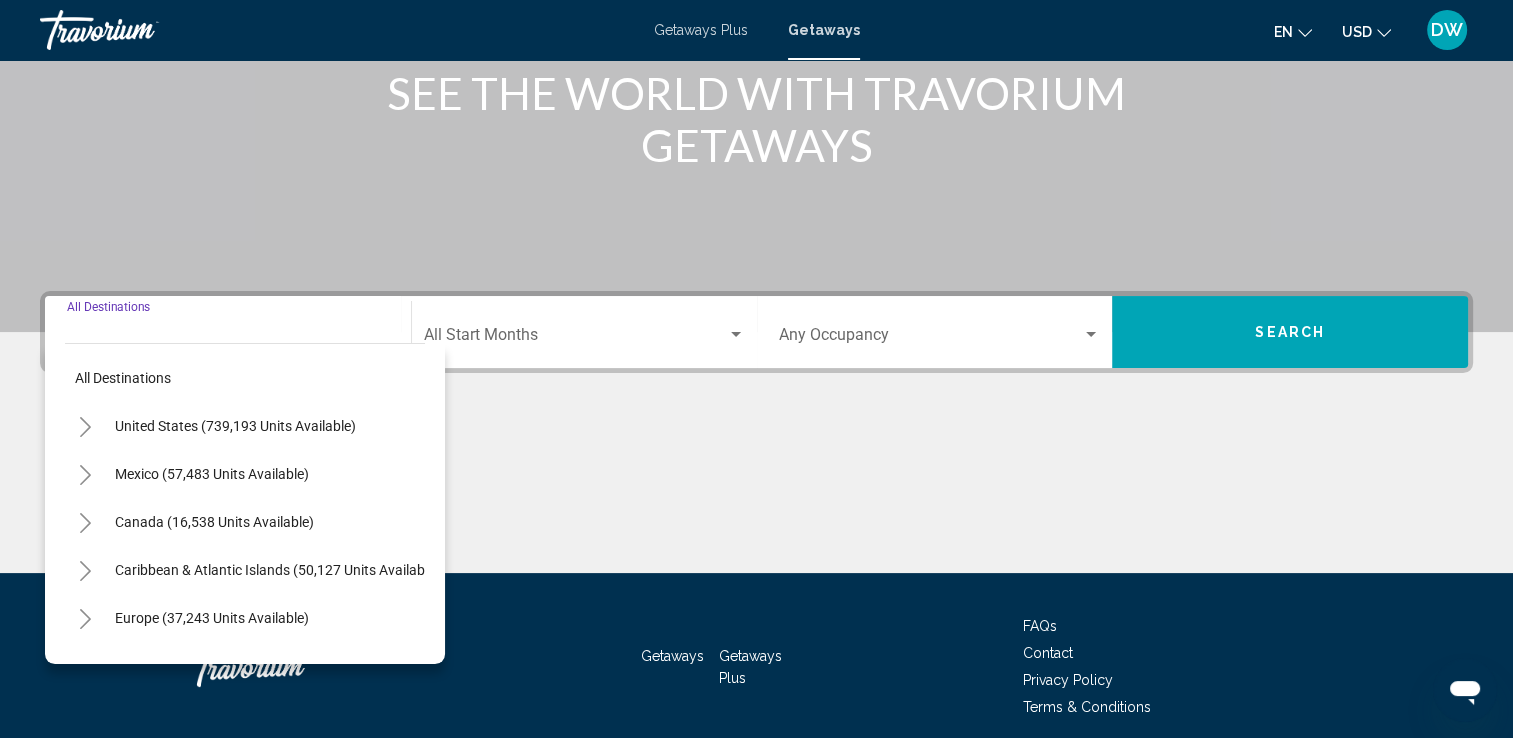 scroll, scrollTop: 347, scrollLeft: 0, axis: vertical 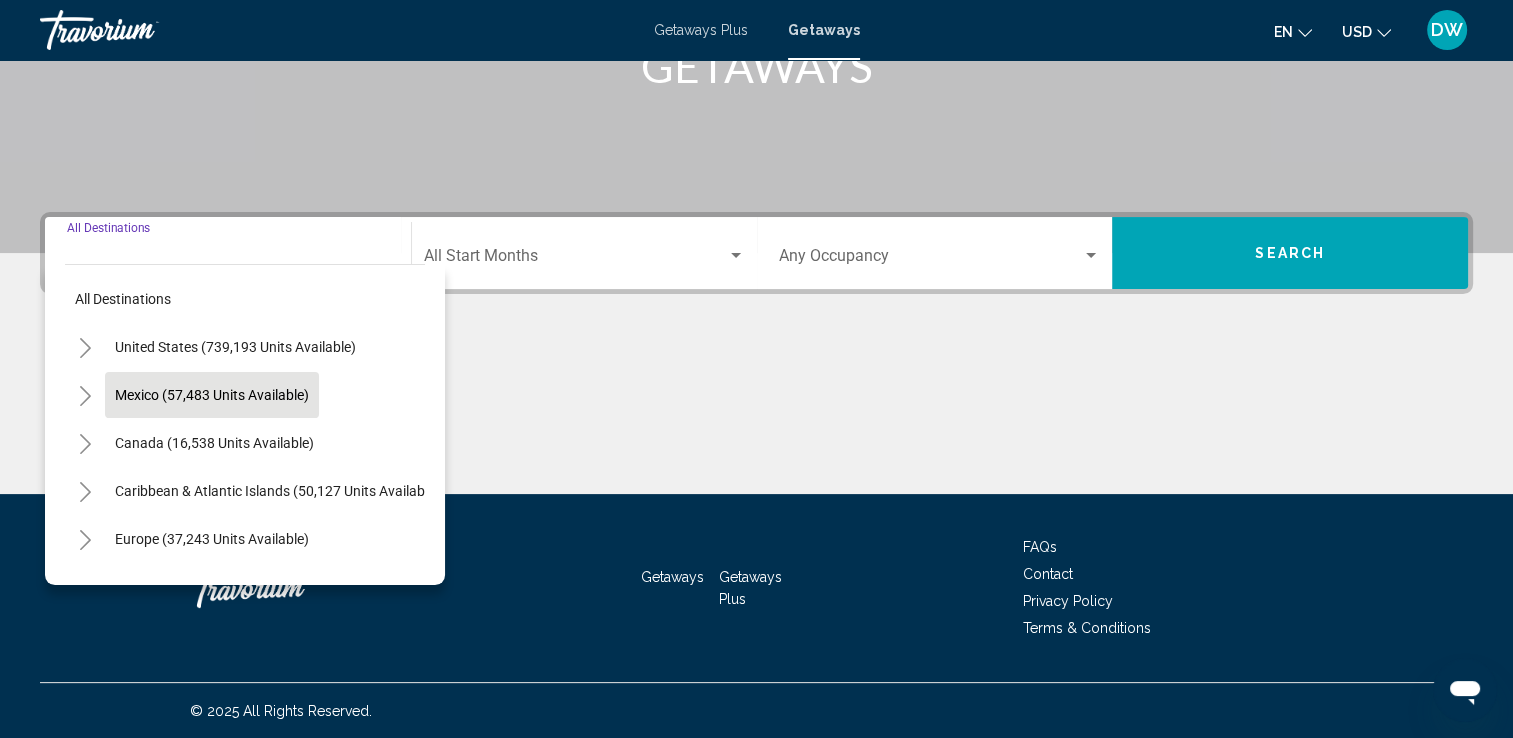 click on "Mexico (57,483 units available)" at bounding box center (214, 443) 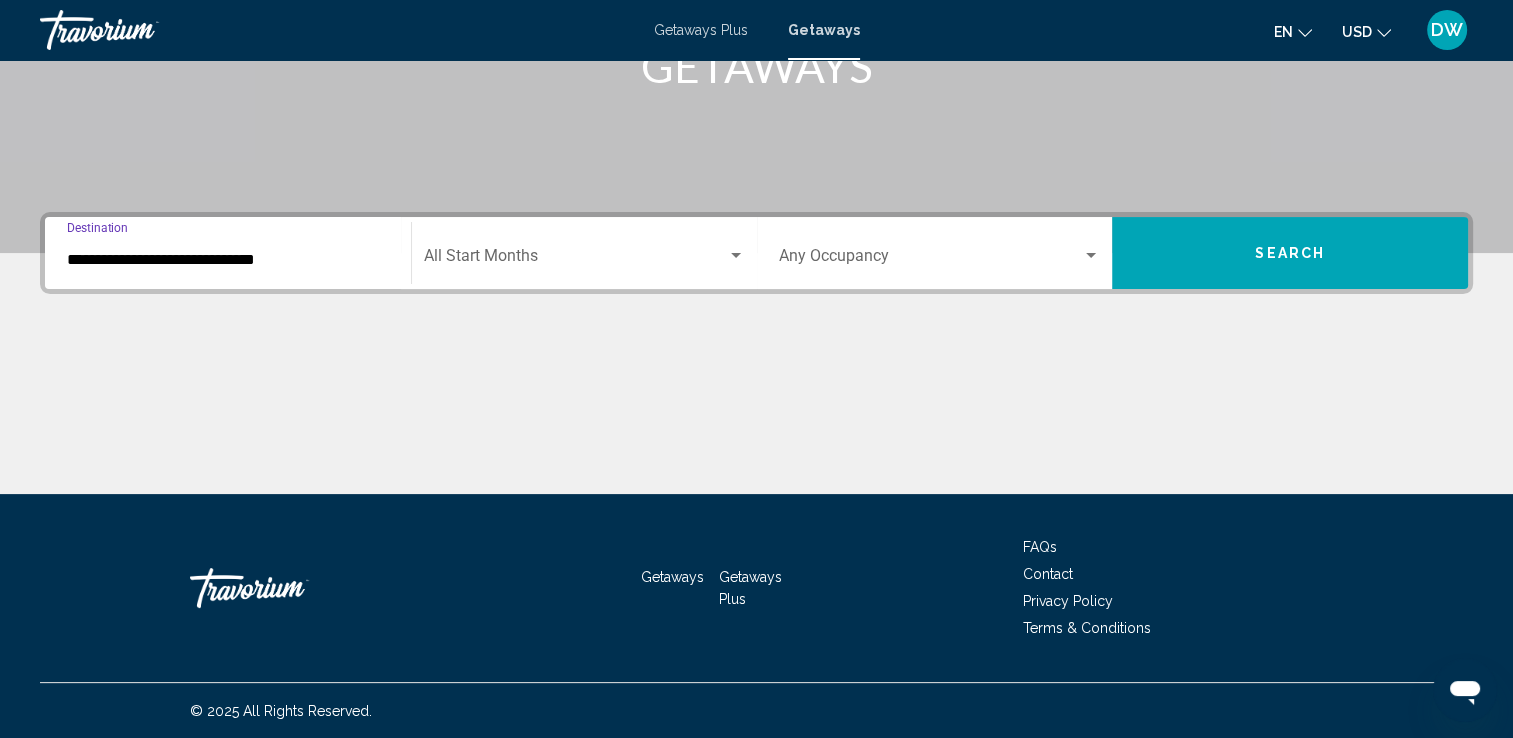click at bounding box center [931, 260] 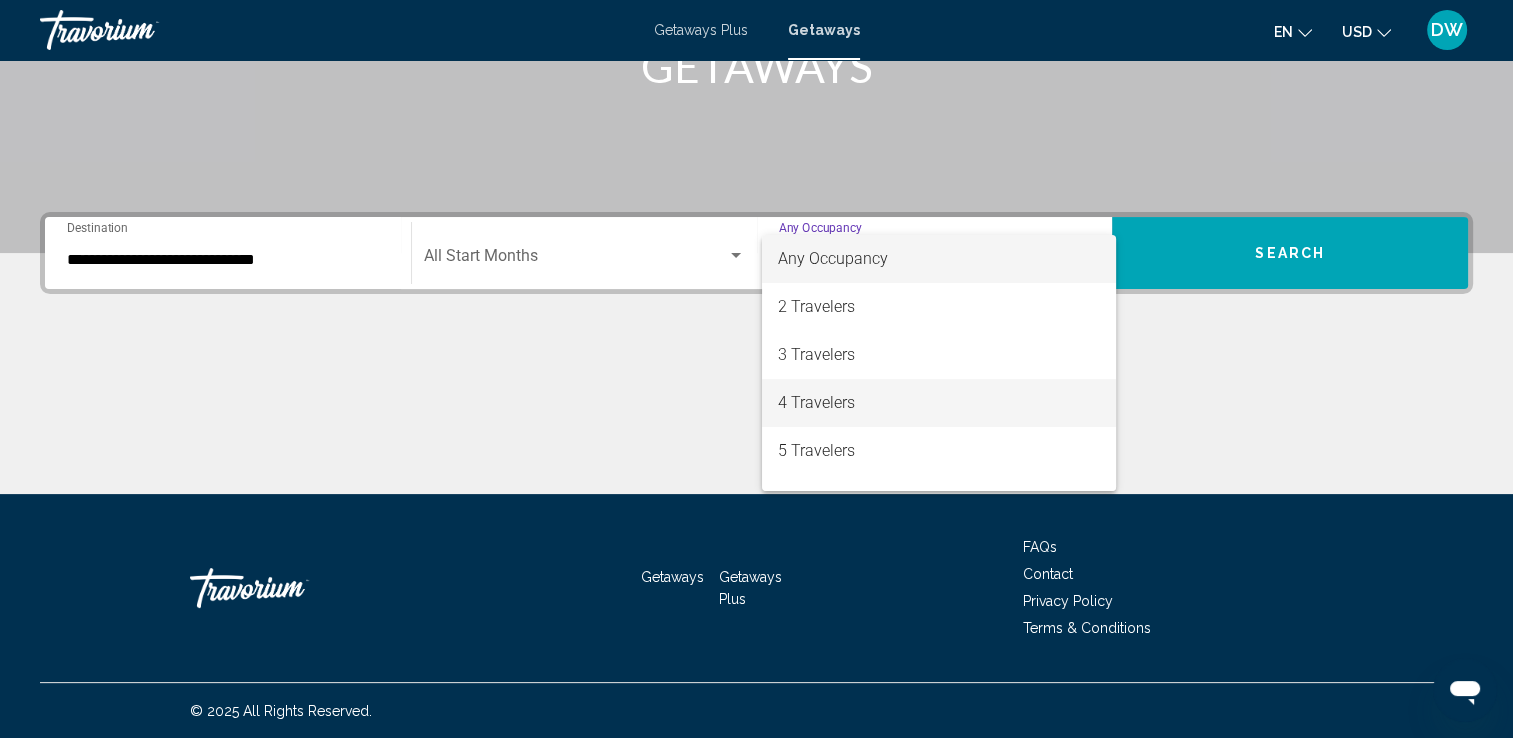 click on "4 Travelers" at bounding box center (939, 403) 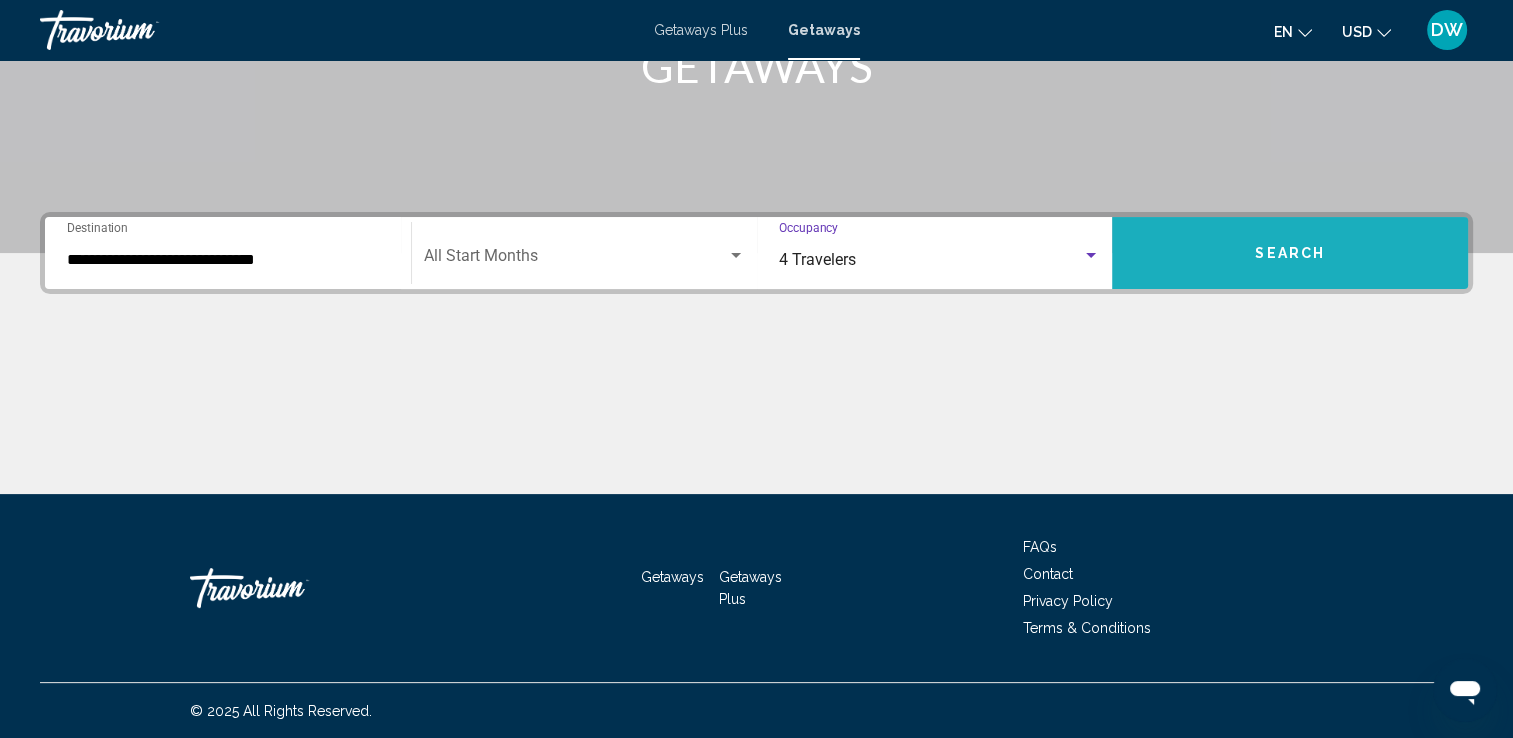 click on "Search" at bounding box center [1290, 254] 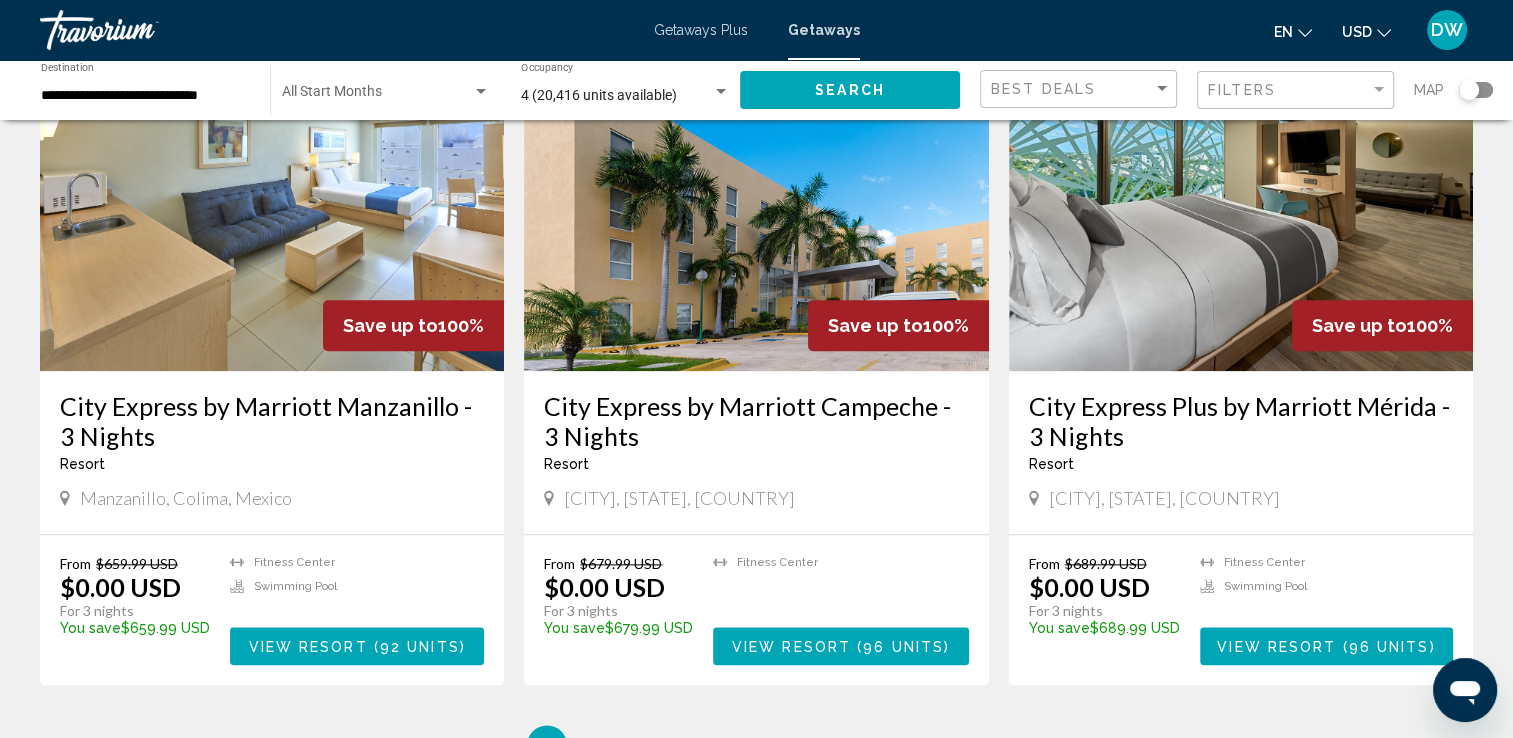scroll, scrollTop: 2200, scrollLeft: 0, axis: vertical 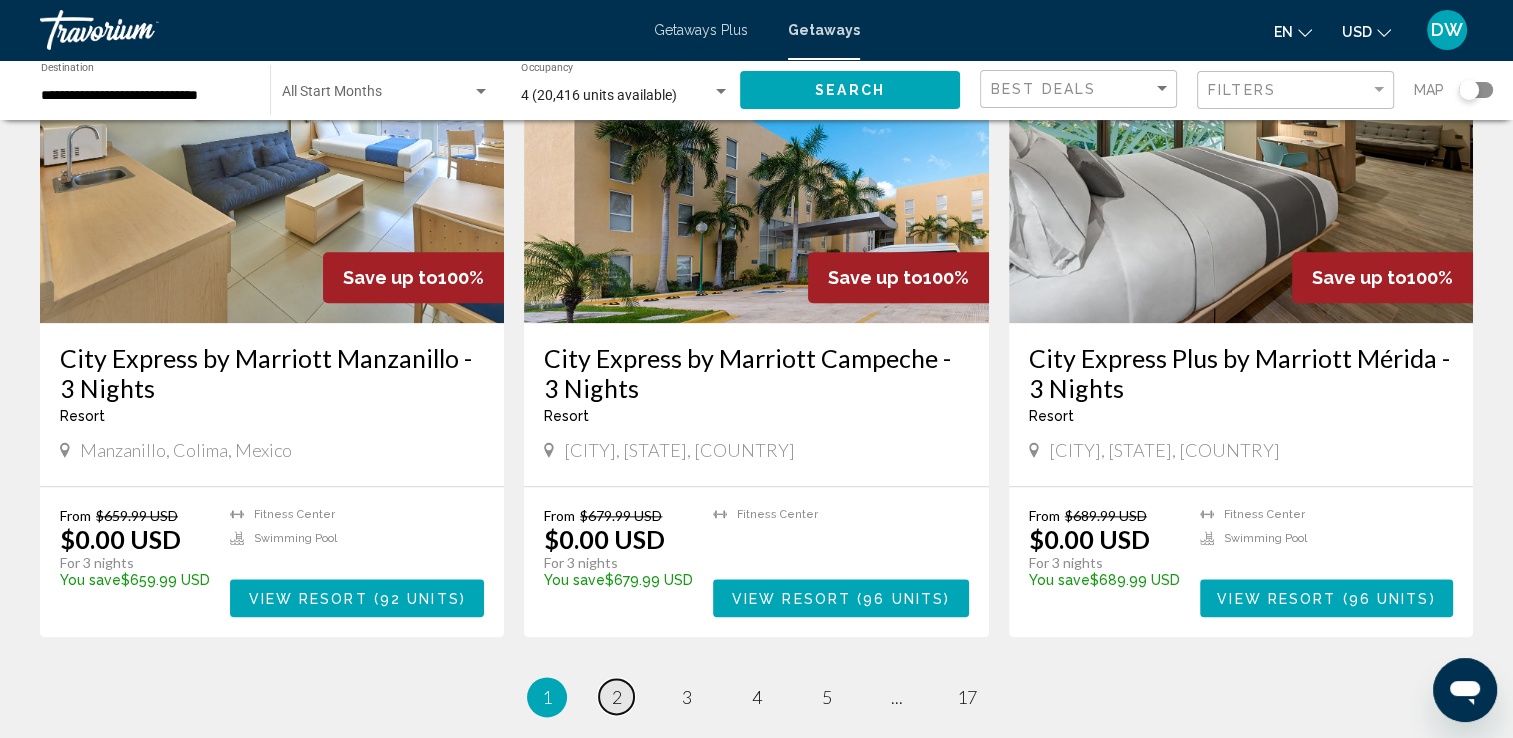 click on "2" at bounding box center (617, 697) 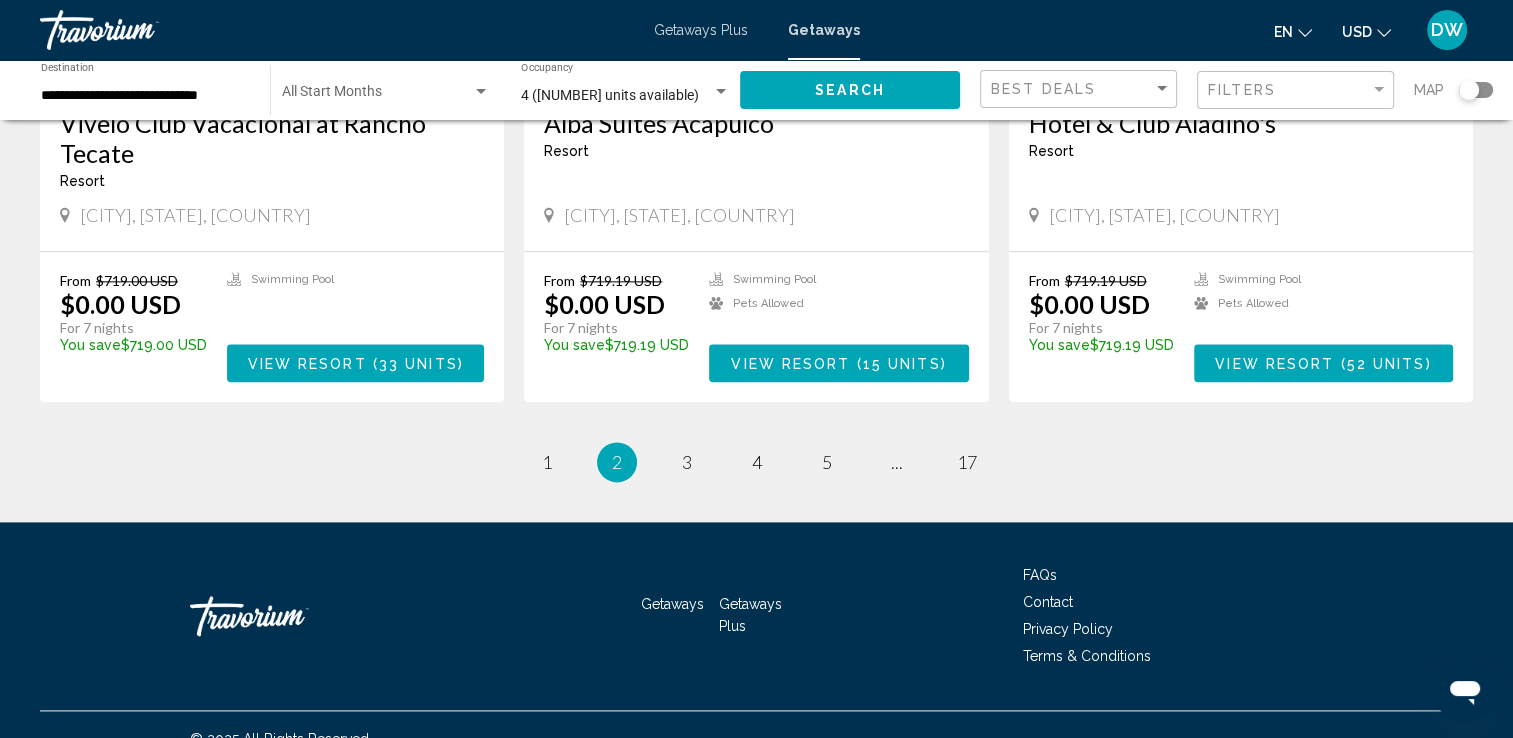 scroll, scrollTop: 2459, scrollLeft: 0, axis: vertical 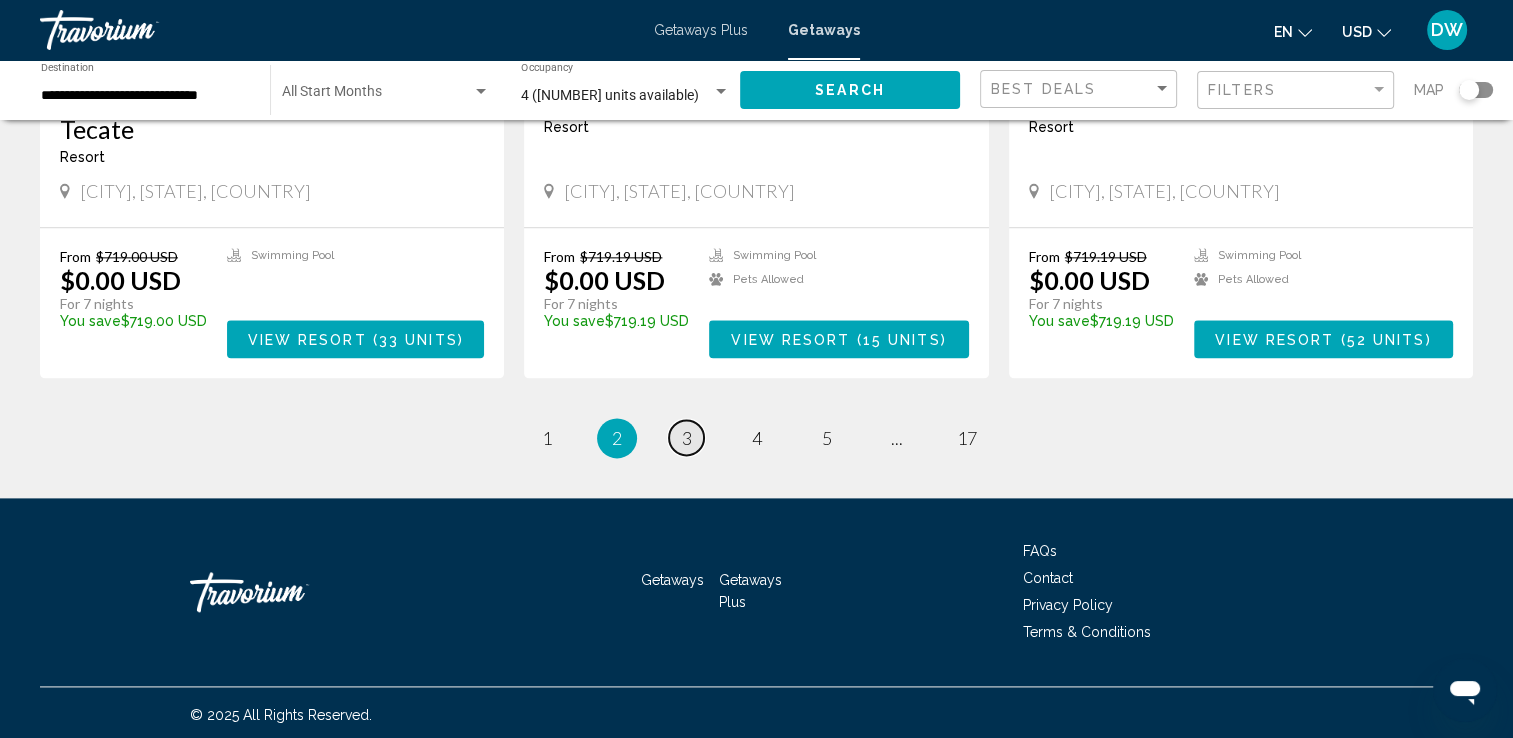 click on "page  3" at bounding box center (686, 437) 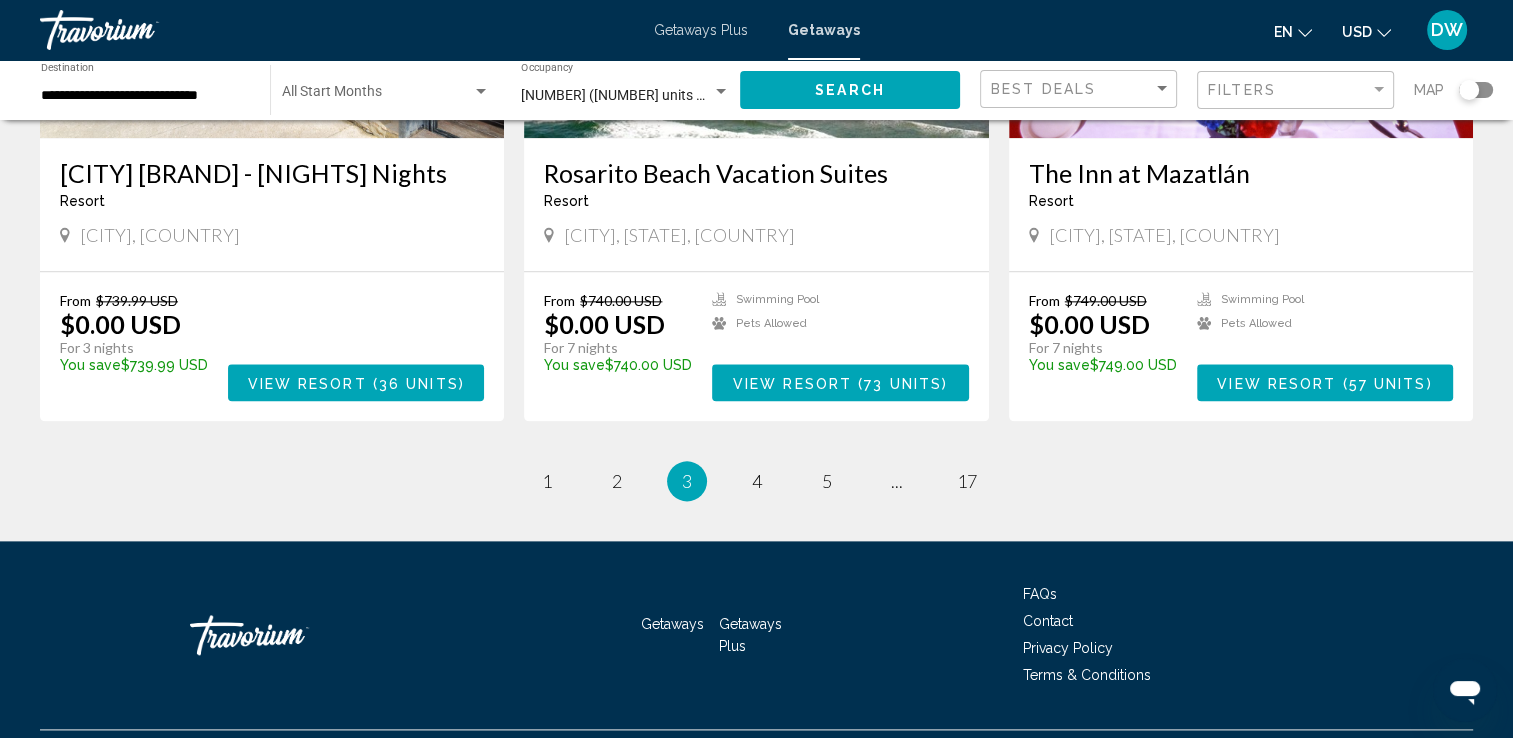 scroll, scrollTop: 2400, scrollLeft: 0, axis: vertical 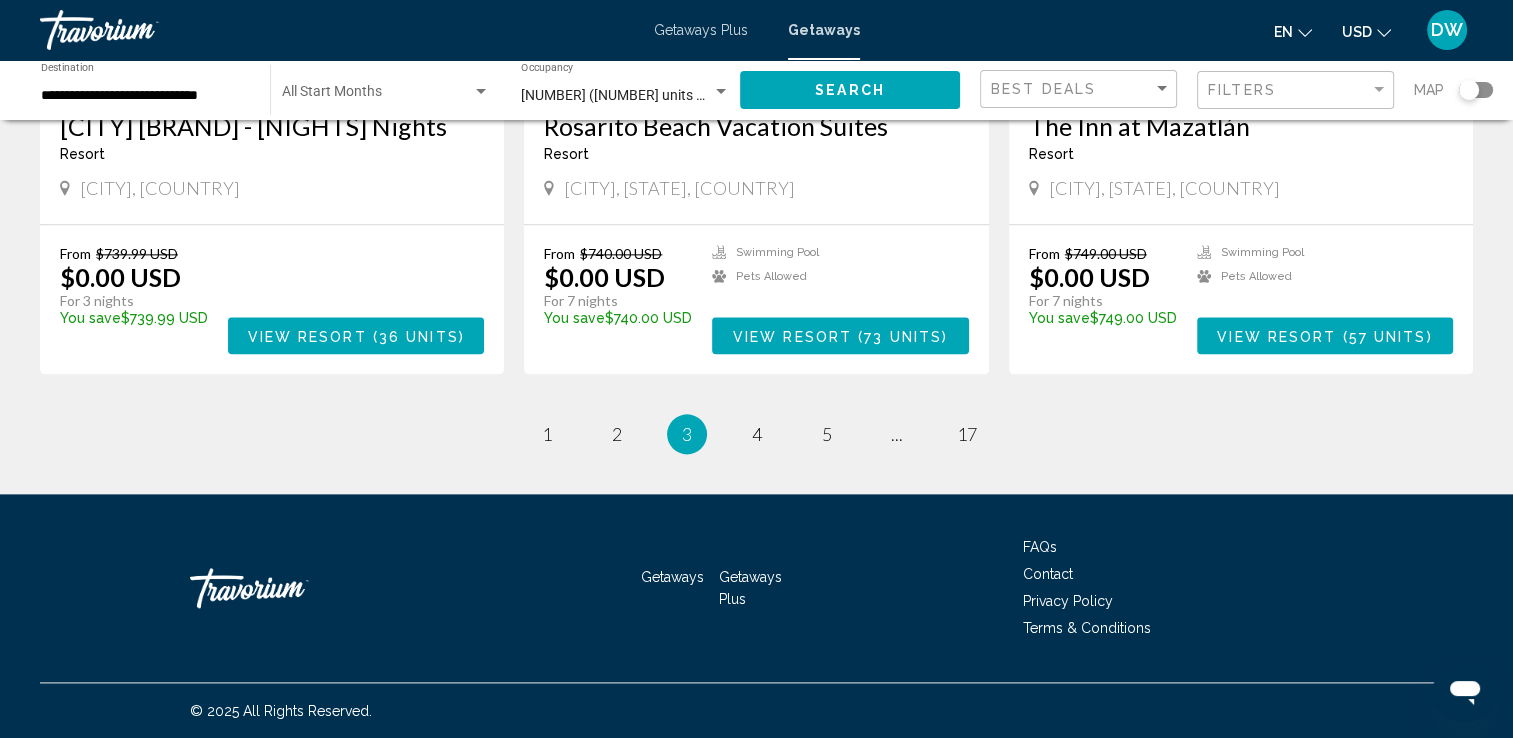 click on "page  4" at bounding box center (757, 434) 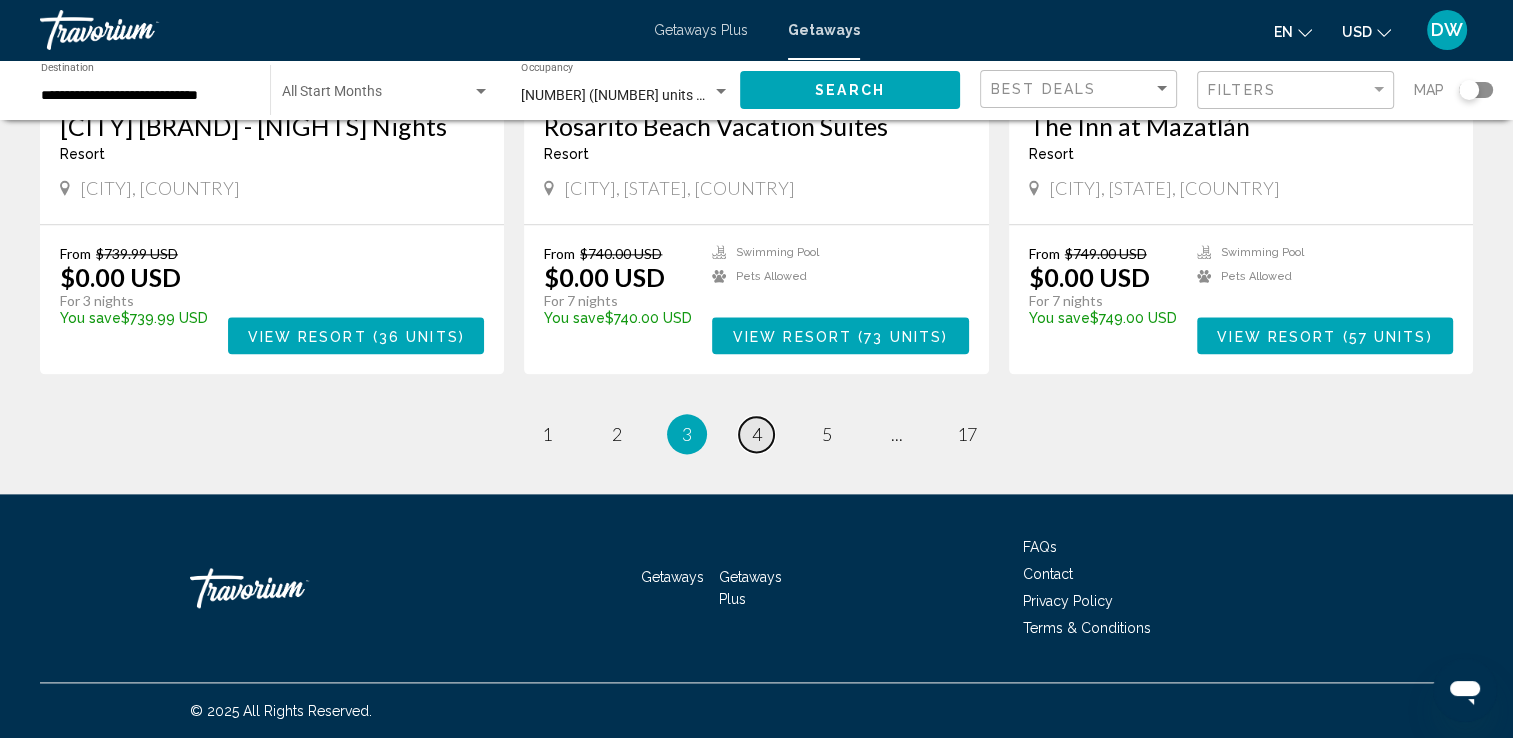 click on "page  4" at bounding box center (756, 434) 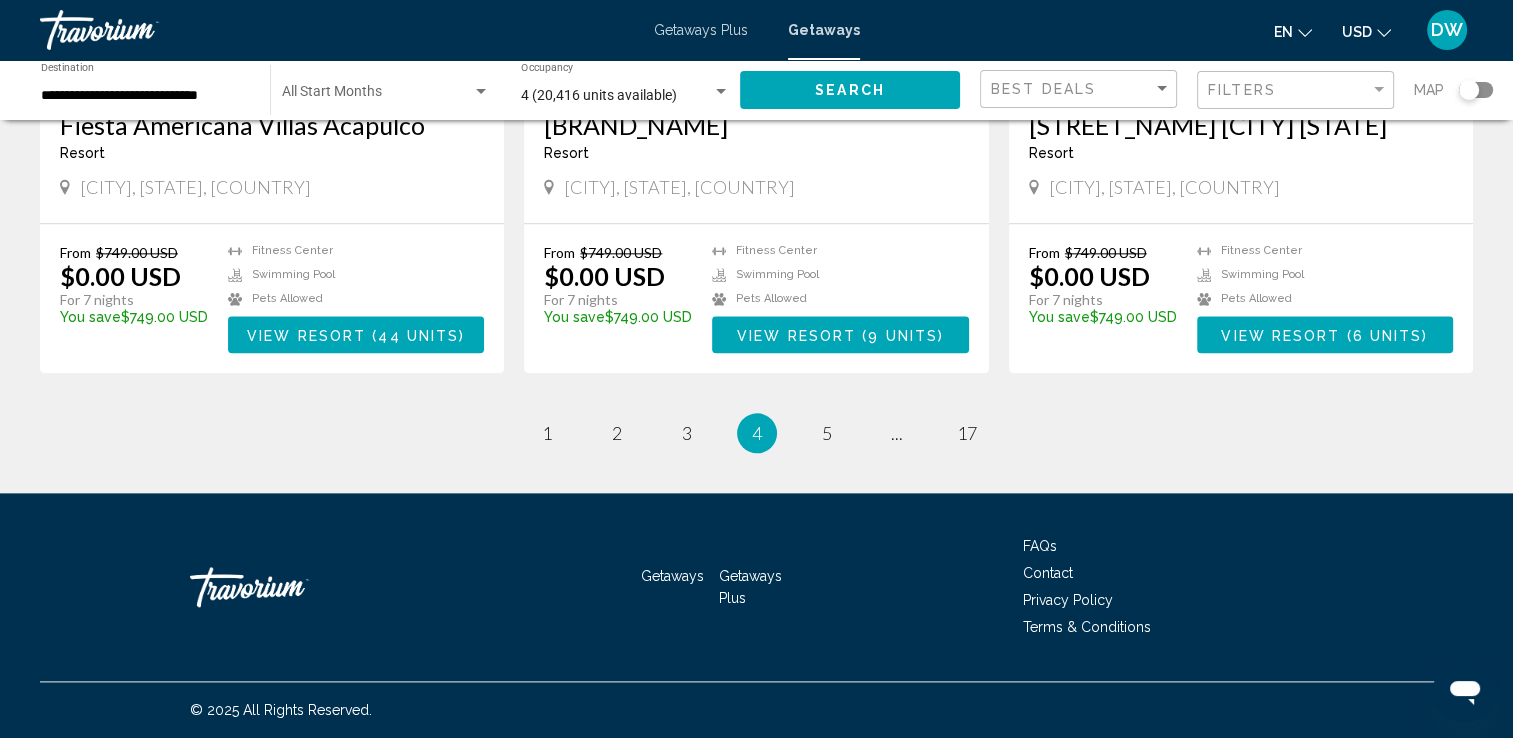 scroll, scrollTop: 2397, scrollLeft: 0, axis: vertical 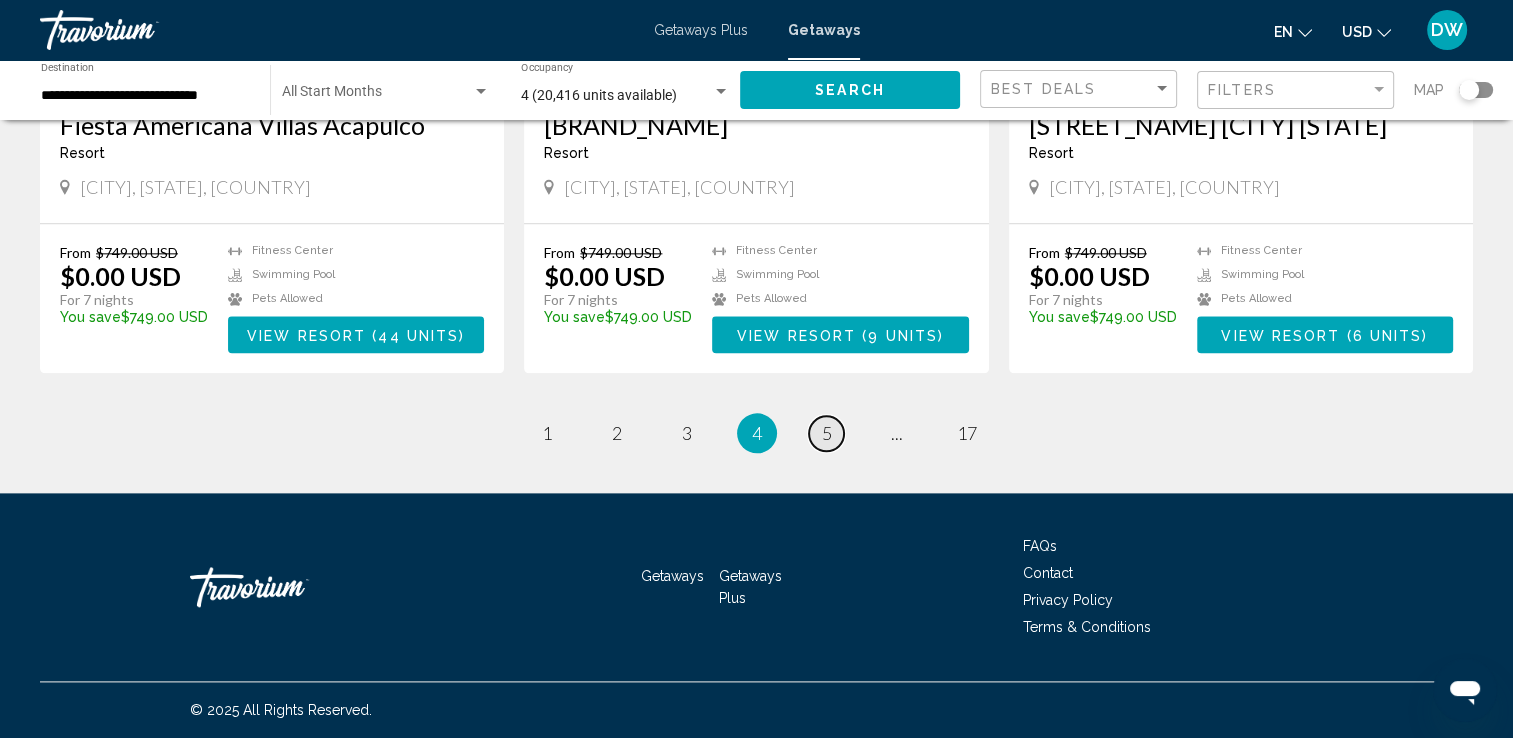 click on "5" at bounding box center (827, 433) 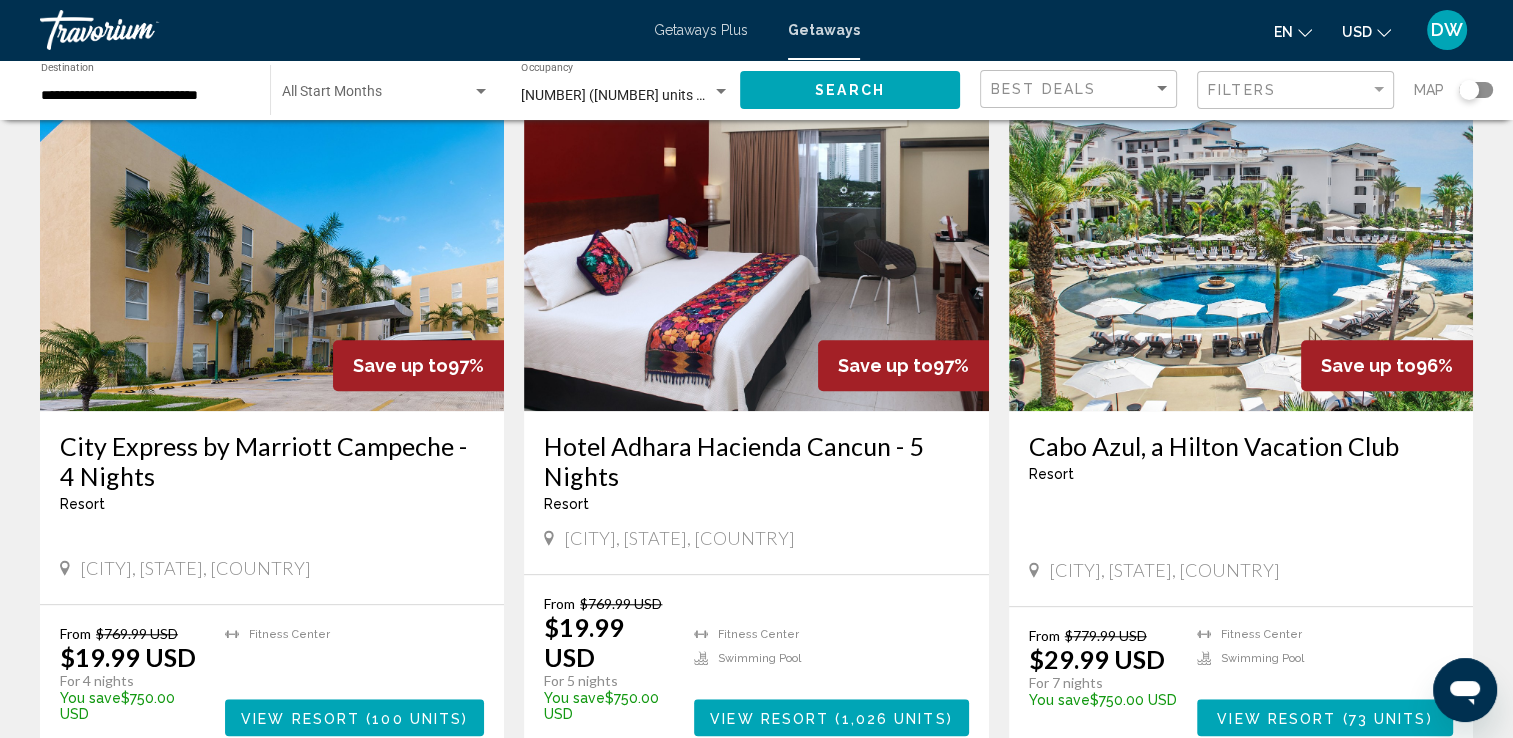 scroll, scrollTop: 1500, scrollLeft: 0, axis: vertical 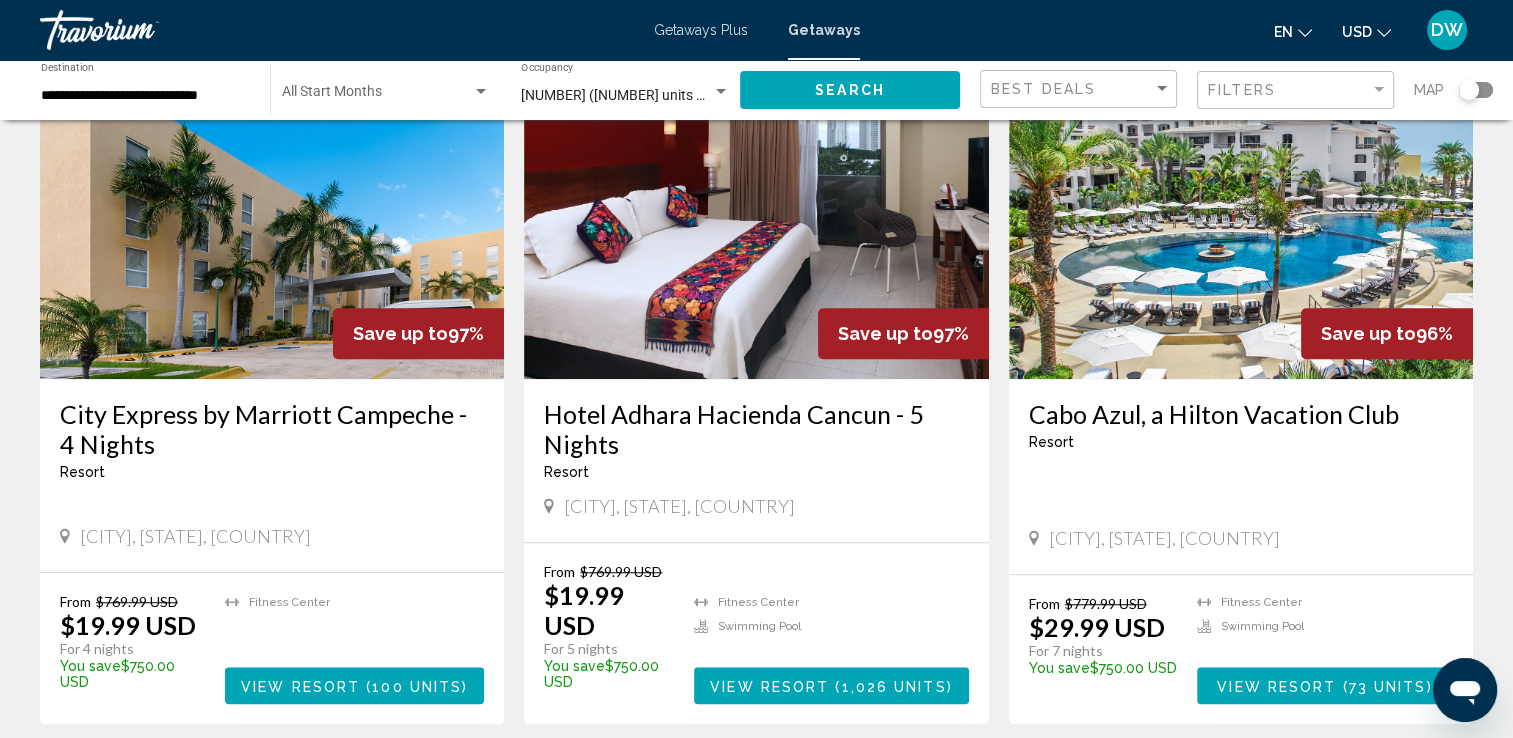 click at bounding box center [756, 219] 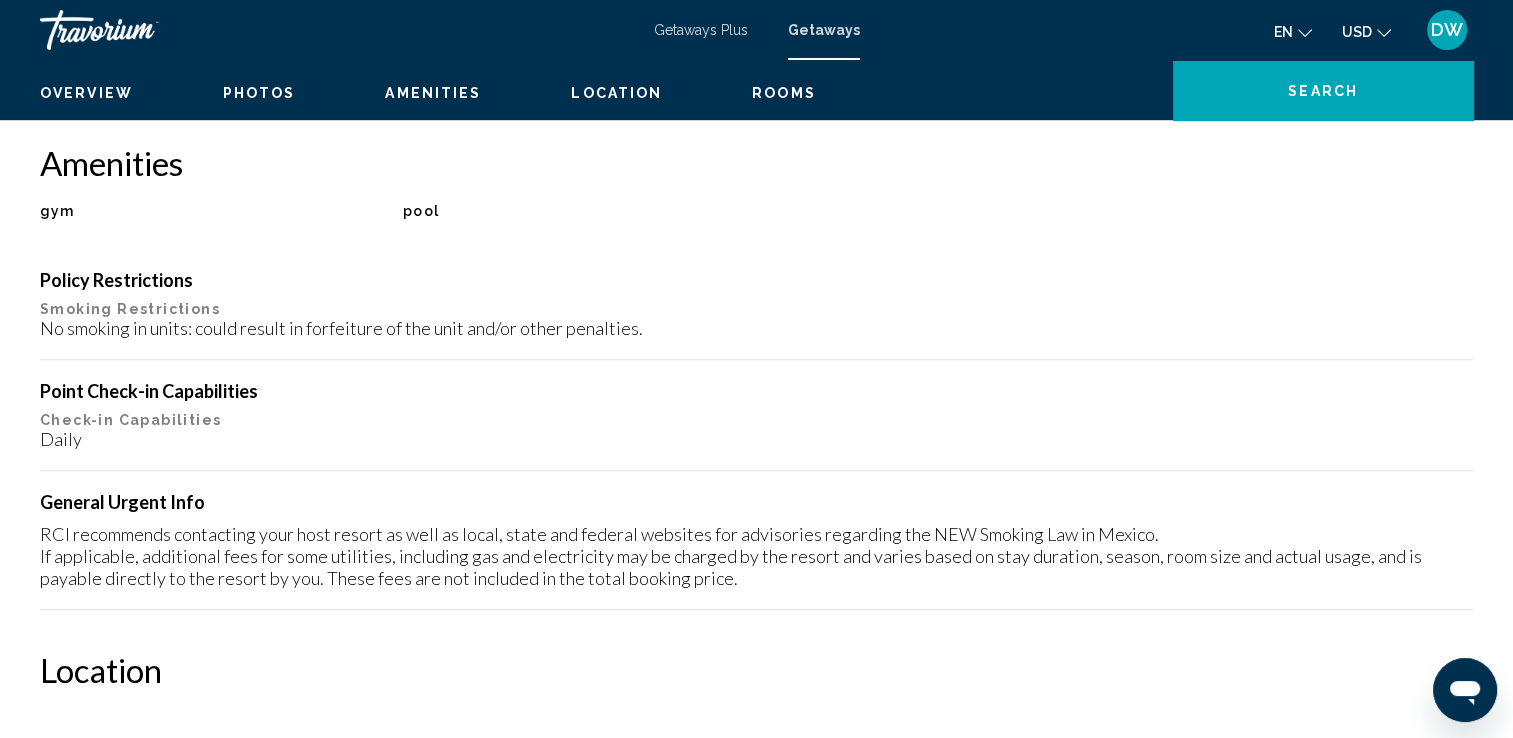scroll, scrollTop: 0, scrollLeft: 0, axis: both 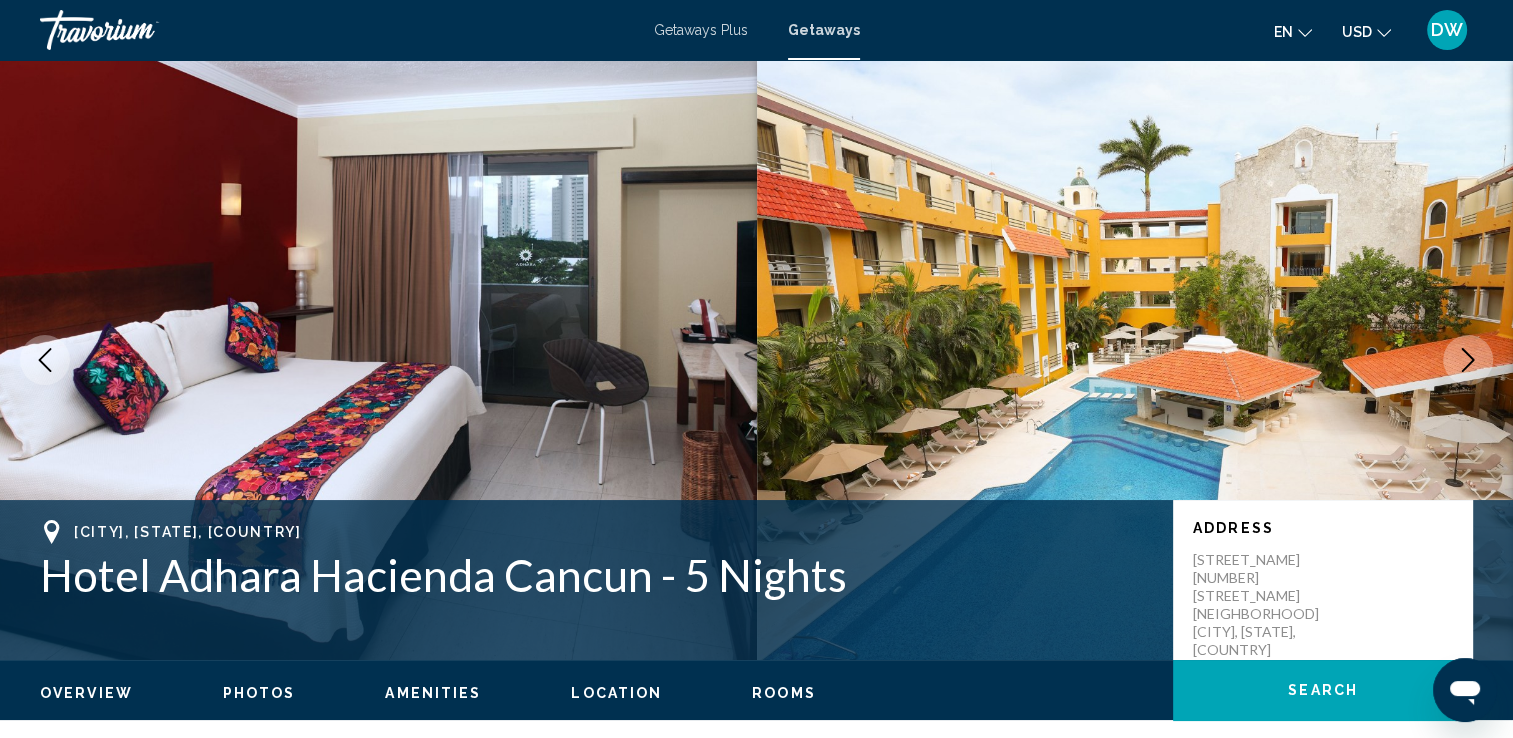 click 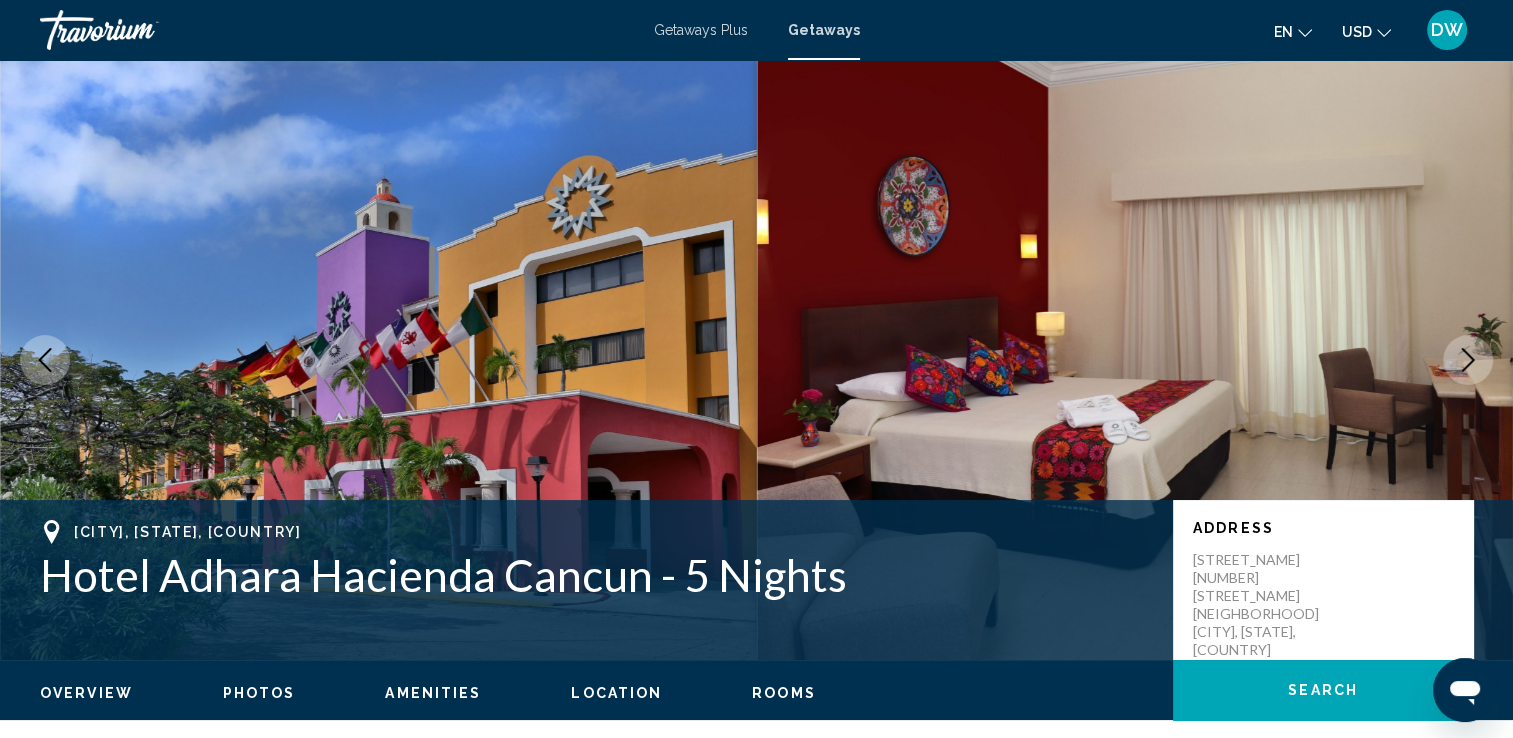 click 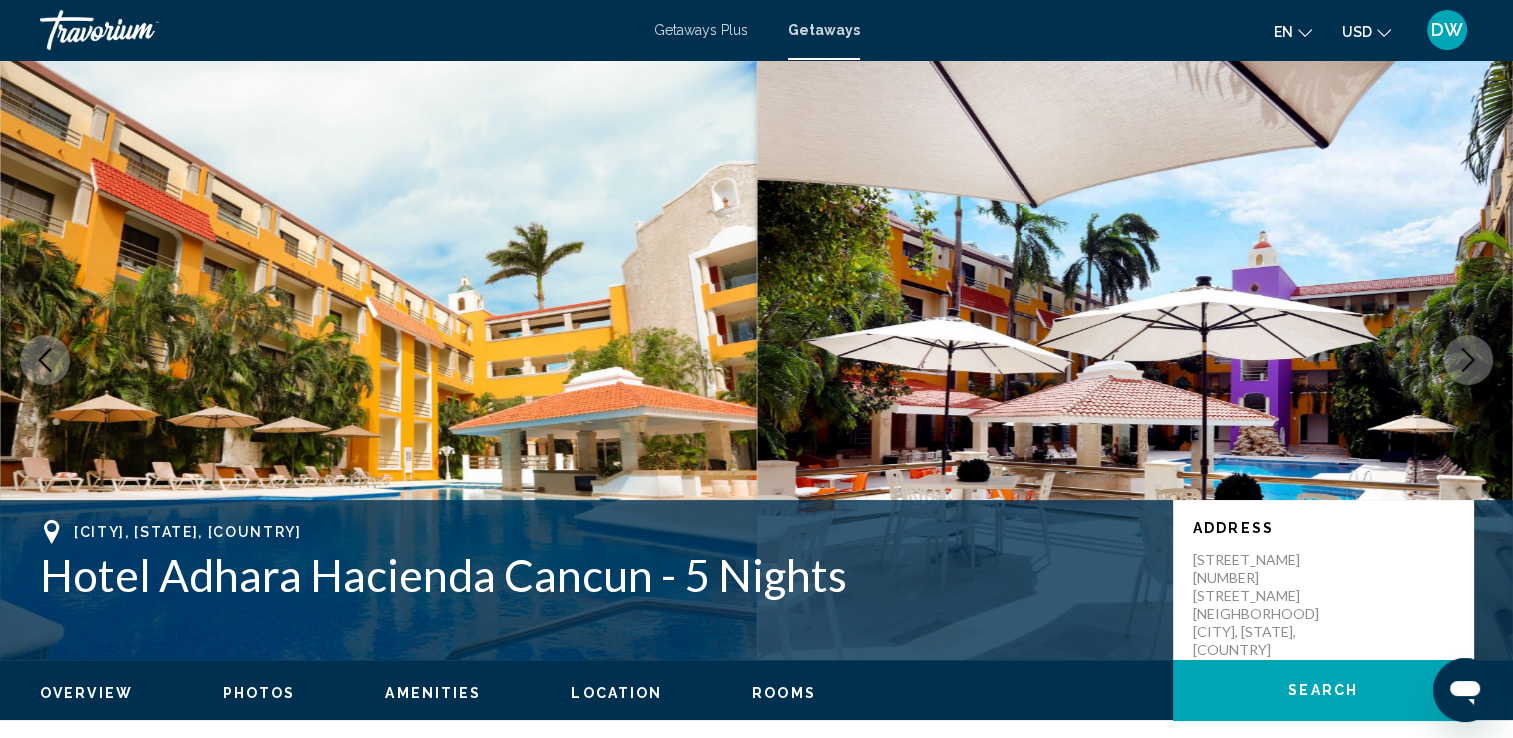 click 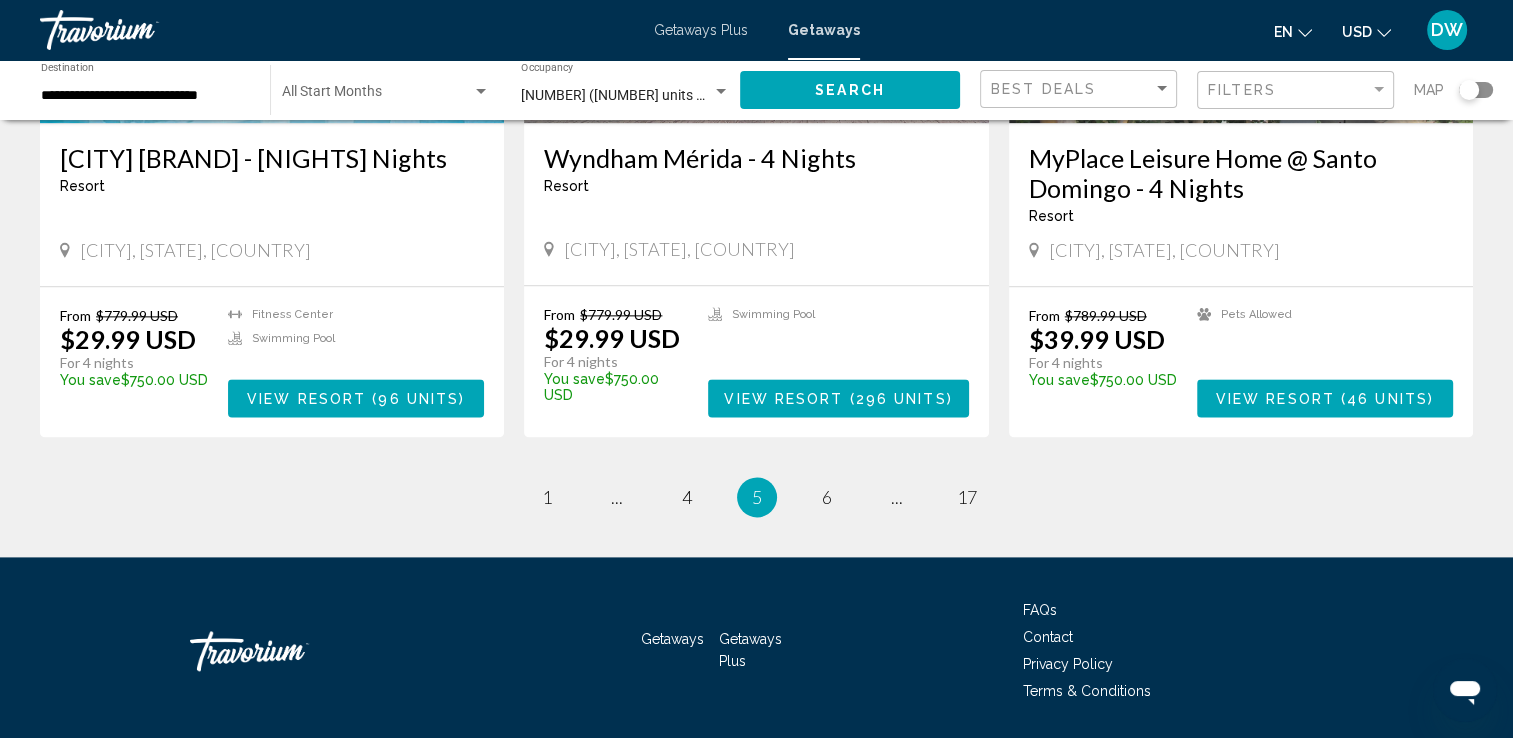 scroll, scrollTop: 2489, scrollLeft: 0, axis: vertical 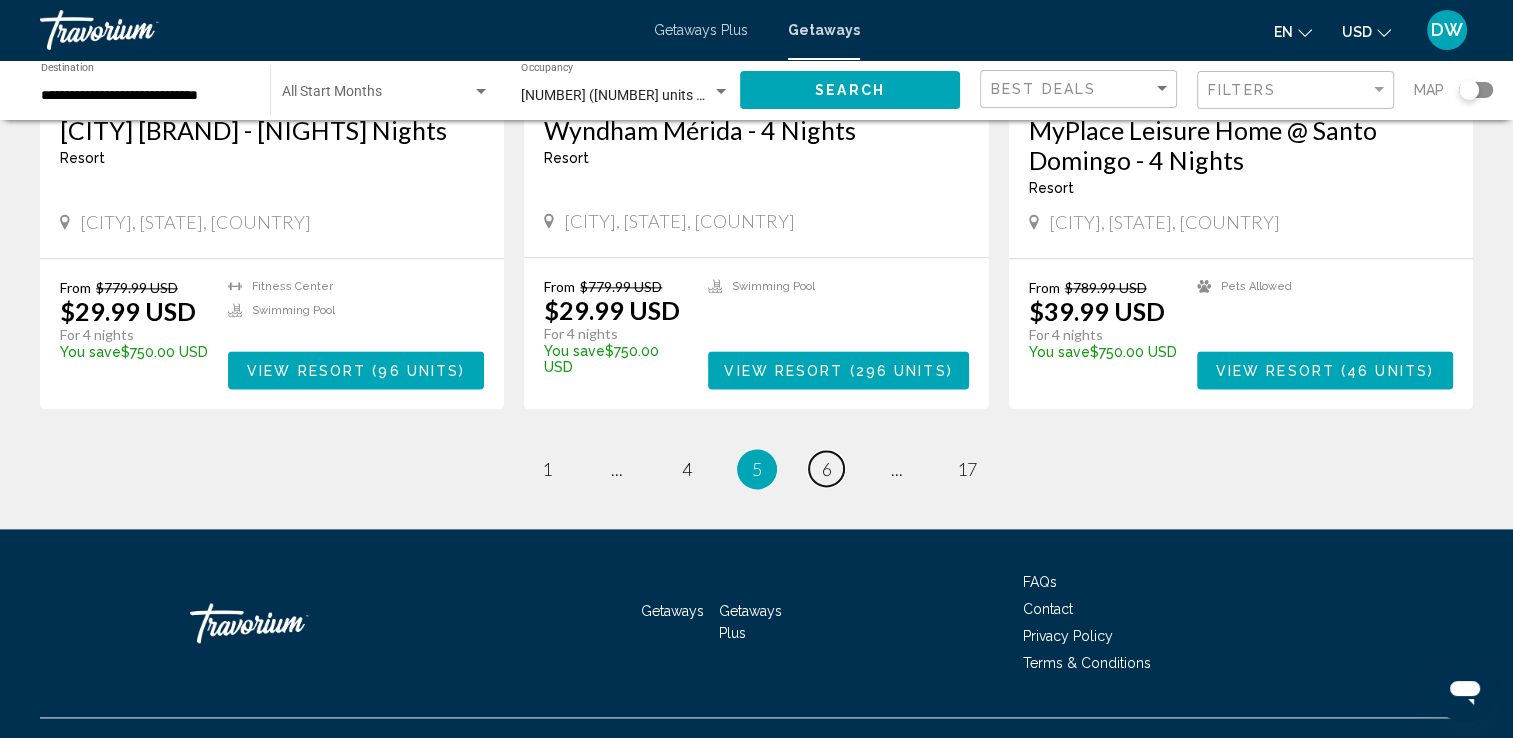 click on "page  6" at bounding box center [826, 468] 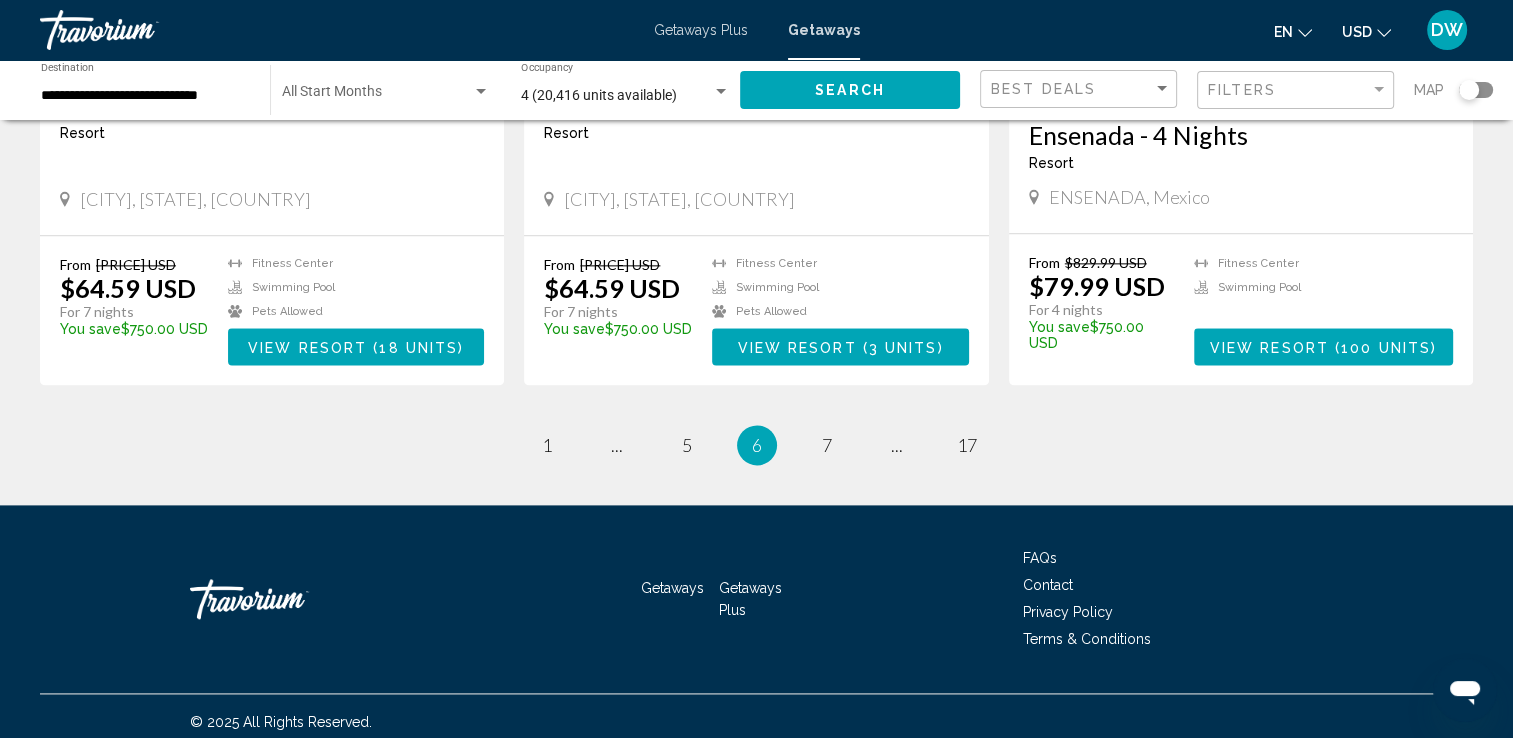 scroll, scrollTop: 2487, scrollLeft: 0, axis: vertical 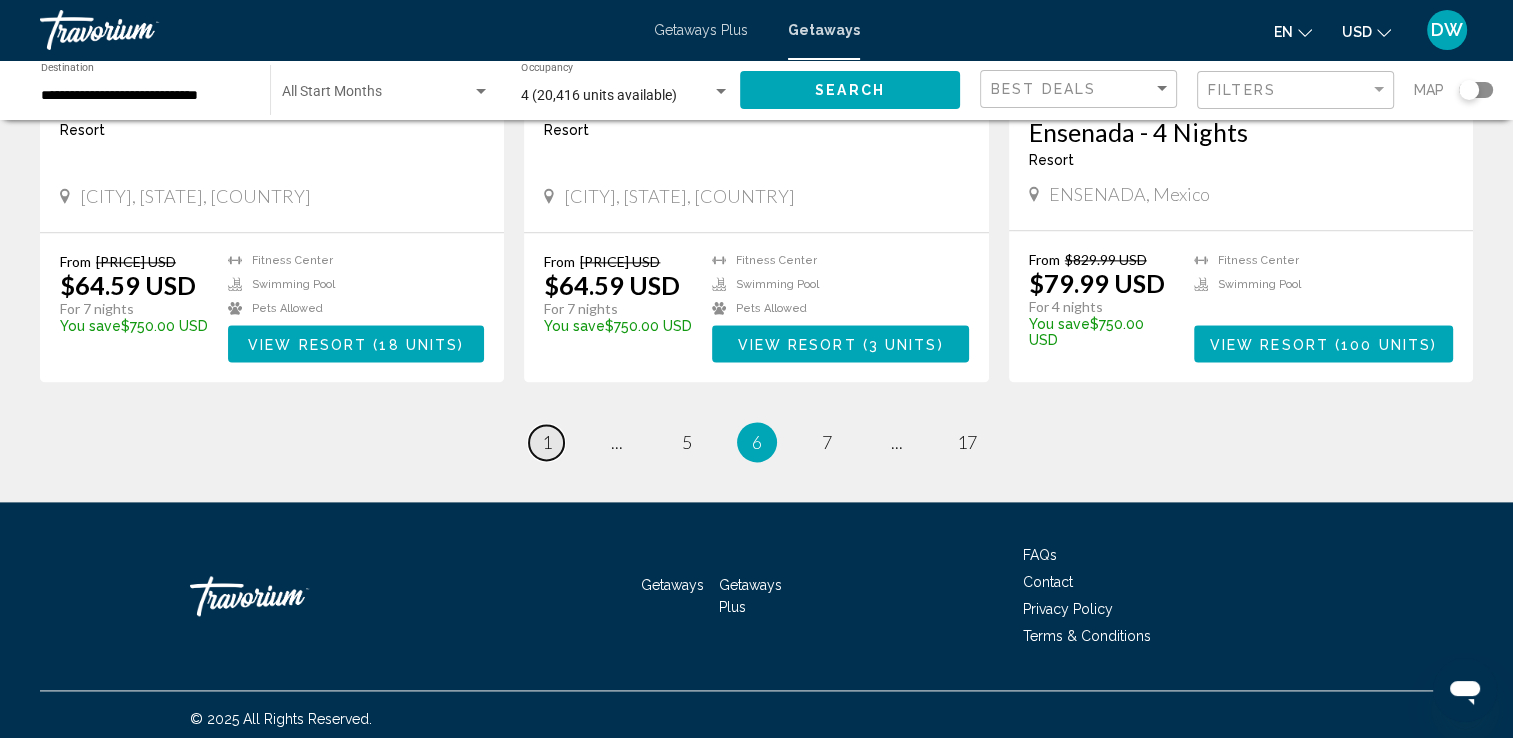 click on "1" at bounding box center (547, 442) 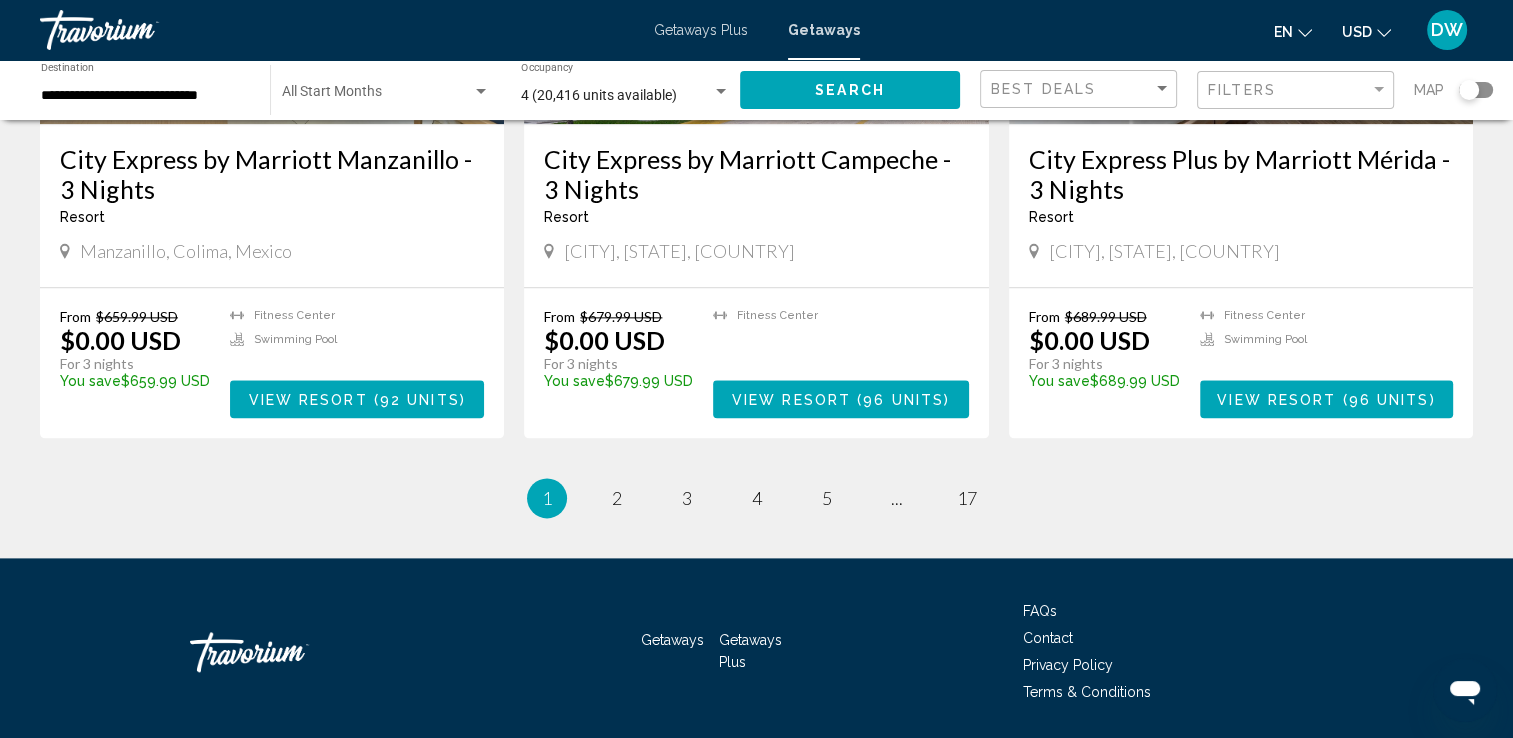 scroll, scrollTop: 2400, scrollLeft: 0, axis: vertical 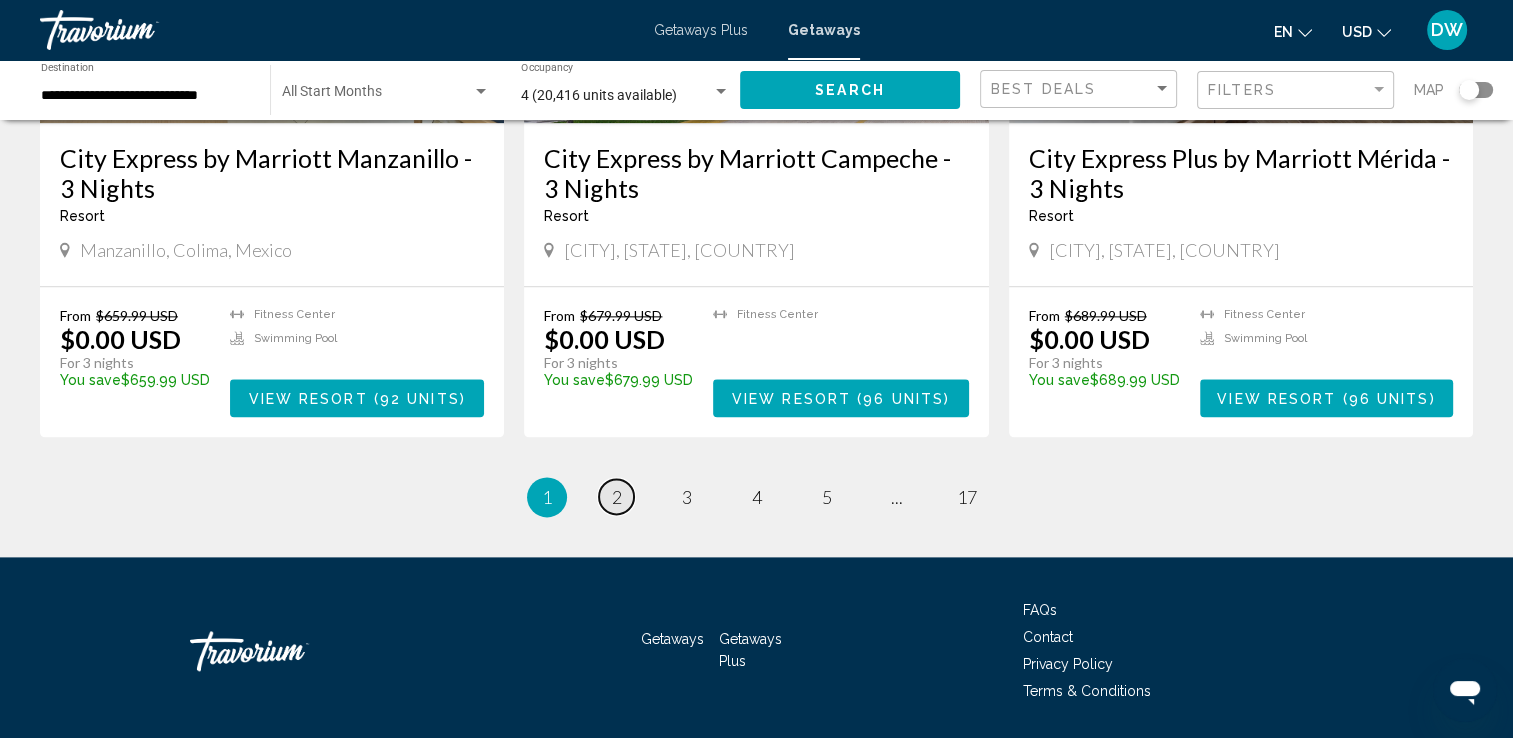 click on "2" at bounding box center (617, 497) 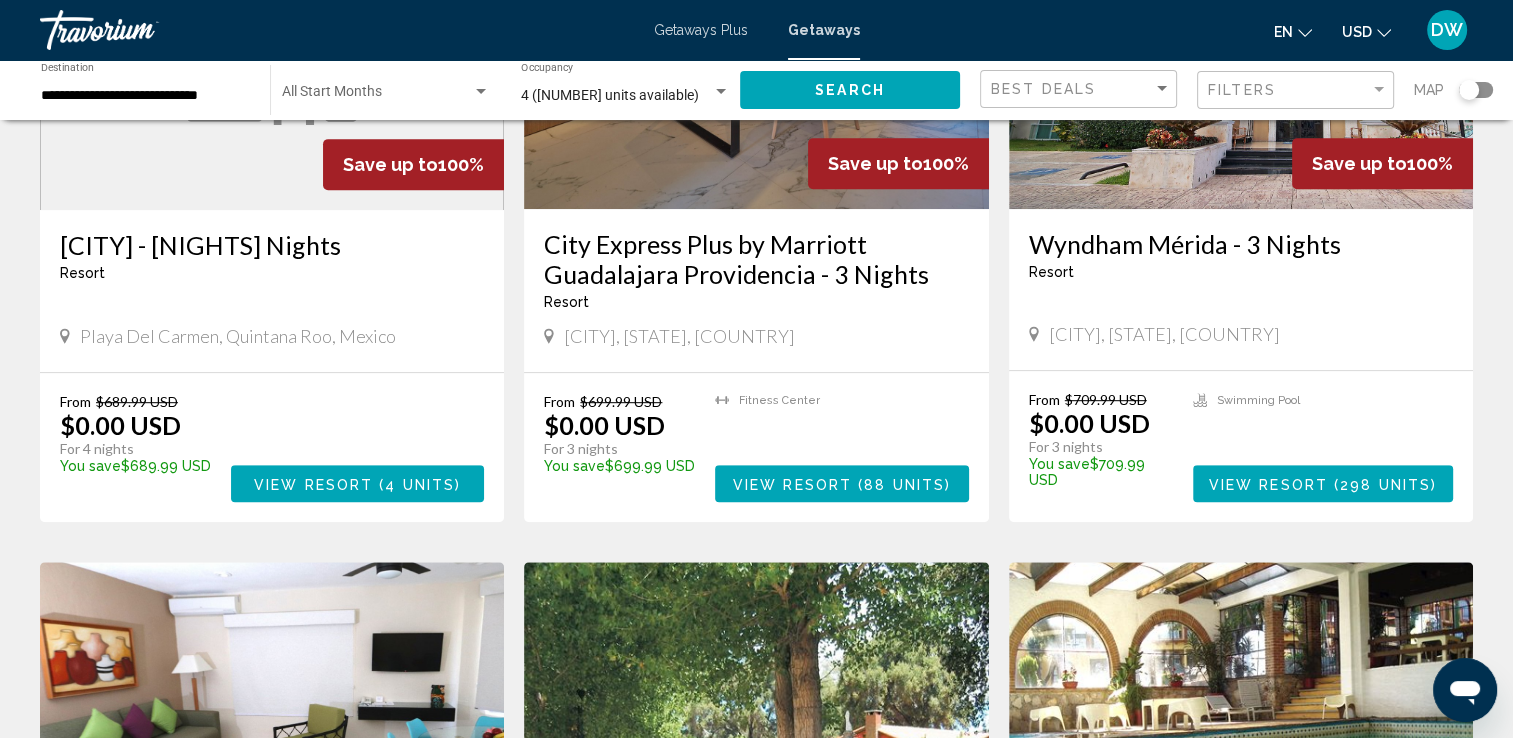 scroll, scrollTop: 1000, scrollLeft: 0, axis: vertical 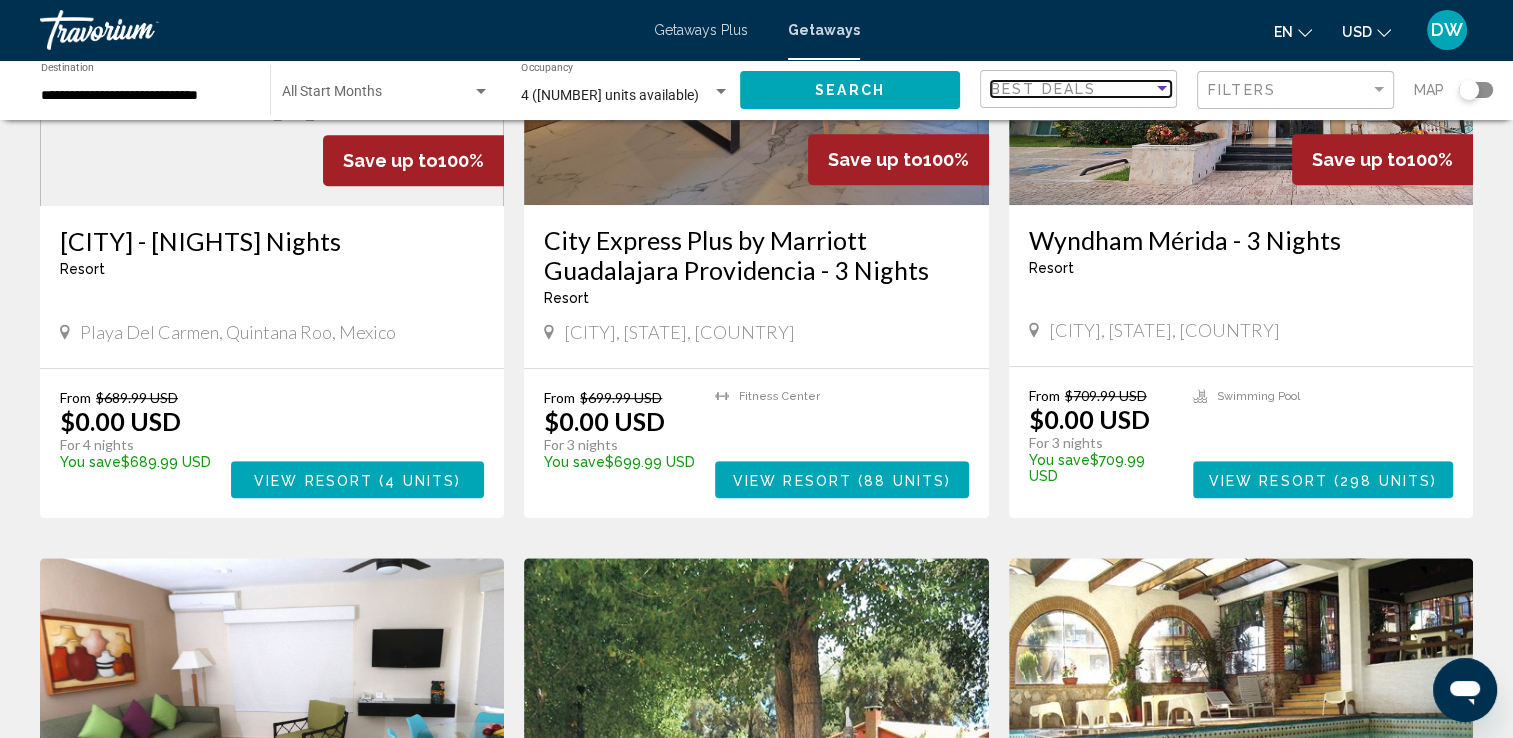 click on "Best Deals" at bounding box center [1072, 89] 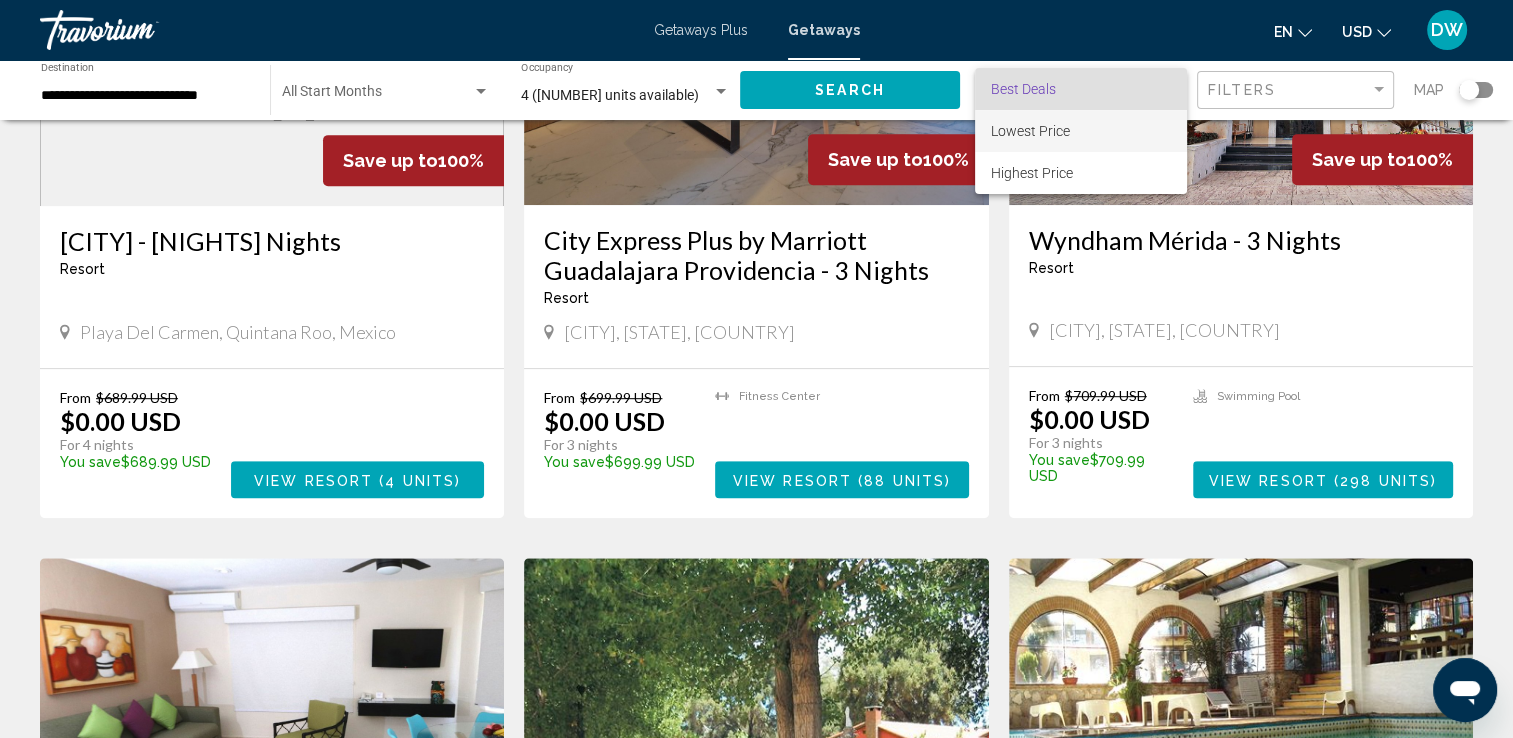 click on "Lowest Price" at bounding box center (1030, 131) 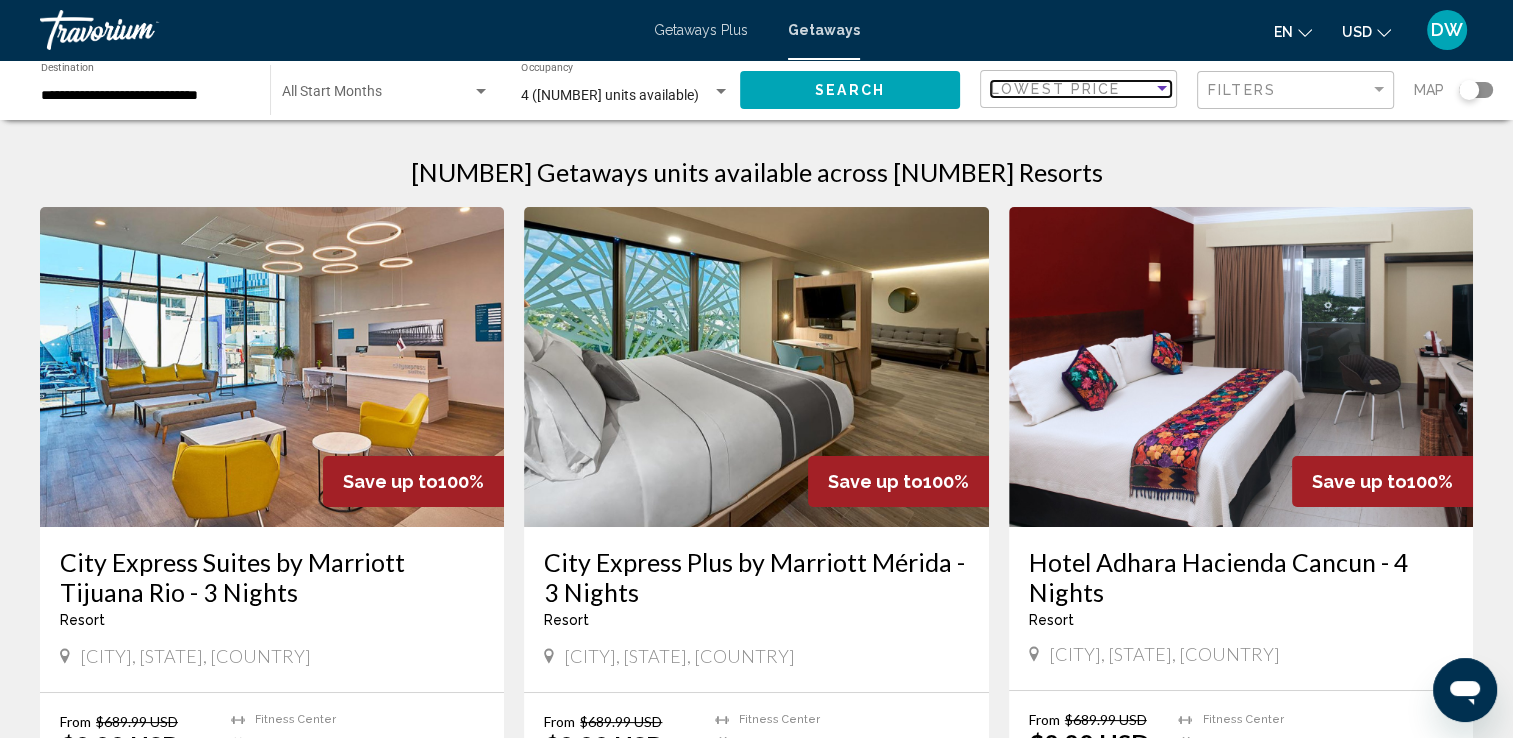 scroll, scrollTop: 0, scrollLeft: 0, axis: both 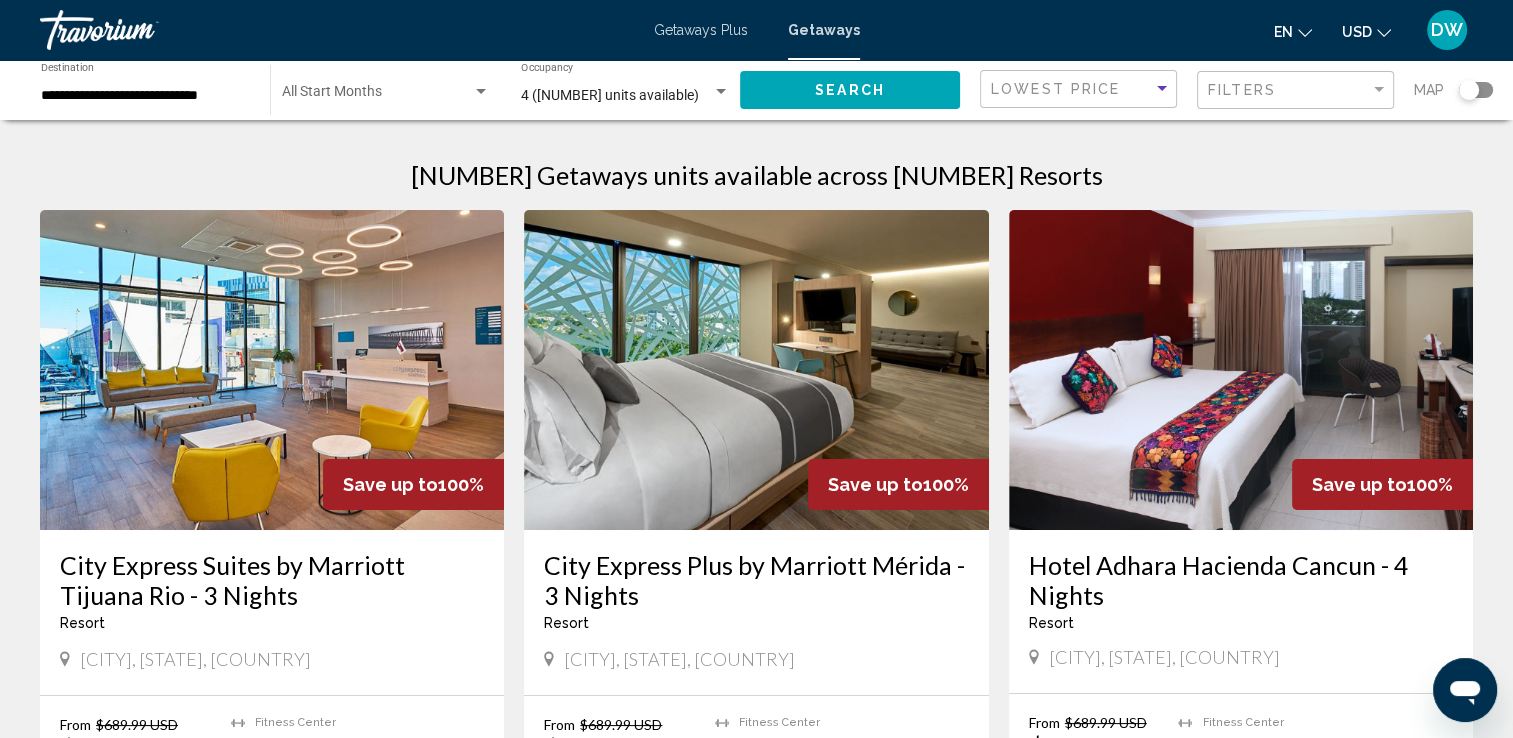 click on "Getaways Plus" at bounding box center (701, 30) 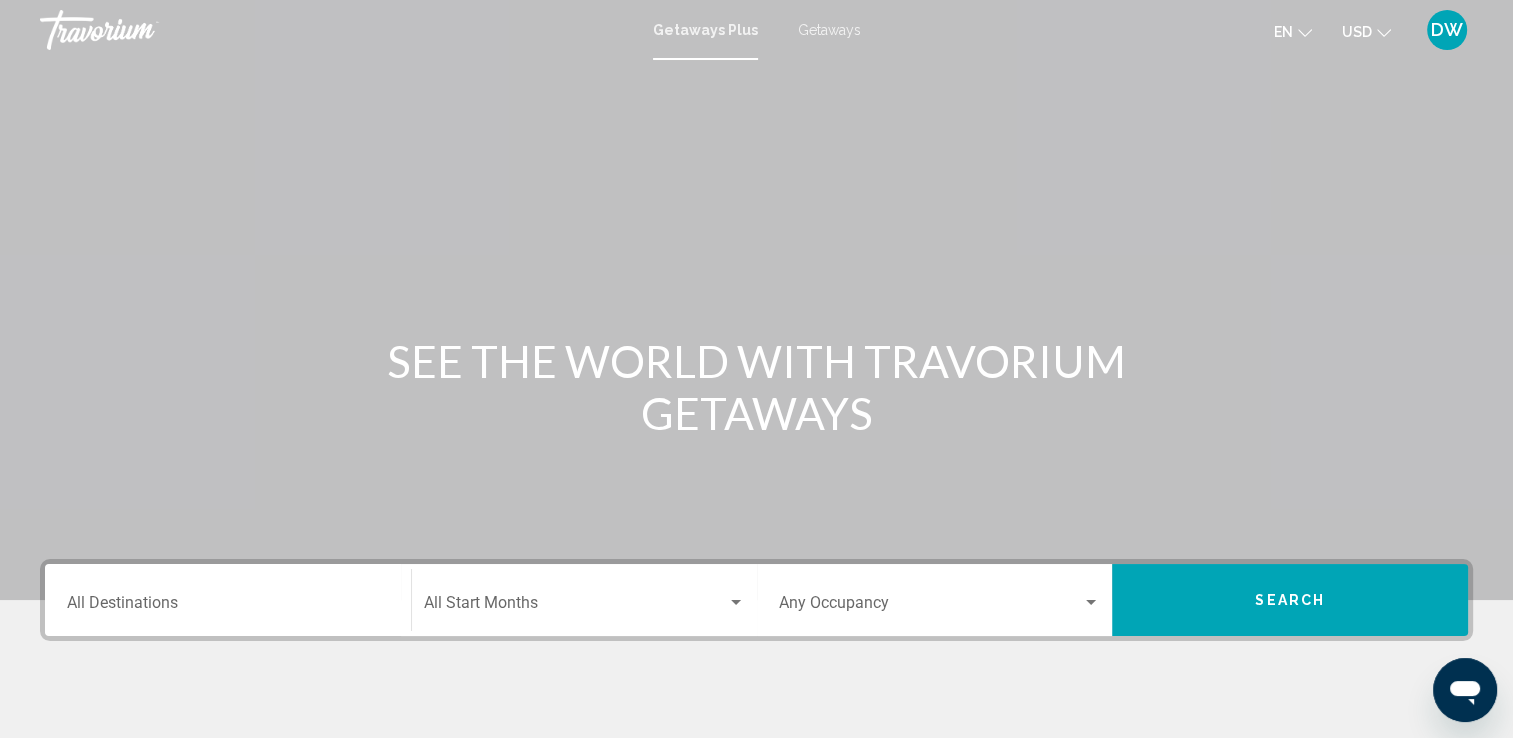 click on "Destination All Destinations" at bounding box center (228, 607) 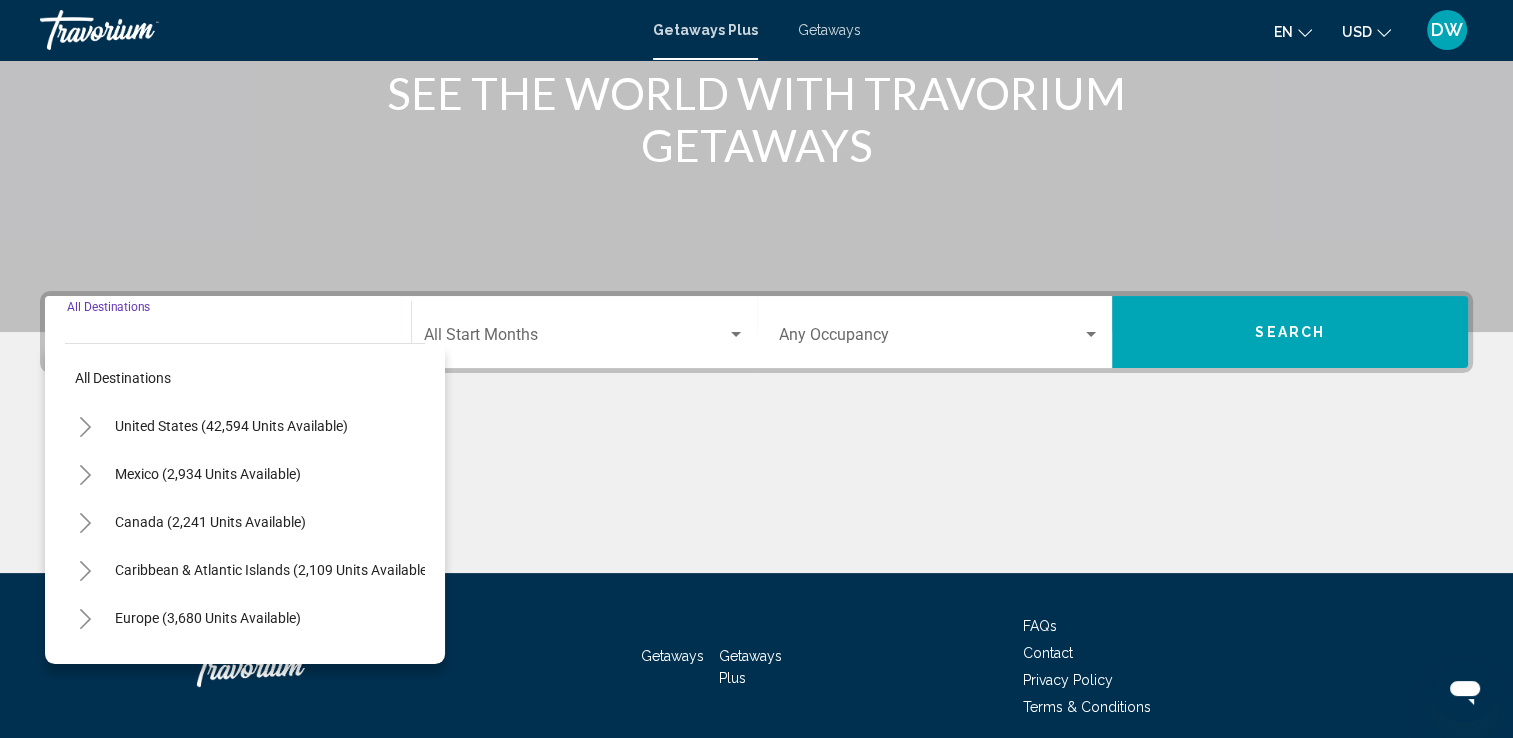 scroll, scrollTop: 347, scrollLeft: 0, axis: vertical 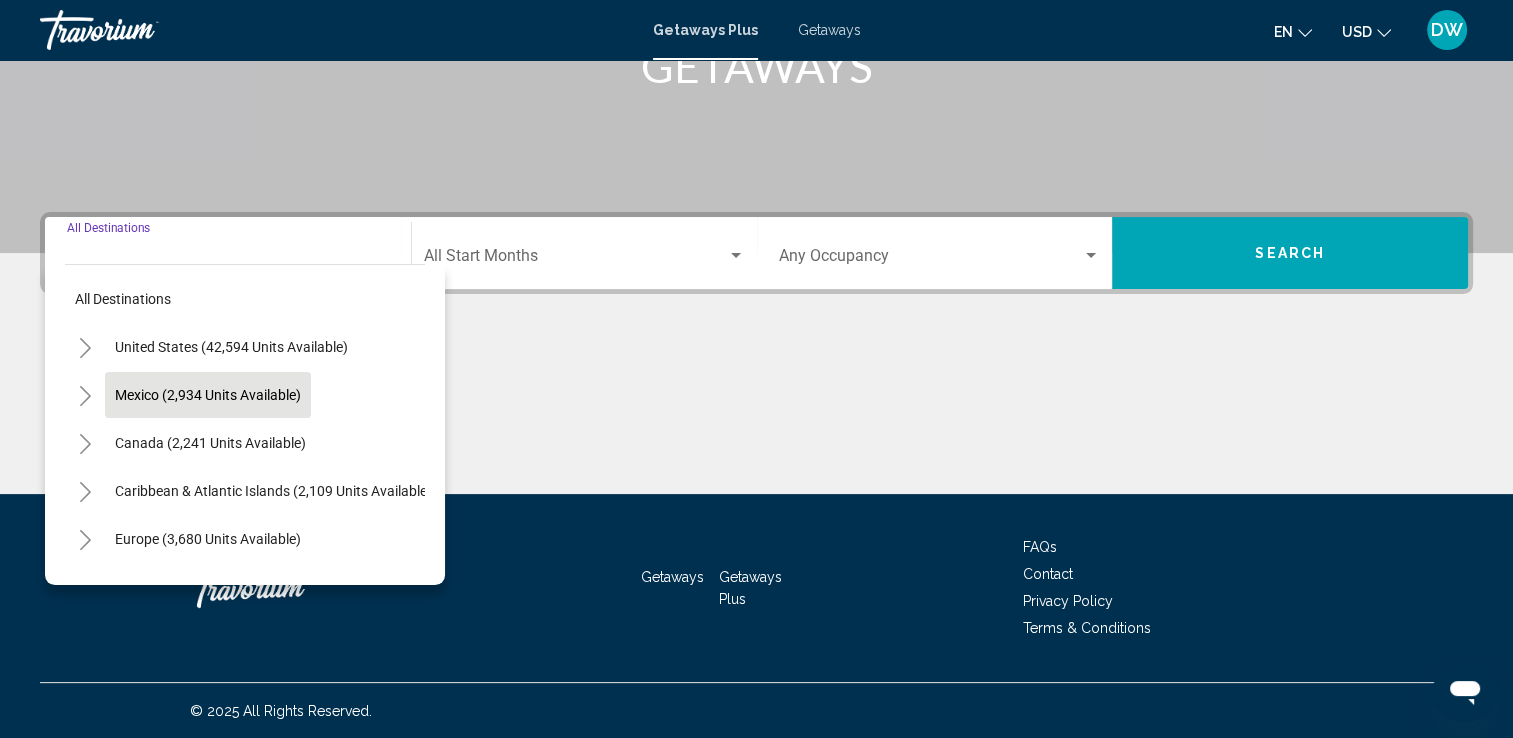 click on "Mexico (2,934 units available)" at bounding box center (210, 443) 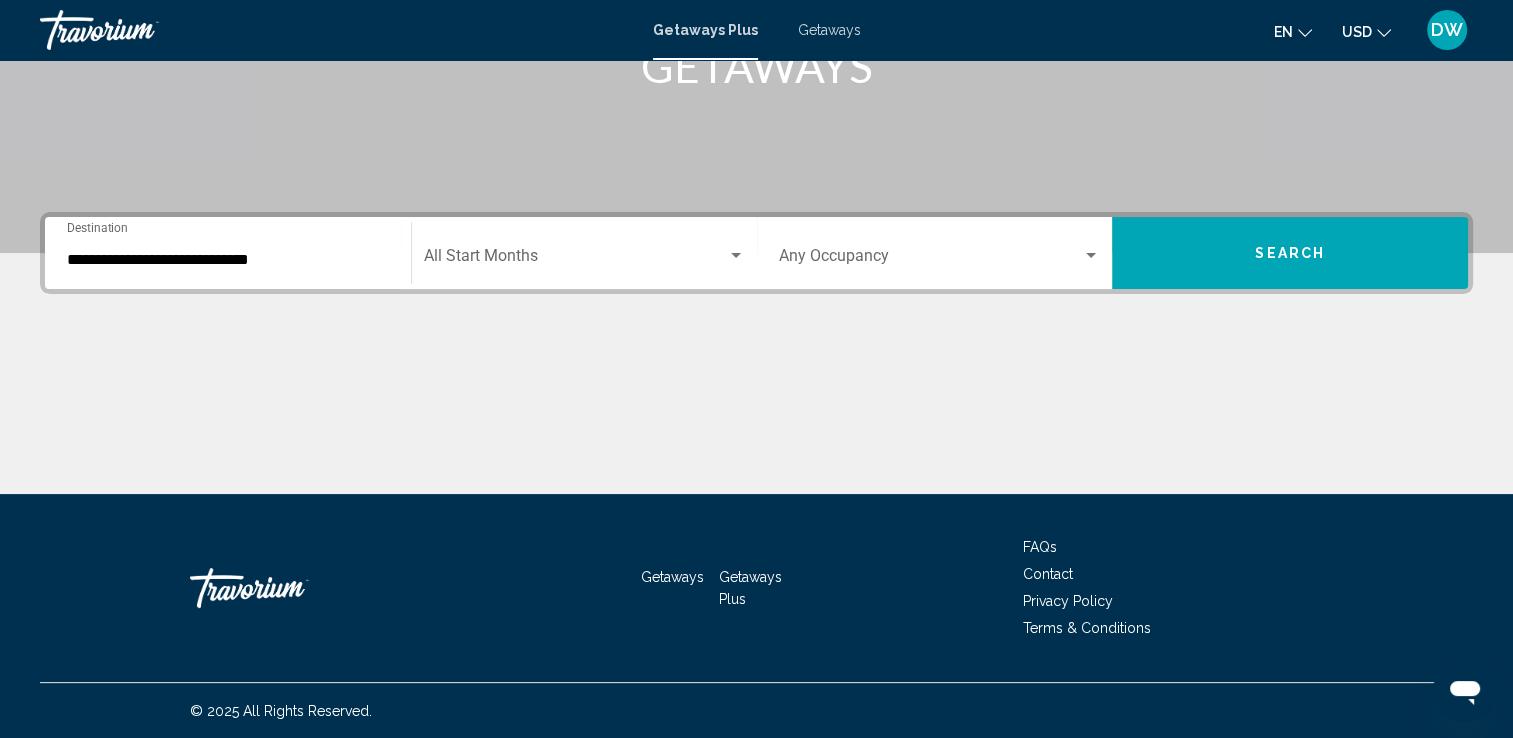 click on "Occupancy Any Occupancy" at bounding box center [940, 253] 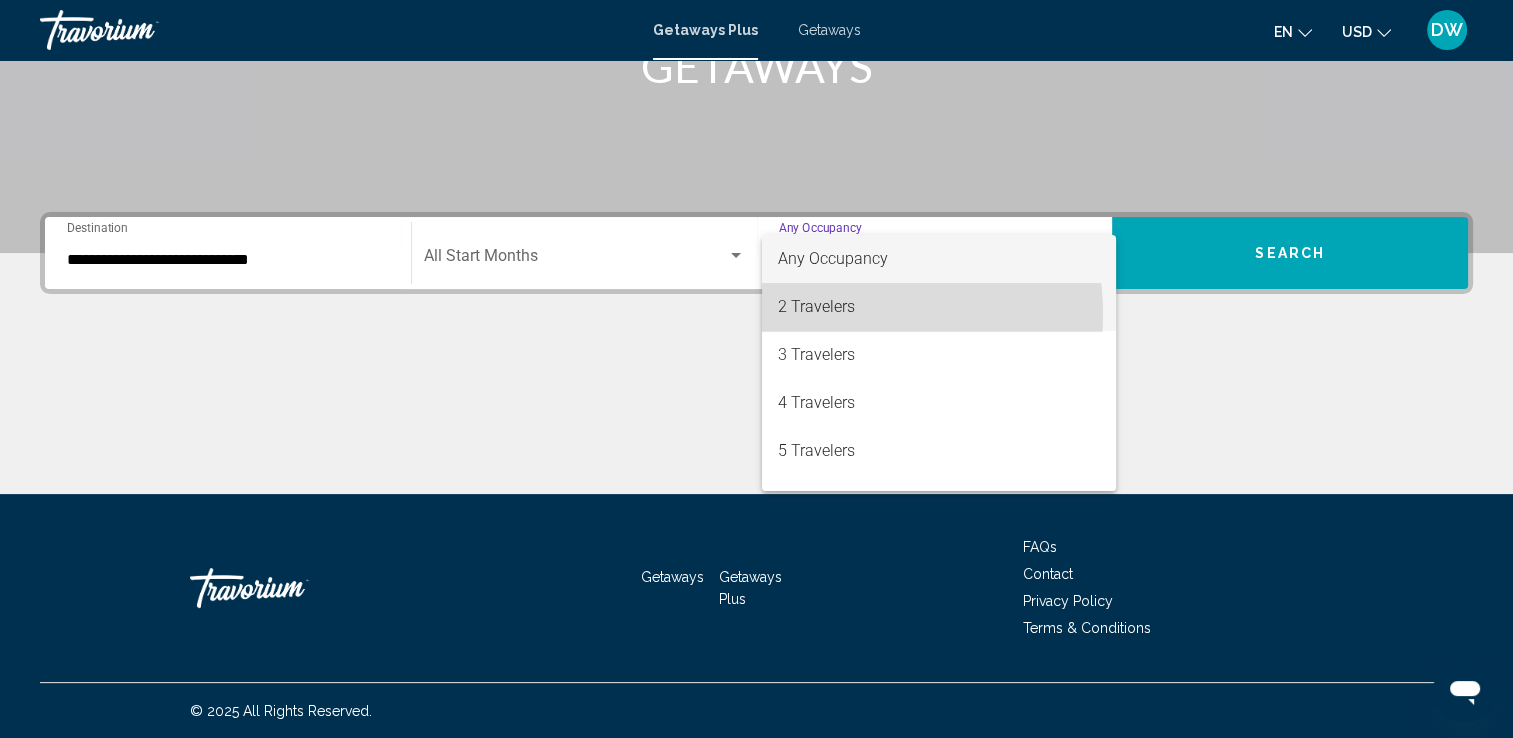 click on "2 Travelers" at bounding box center [939, 307] 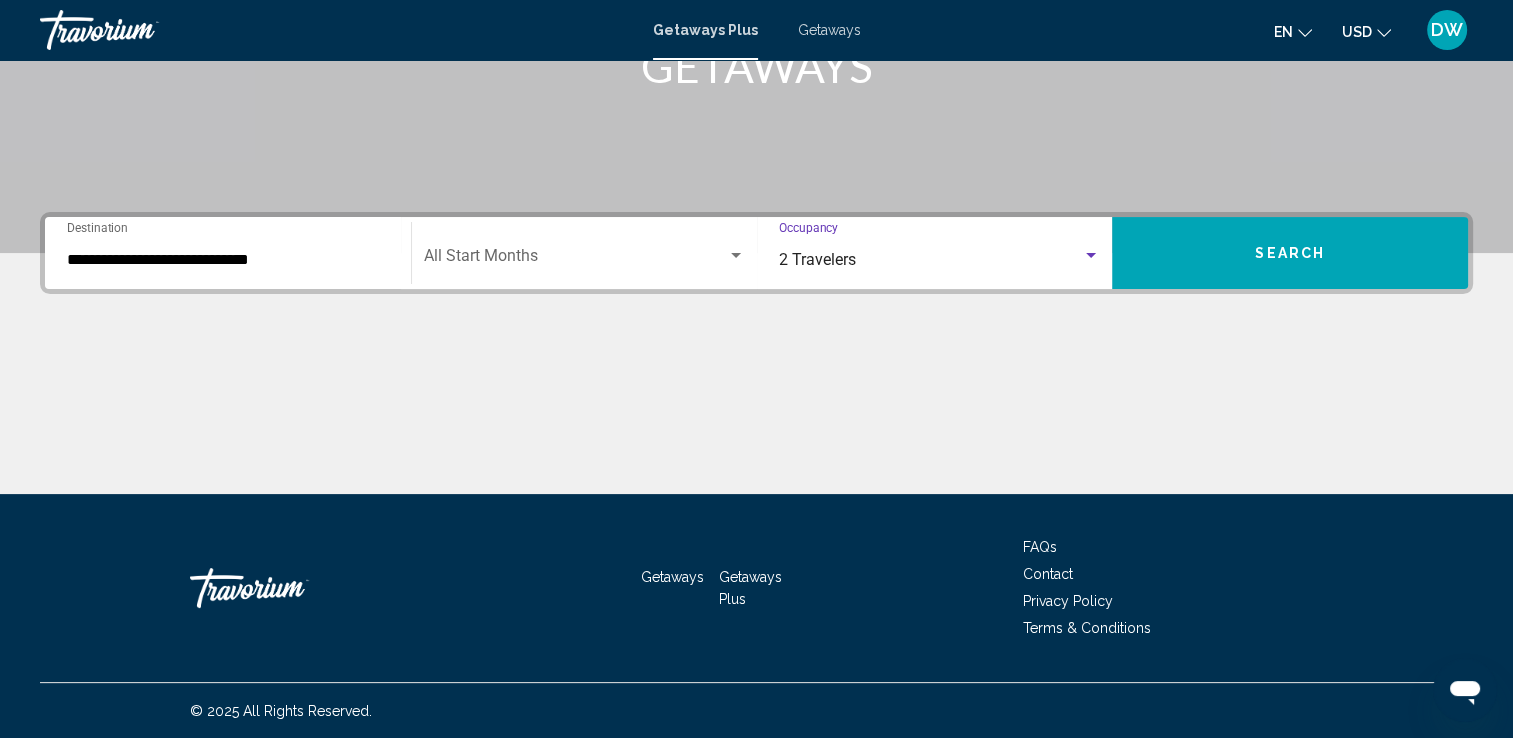 click on "Search" at bounding box center (1290, 253) 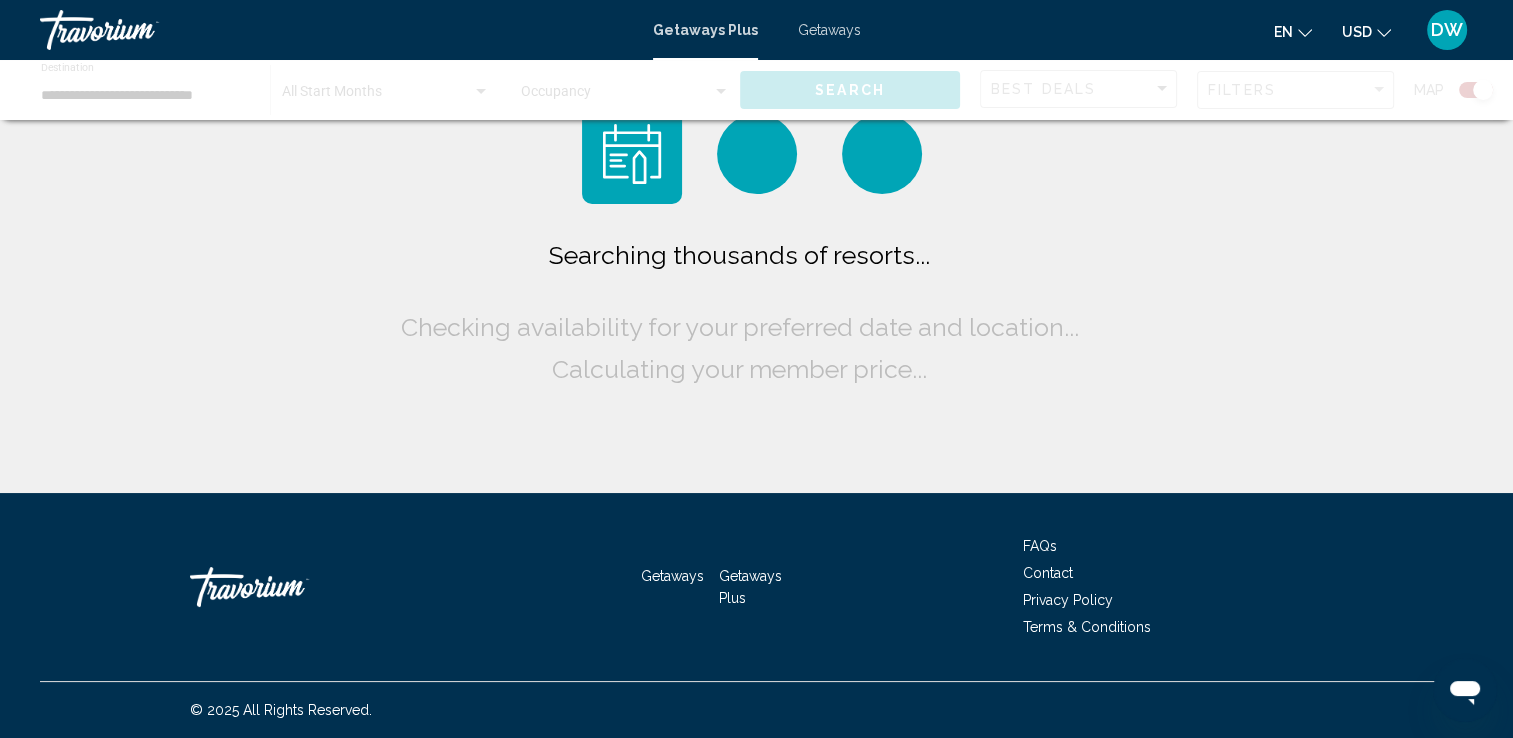 scroll, scrollTop: 0, scrollLeft: 0, axis: both 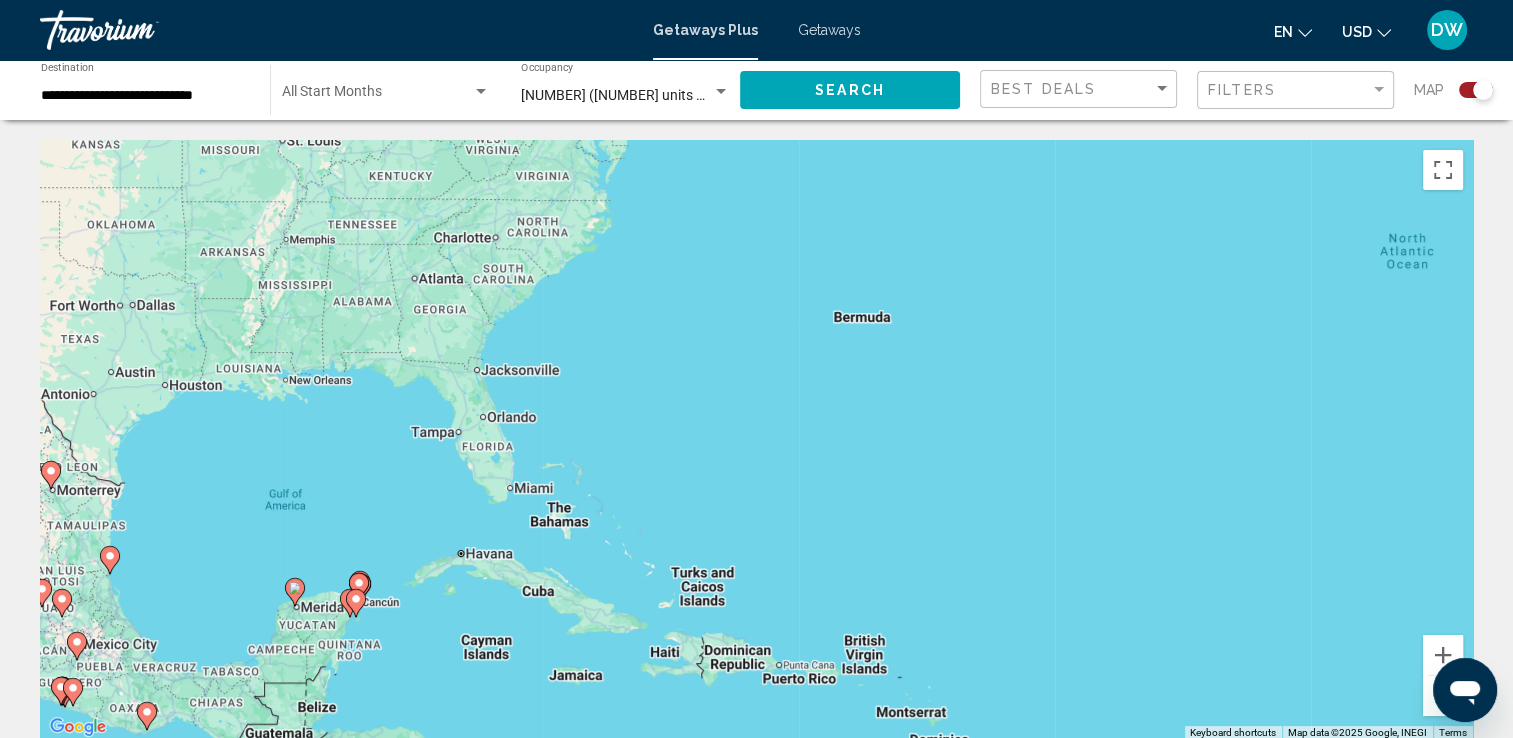 click on "To navigate, press the arrow keys. To activate drag with keyboard, press Alt + Enter. Once in keyboard drag state, use the arrow keys to move the marker. To complete the drag, press the Enter key. To cancel, press Escape." at bounding box center (756, 440) 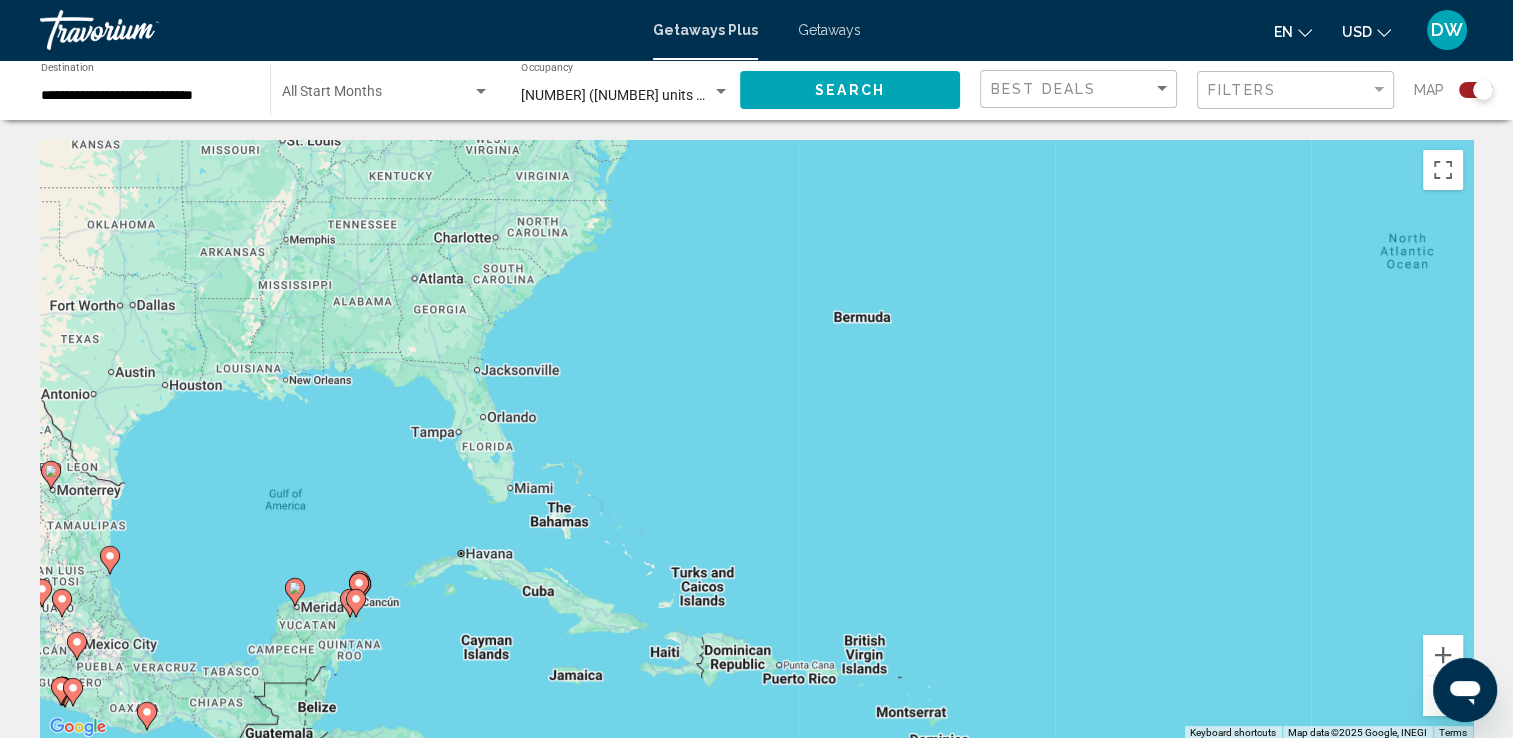click on "To navigate, press the arrow keys. To activate drag with keyboard, press Alt + Enter. Once in keyboard drag state, use the arrow keys to move the marker. To complete the drag, press the Enter key. To cancel, press Escape." at bounding box center (756, 440) 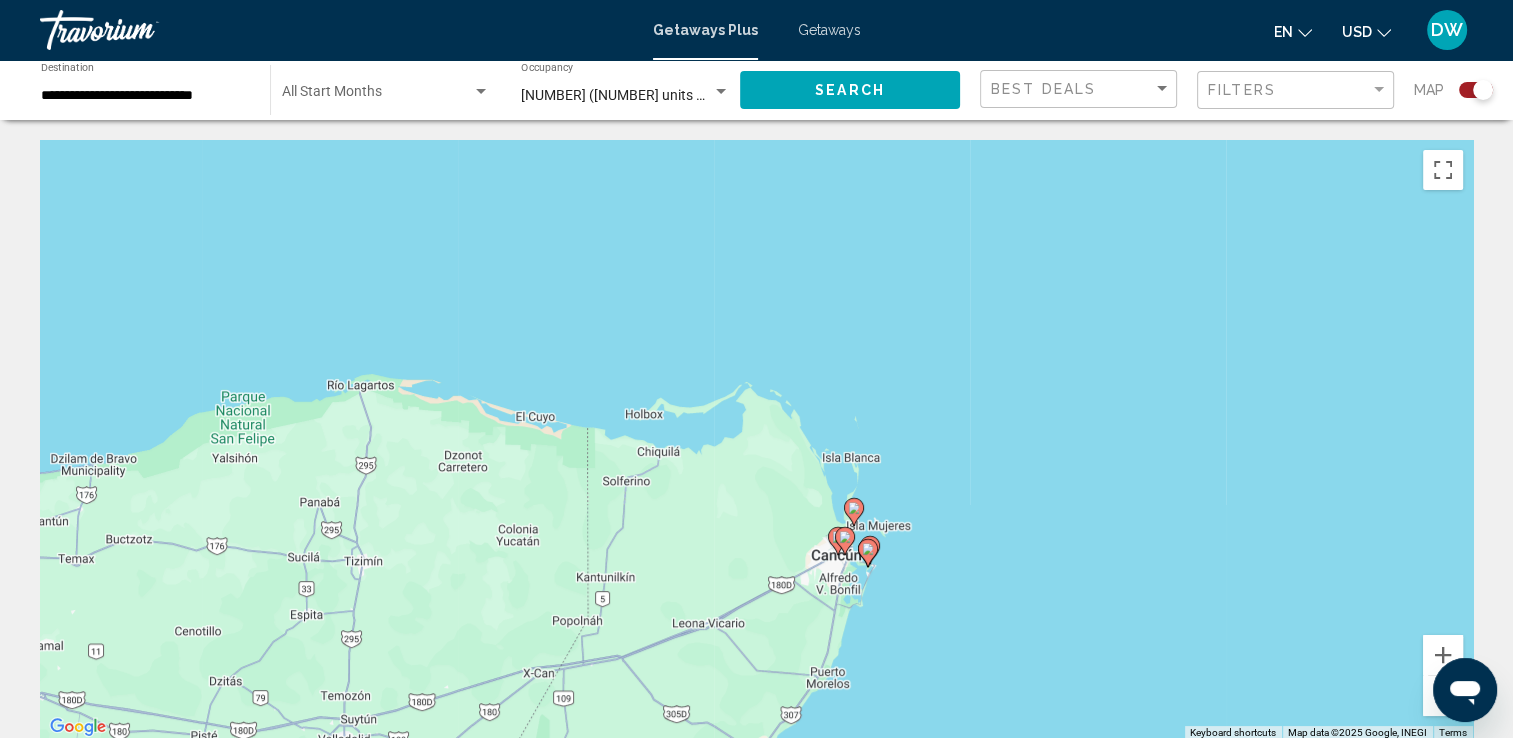 click on "**********" at bounding box center [145, 96] 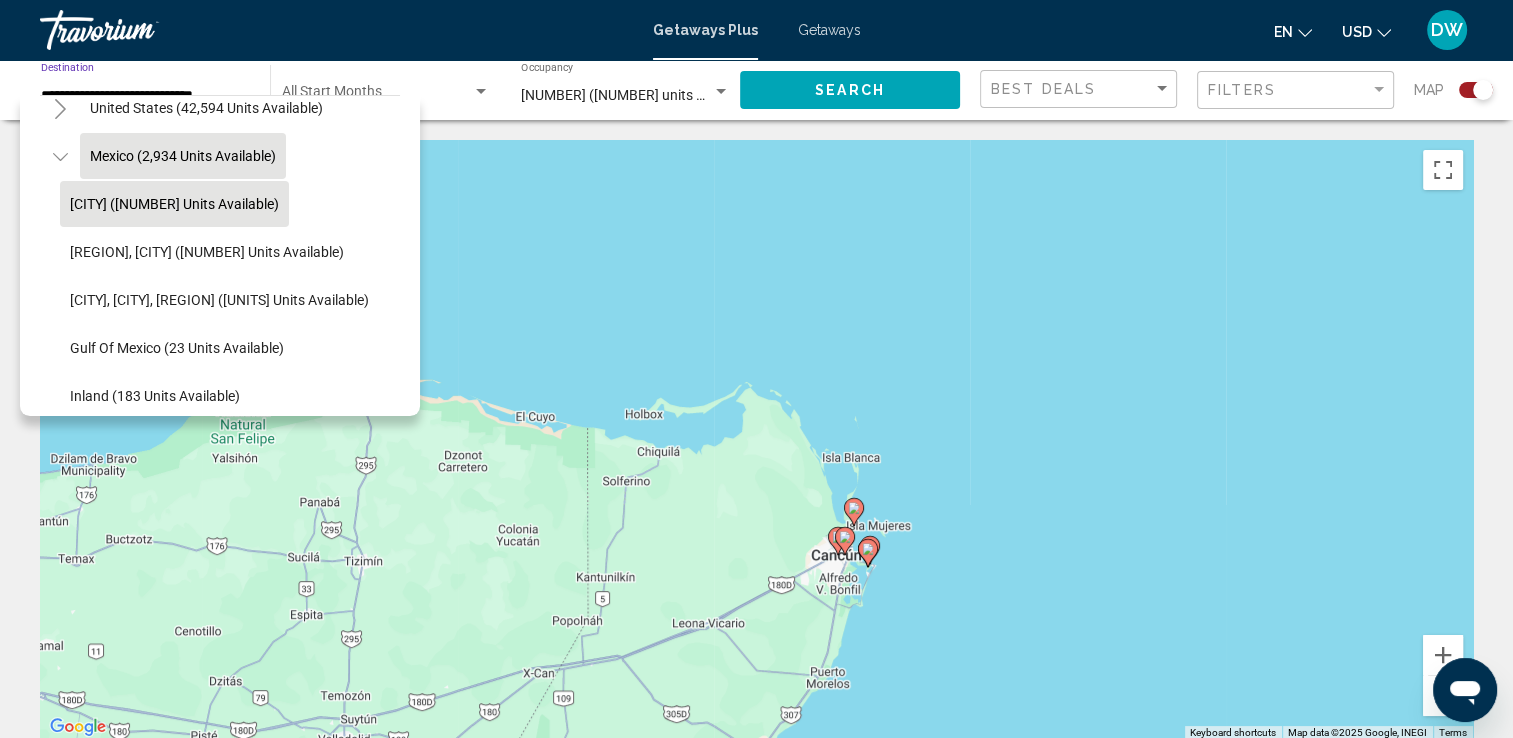 scroll, scrollTop: 100, scrollLeft: 0, axis: vertical 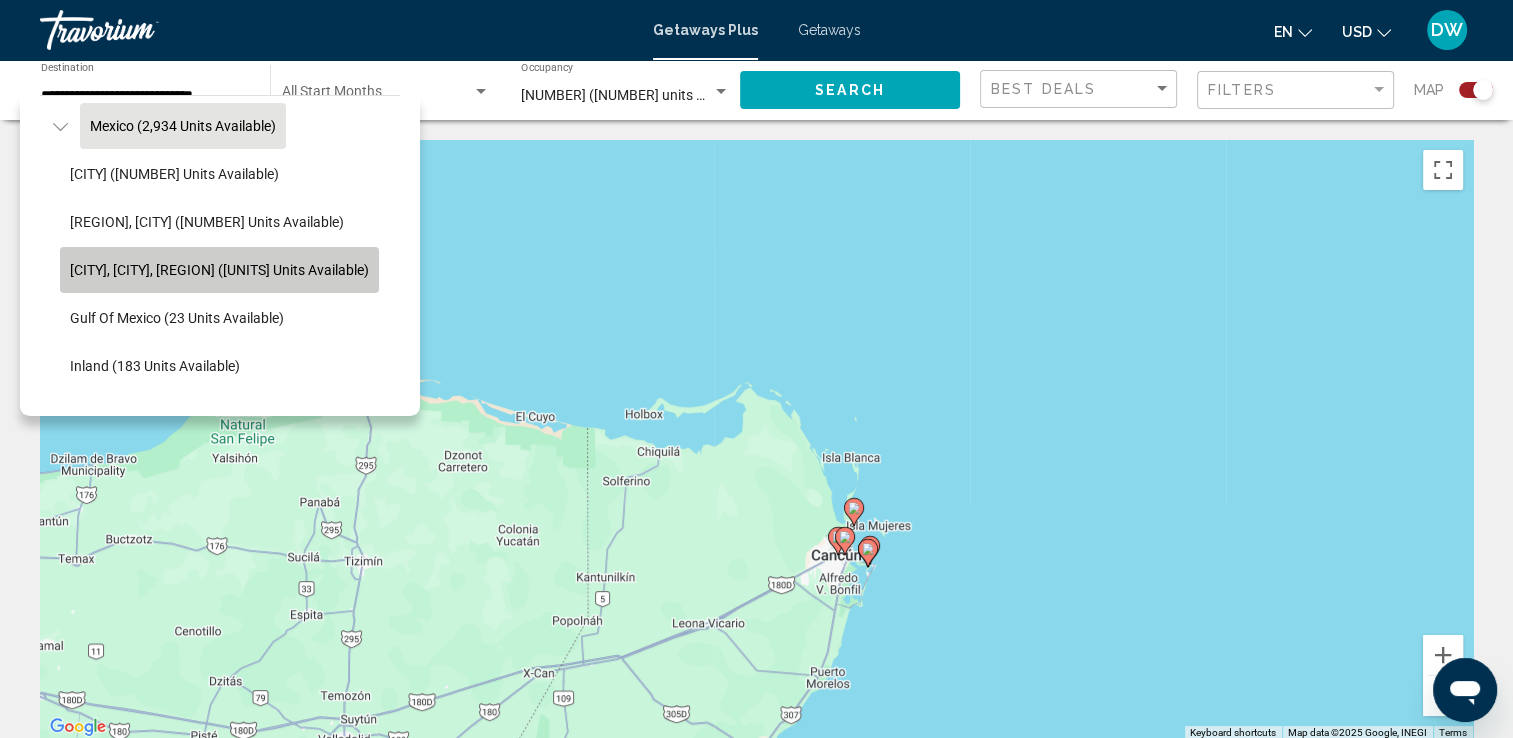 click on "[CITY], [CITY], [REGION] ([UNITS] units available)" 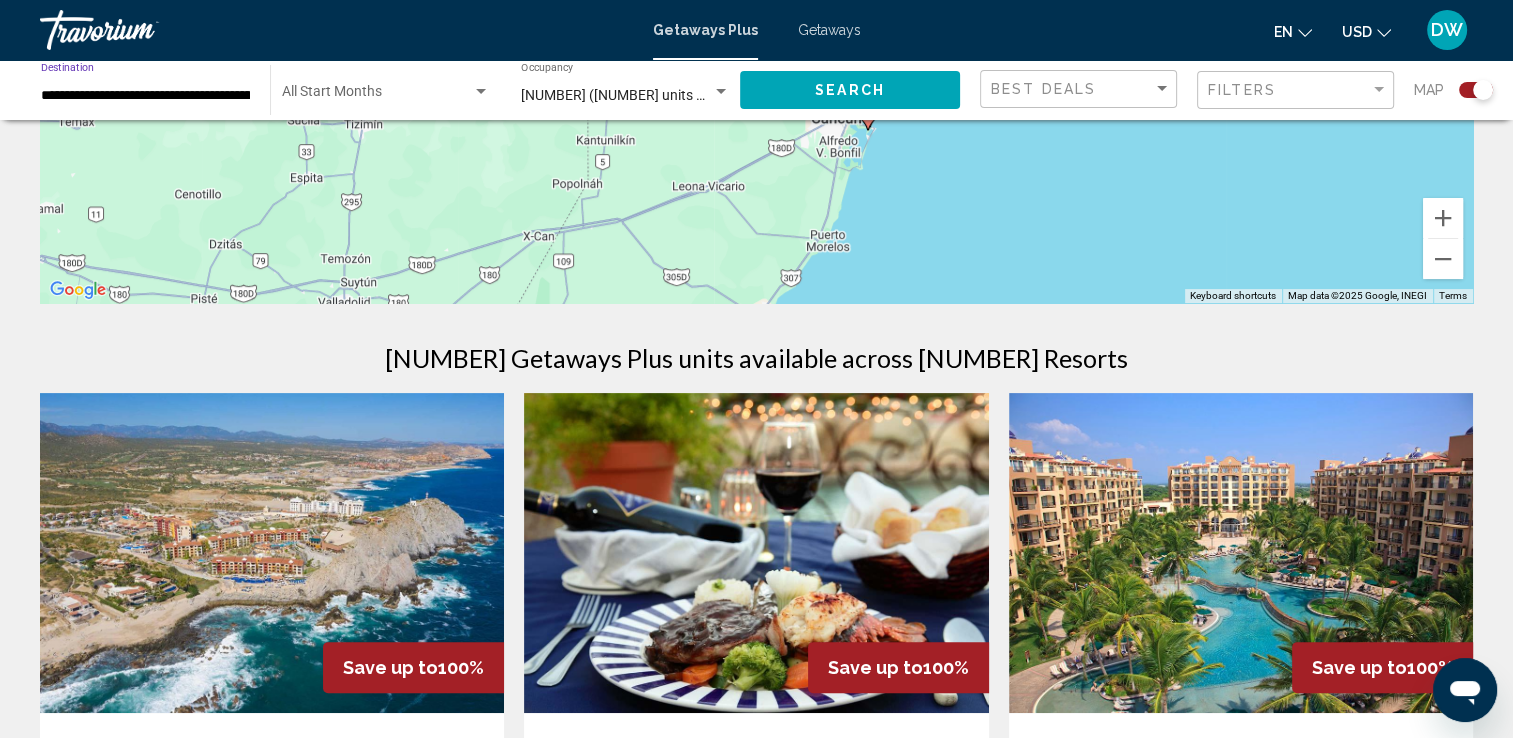 scroll, scrollTop: 400, scrollLeft: 0, axis: vertical 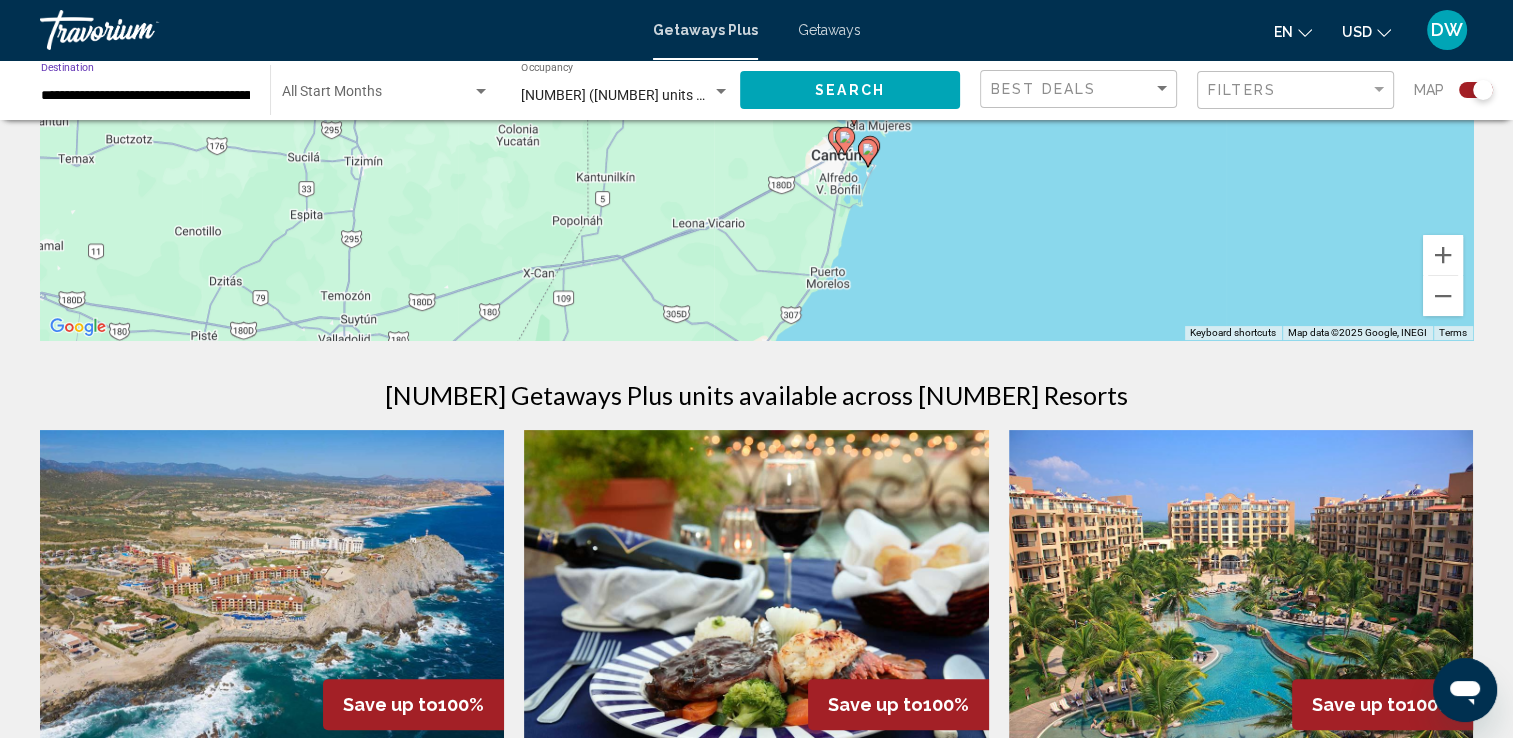 click on "Search" 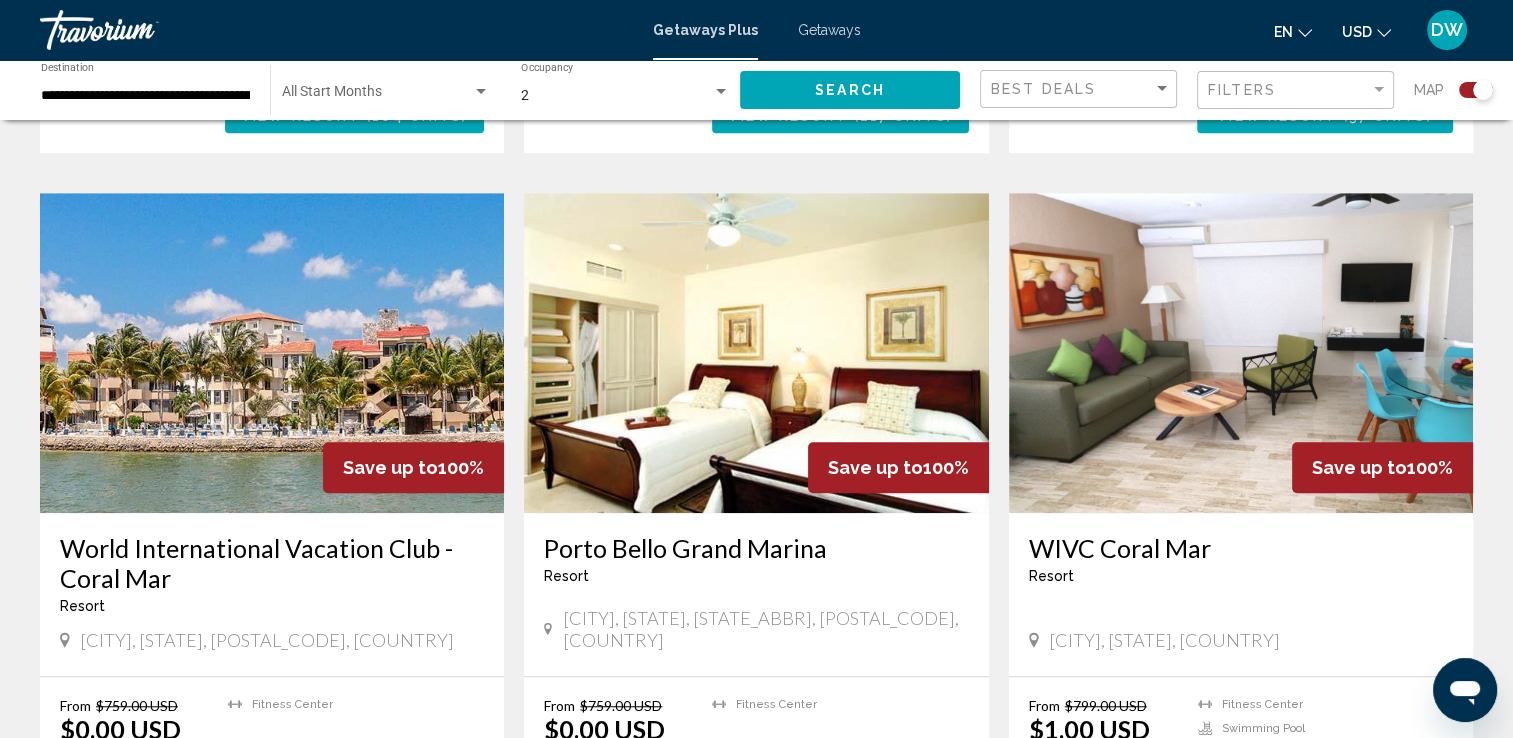 scroll, scrollTop: 1300, scrollLeft: 0, axis: vertical 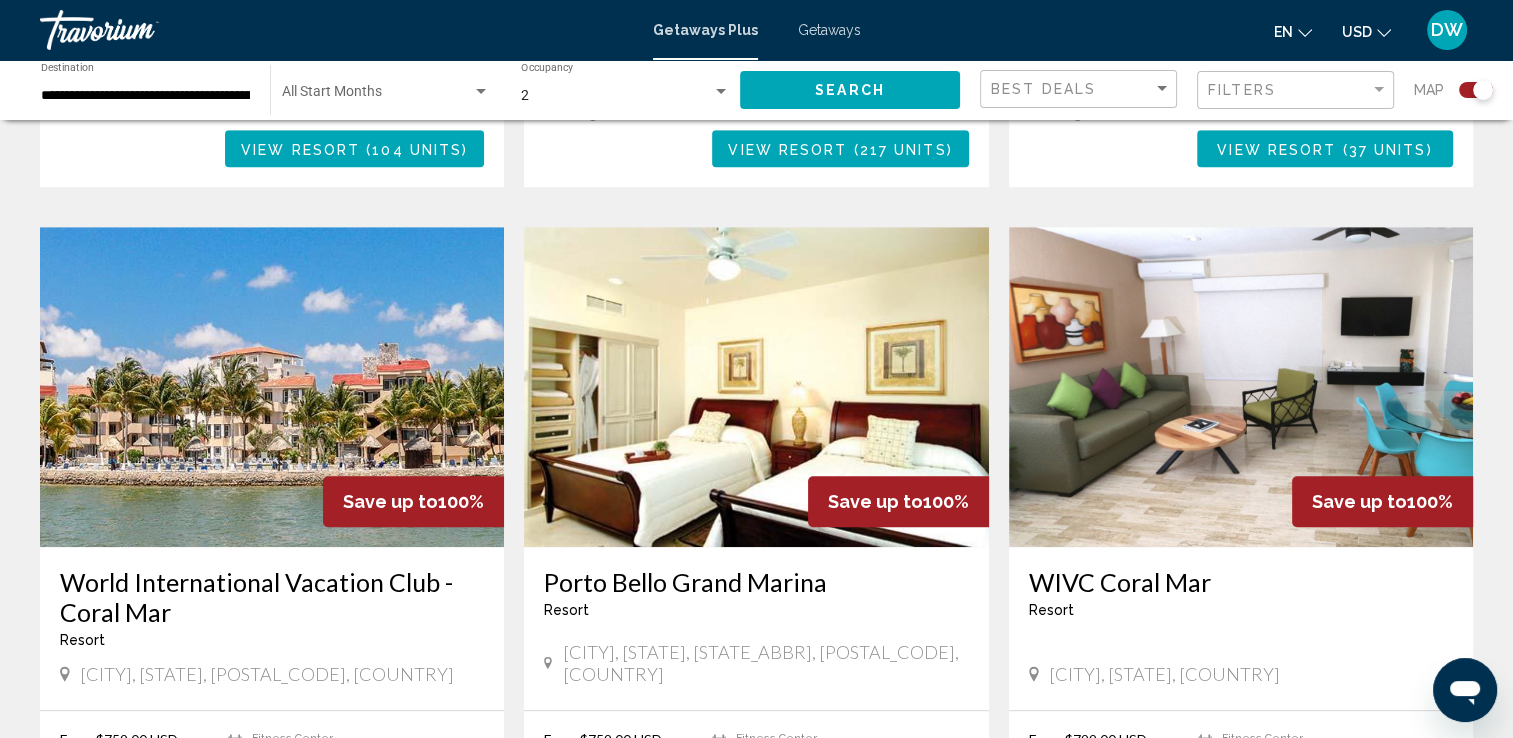 click at bounding box center (1241, 387) 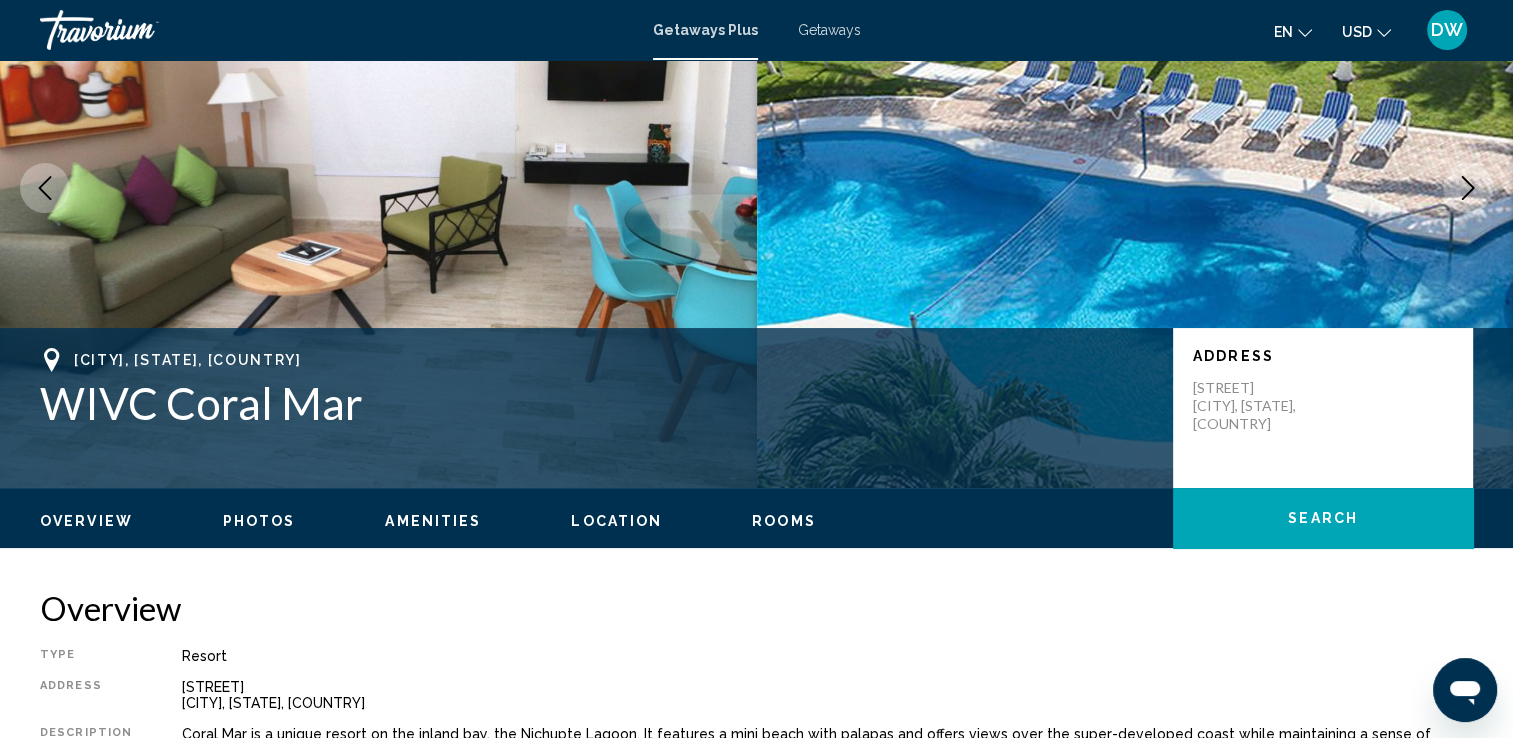 scroll, scrollTop: 200, scrollLeft: 0, axis: vertical 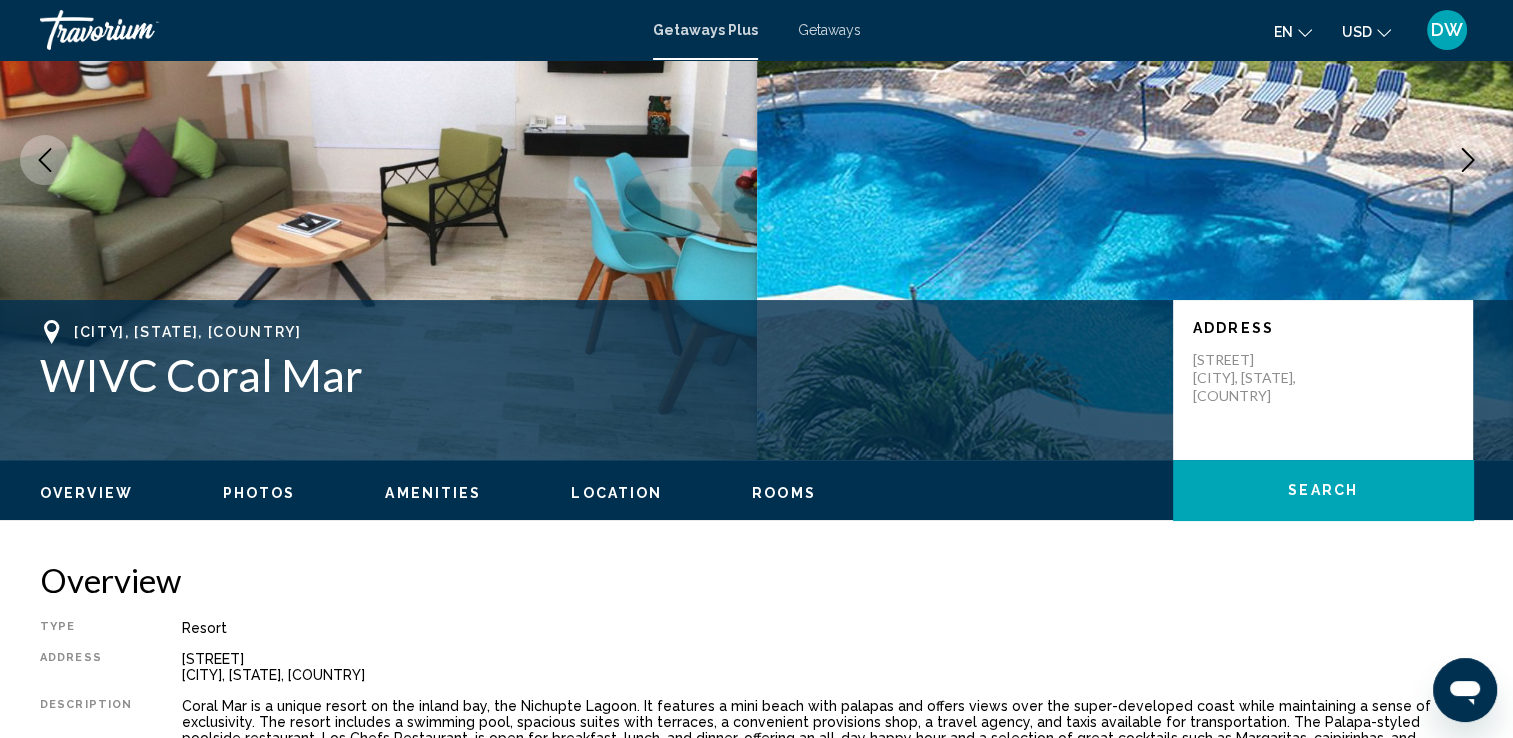 click on "Photos" at bounding box center (259, 493) 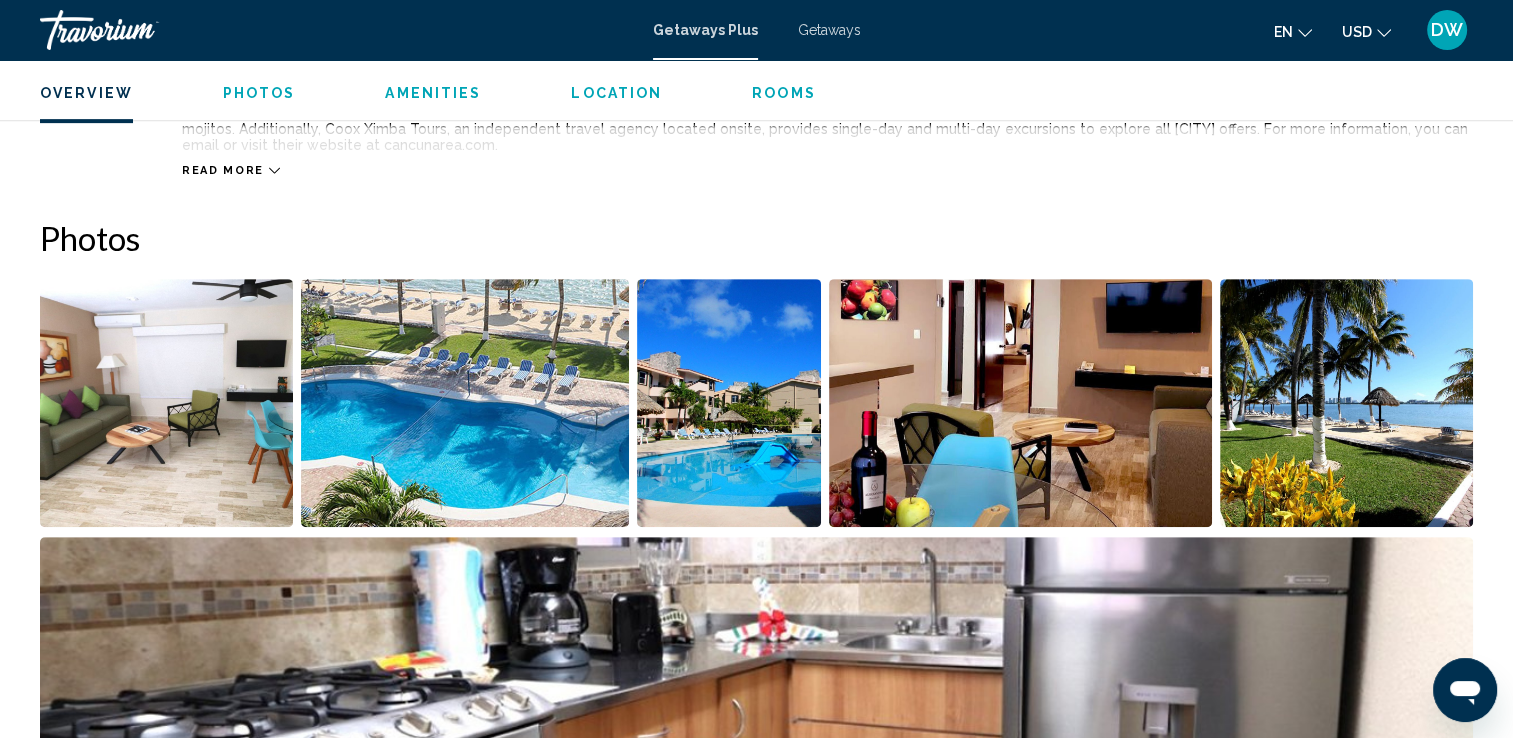 scroll, scrollTop: 707, scrollLeft: 0, axis: vertical 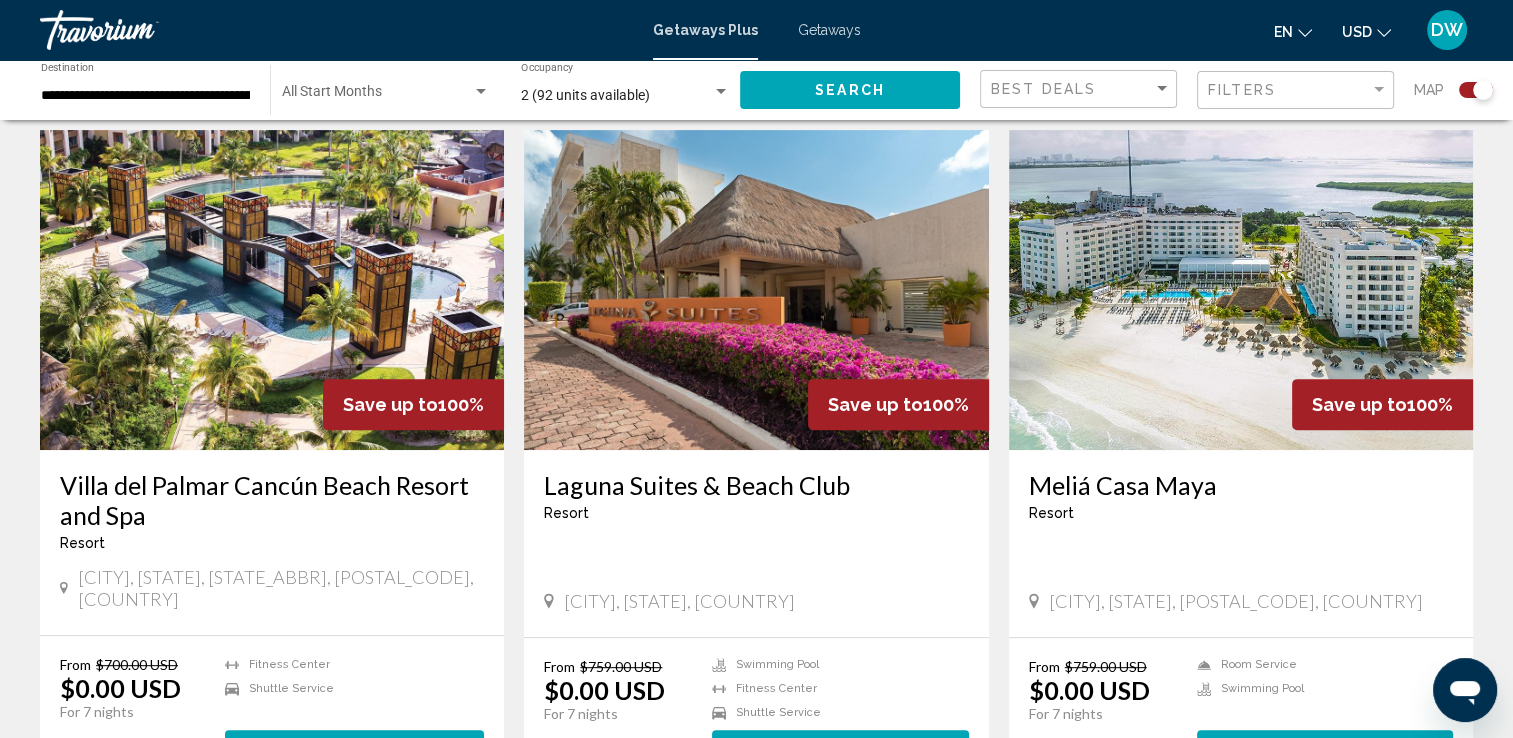 drag, startPoint x: 247, startPoint y: 318, endPoint x: 257, endPoint y: 310, distance: 12.806249 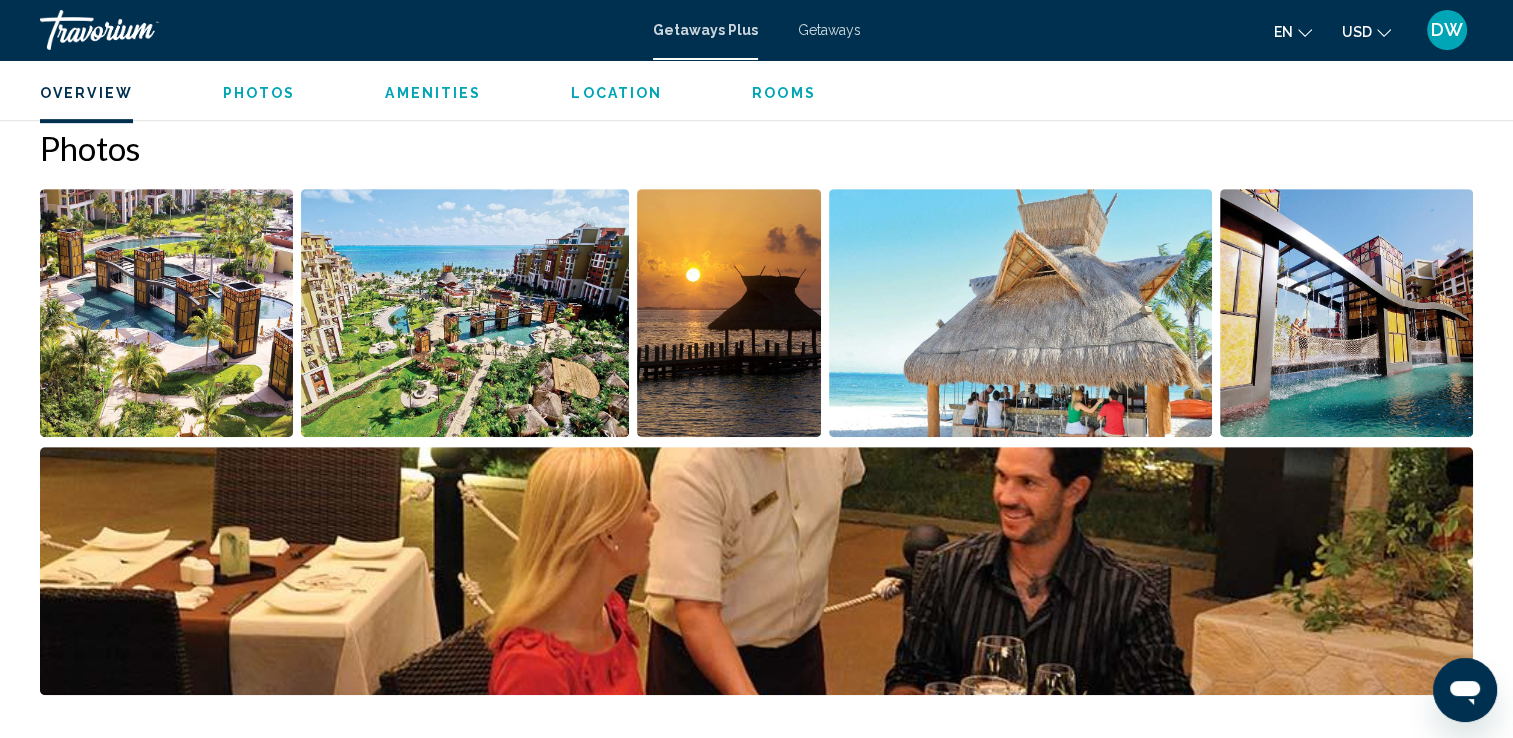 scroll, scrollTop: 800, scrollLeft: 0, axis: vertical 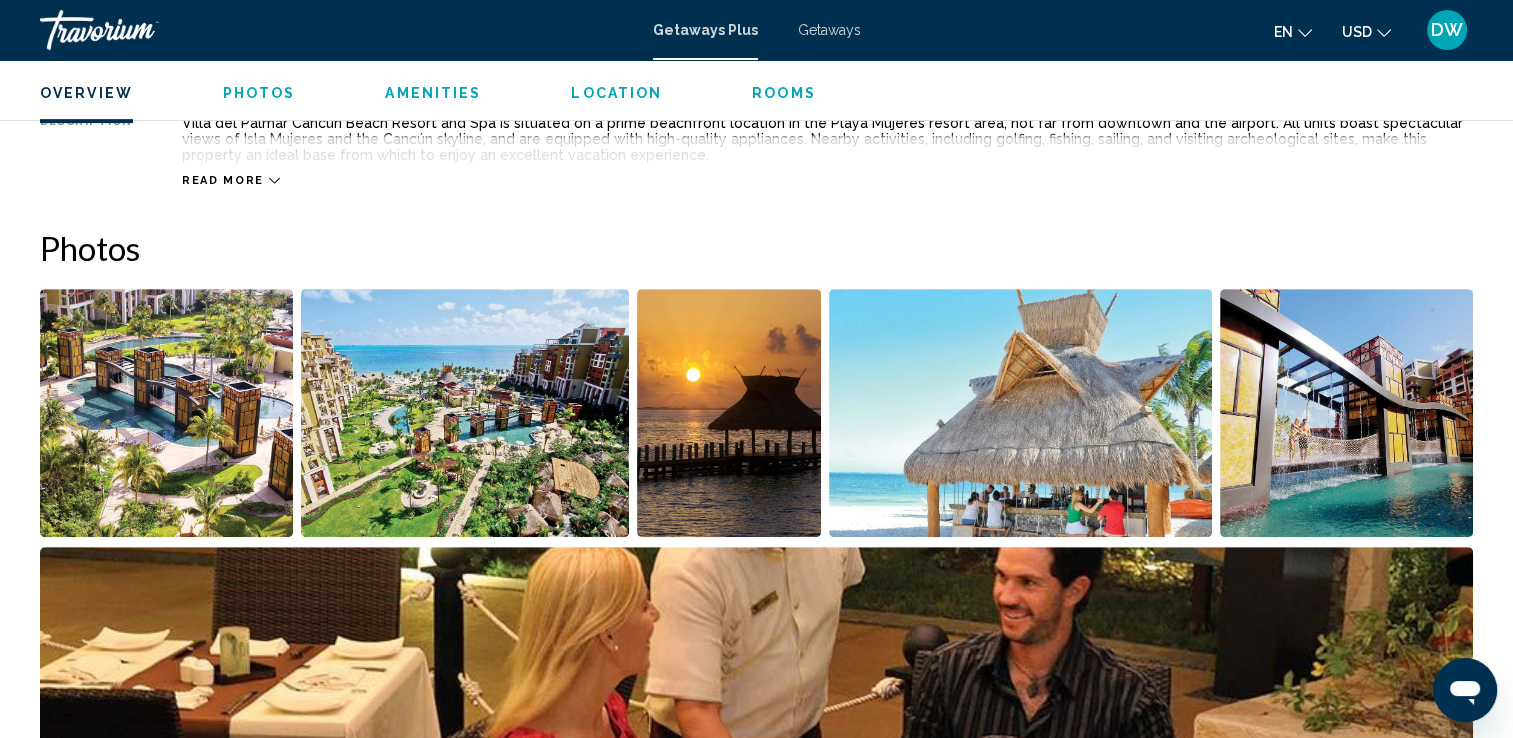 click at bounding box center [465, 413] 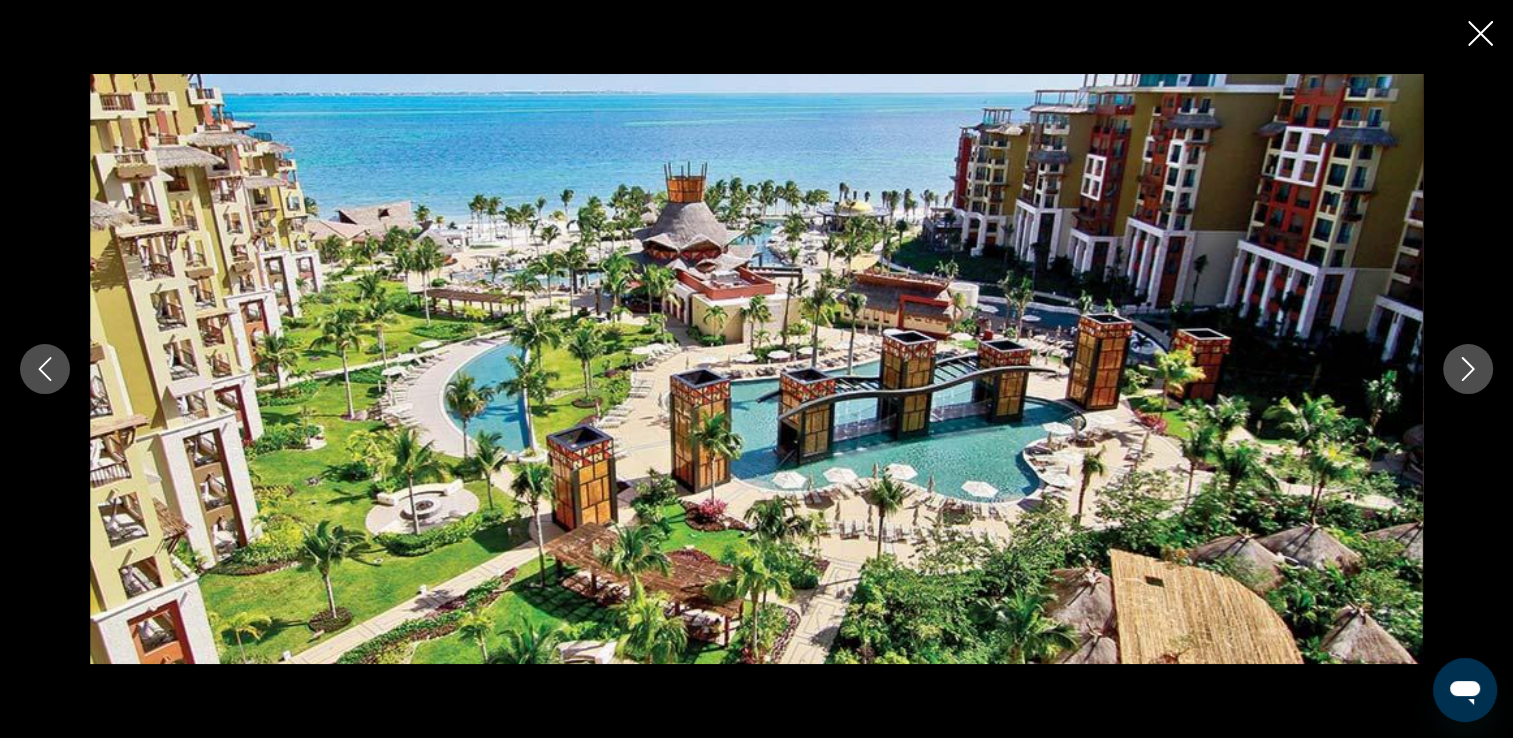 click 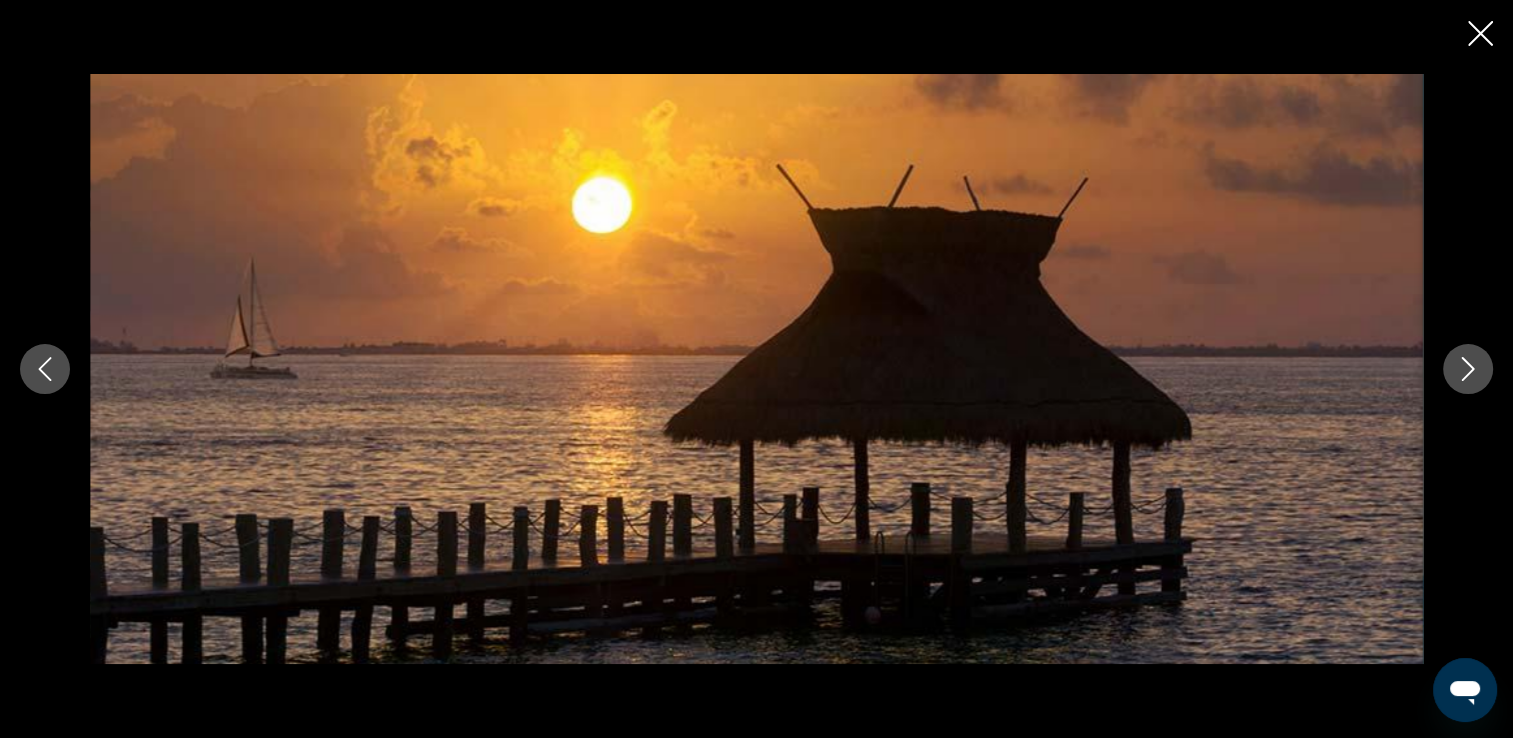 click 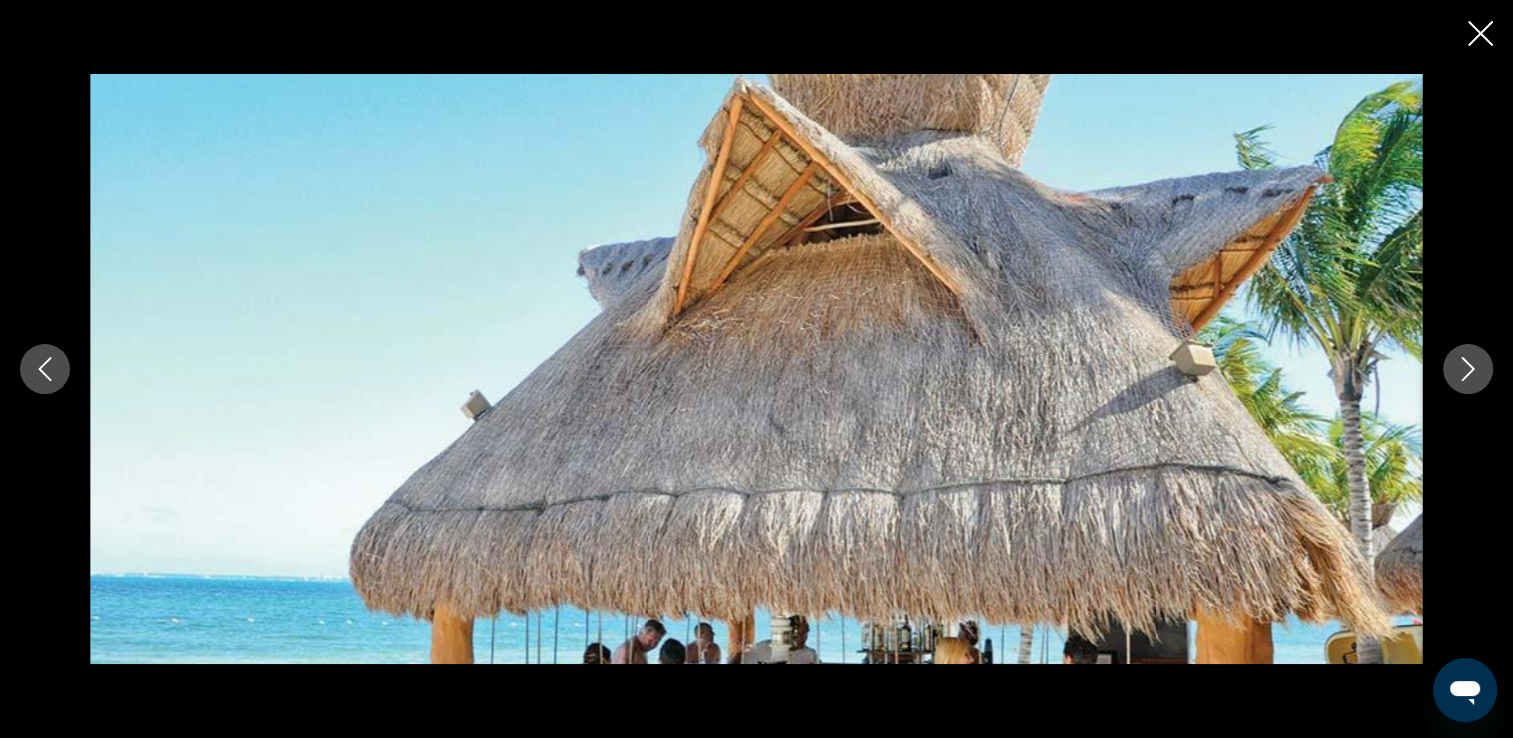 click 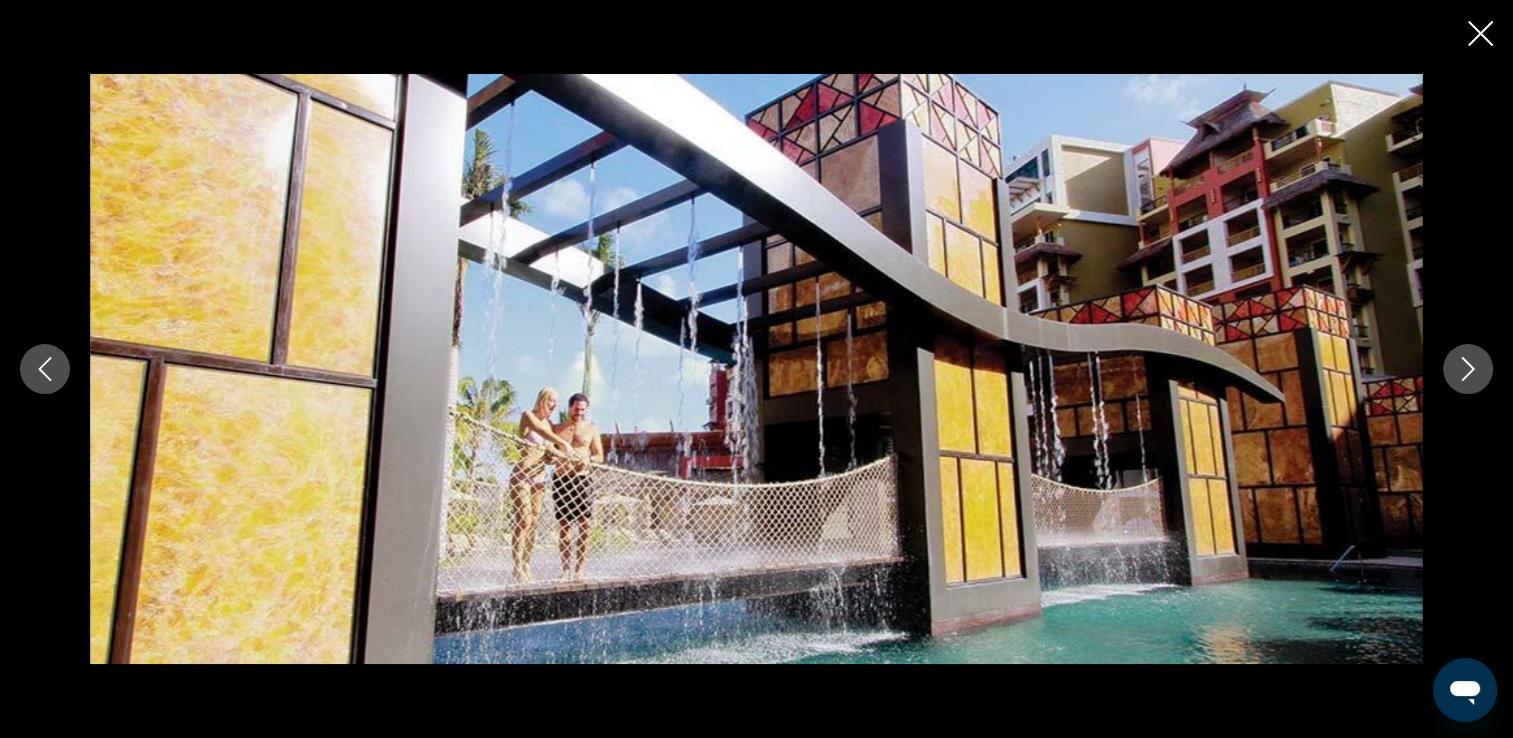 click 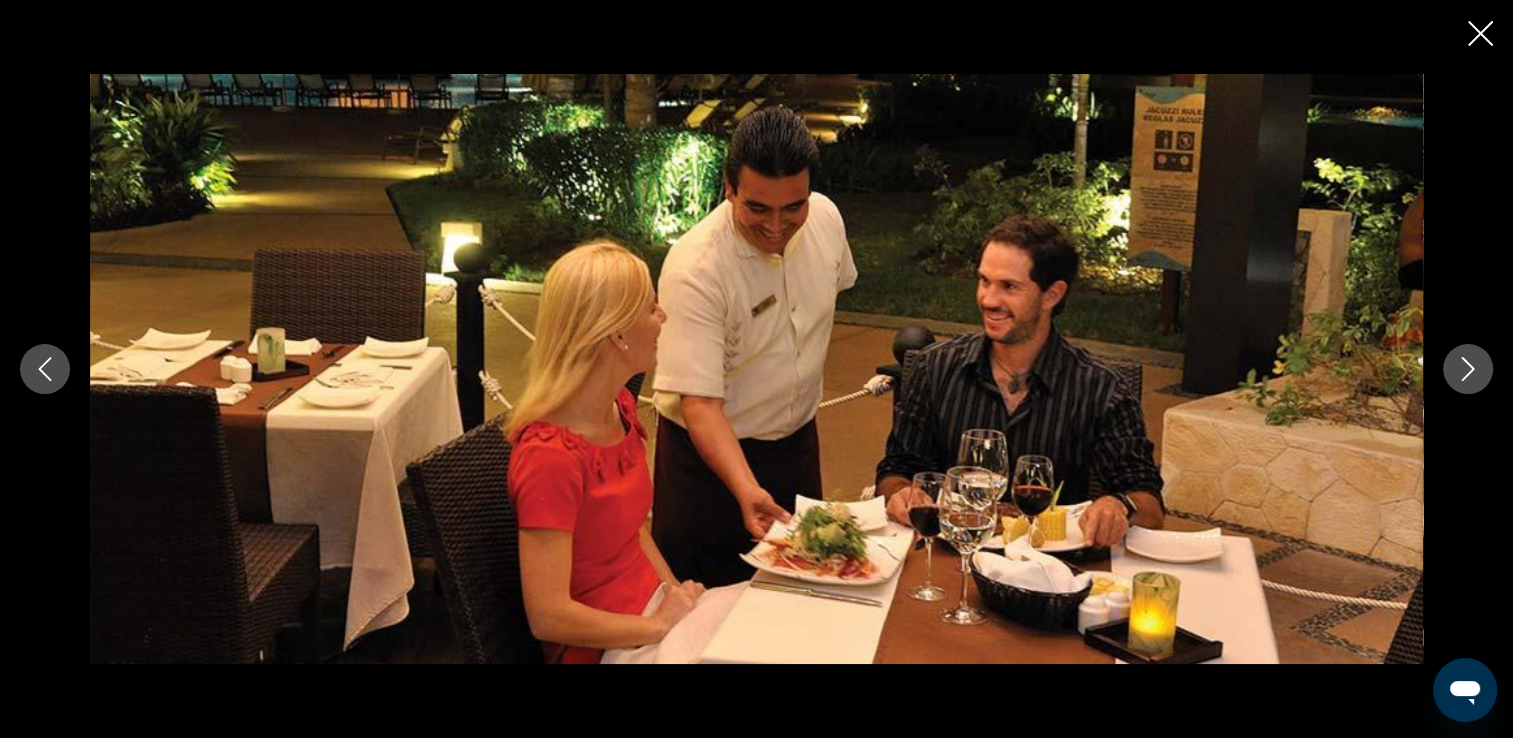 click 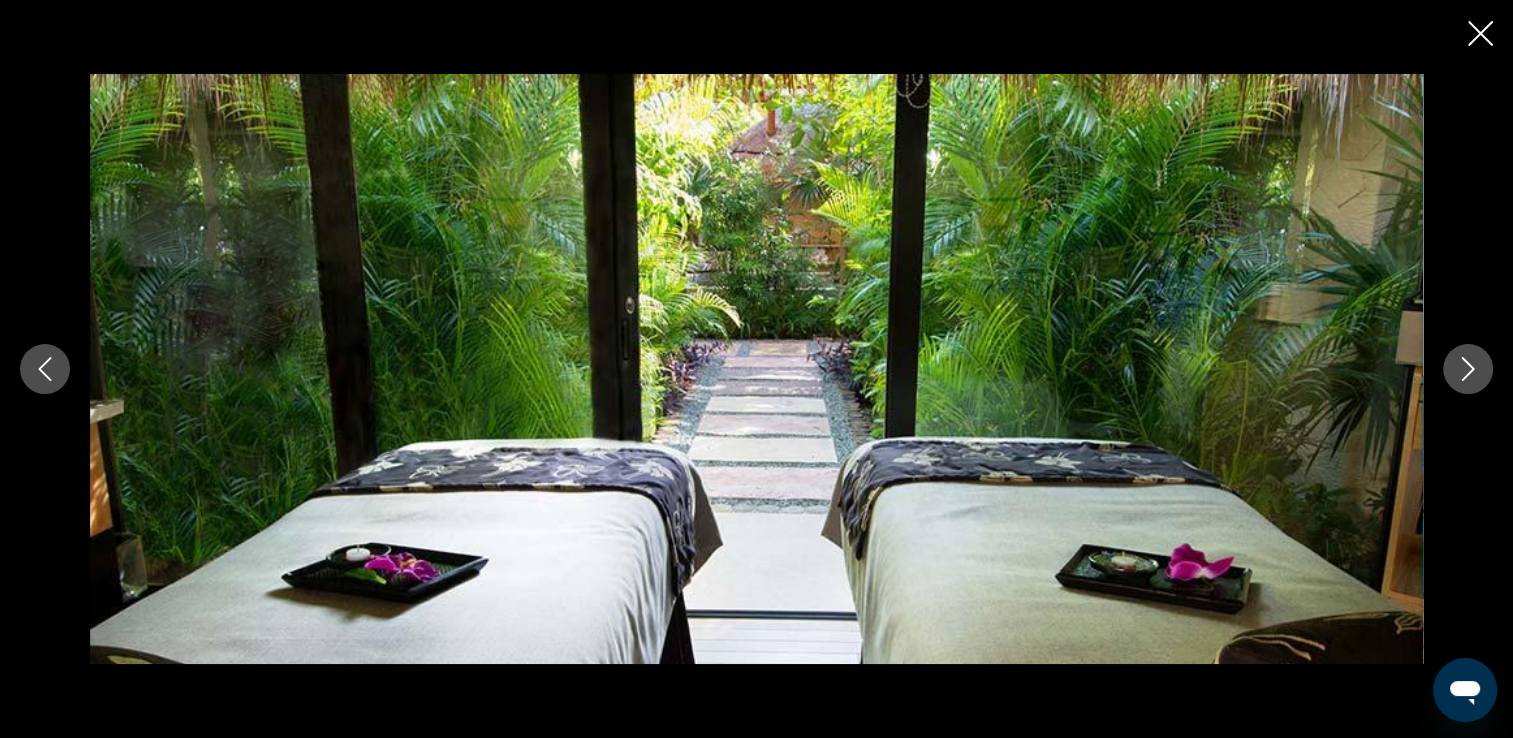 click 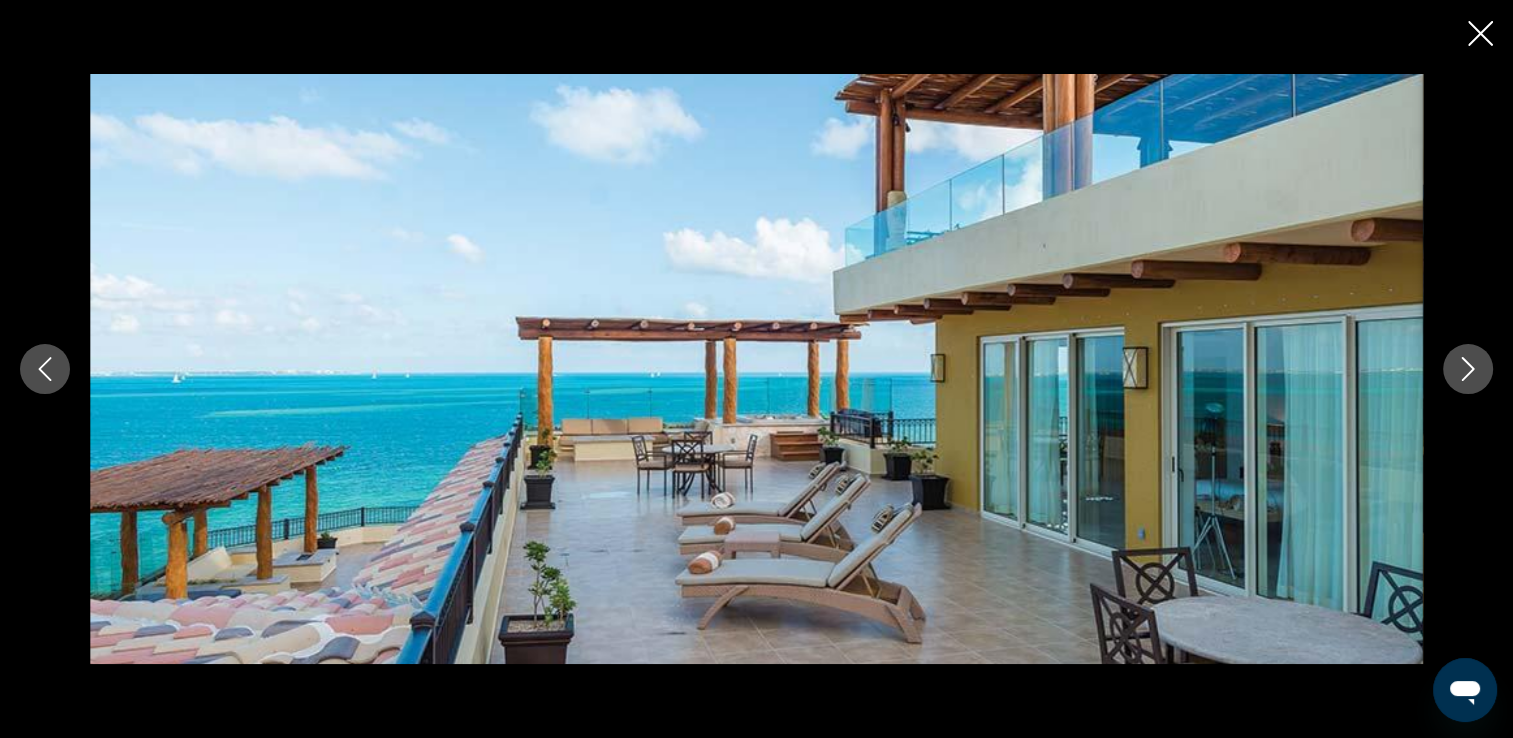click 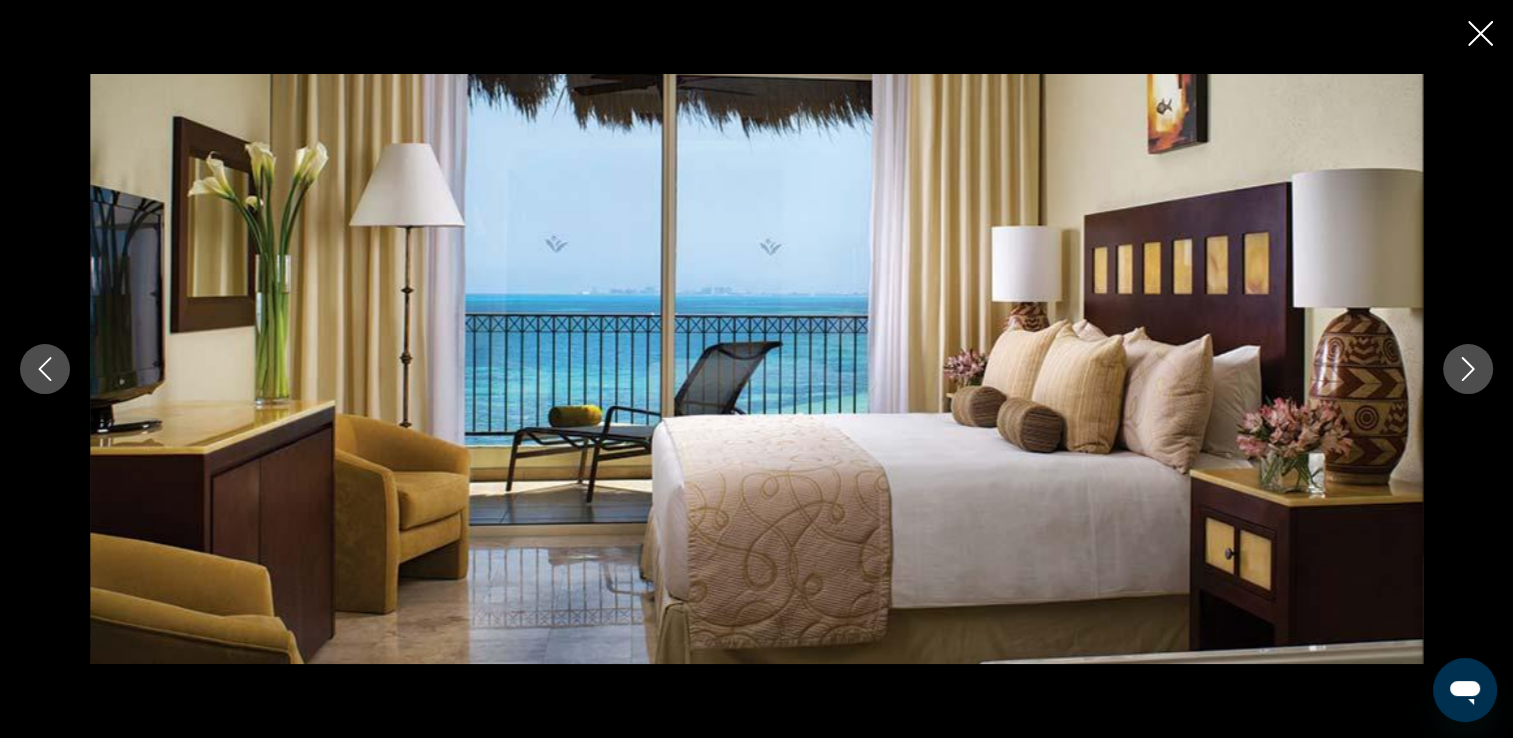 click 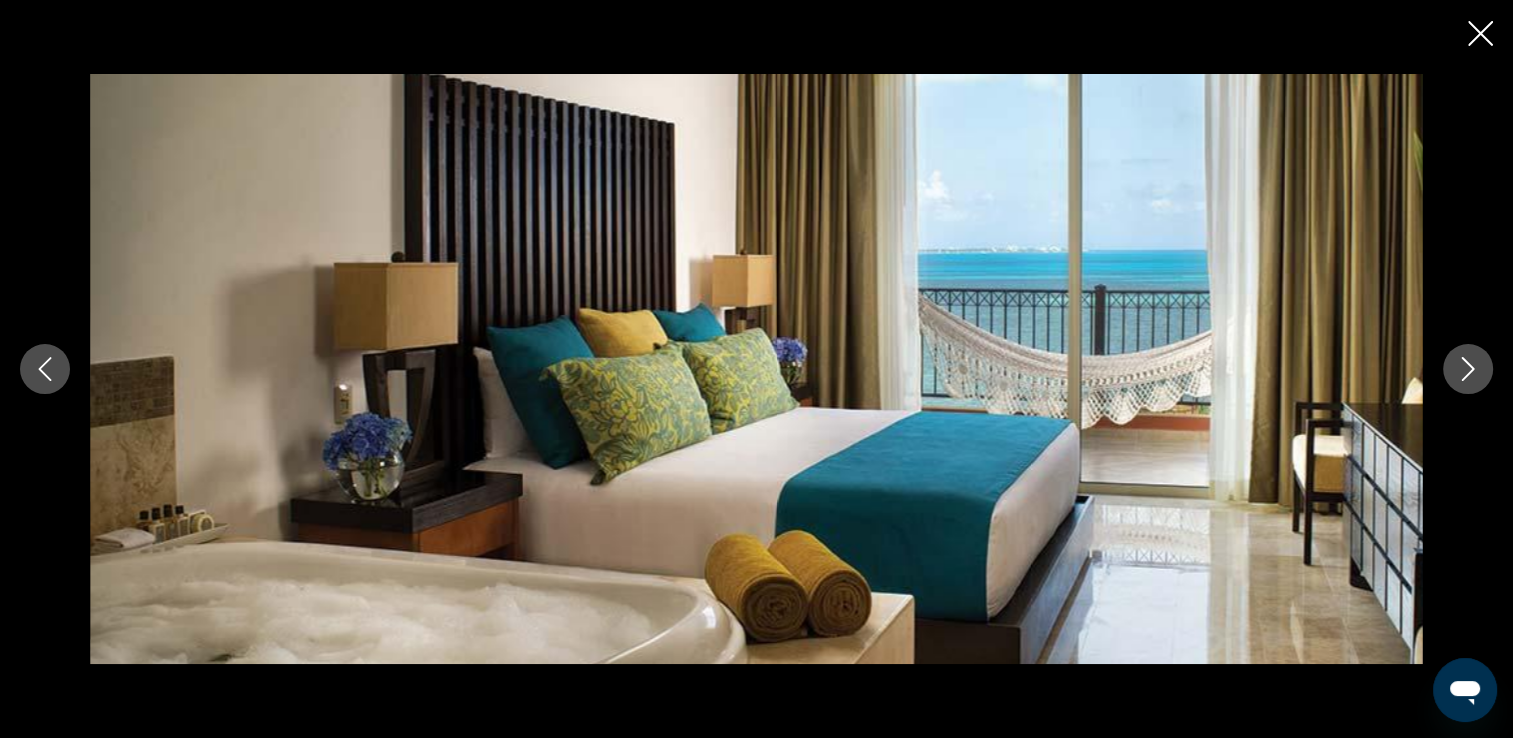 click 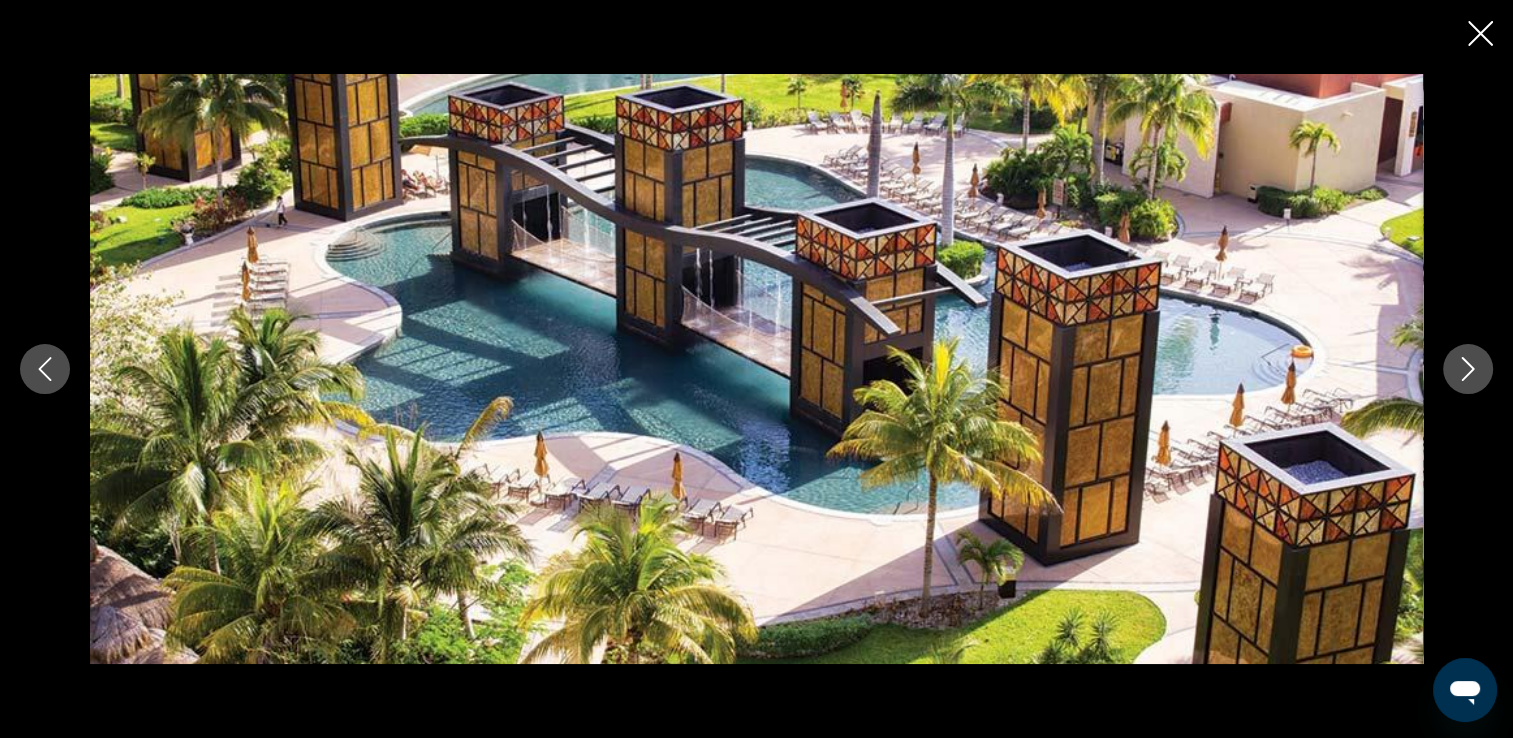 click 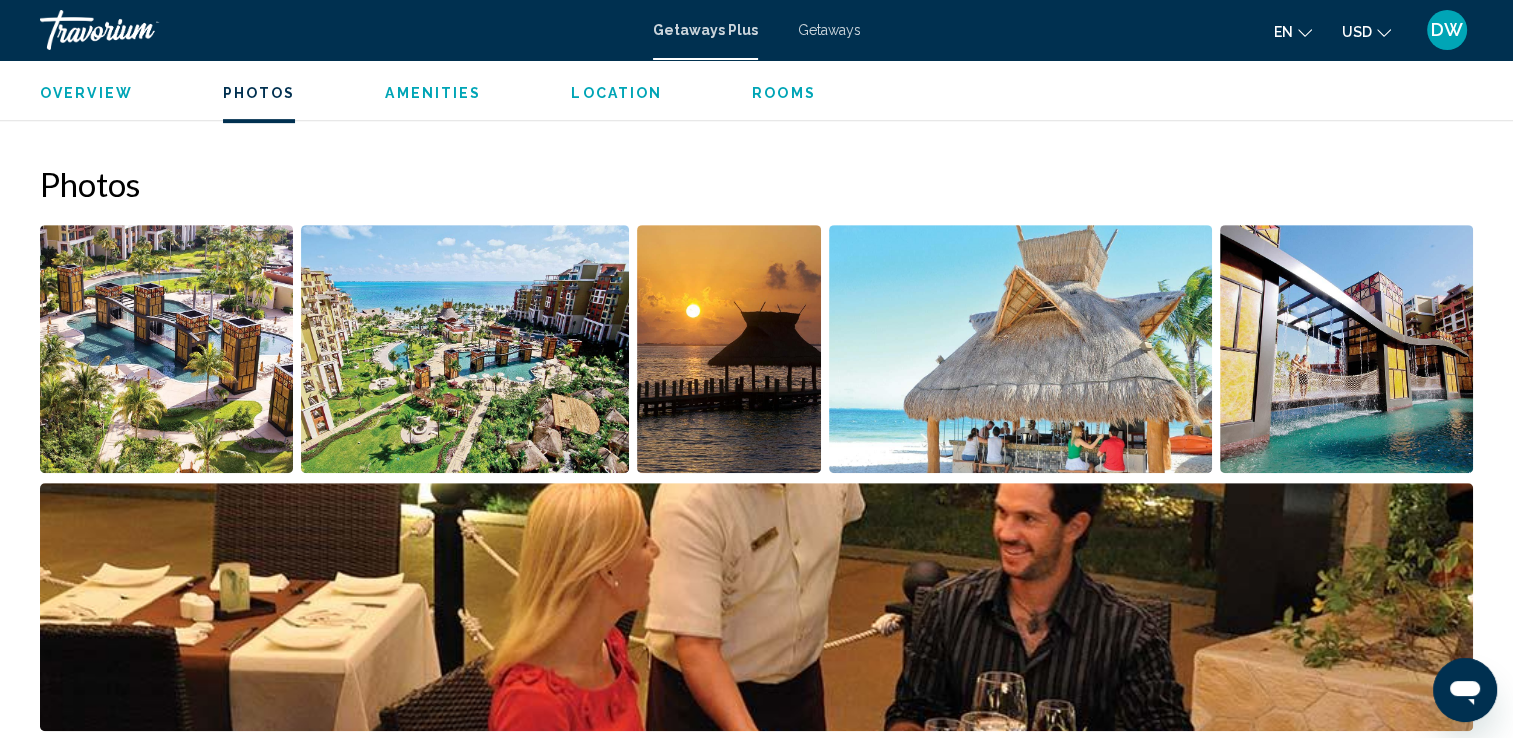 scroll, scrollTop: 800, scrollLeft: 0, axis: vertical 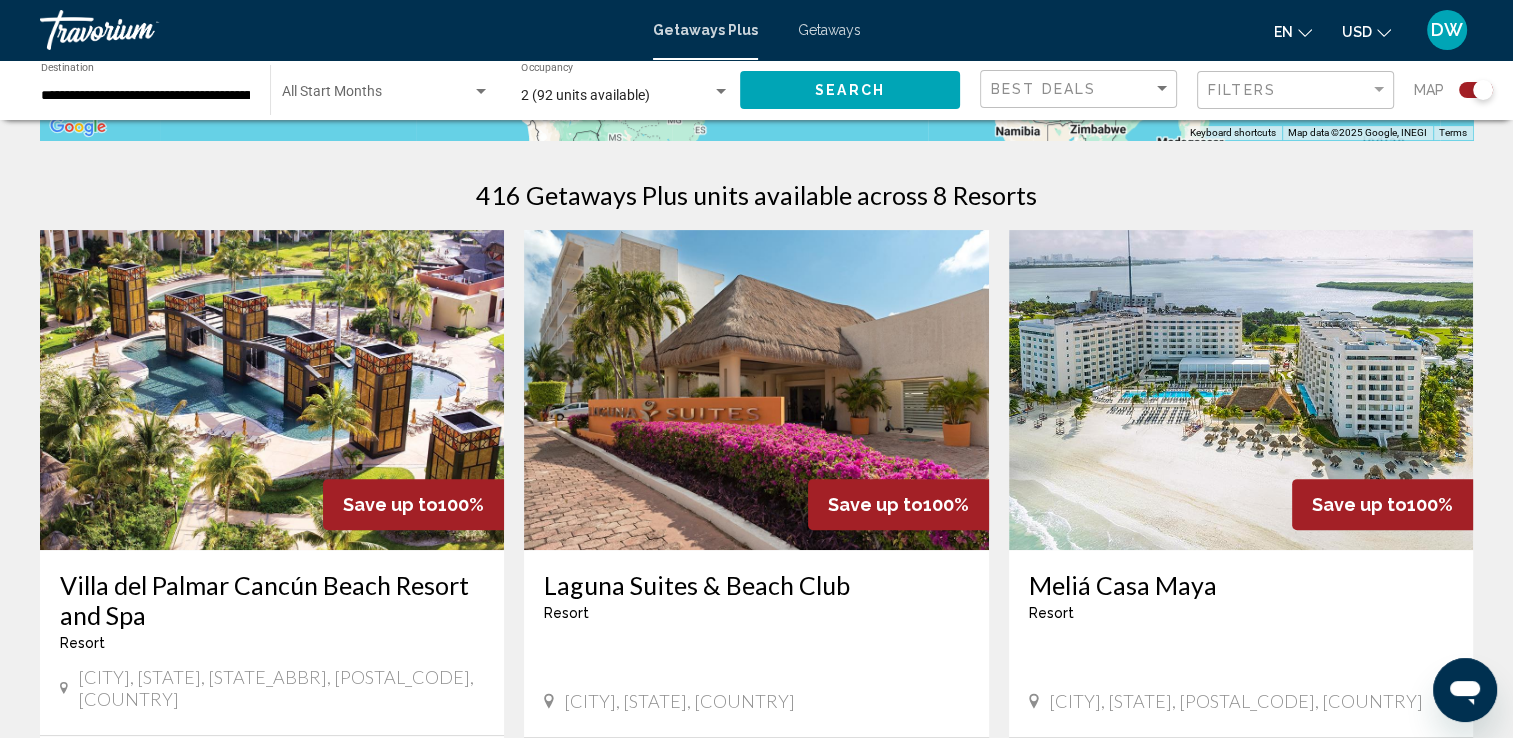 click at bounding box center (756, 390) 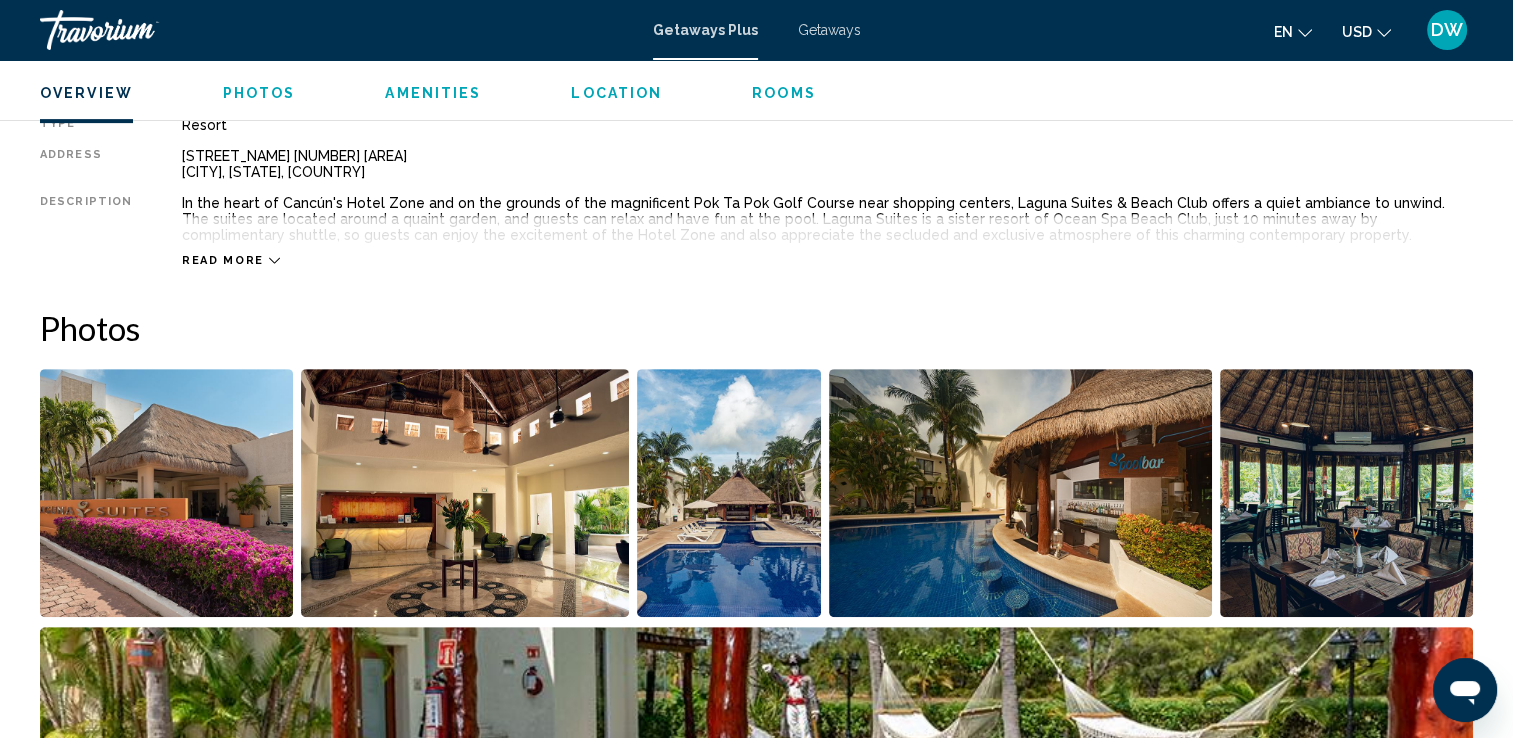 scroll, scrollTop: 700, scrollLeft: 0, axis: vertical 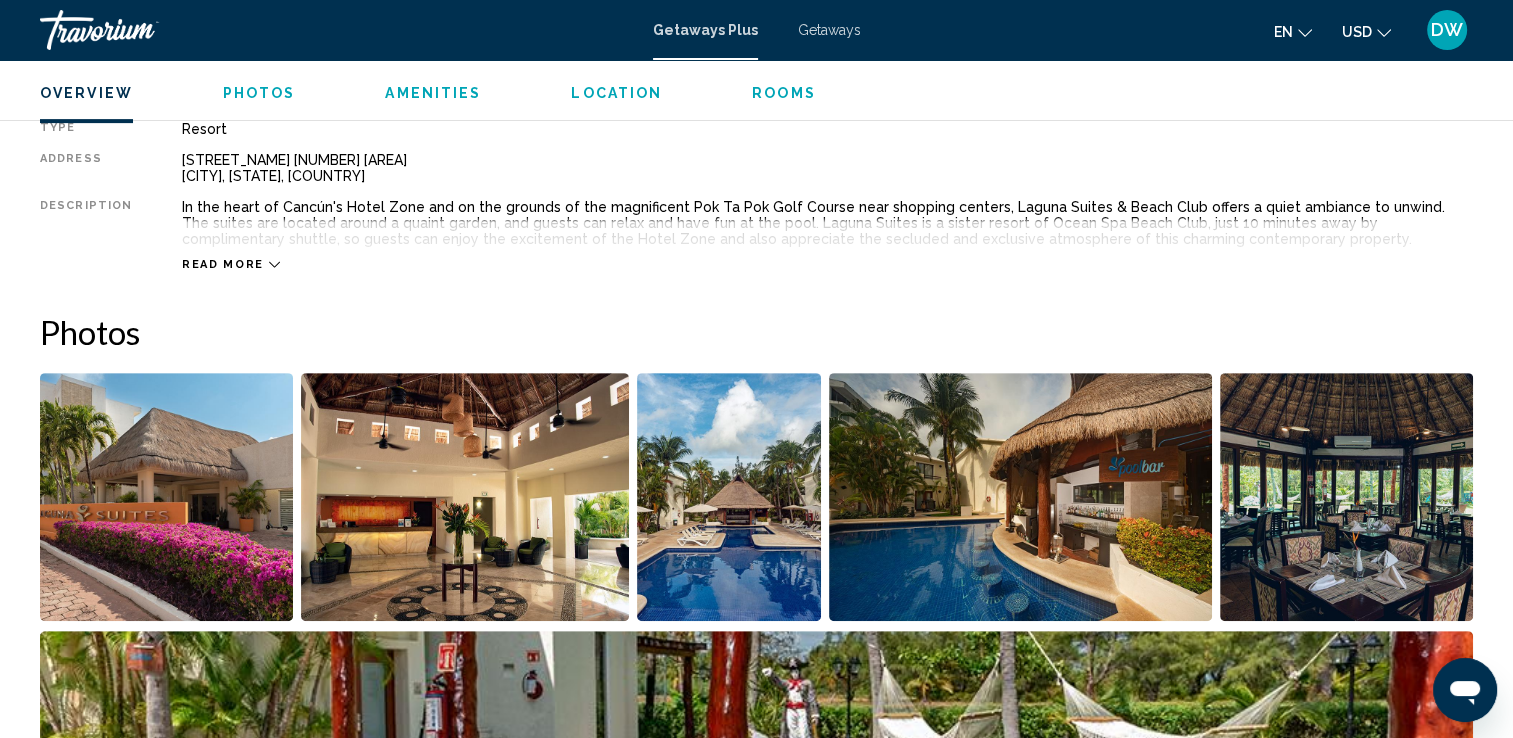click on "Photos" at bounding box center [259, 93] 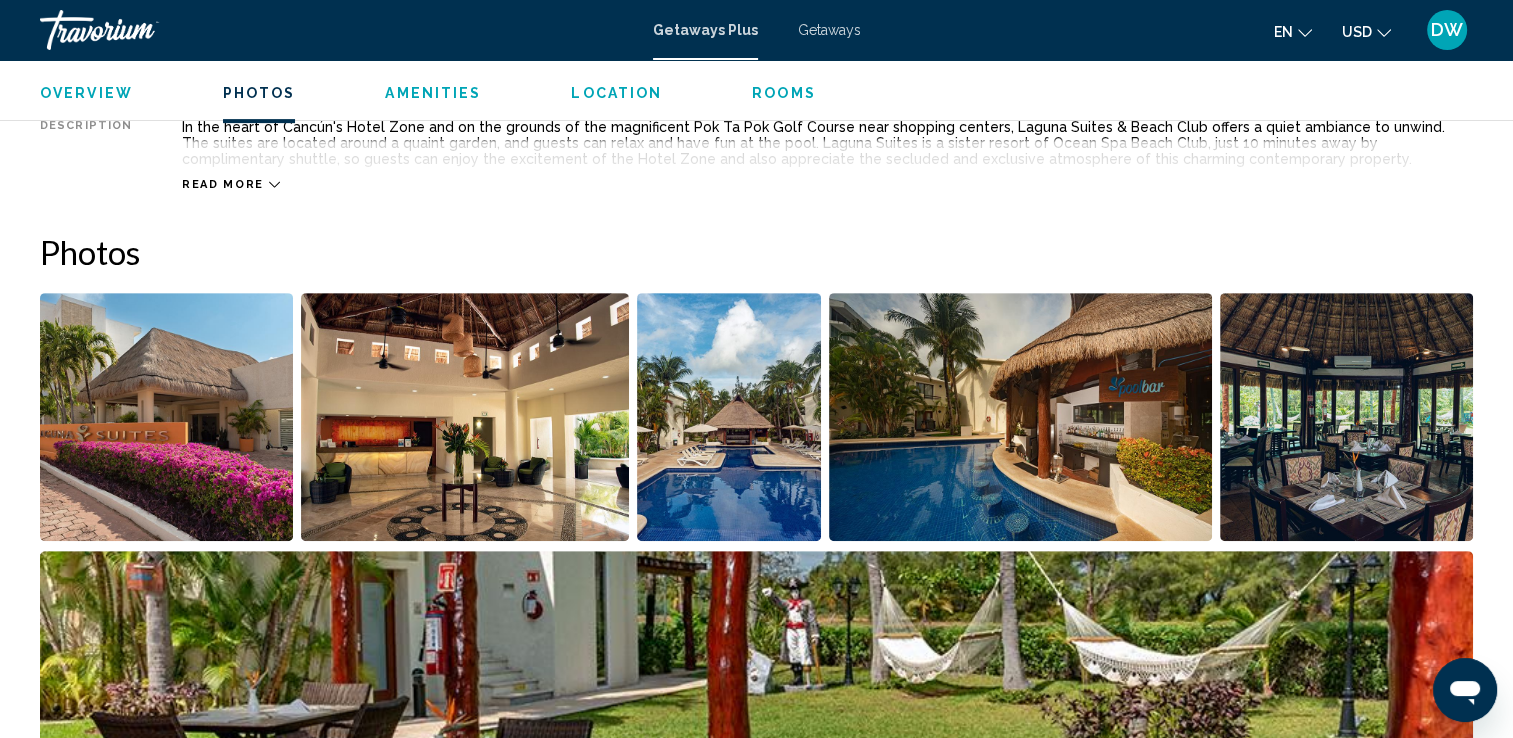 scroll, scrollTop: 892, scrollLeft: 0, axis: vertical 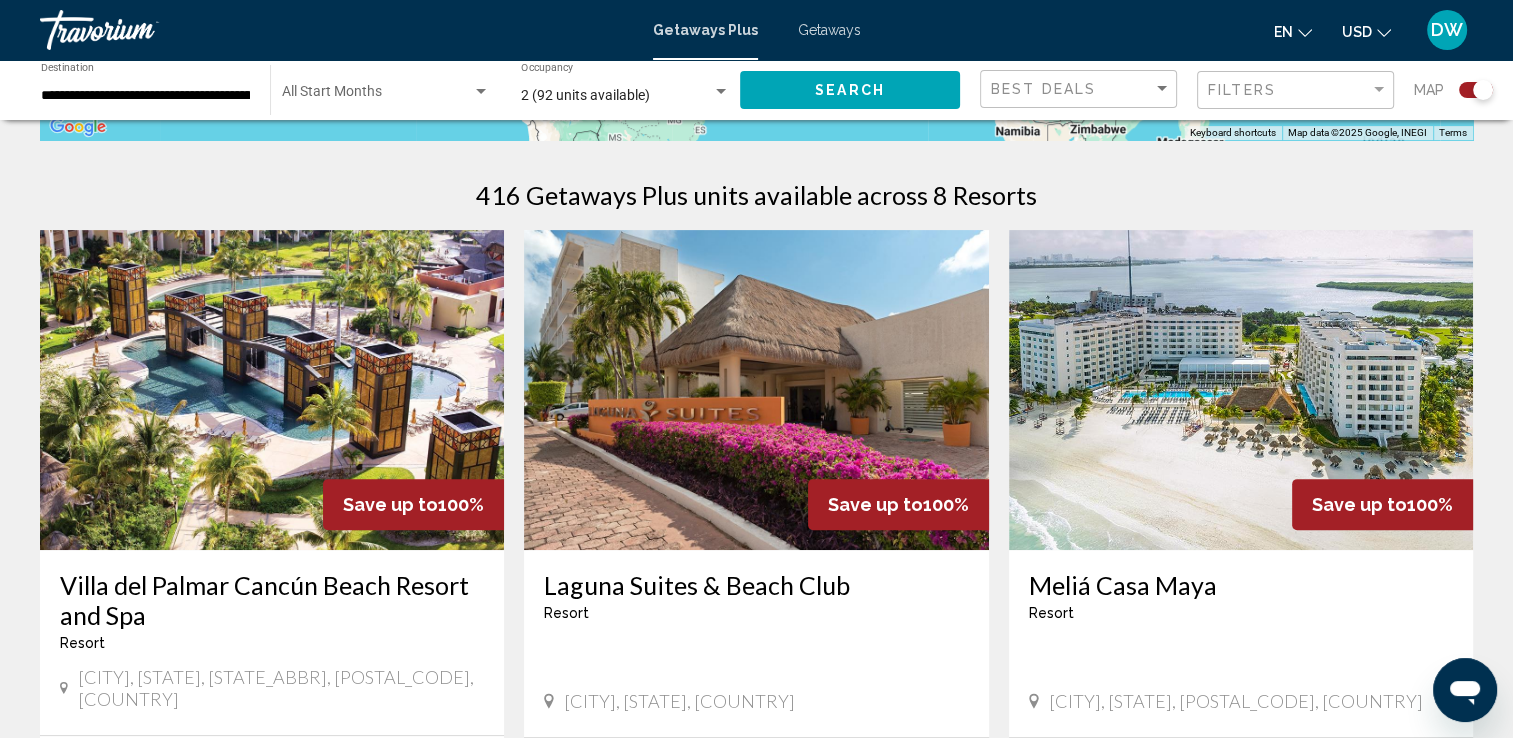 click at bounding box center [1241, 390] 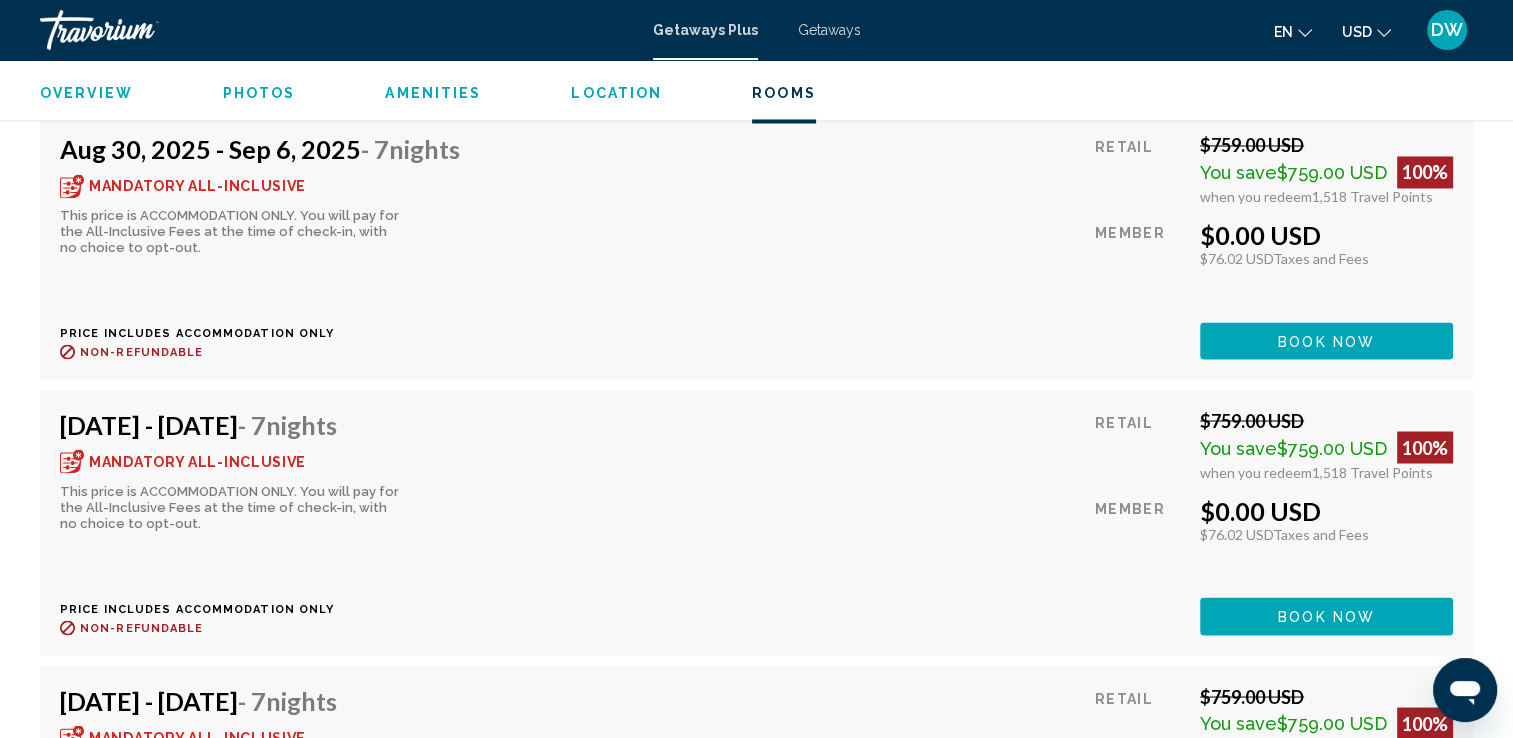 scroll, scrollTop: 3100, scrollLeft: 0, axis: vertical 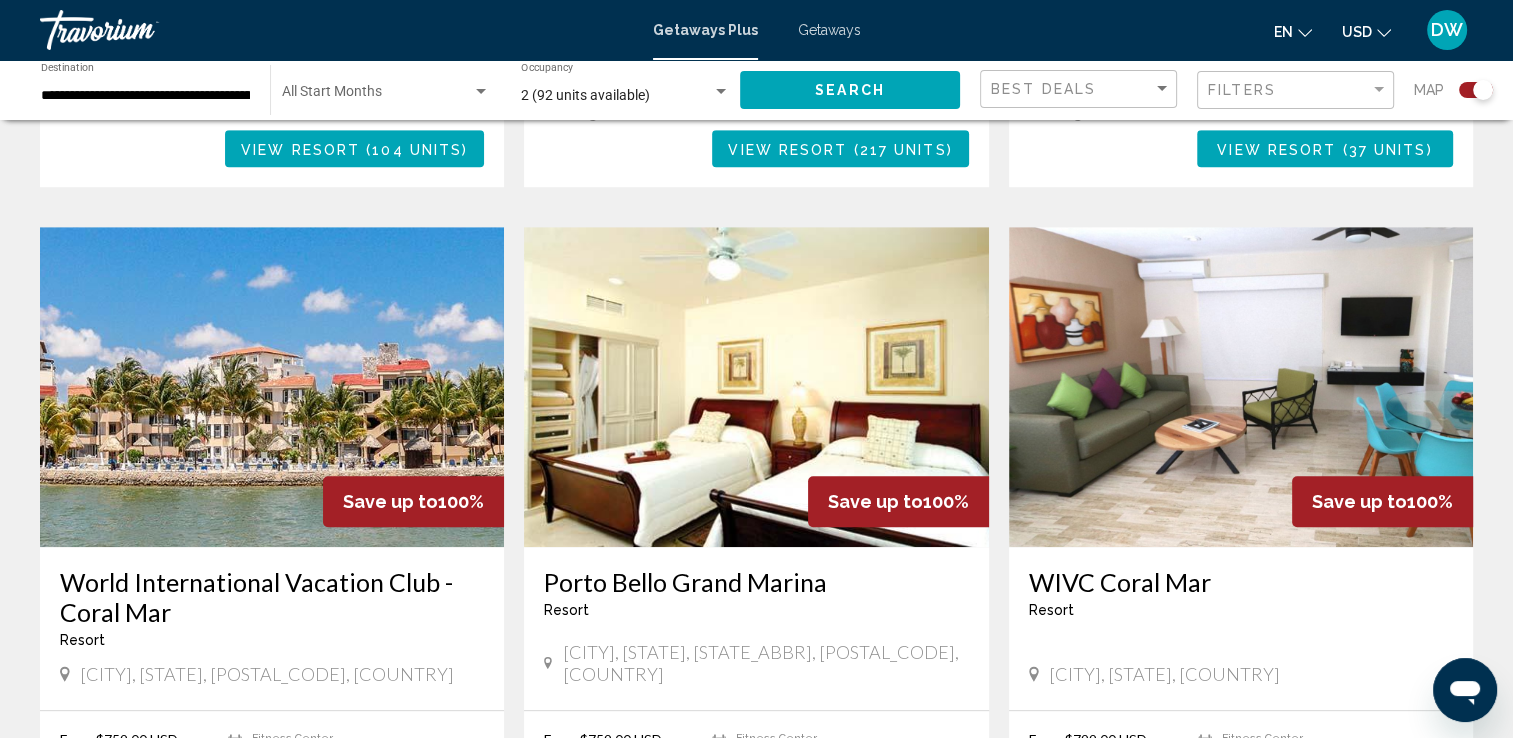 click at bounding box center [272, 387] 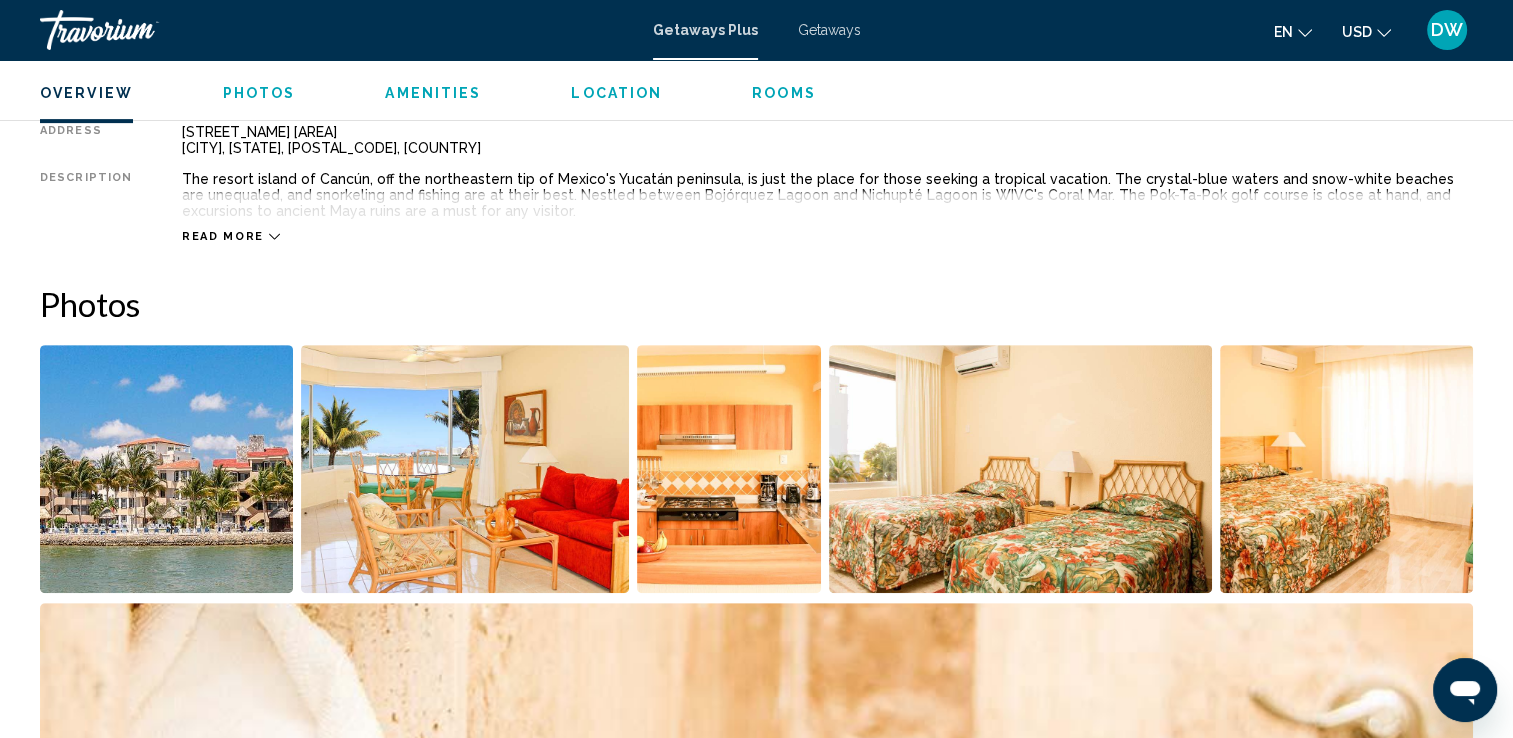 scroll, scrollTop: 800, scrollLeft: 0, axis: vertical 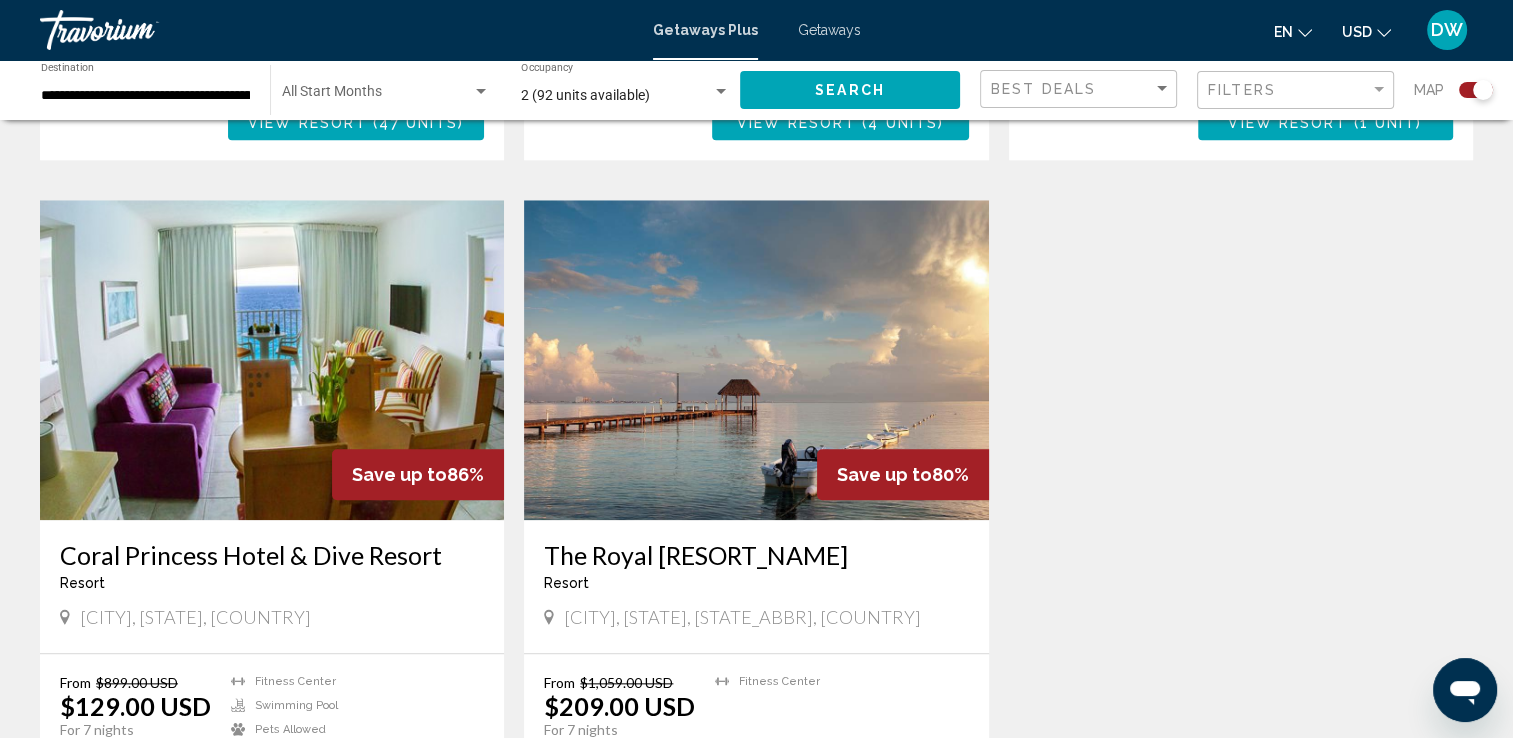 click at bounding box center [272, 360] 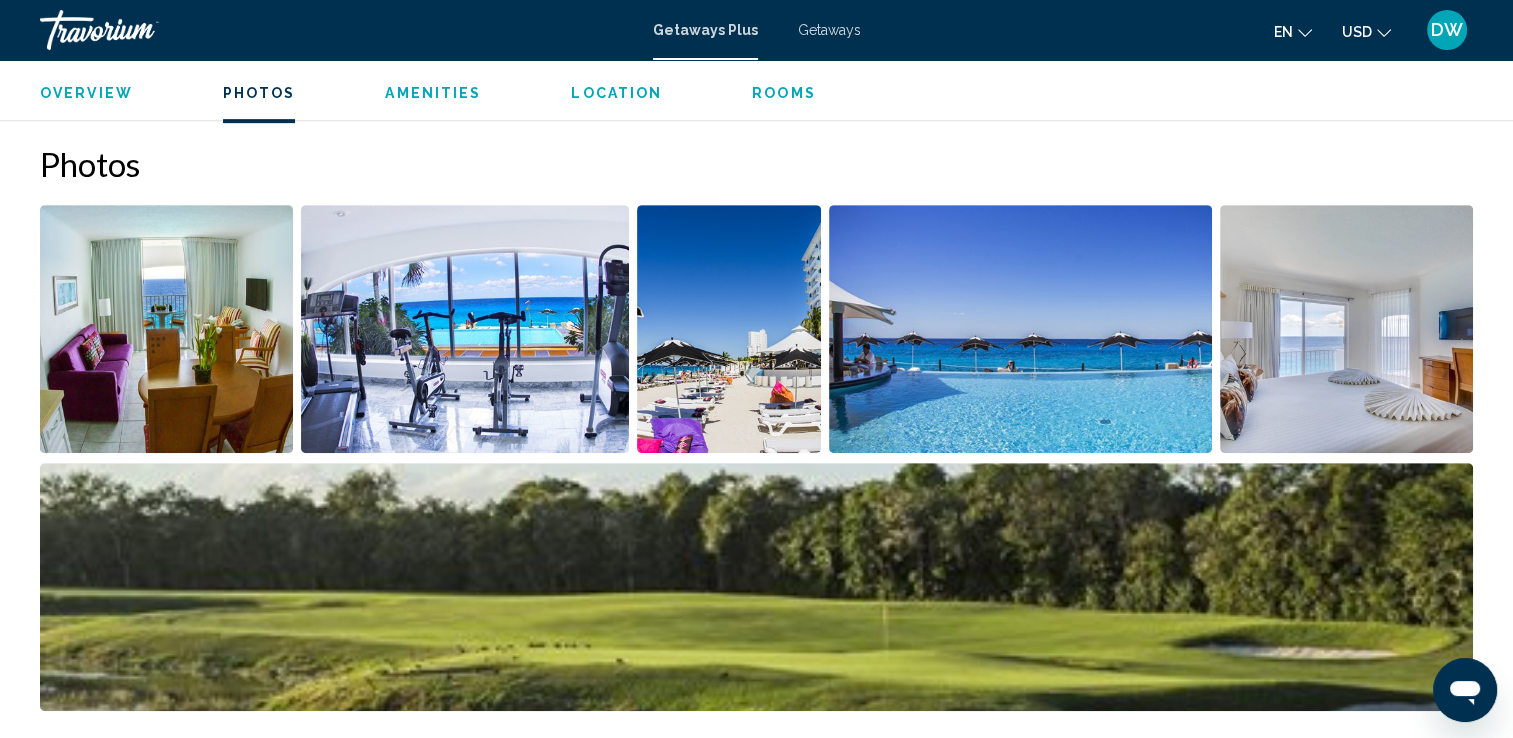 scroll, scrollTop: 900, scrollLeft: 0, axis: vertical 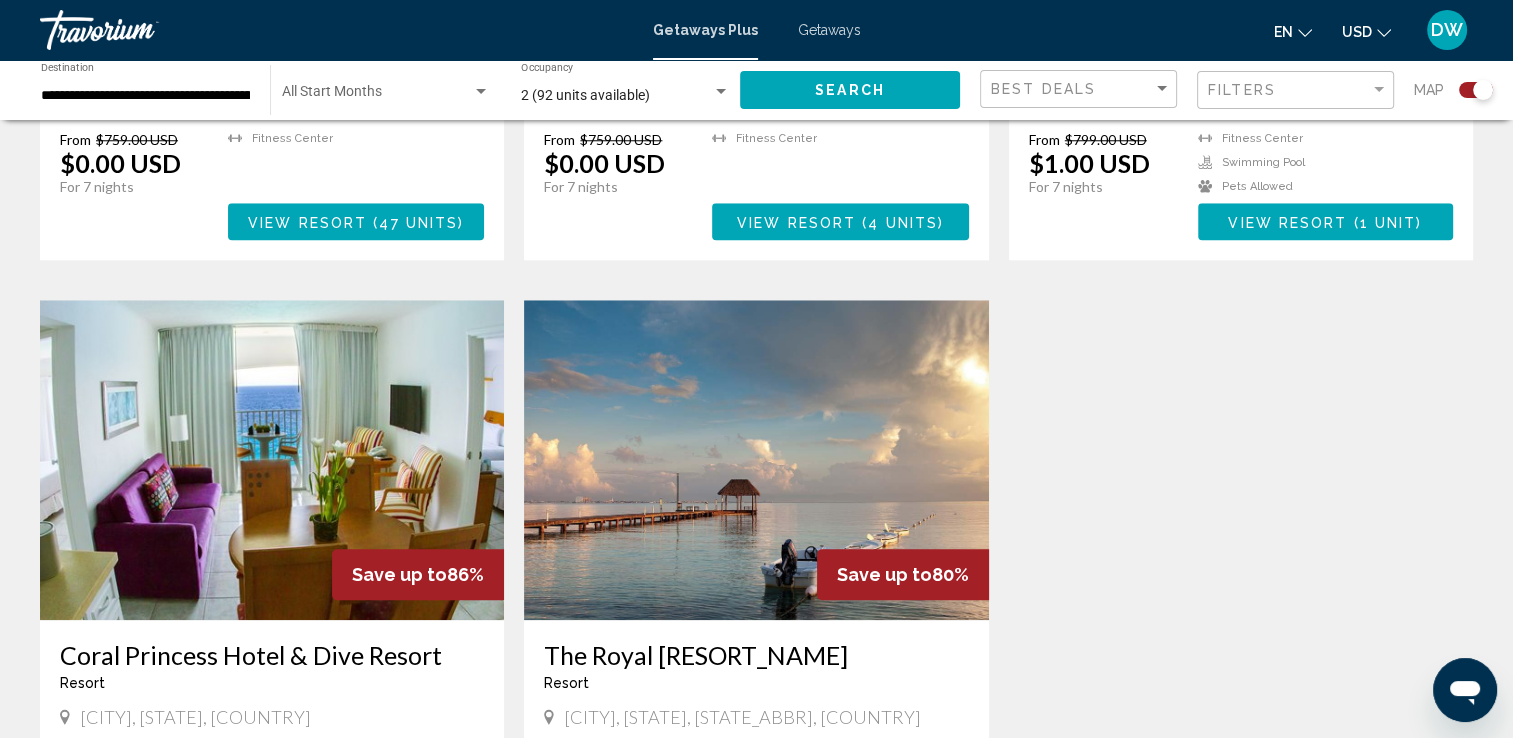 click at bounding box center (756, 460) 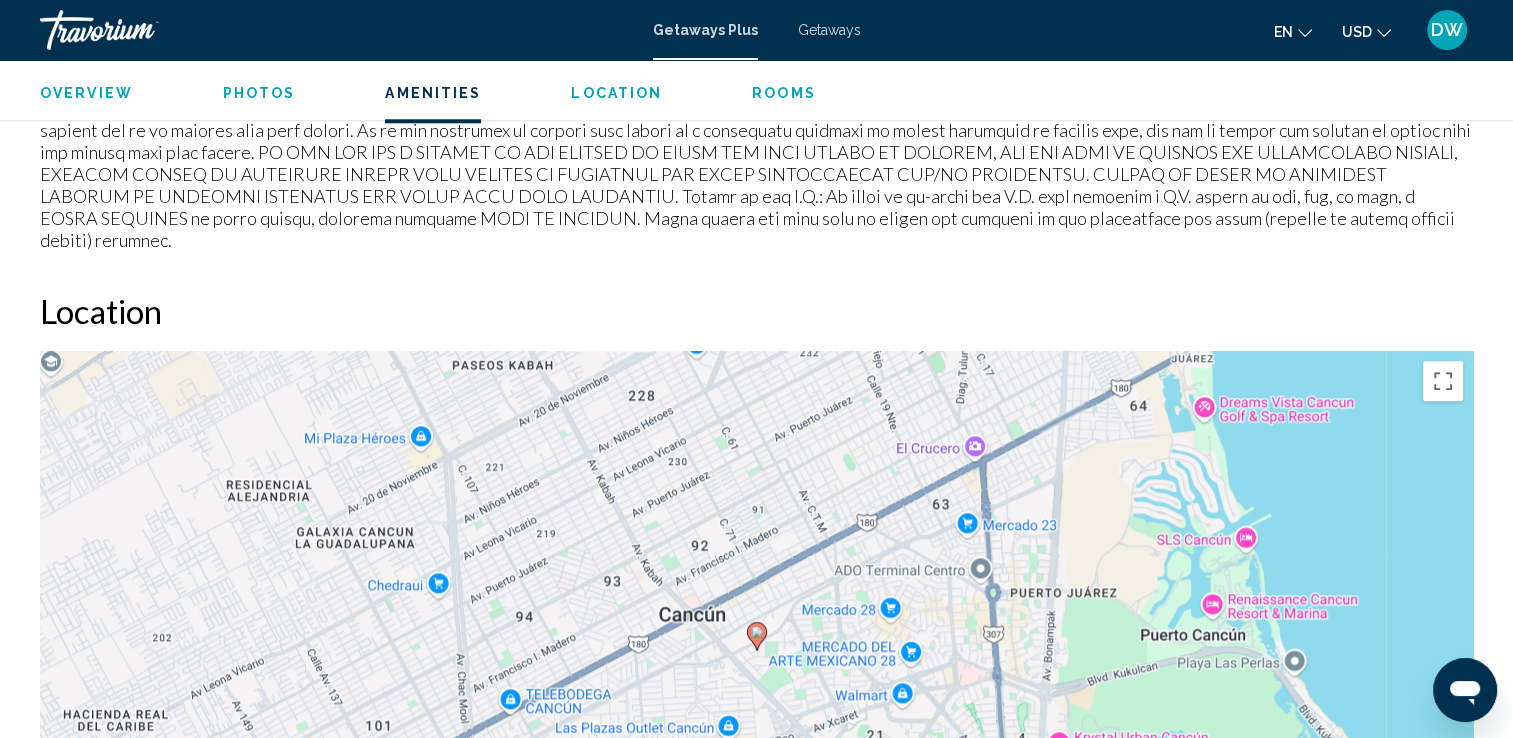 scroll, scrollTop: 2000, scrollLeft: 0, axis: vertical 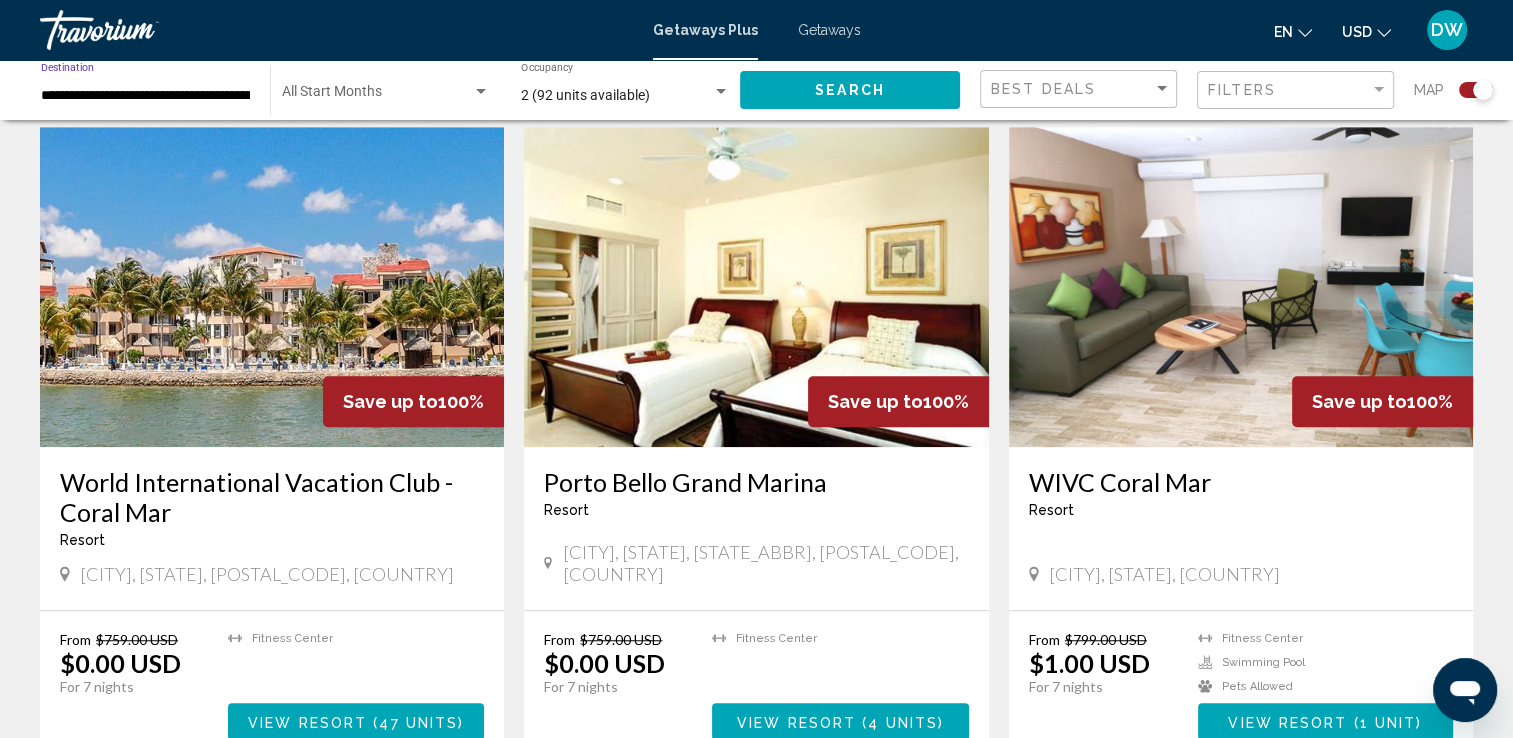 click on "**********" at bounding box center (145, 96) 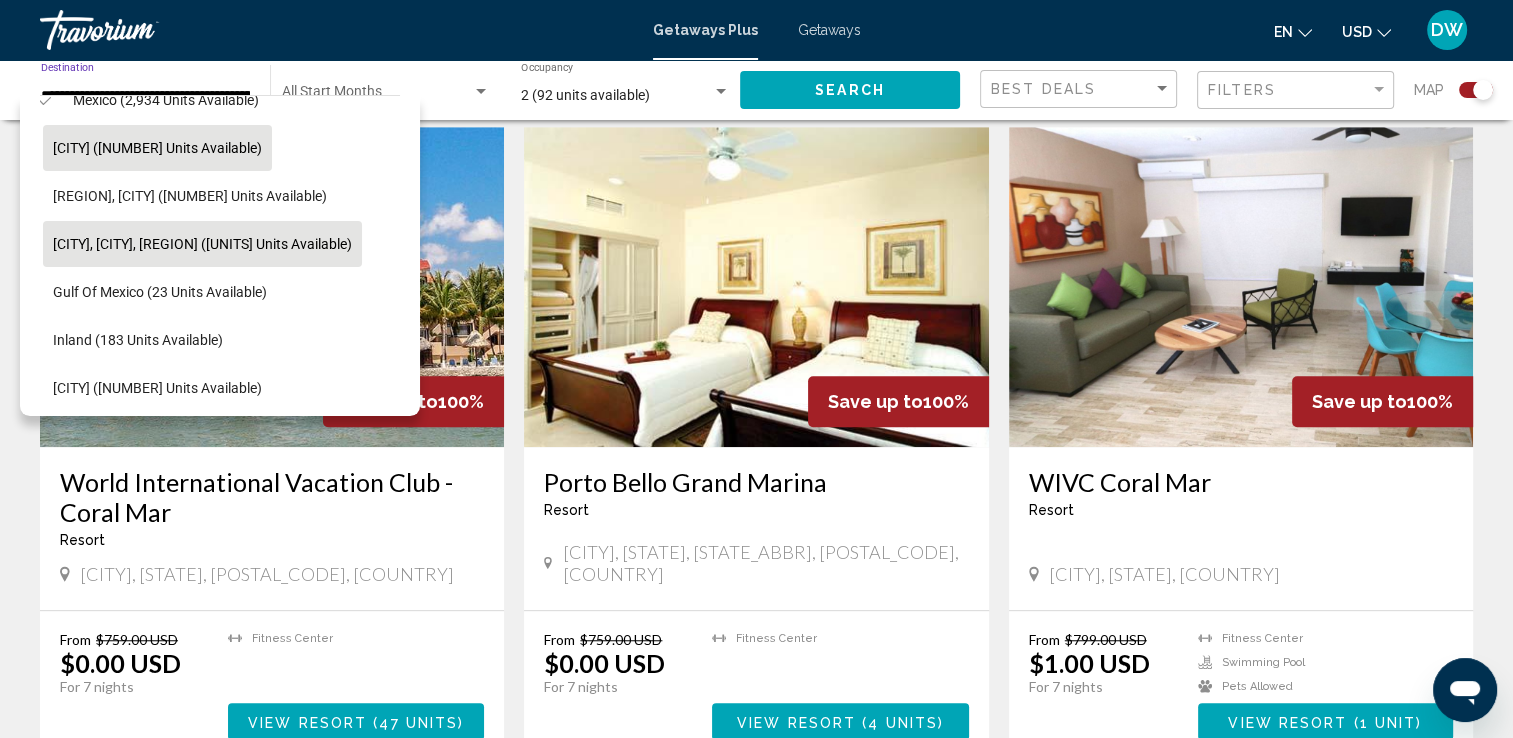 scroll, scrollTop: 26, scrollLeft: 20, axis: both 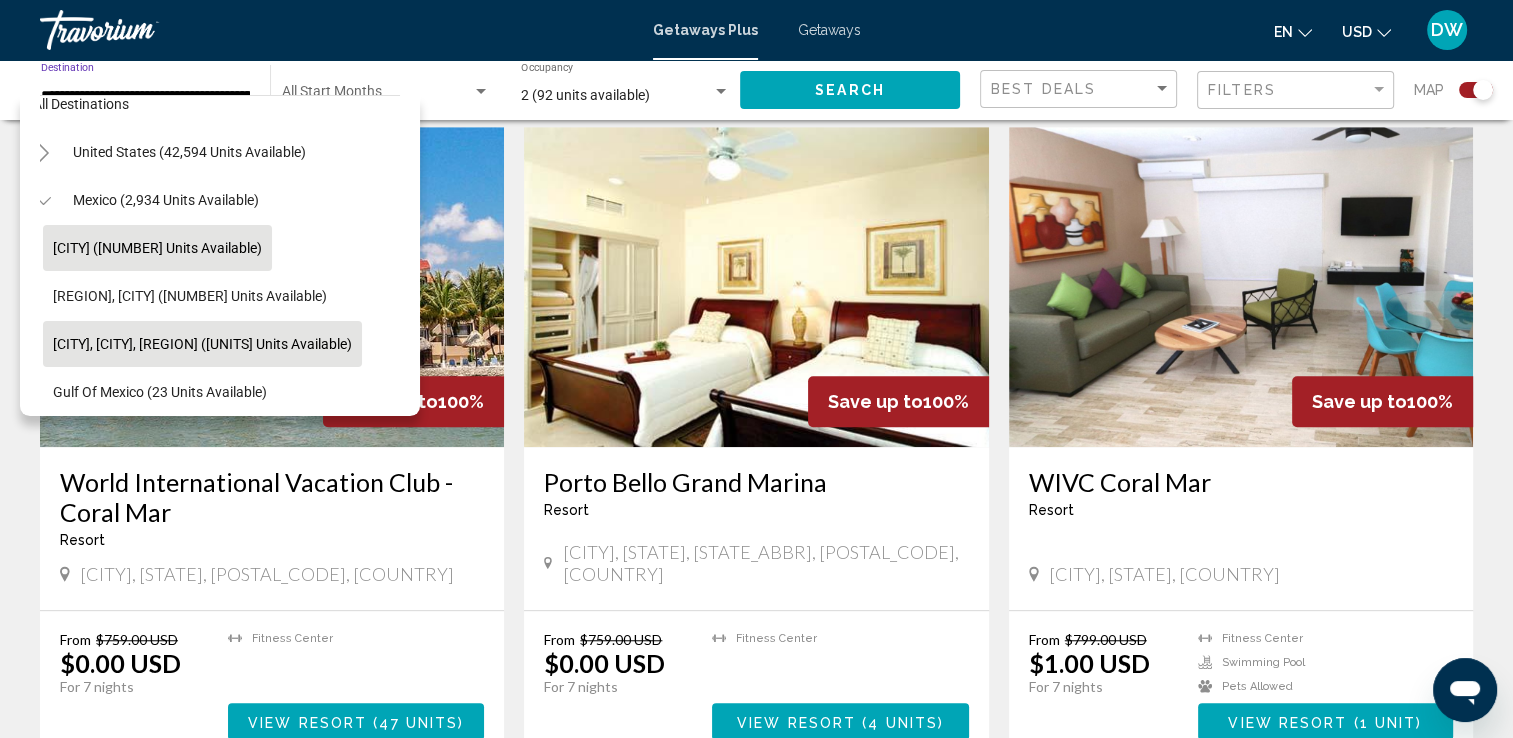 click on "[CITY] ([NUMBER] units available)" 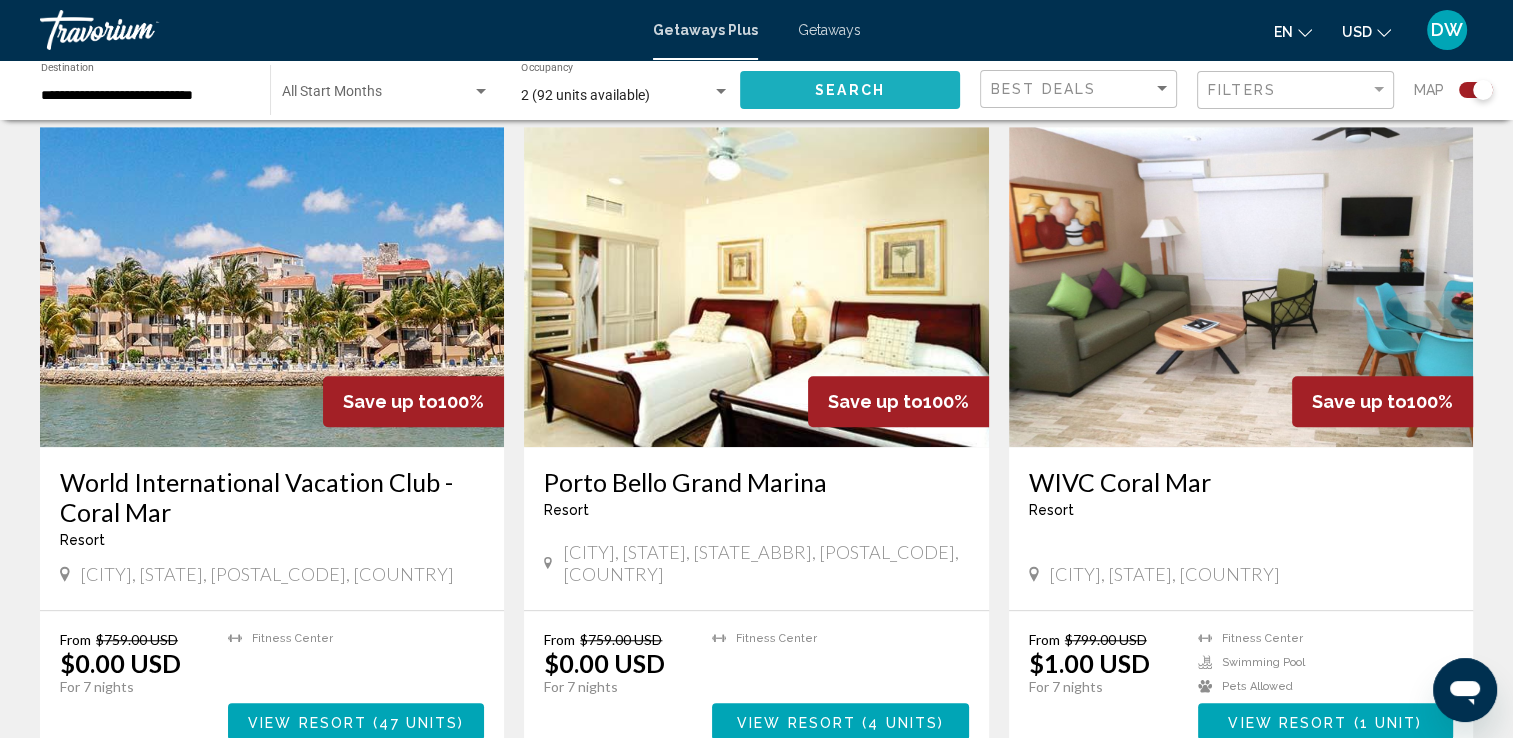 click on "Search" 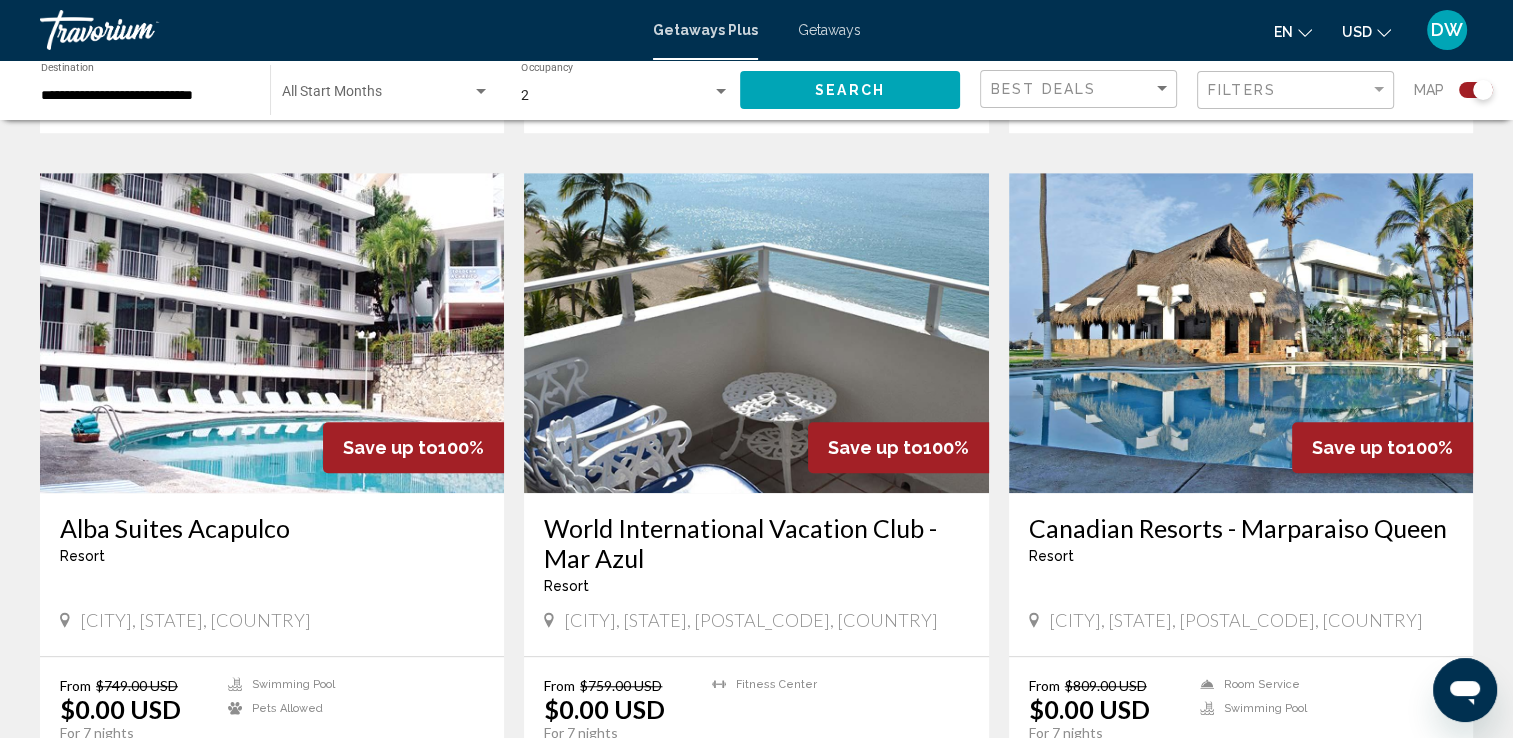 scroll, scrollTop: 1400, scrollLeft: 0, axis: vertical 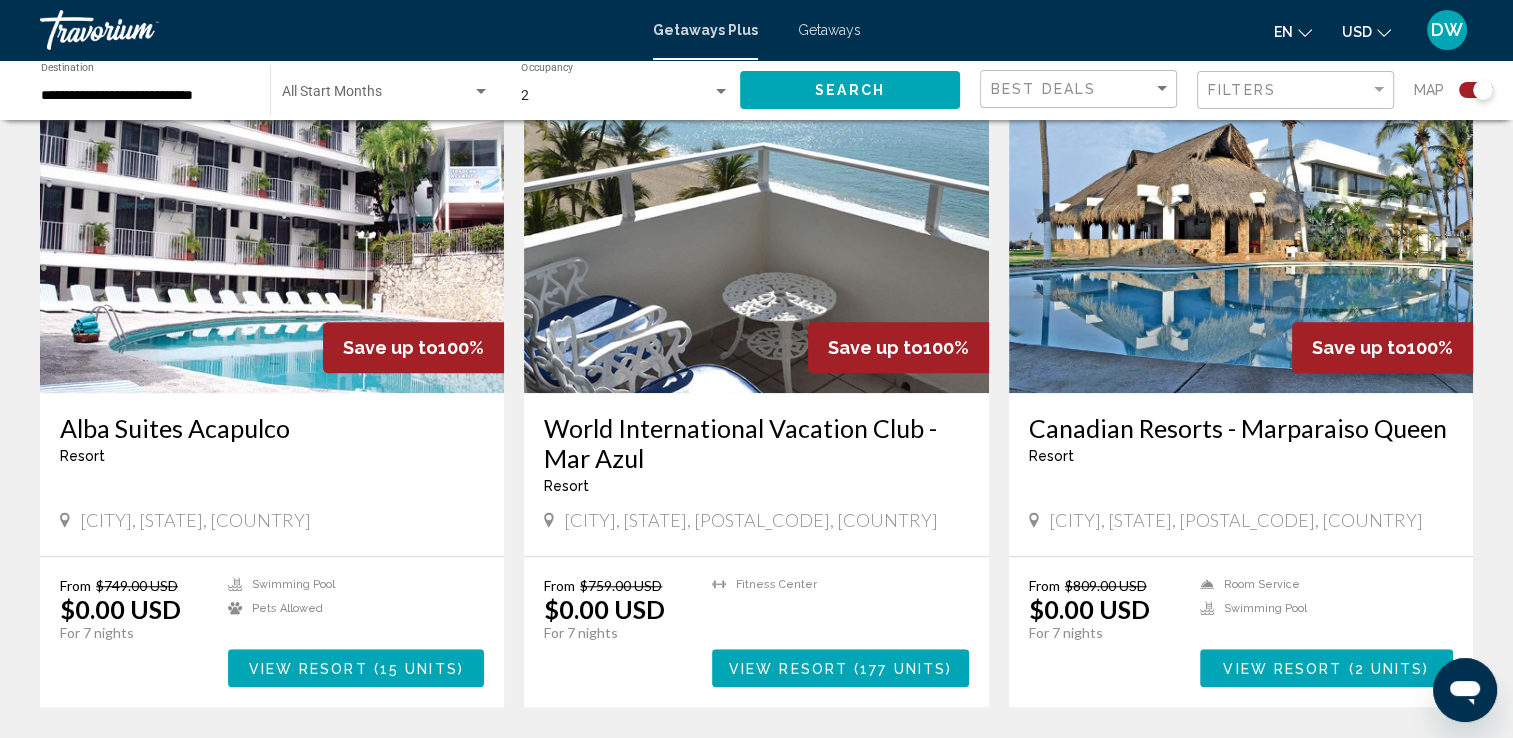 click at bounding box center (756, 233) 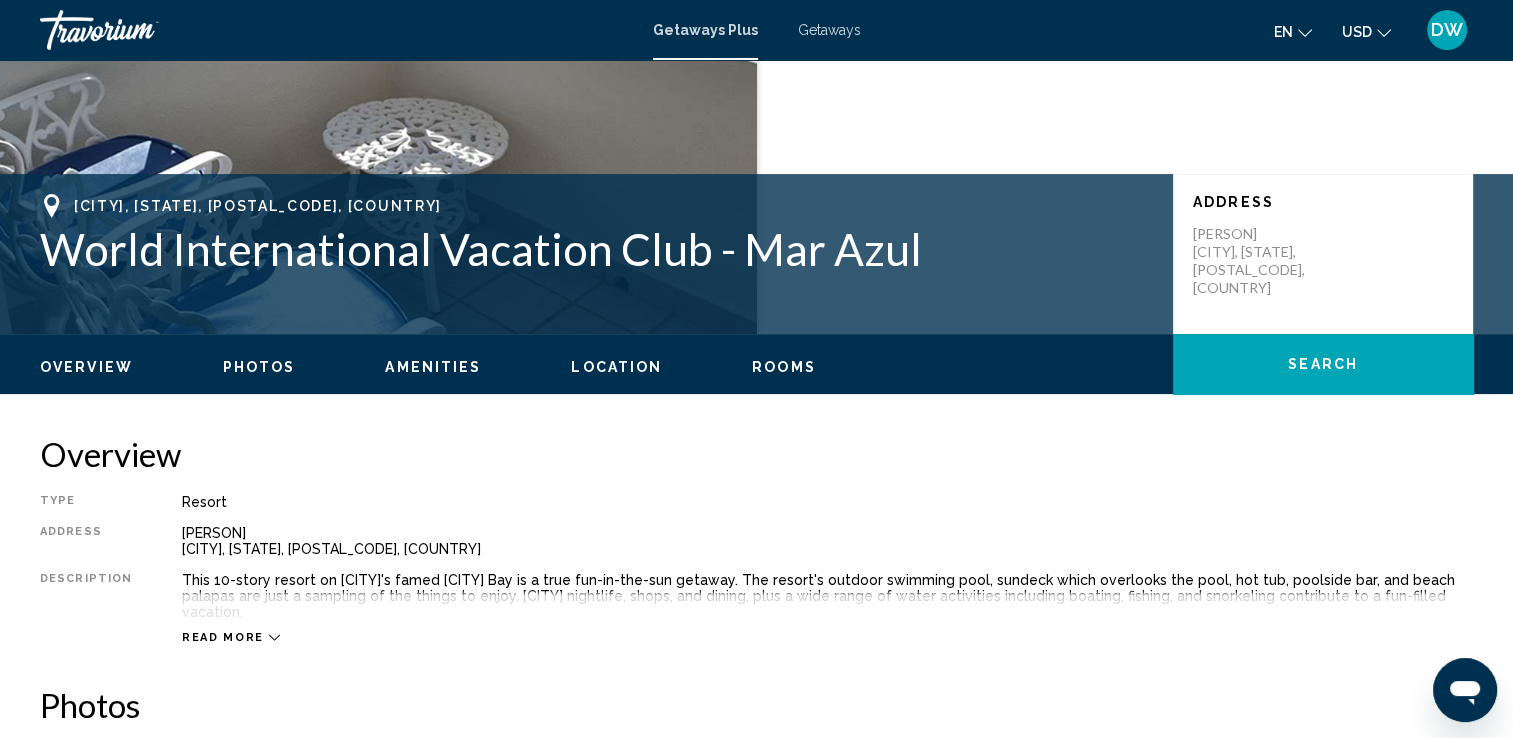 scroll, scrollTop: 300, scrollLeft: 0, axis: vertical 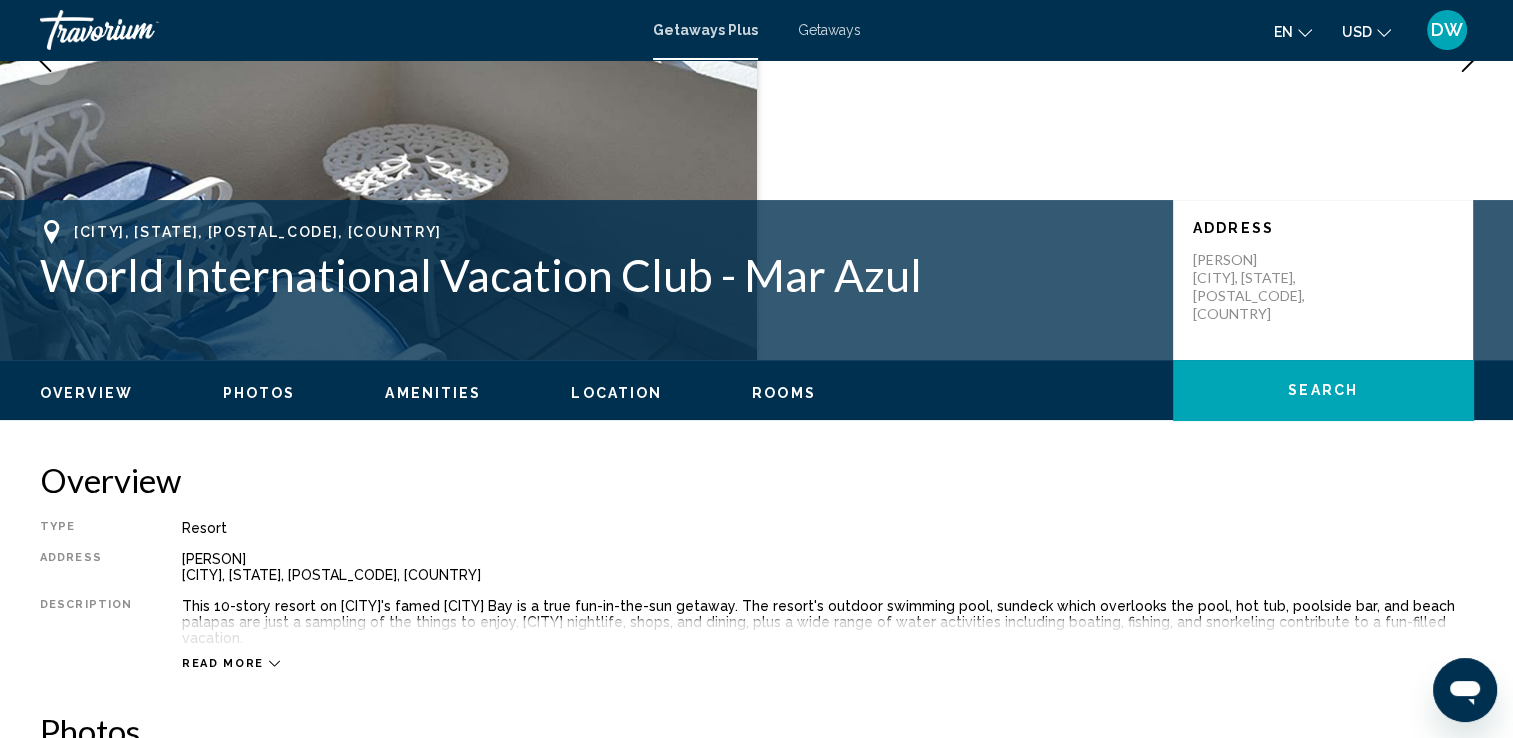 click on "Photos" at bounding box center [259, 393] 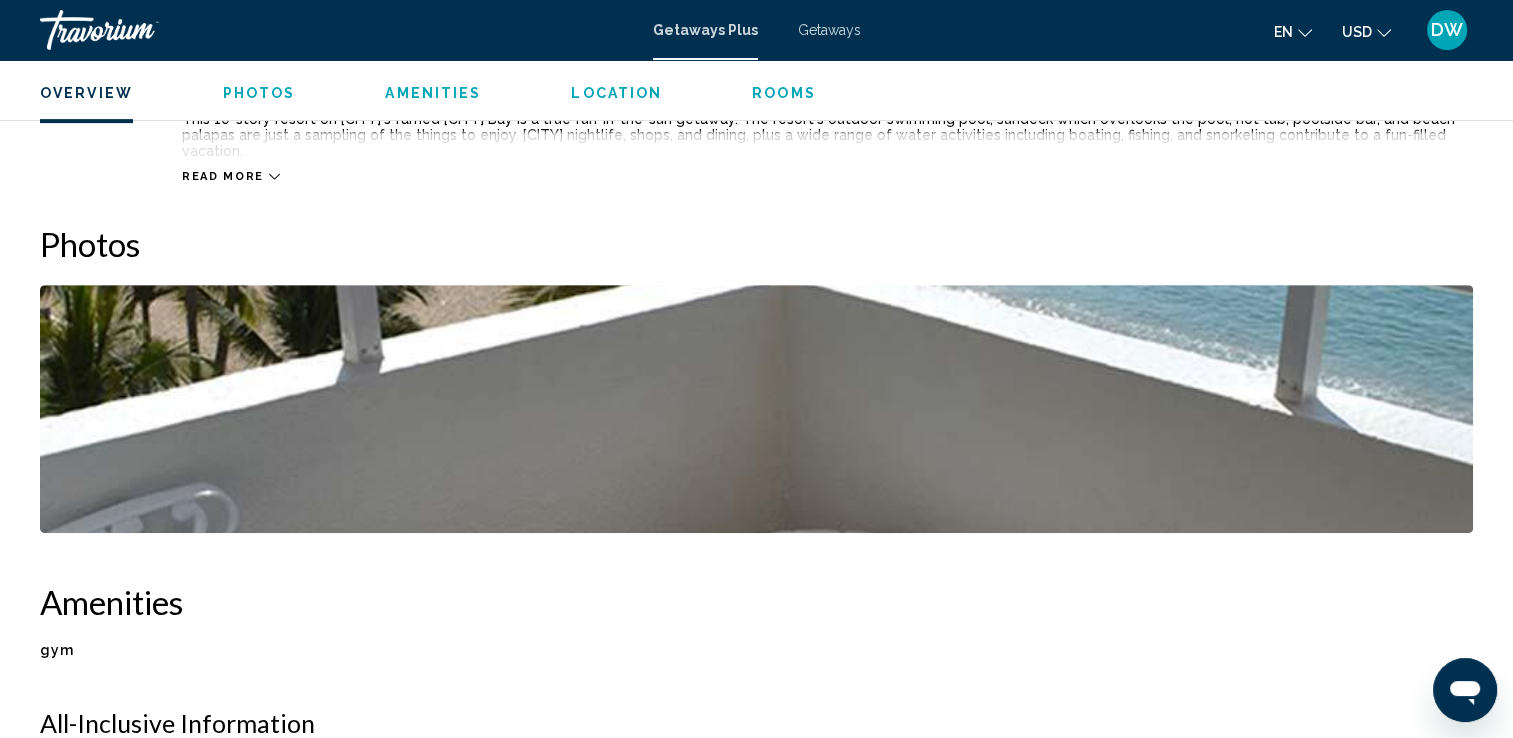 scroll, scrollTop: 691, scrollLeft: 0, axis: vertical 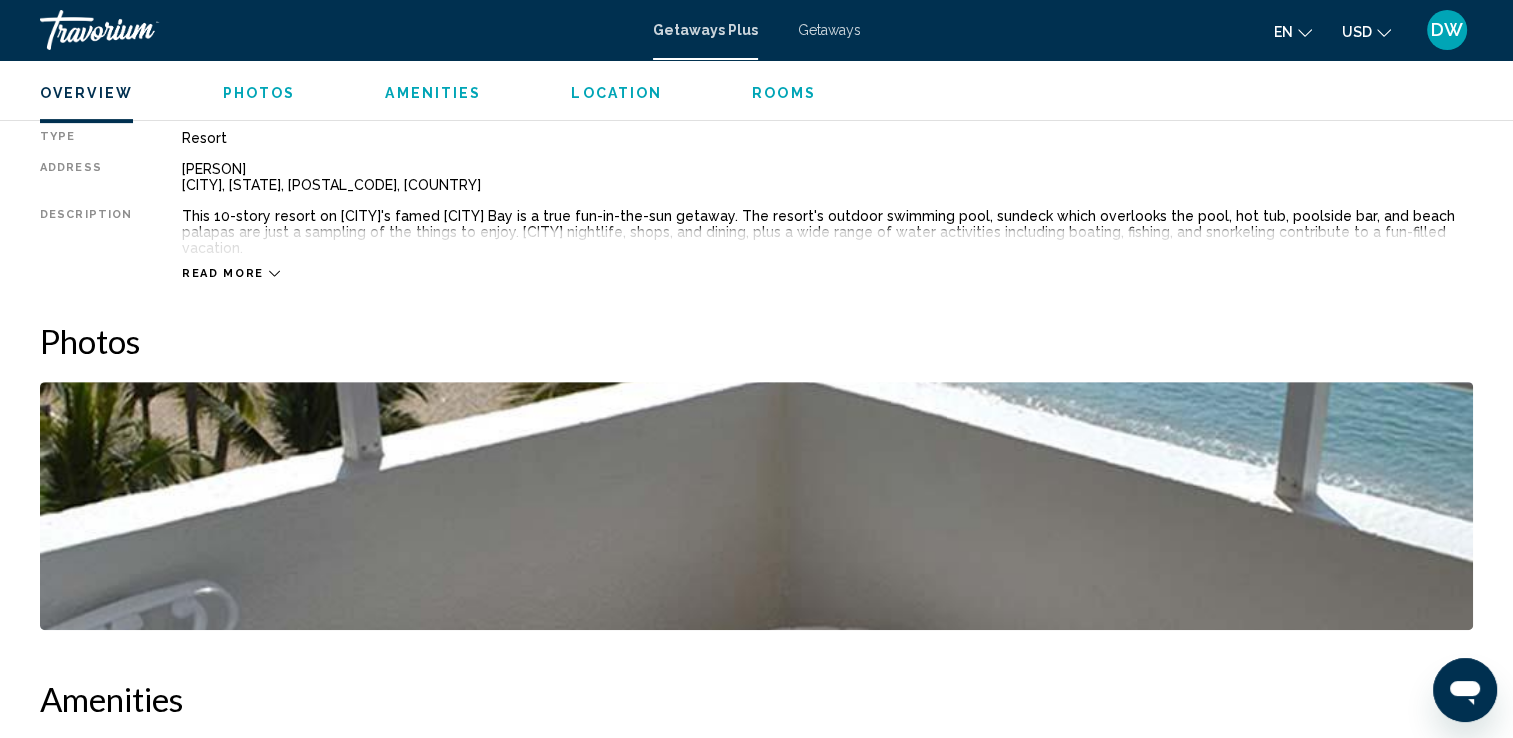 click at bounding box center [756, 506] 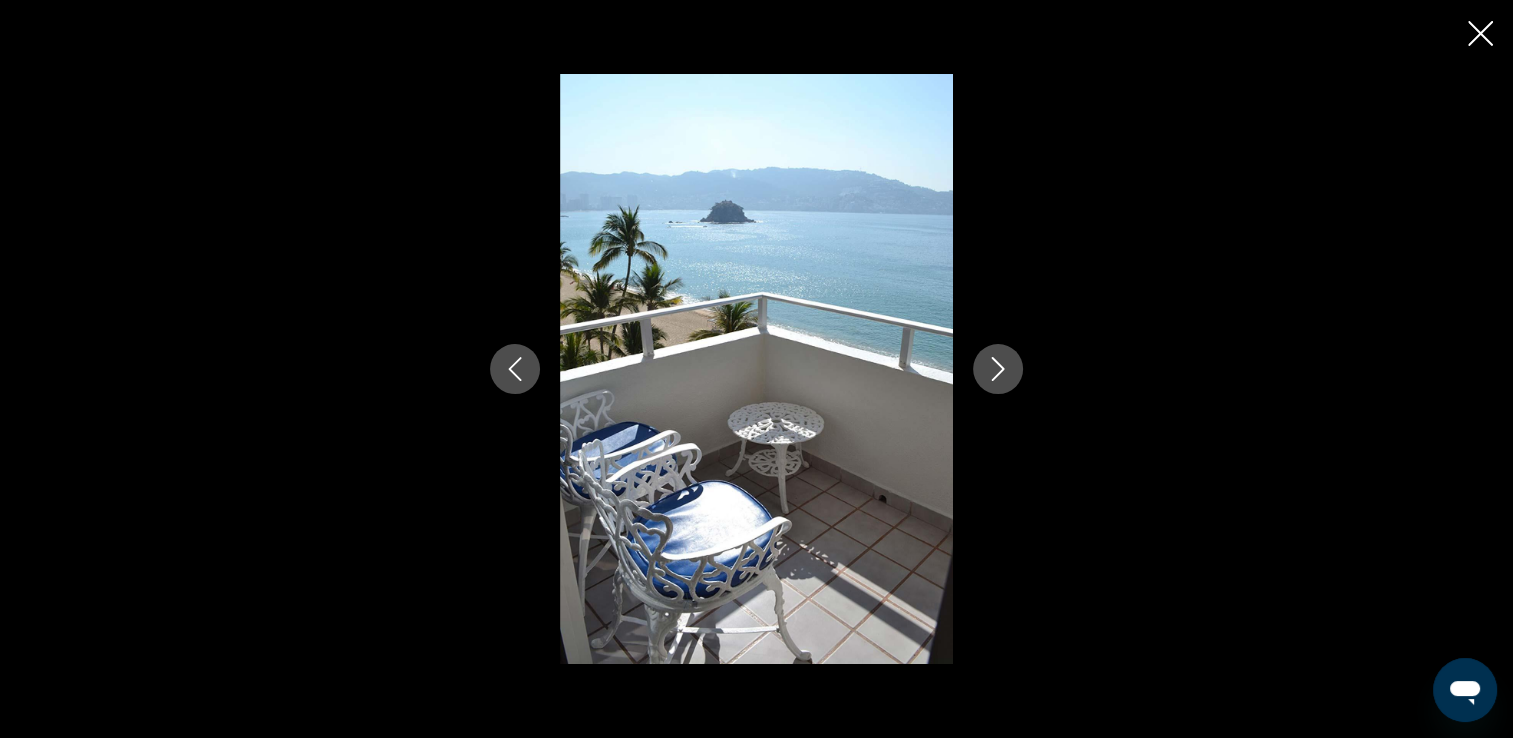 click 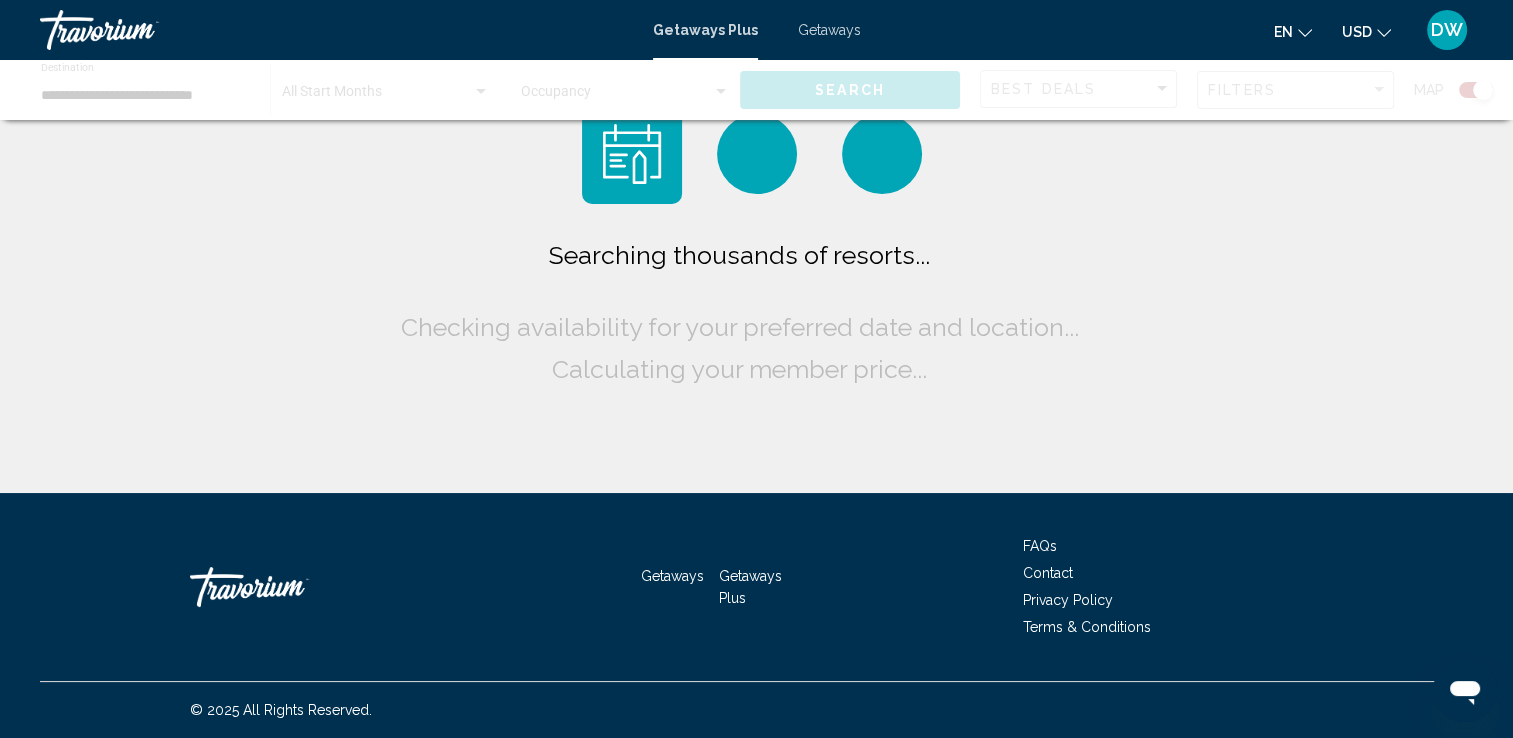 scroll, scrollTop: 0, scrollLeft: 0, axis: both 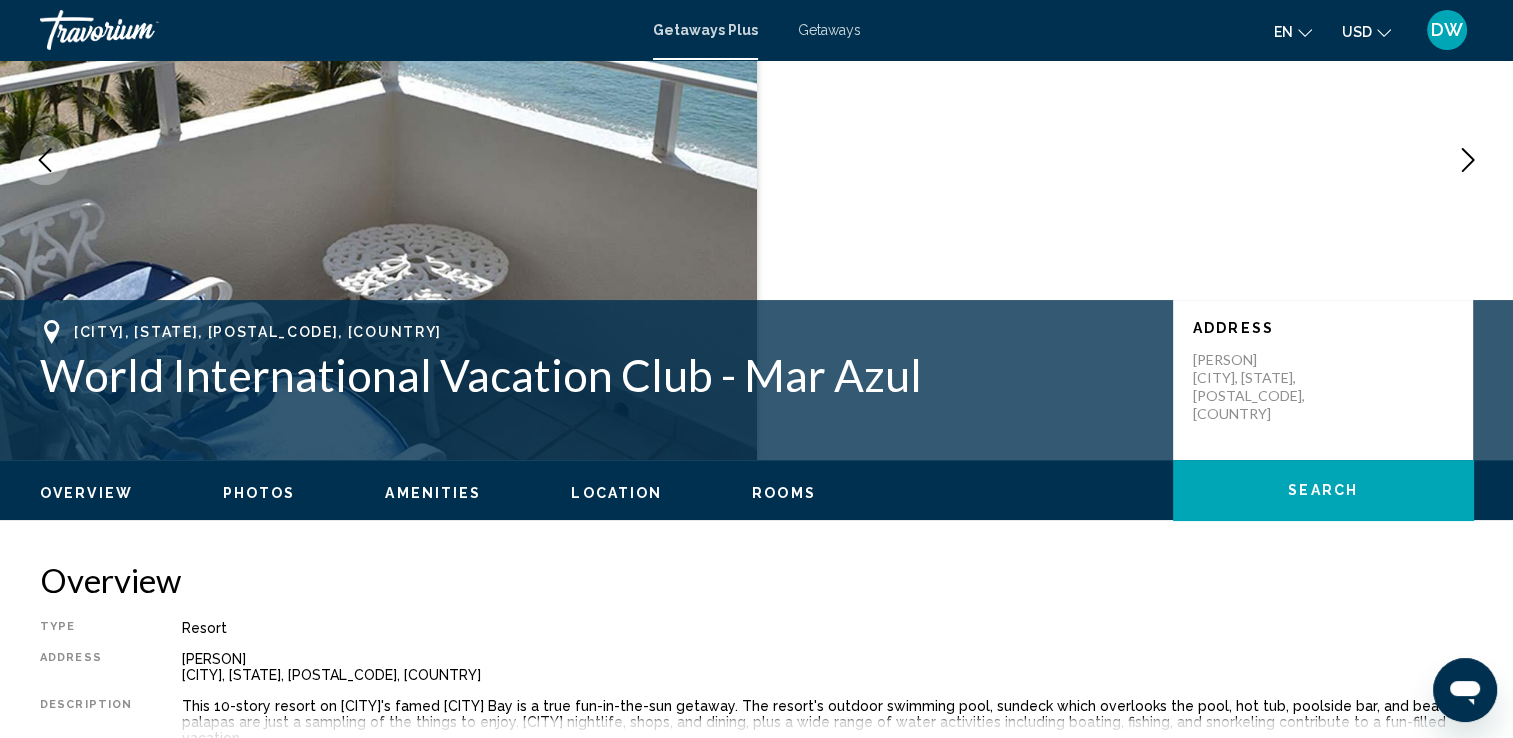 click on "Photos" at bounding box center [259, 493] 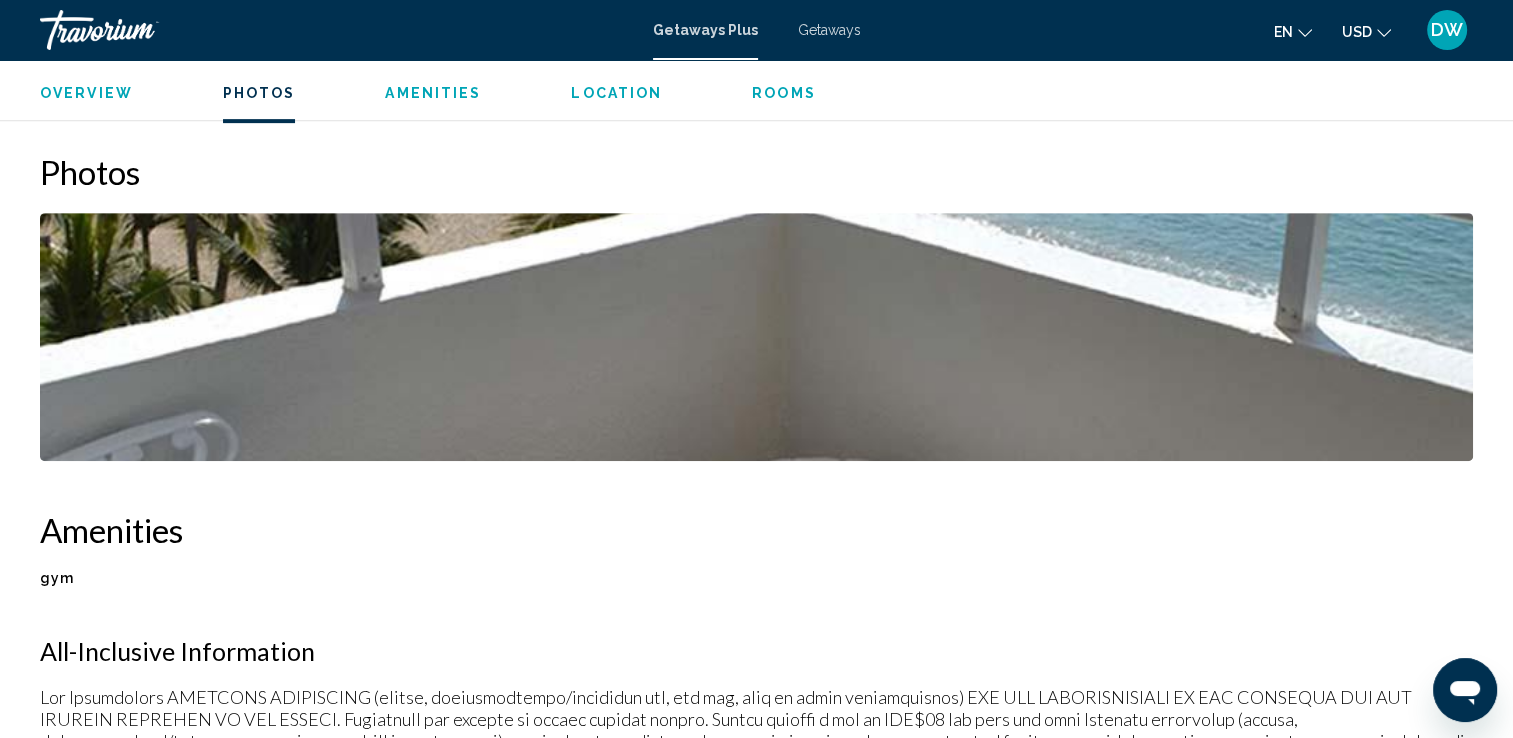 scroll, scrollTop: 891, scrollLeft: 0, axis: vertical 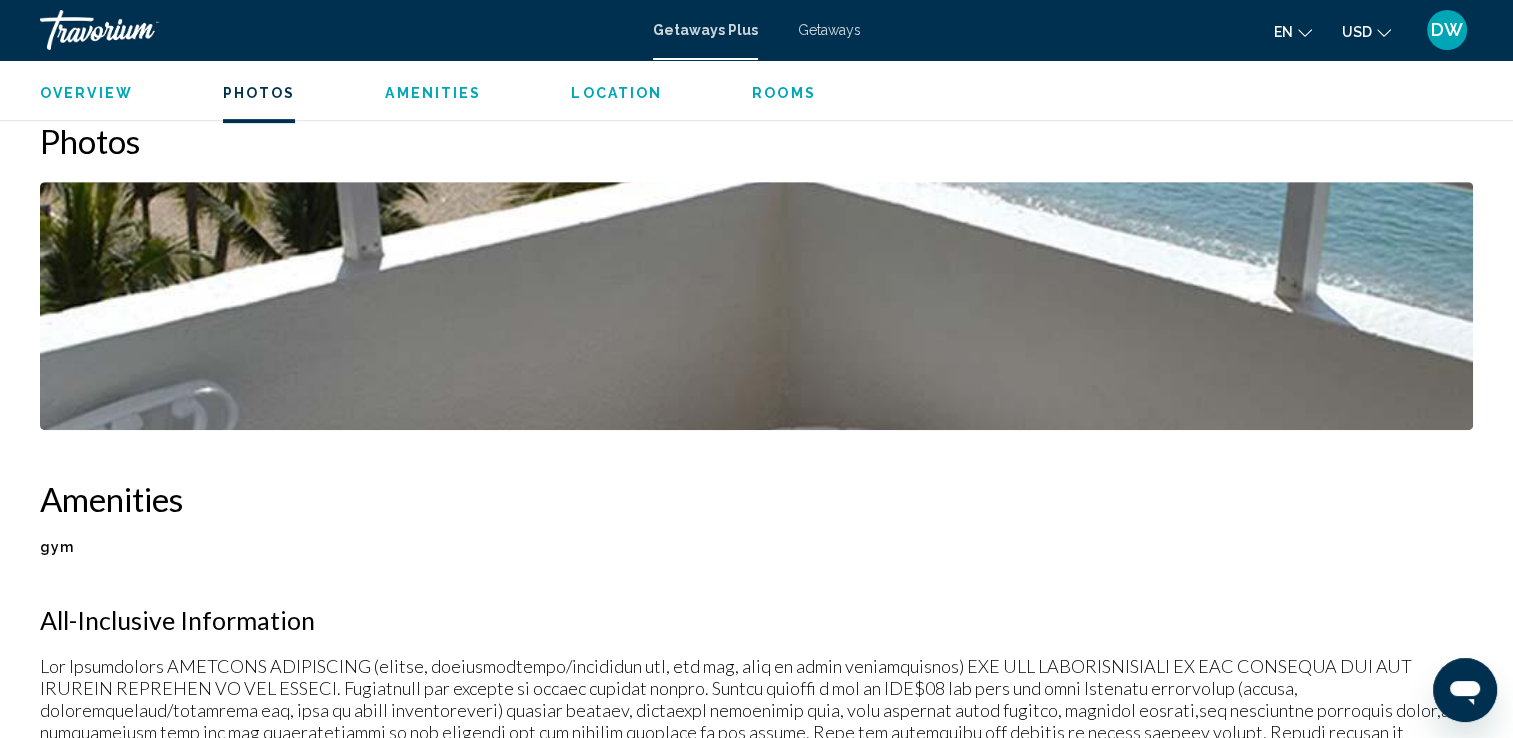 click at bounding box center (756, 306) 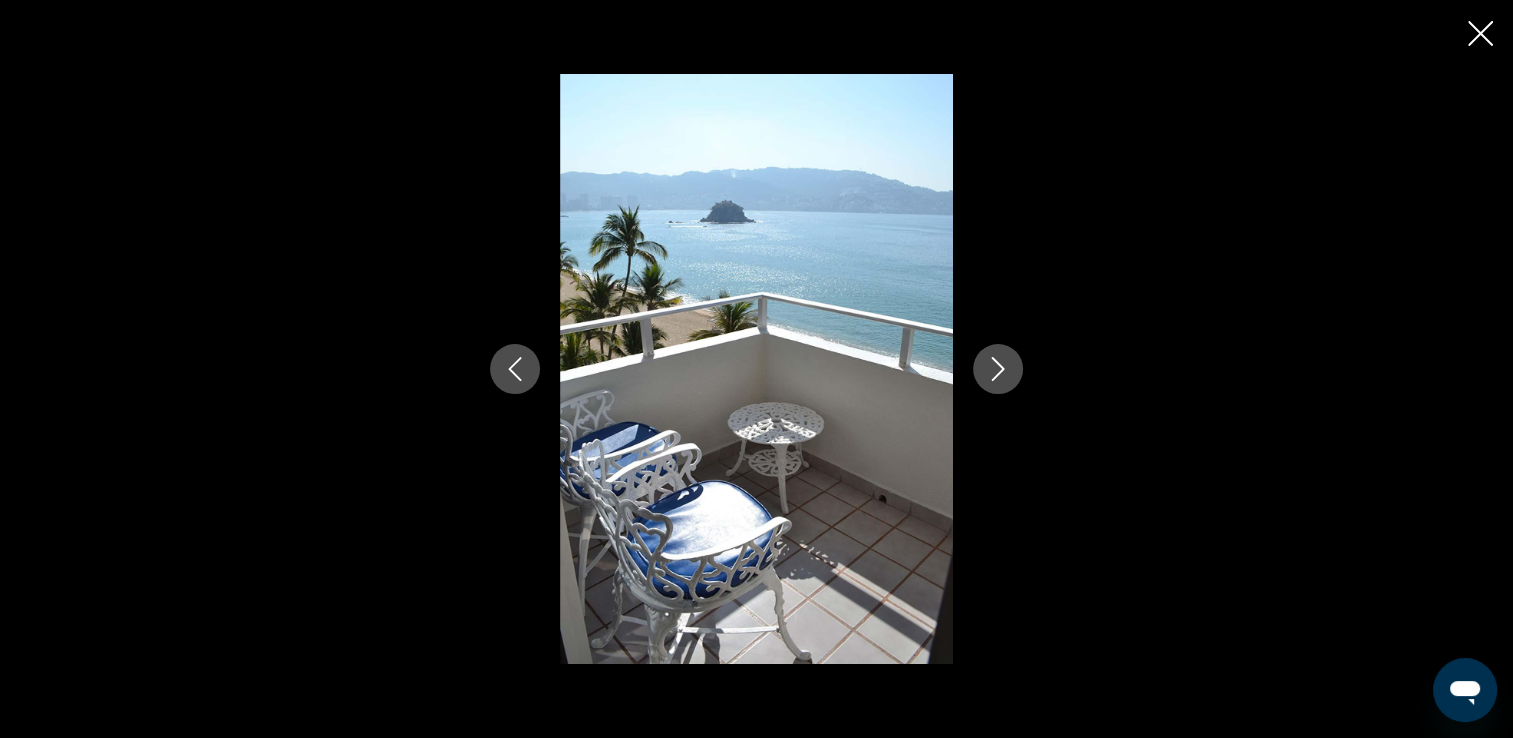 click 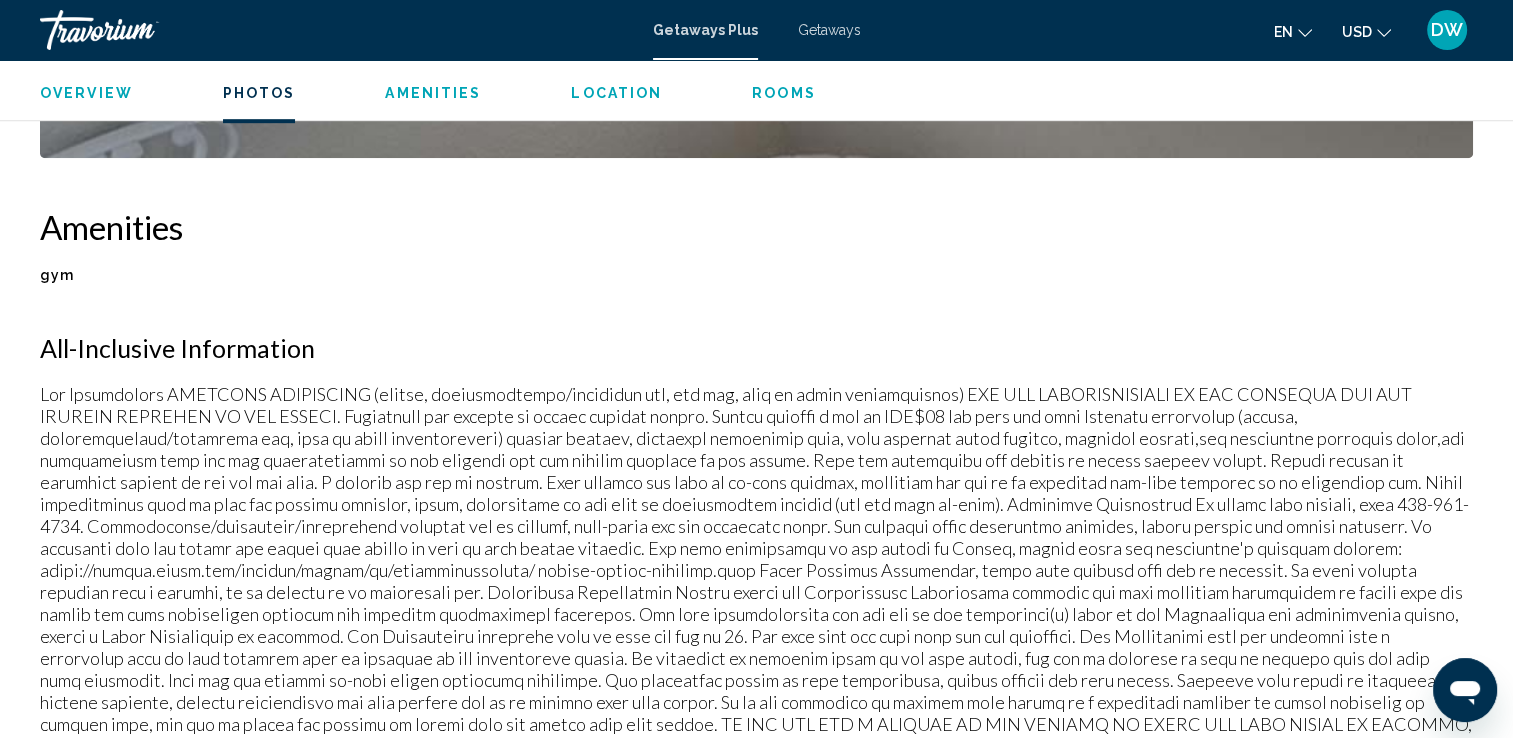 scroll, scrollTop: 891, scrollLeft: 0, axis: vertical 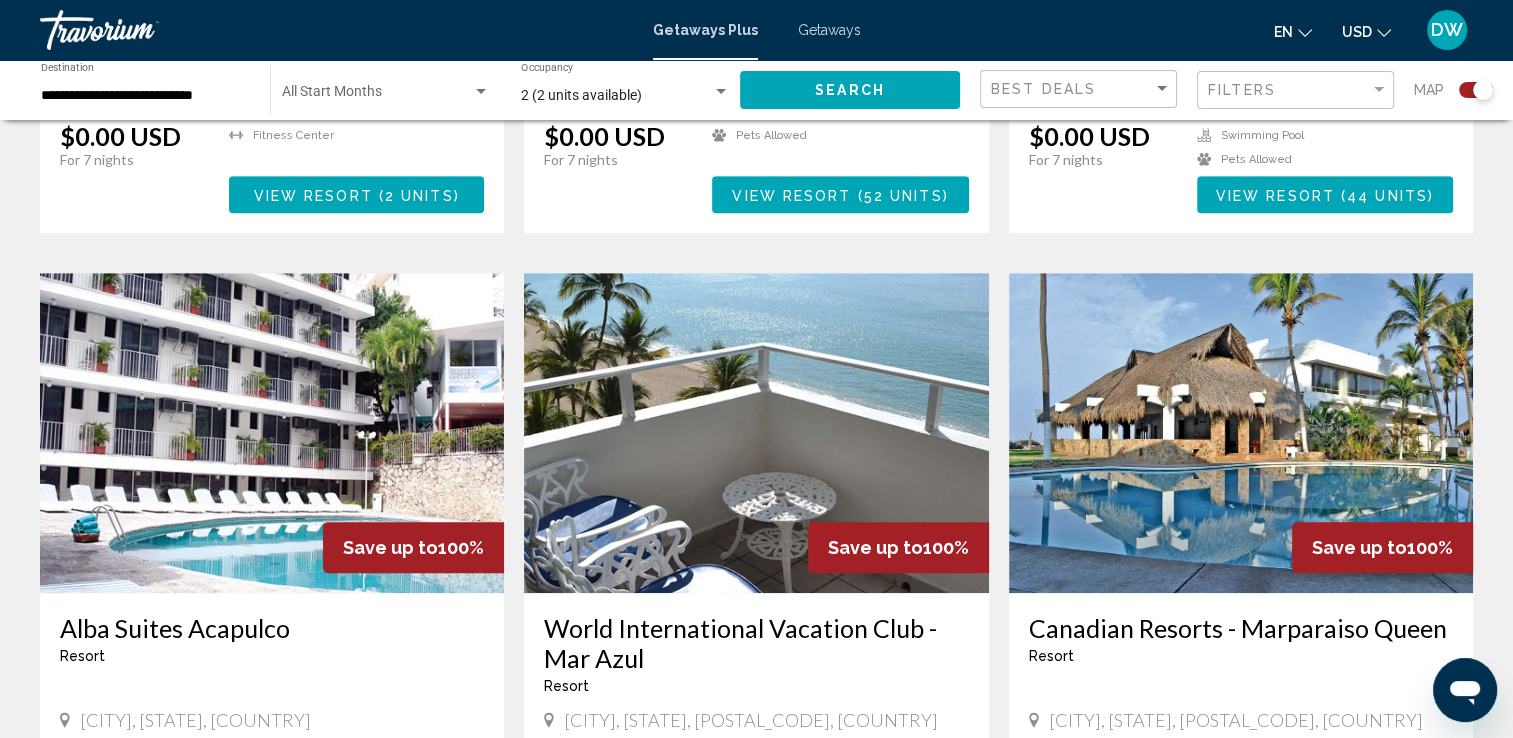 click at bounding box center (1241, 433) 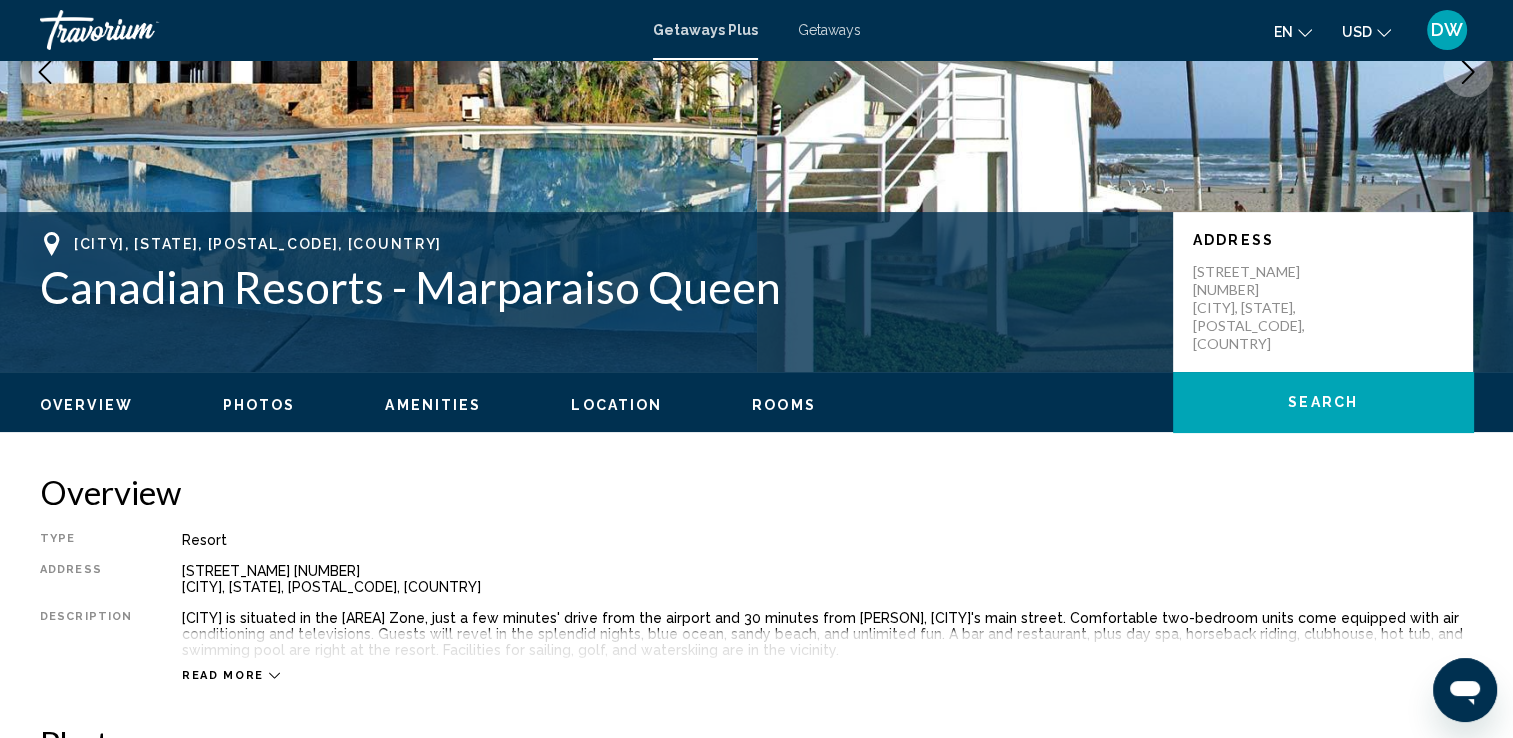 scroll, scrollTop: 300, scrollLeft: 0, axis: vertical 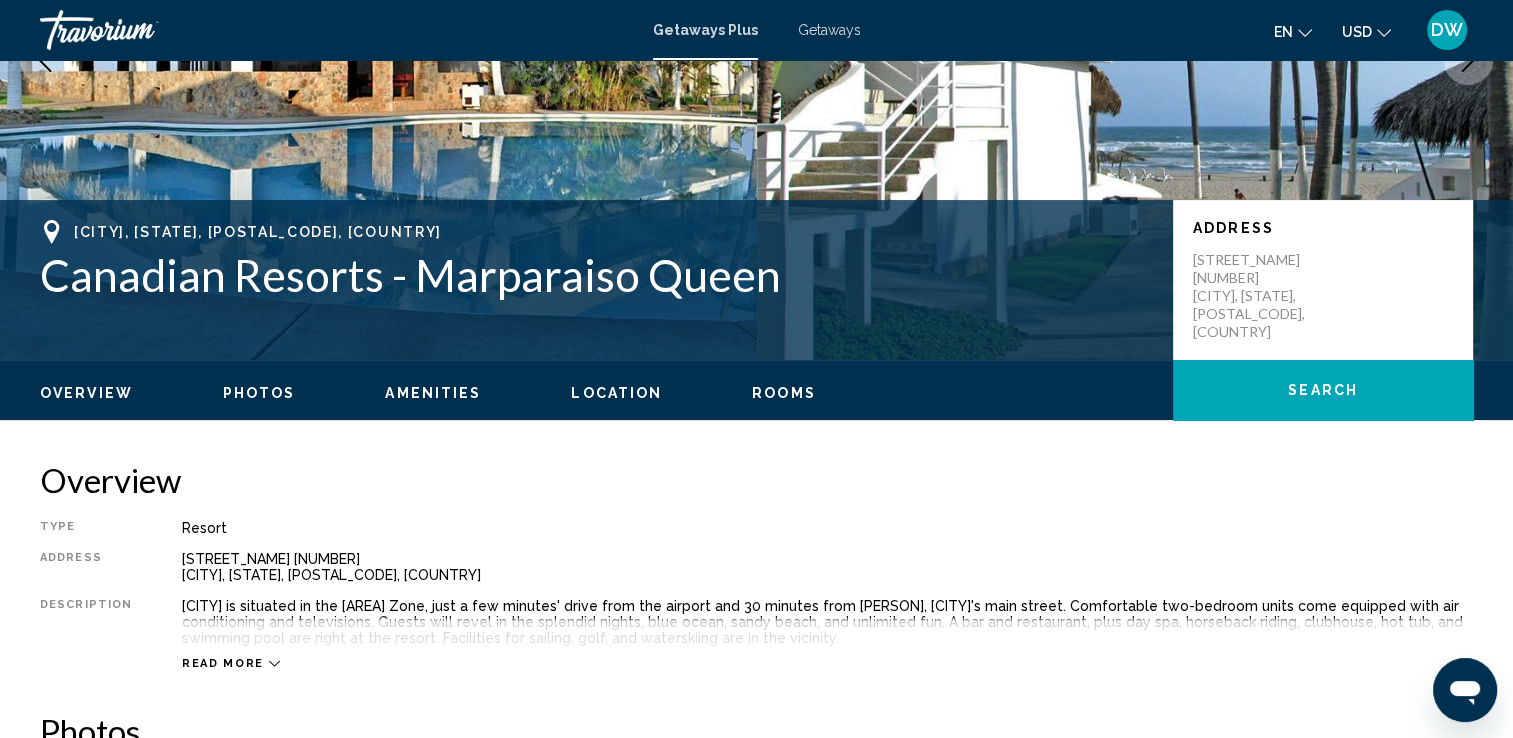 click on "Photos" at bounding box center (259, 393) 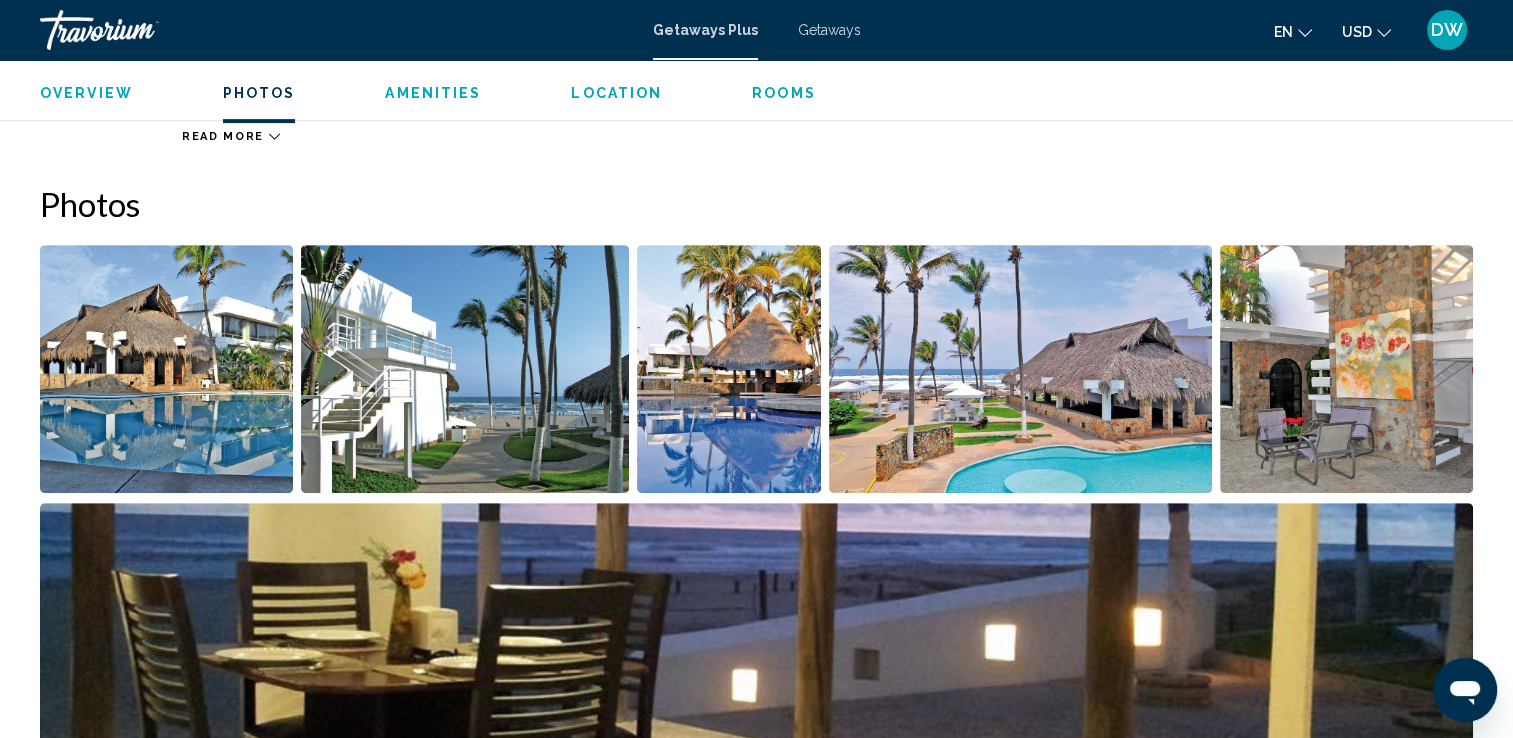 scroll, scrollTop: 891, scrollLeft: 0, axis: vertical 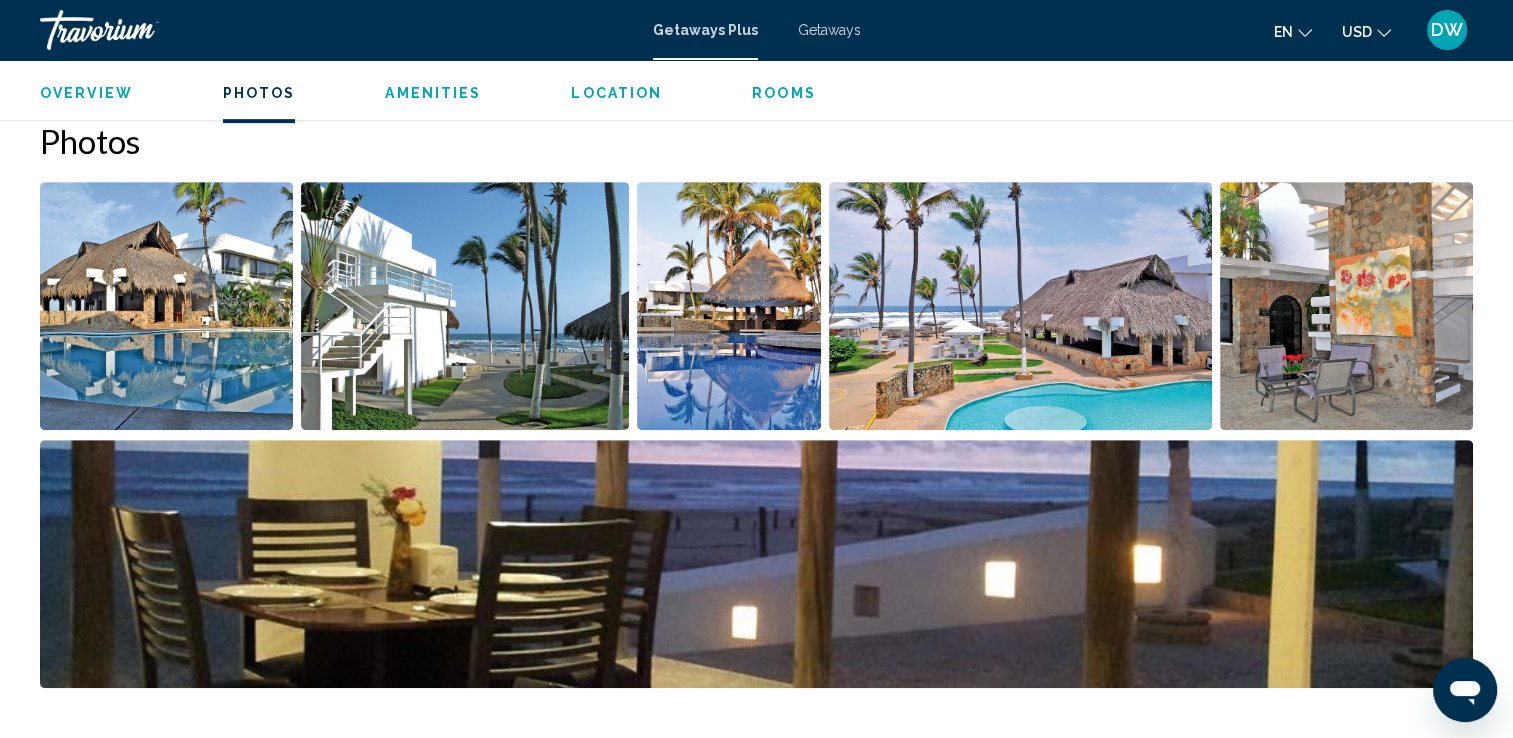 click at bounding box center (166, 306) 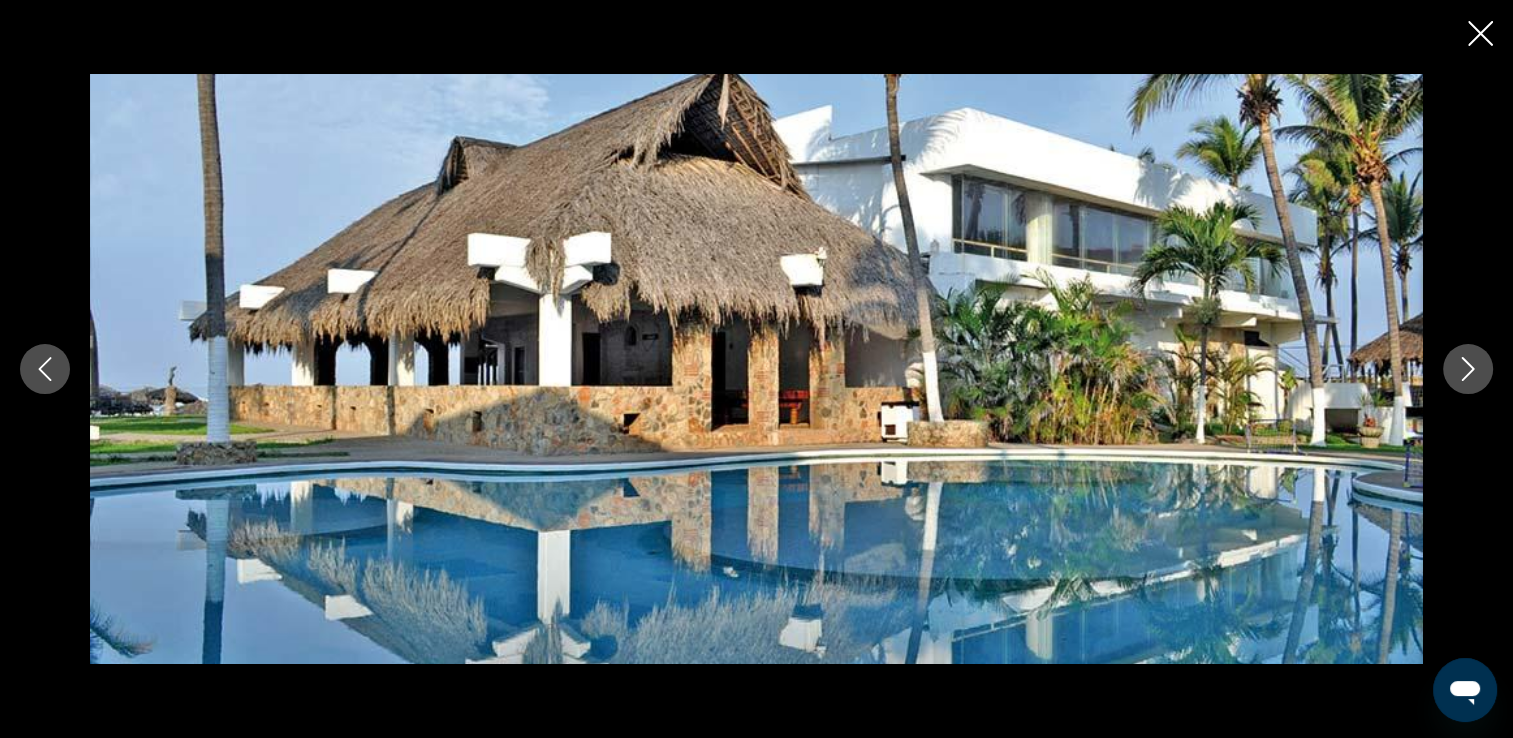click at bounding box center [1468, 369] 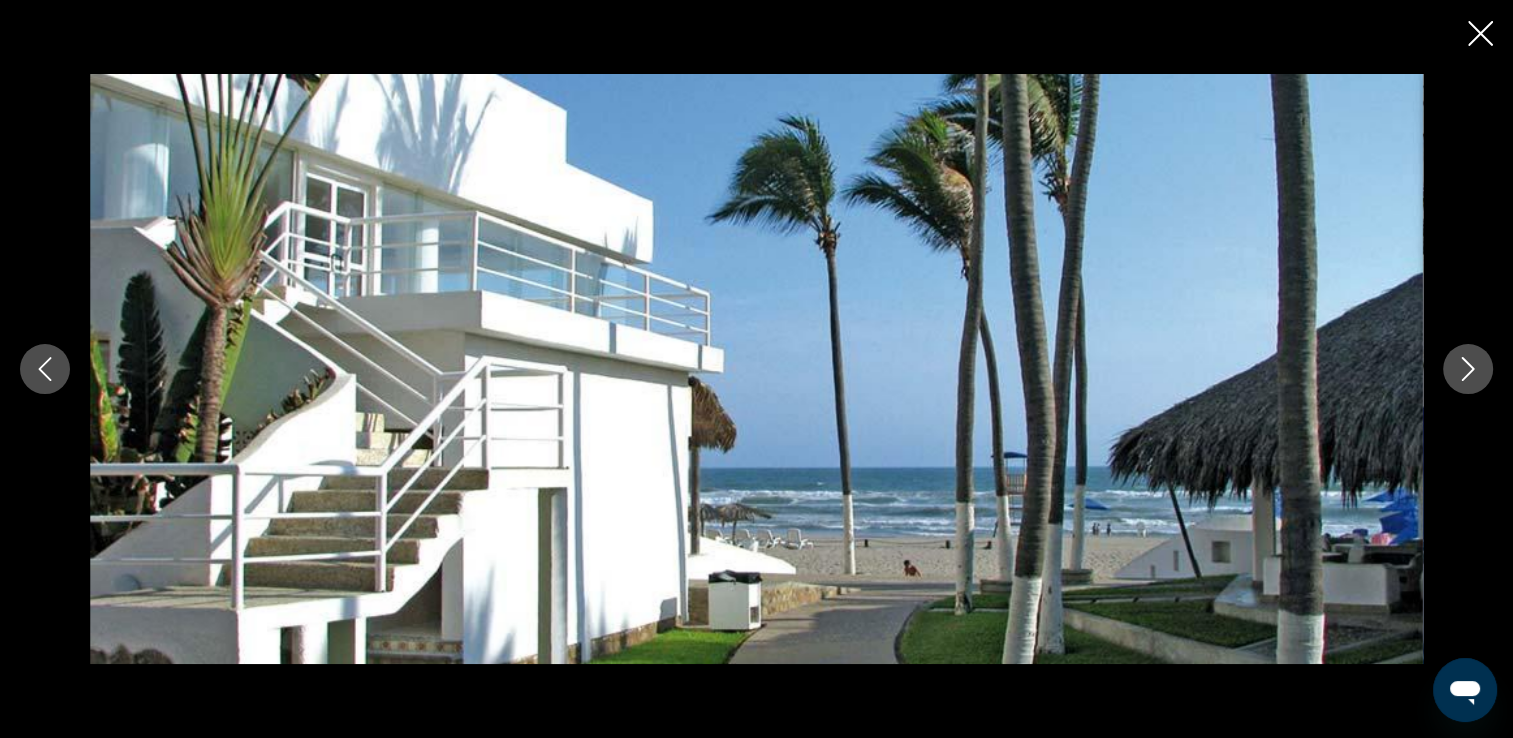 click at bounding box center [1468, 369] 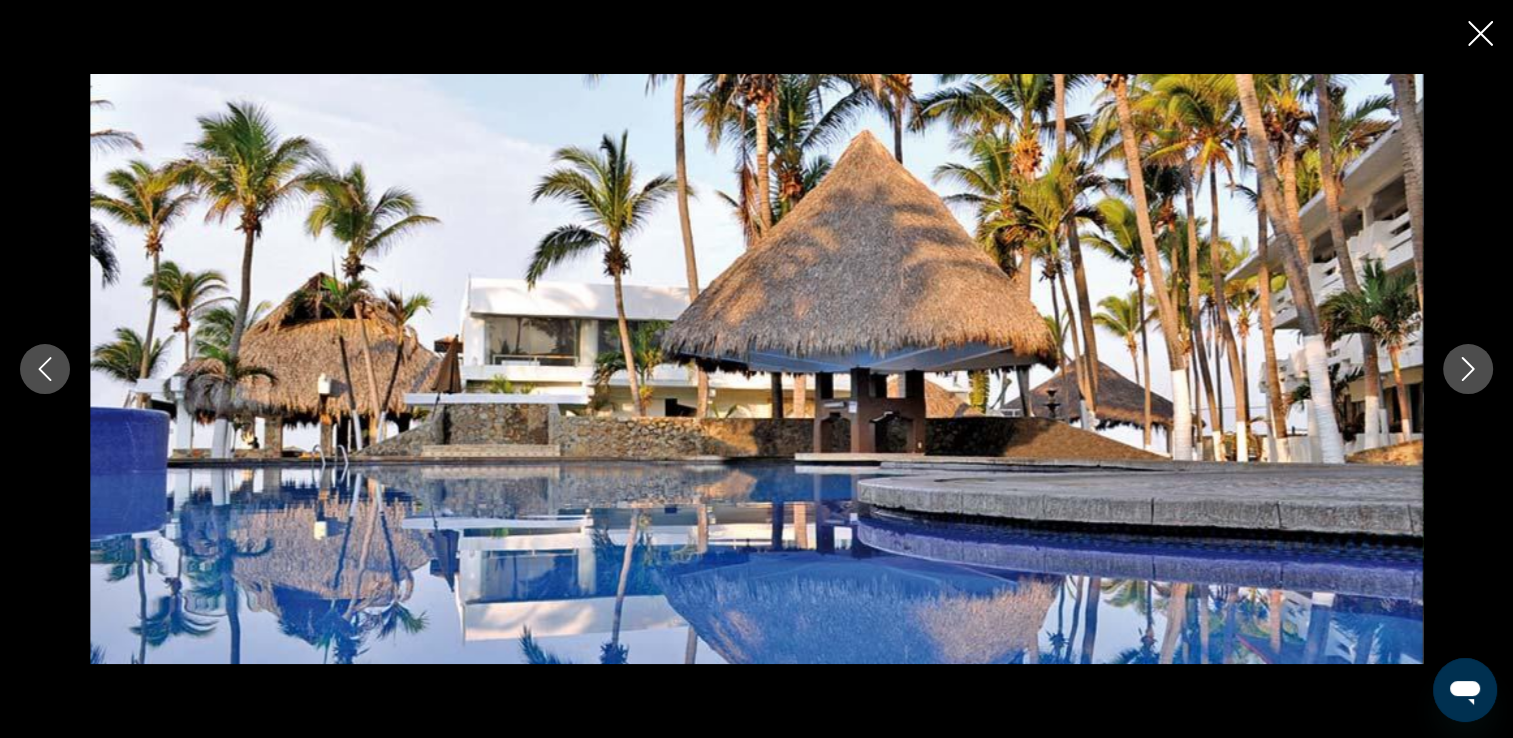 click at bounding box center (1468, 369) 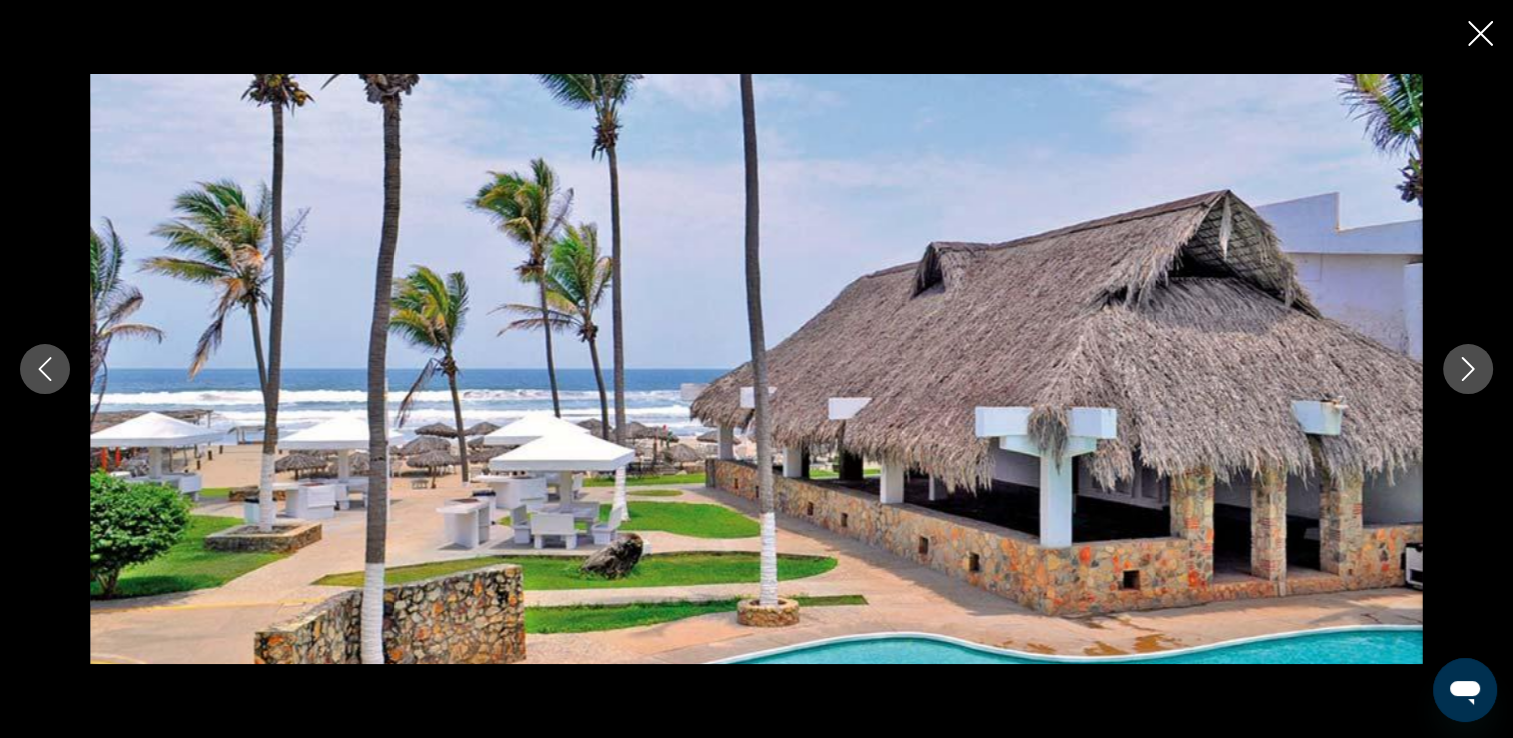 click at bounding box center (1468, 369) 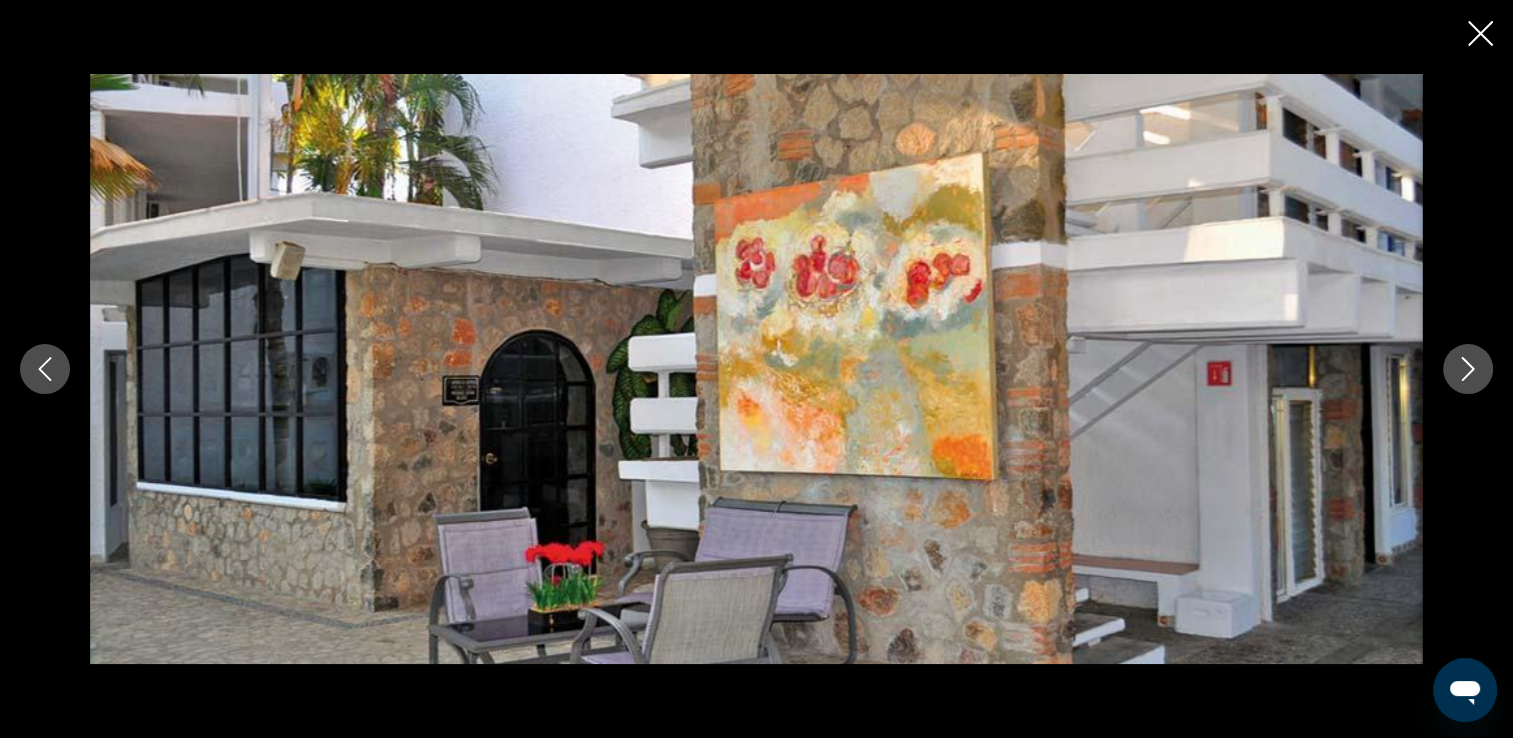 click at bounding box center (1468, 369) 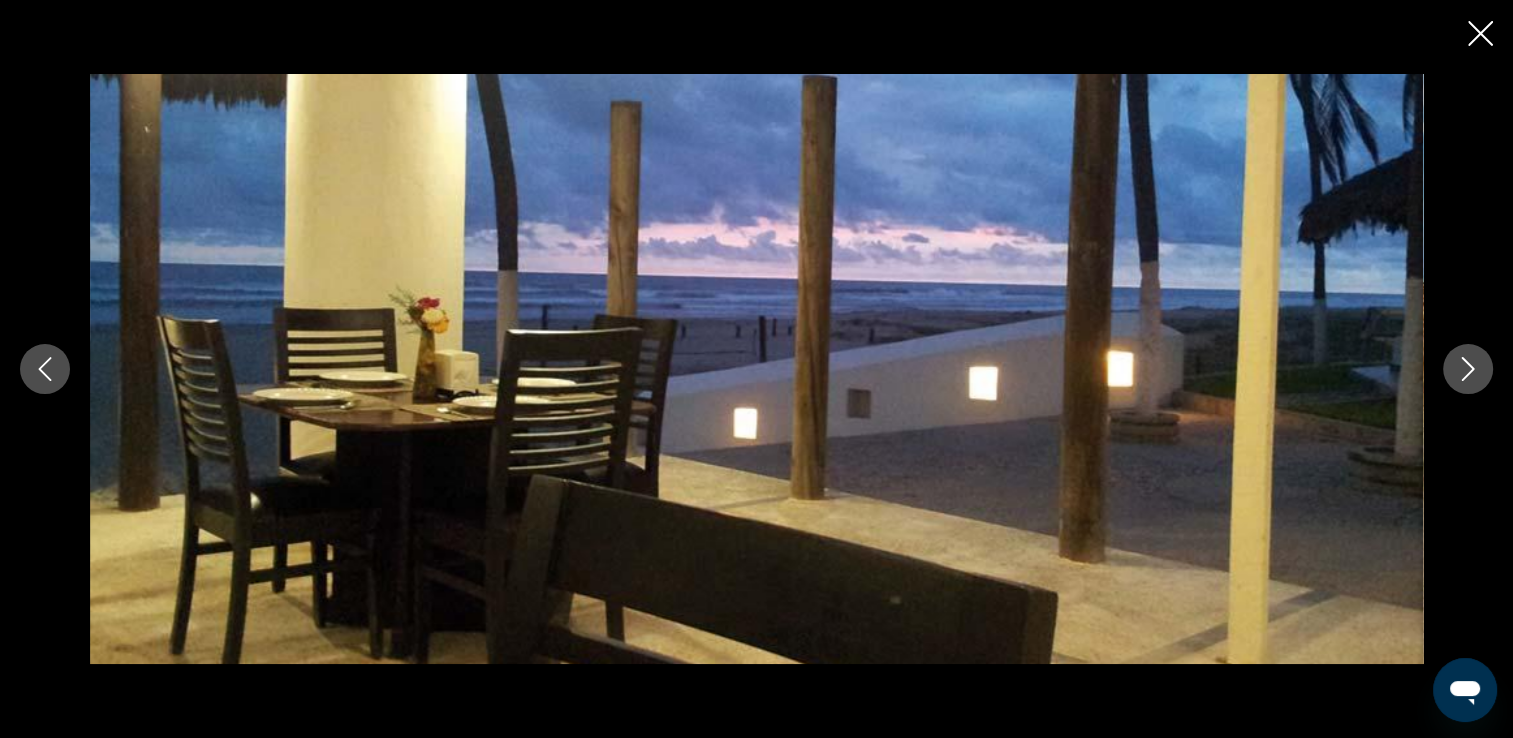 click 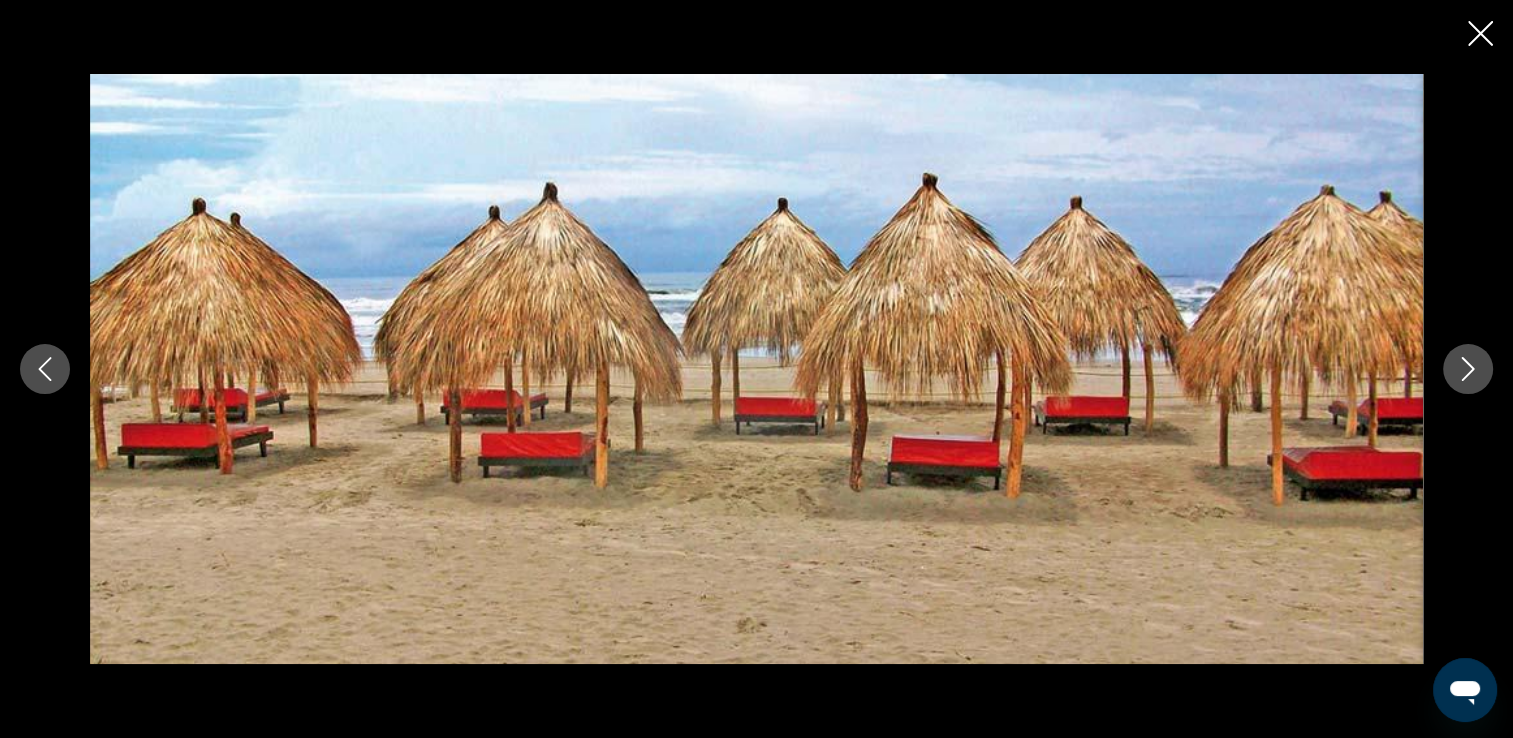 click 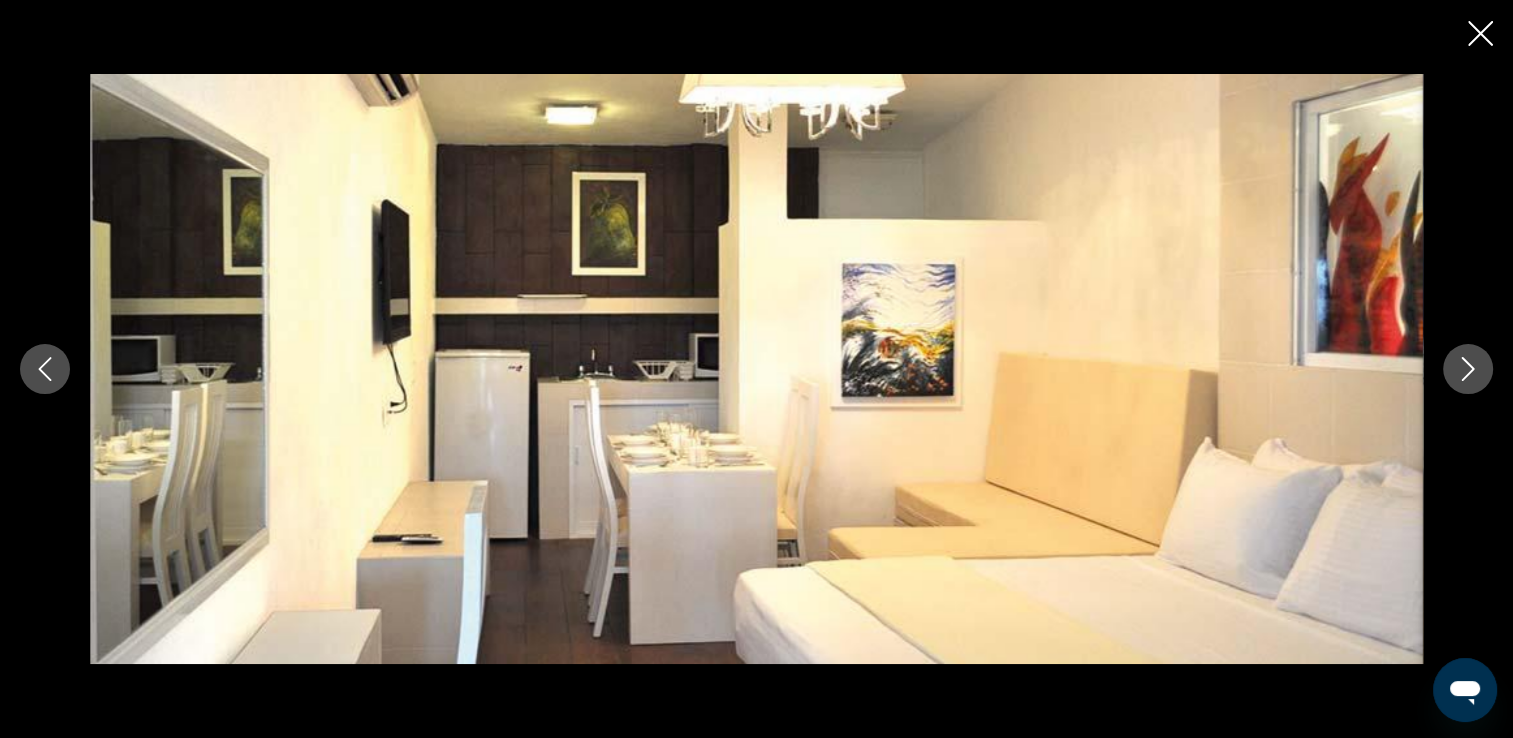 click 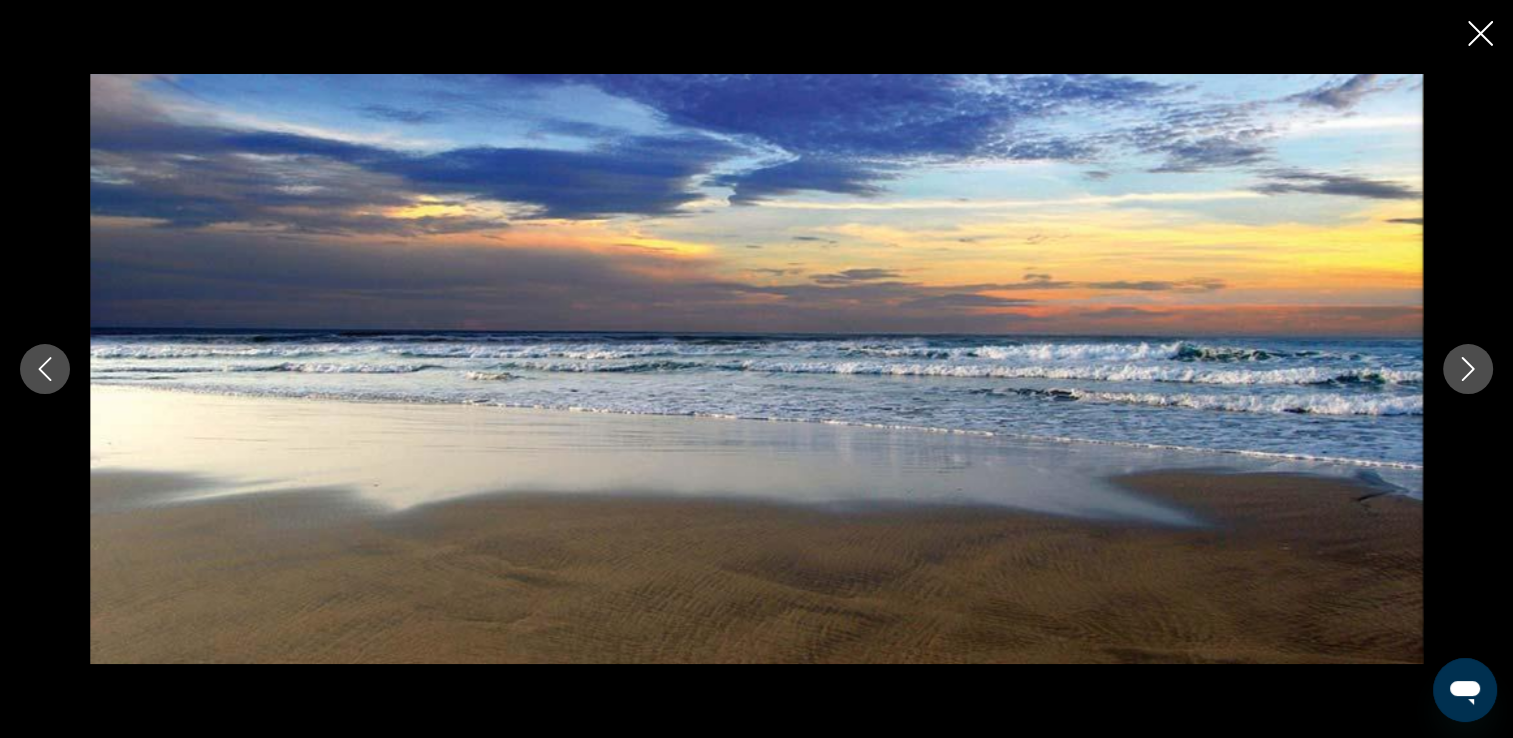 click at bounding box center (45, 369) 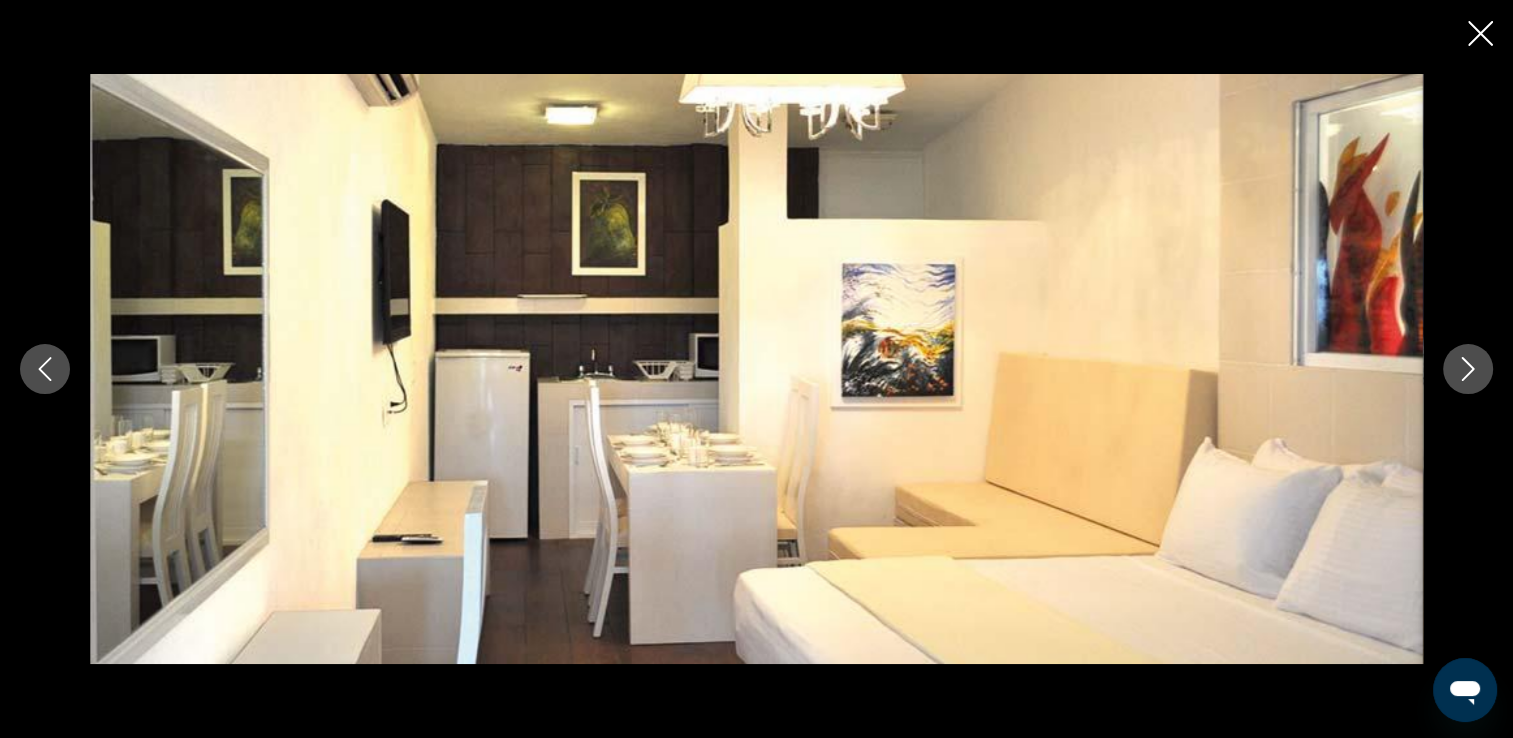 click at bounding box center (45, 369) 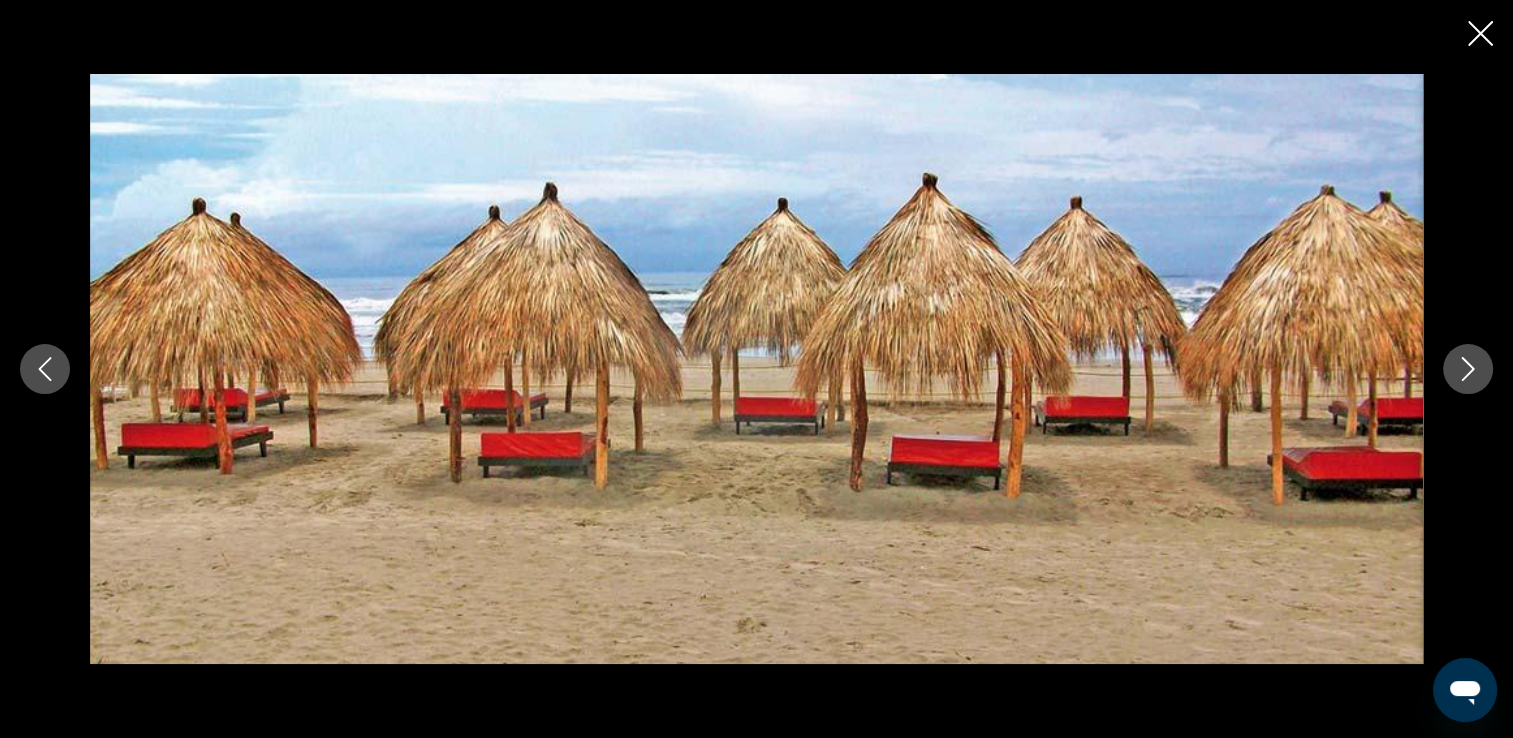 click 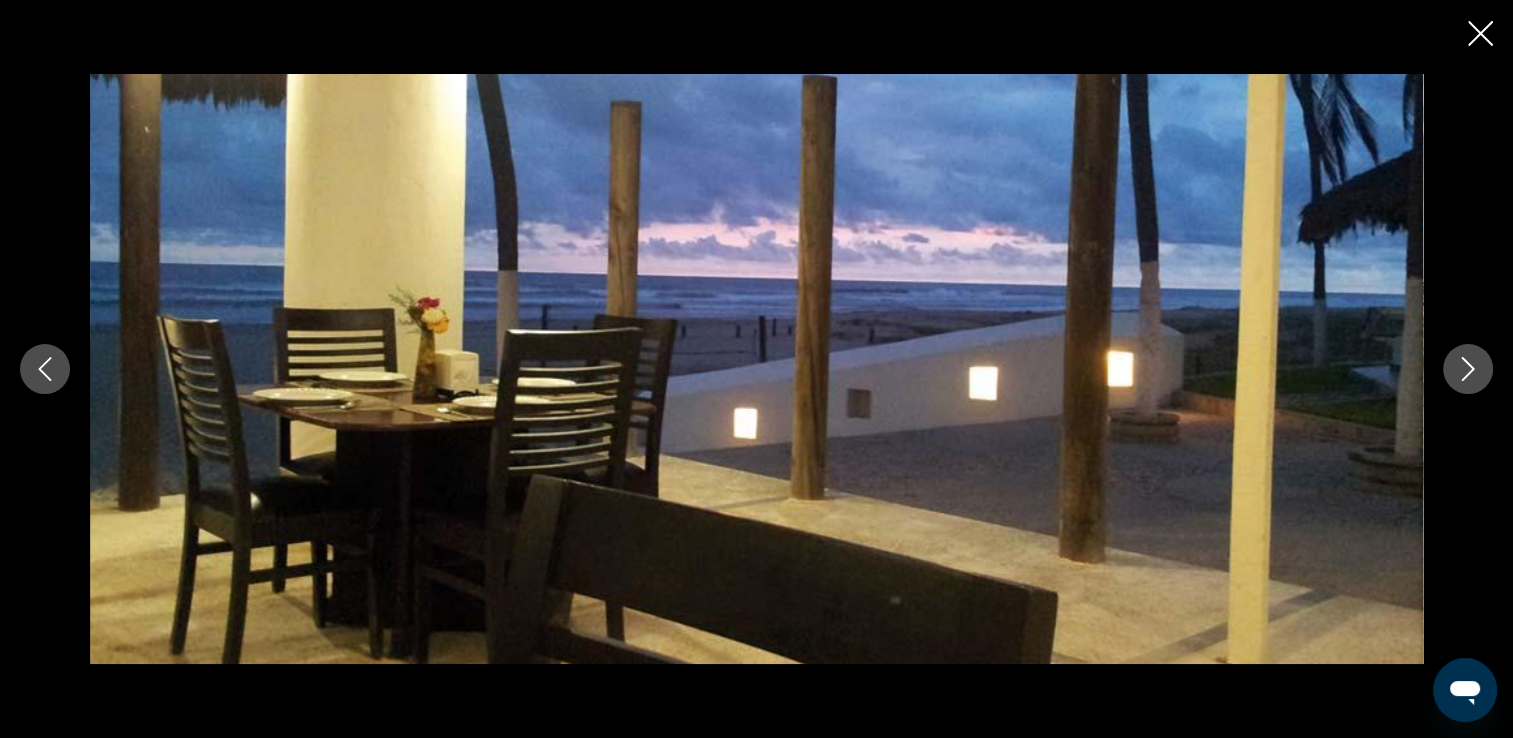 click 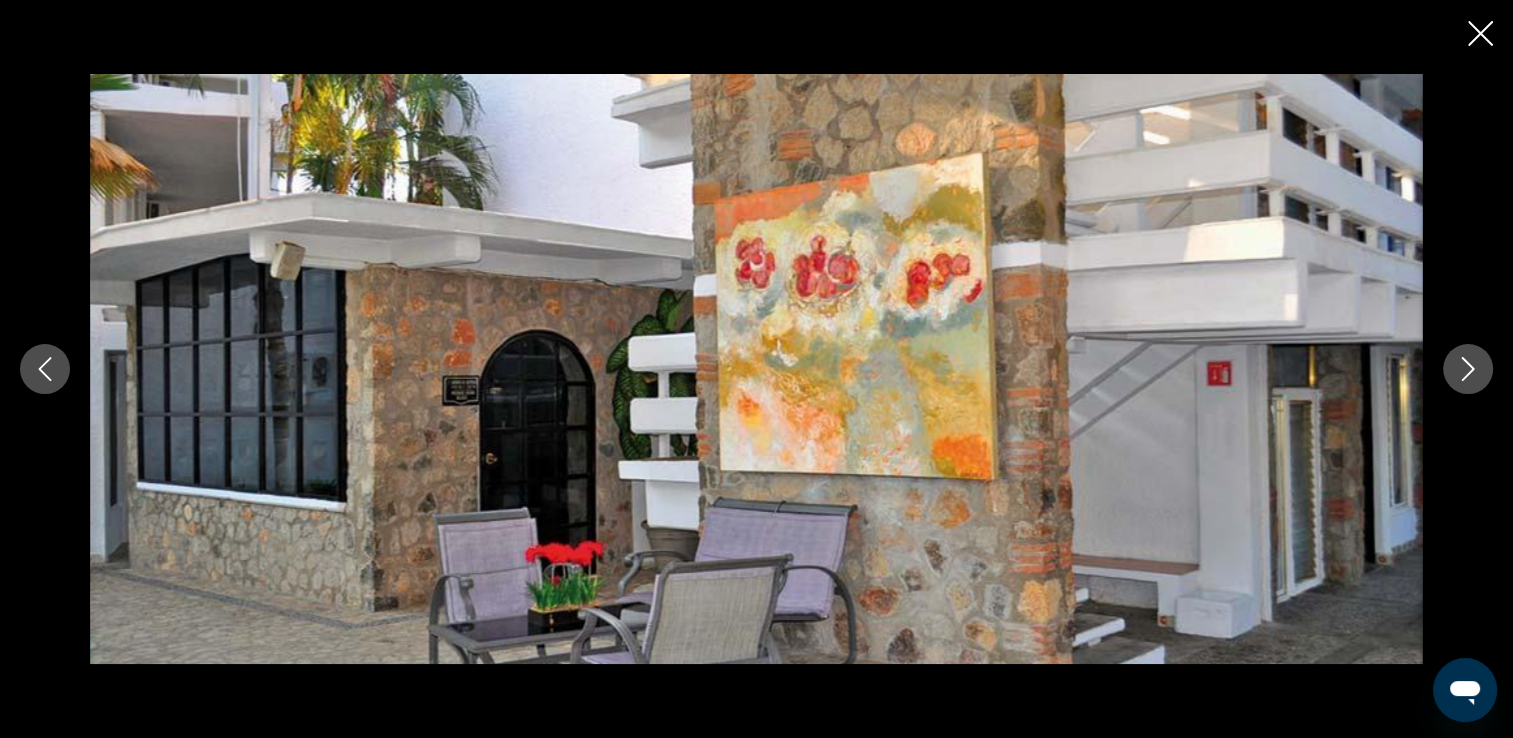 click 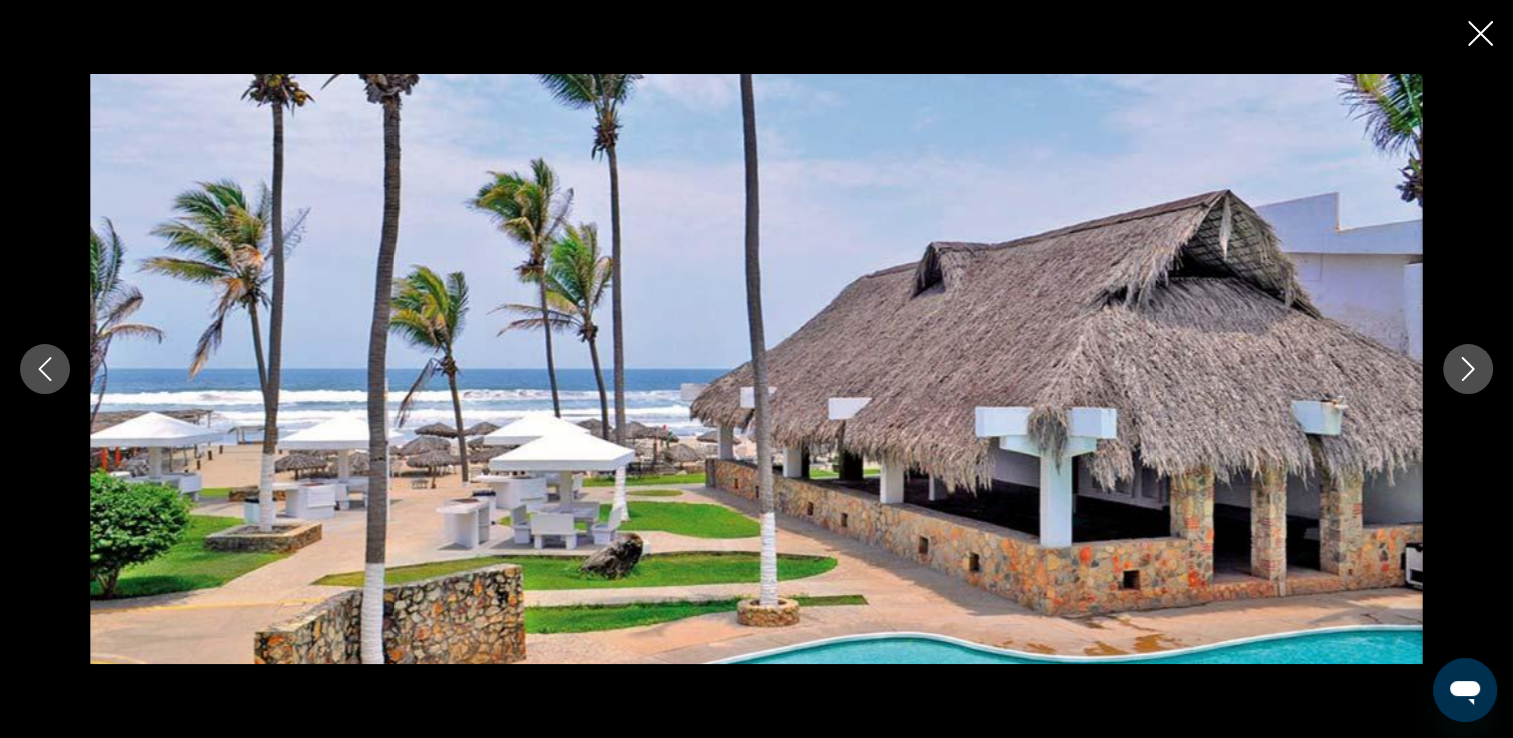 click 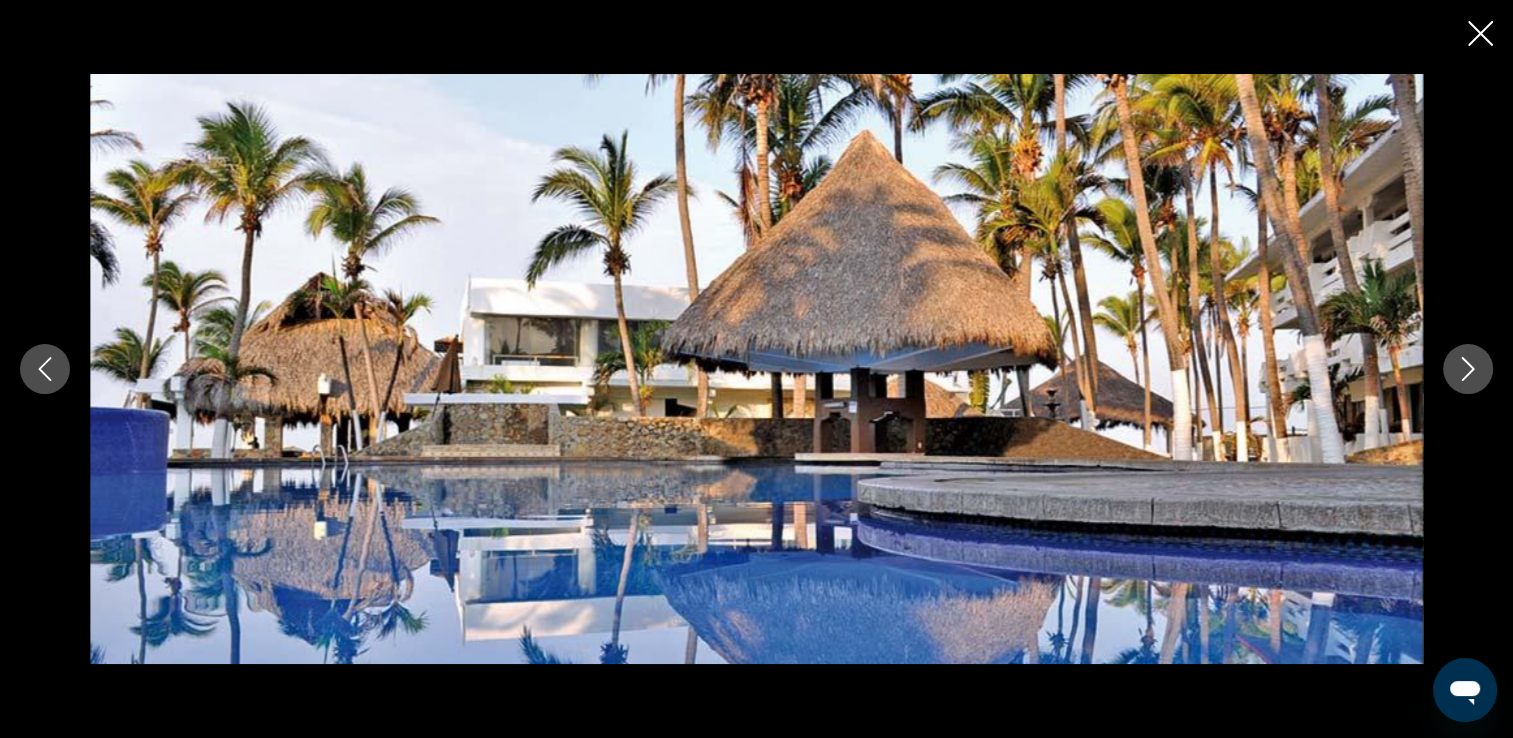 click 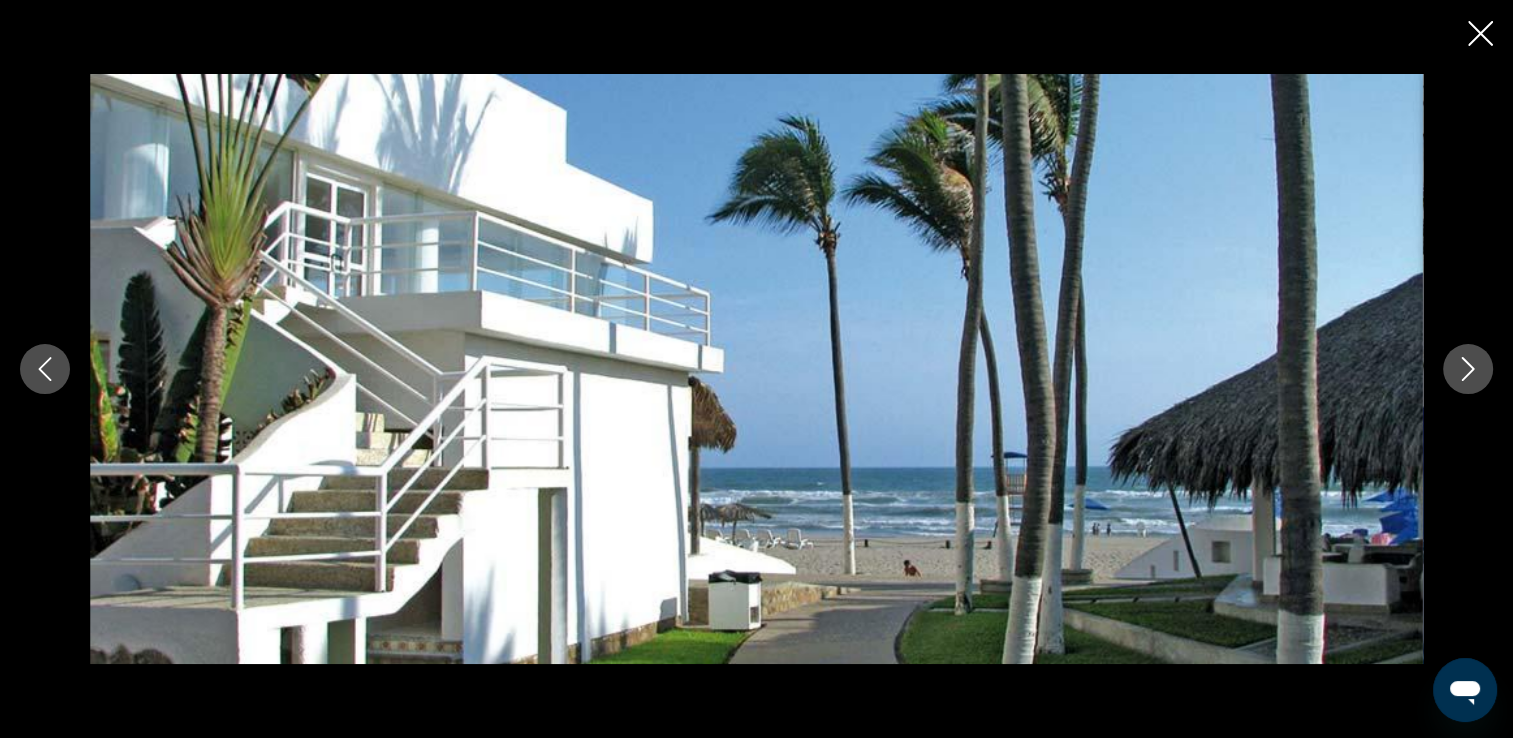 click 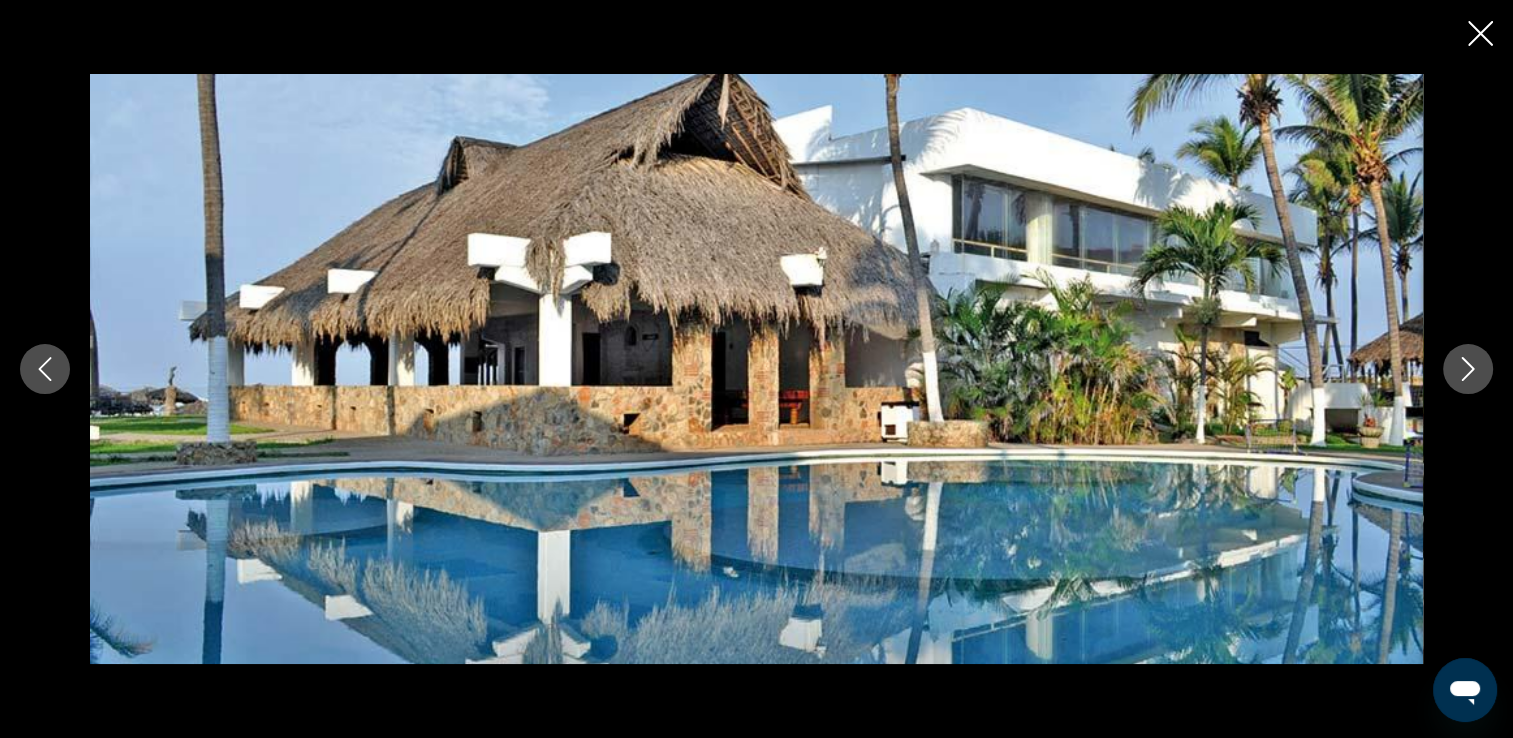 click 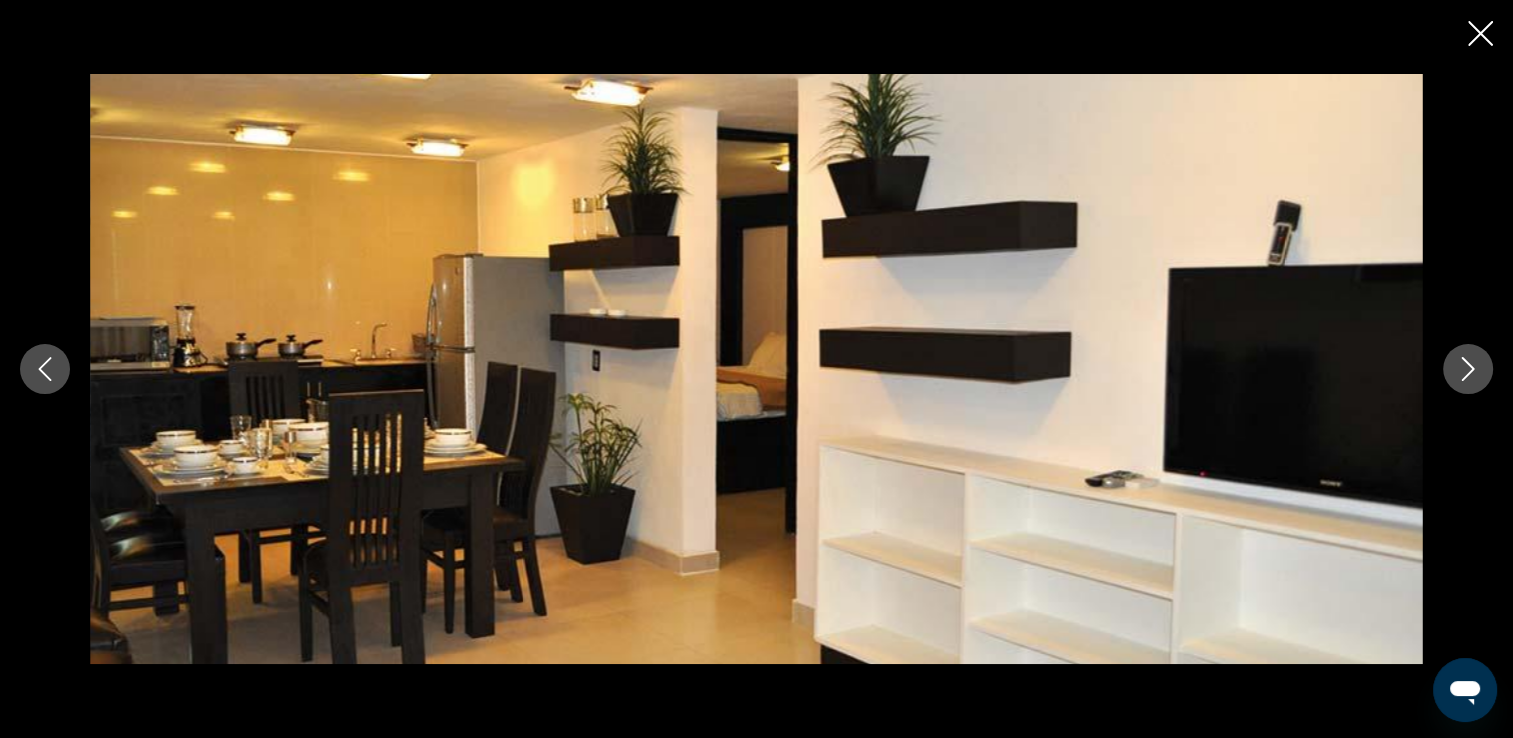 click 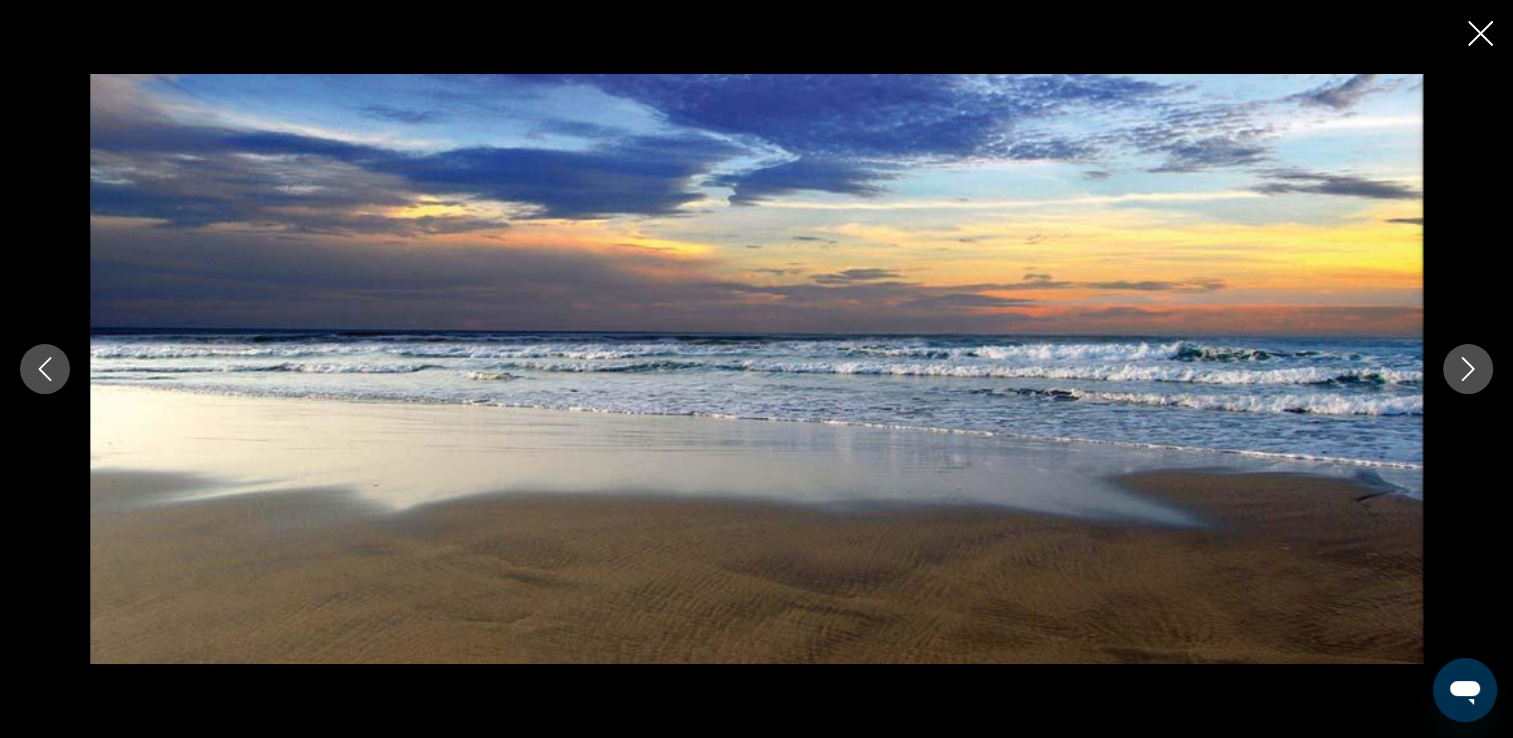 click 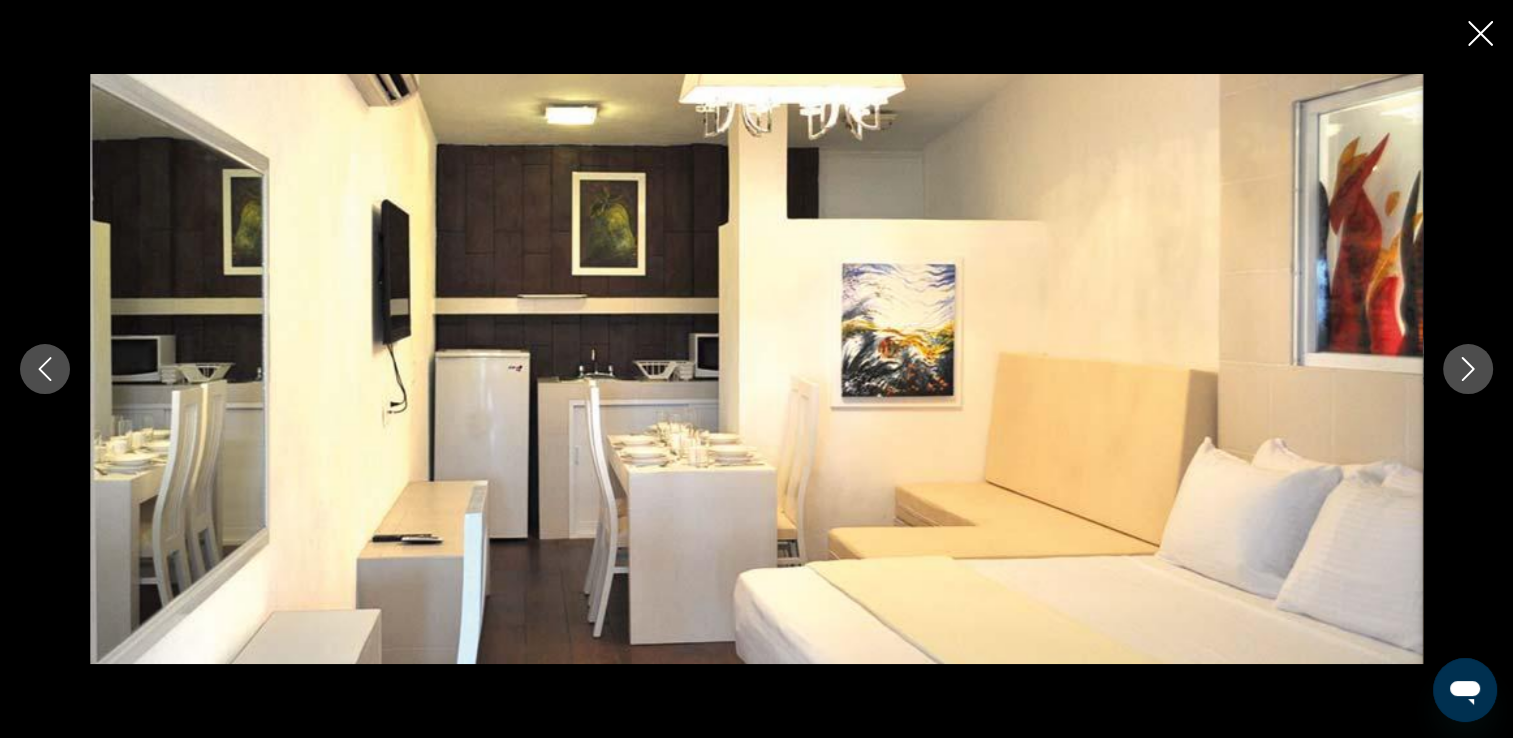 click 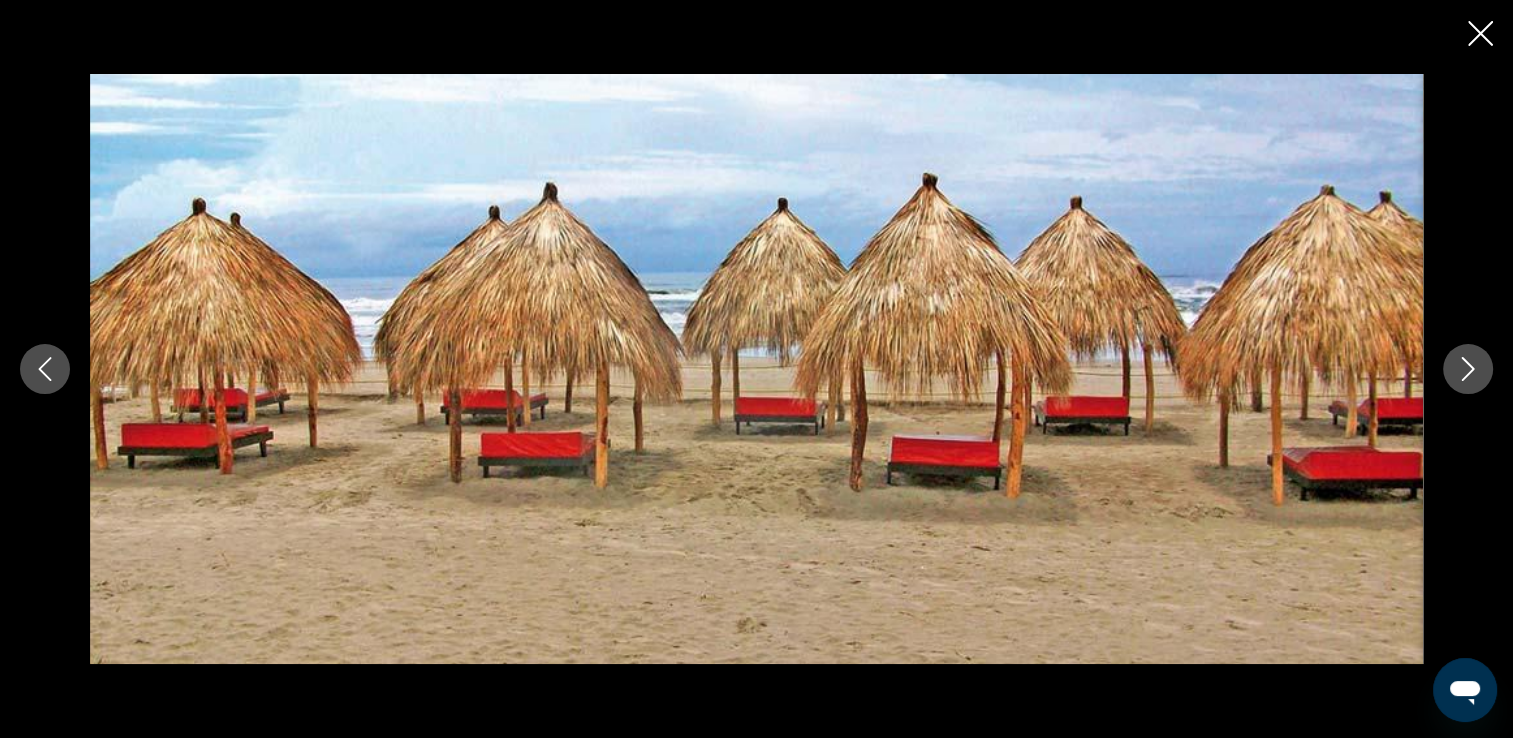 click 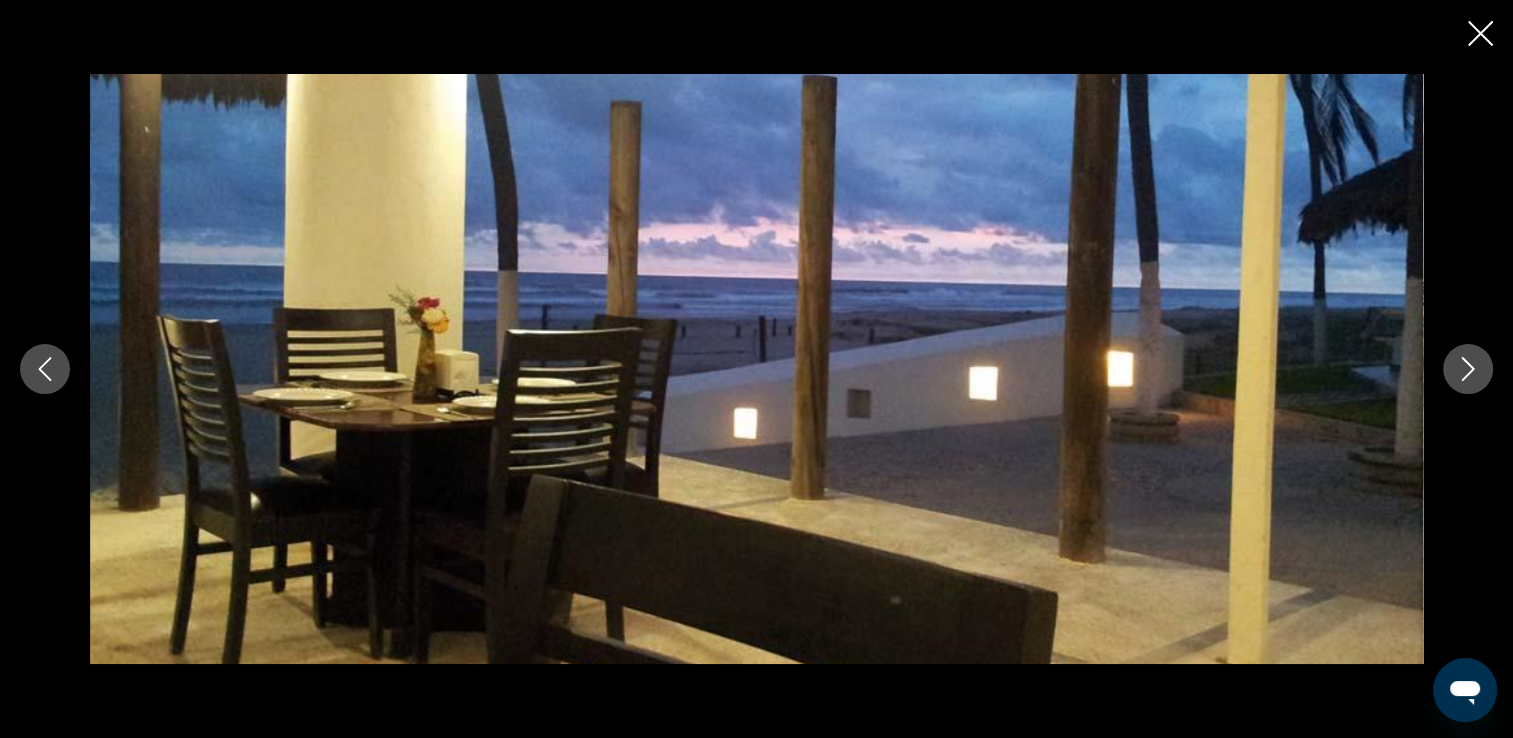 click 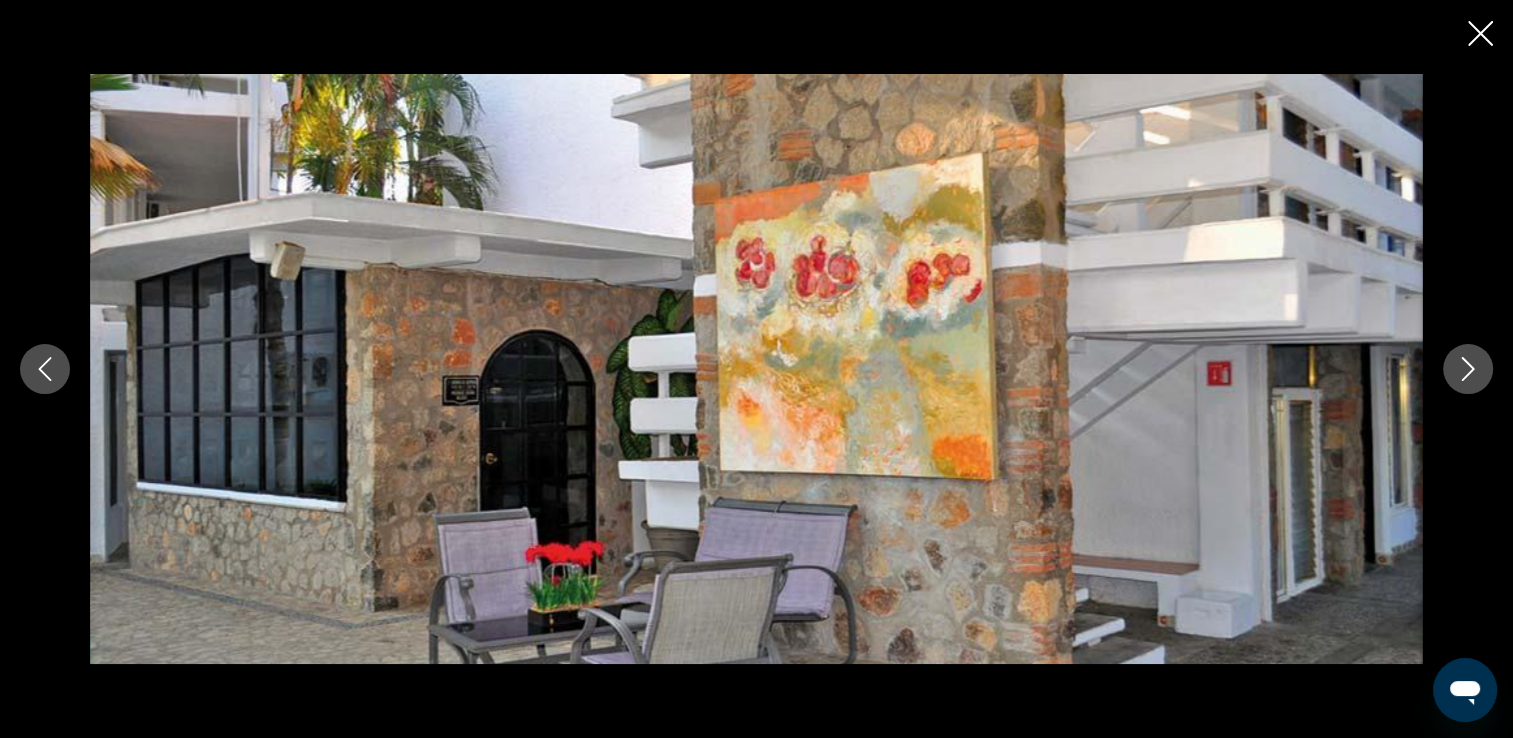 click 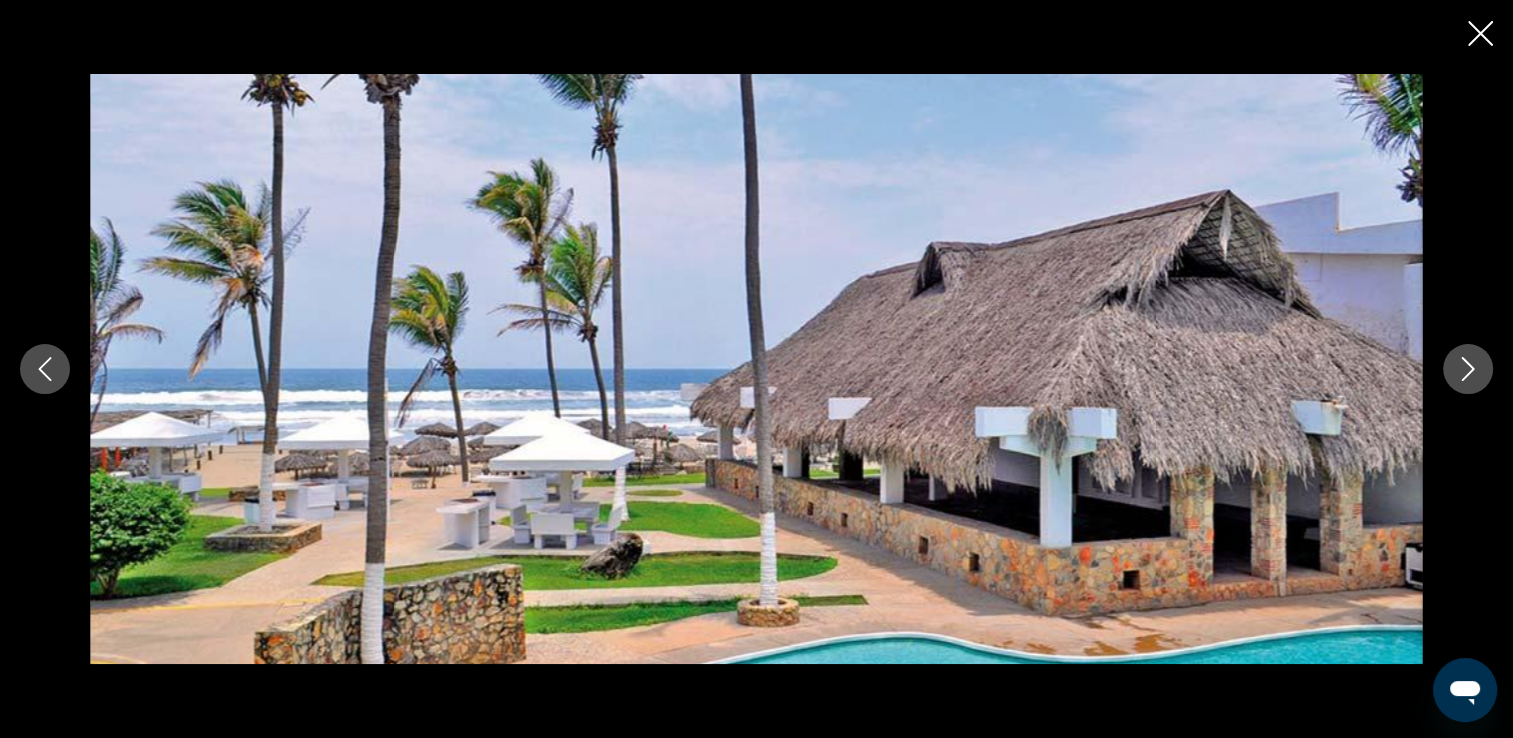 click 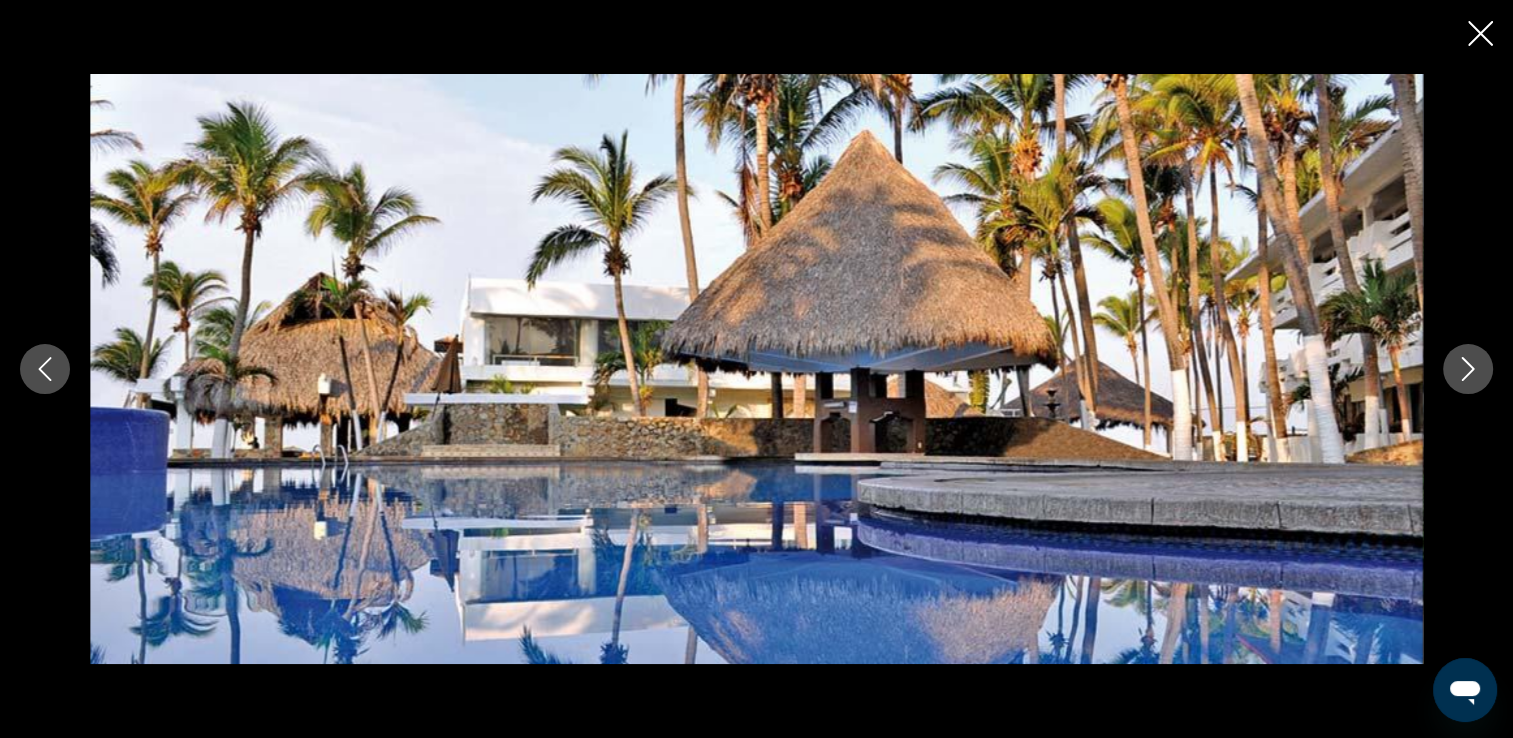 click 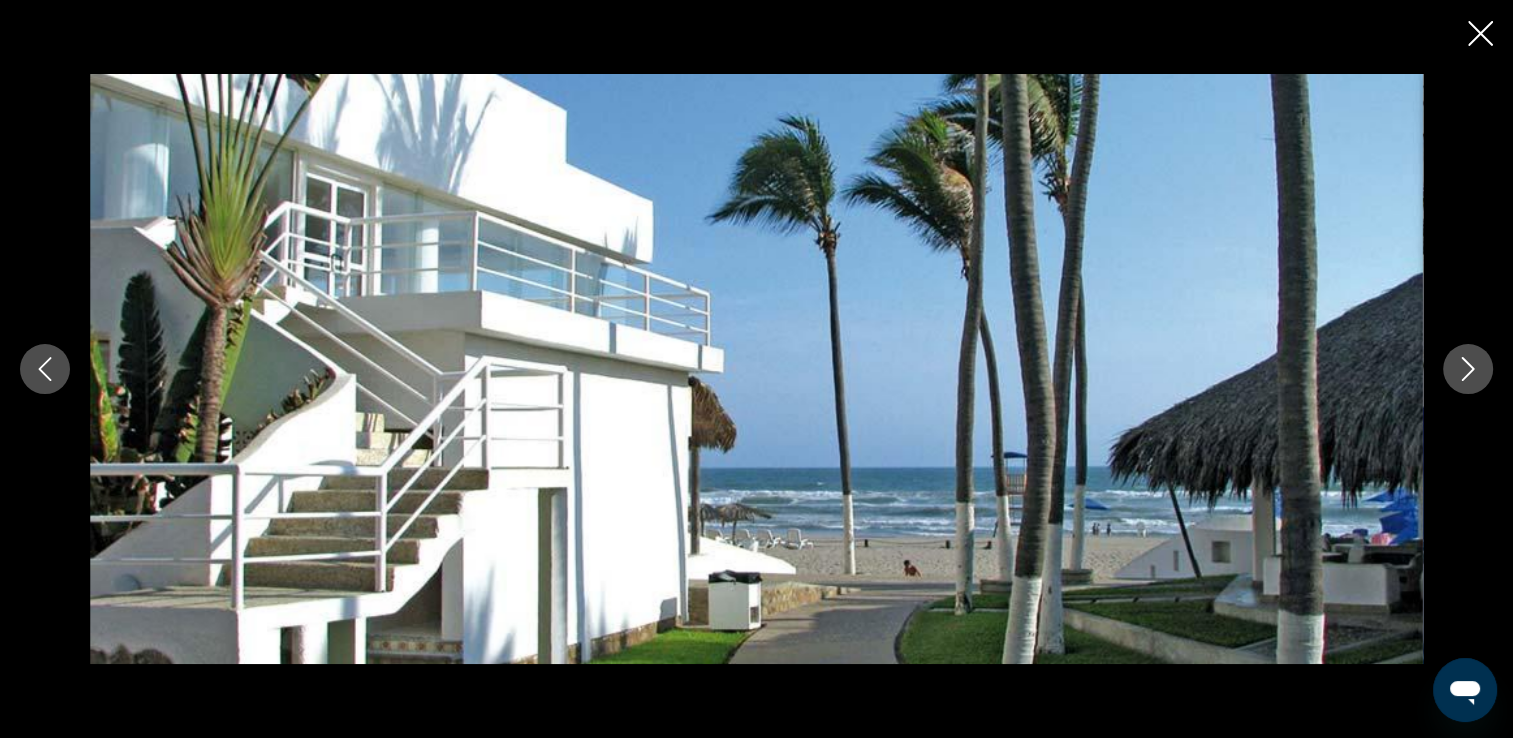 click 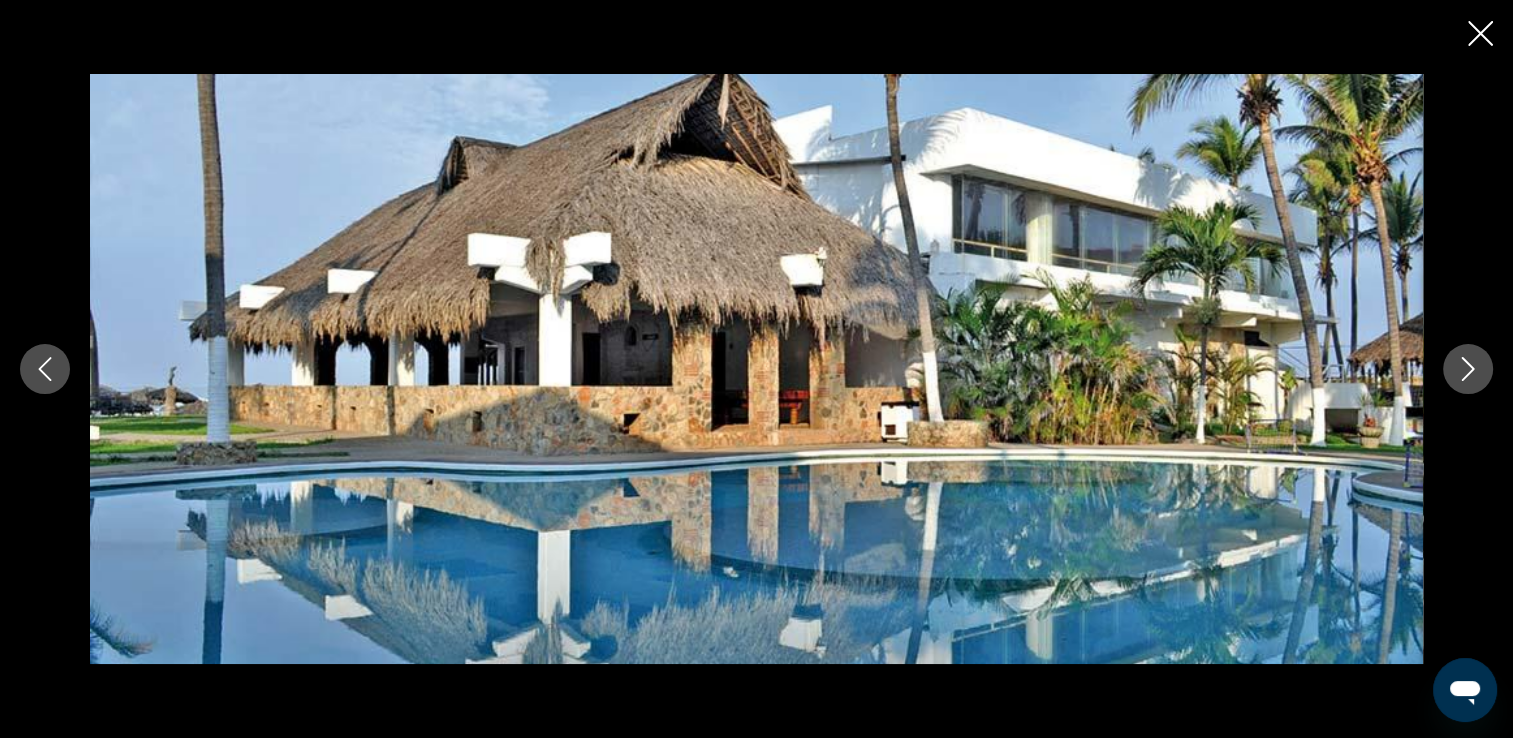 click 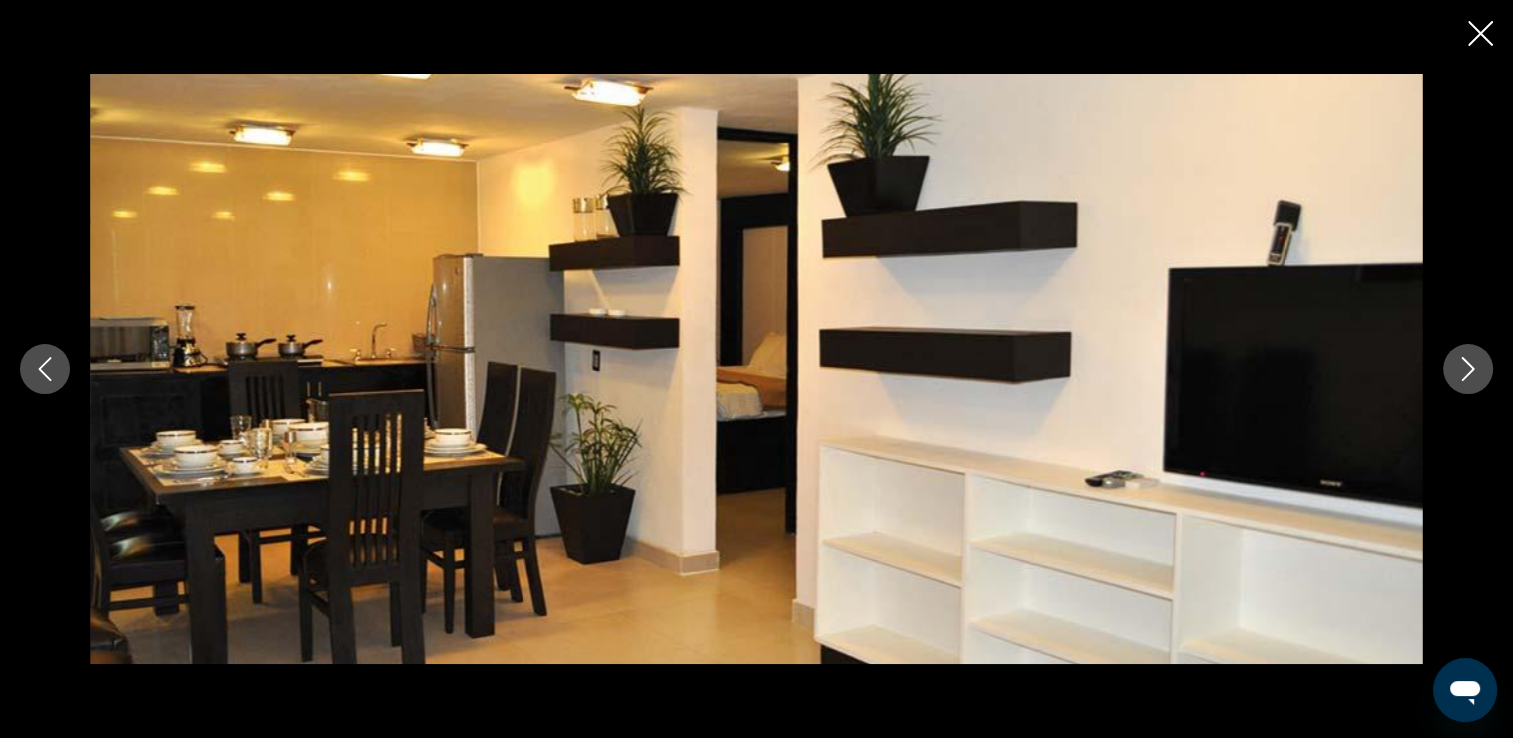click 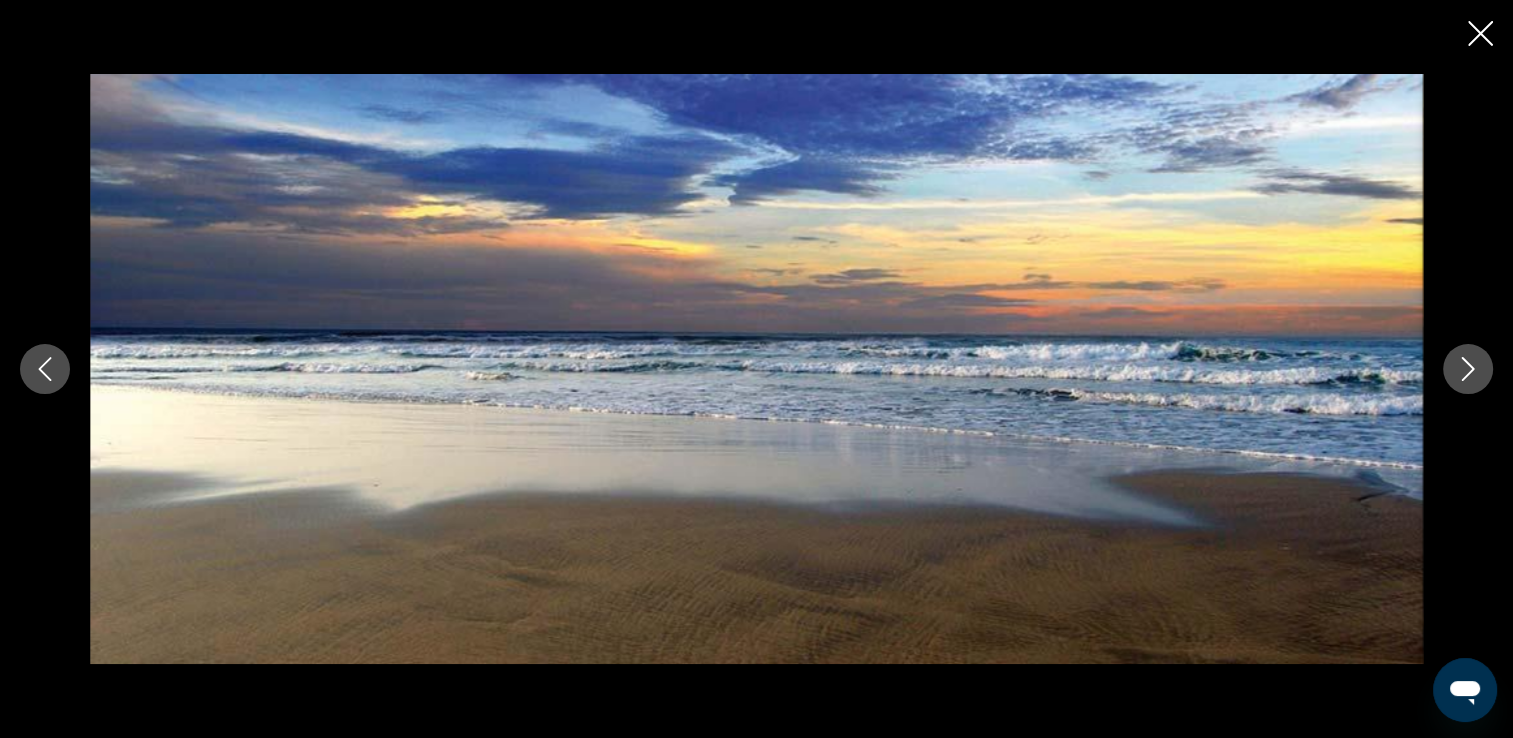 click 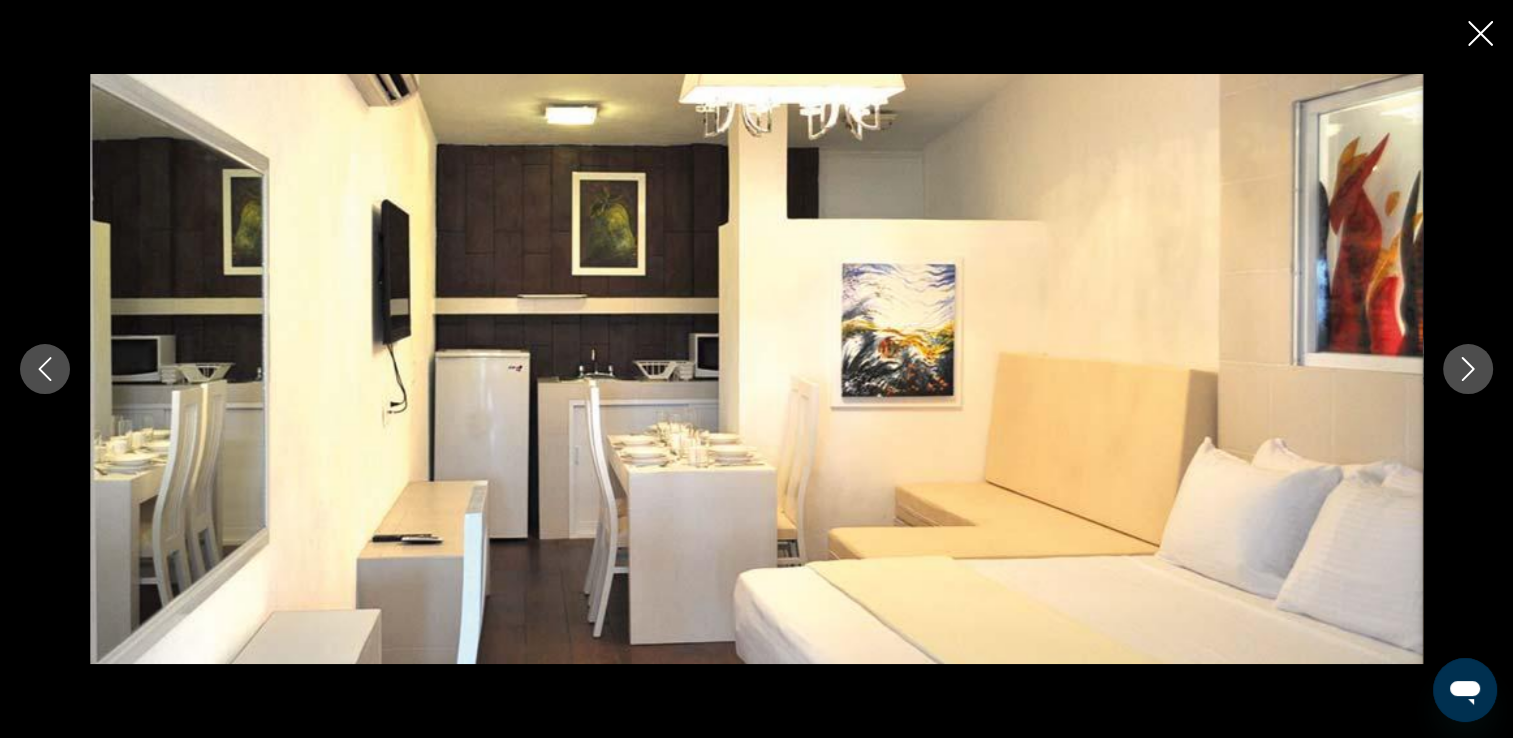 click 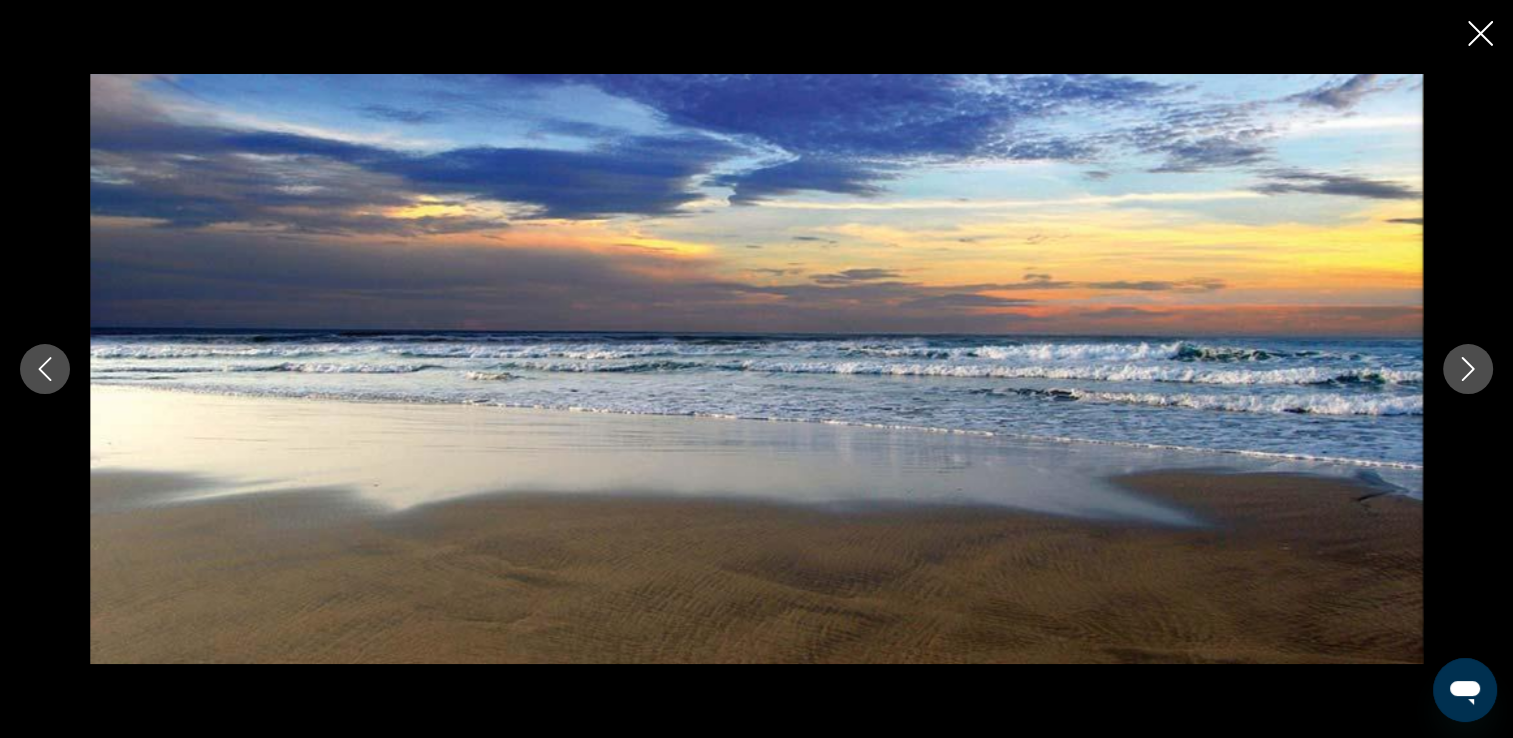 click 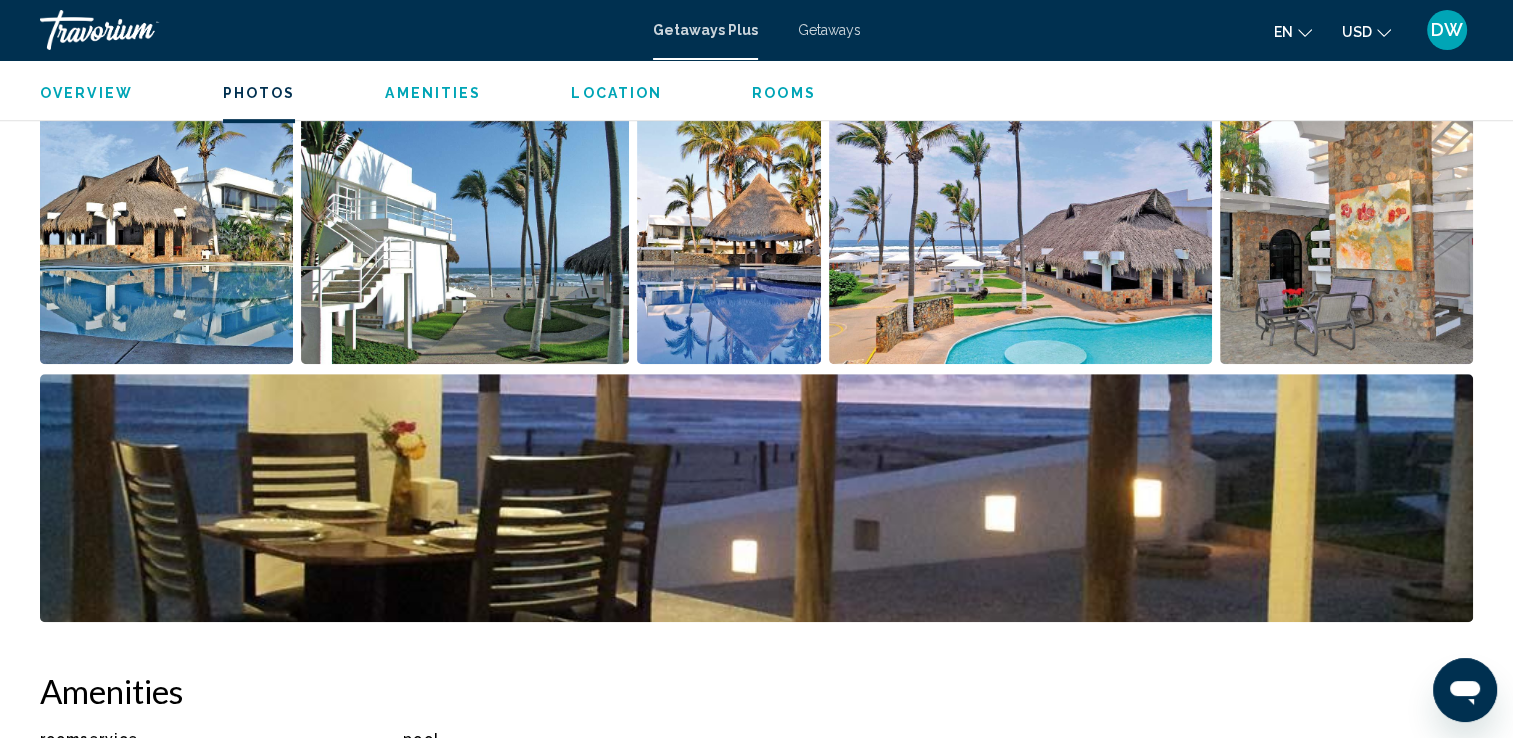 scroll, scrollTop: 891, scrollLeft: 0, axis: vertical 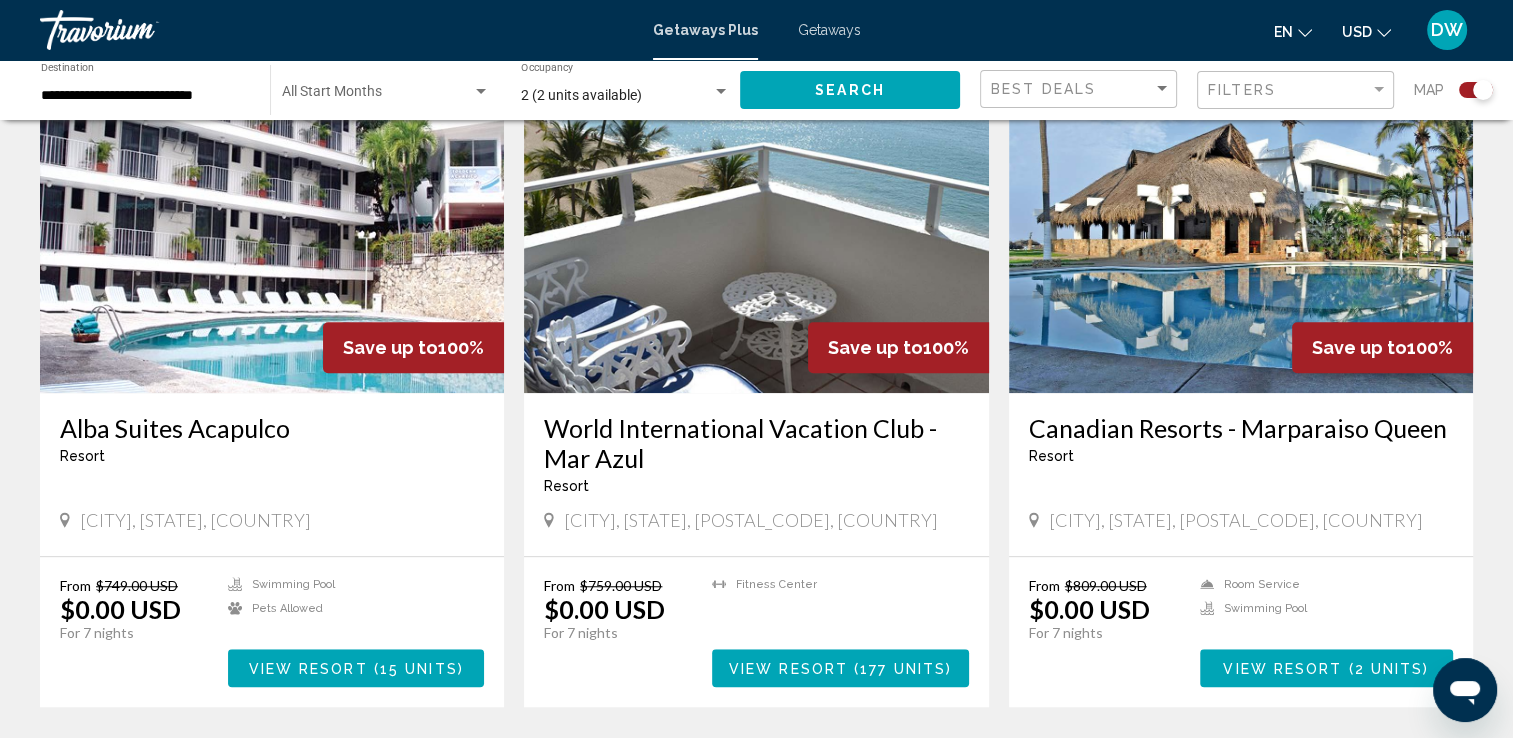 click on "[RESORT_NAME]  Resort  -  This is an adults only resort
[CITY], [STATE], [COUNTRY]" at bounding box center [272, 474] 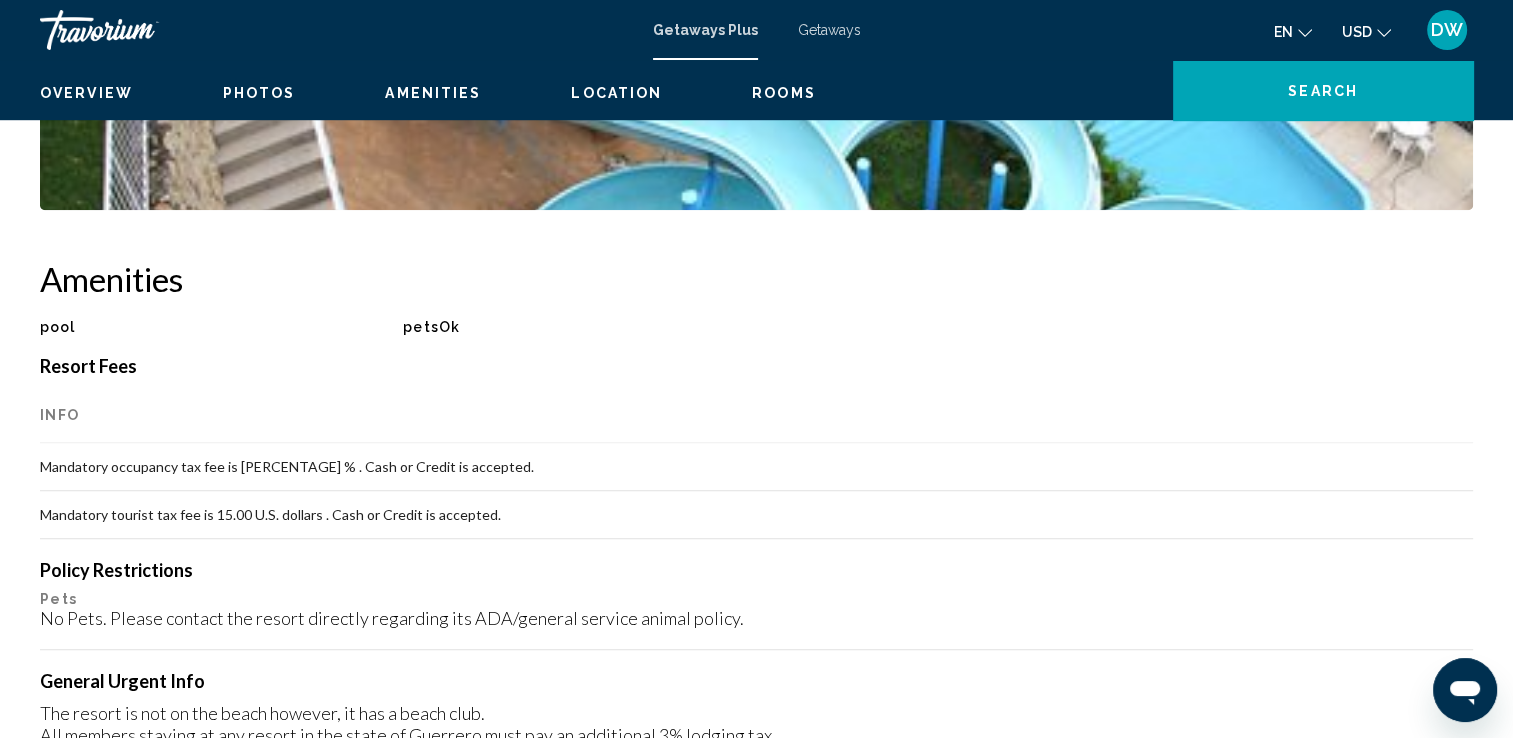 scroll, scrollTop: 0, scrollLeft: 0, axis: both 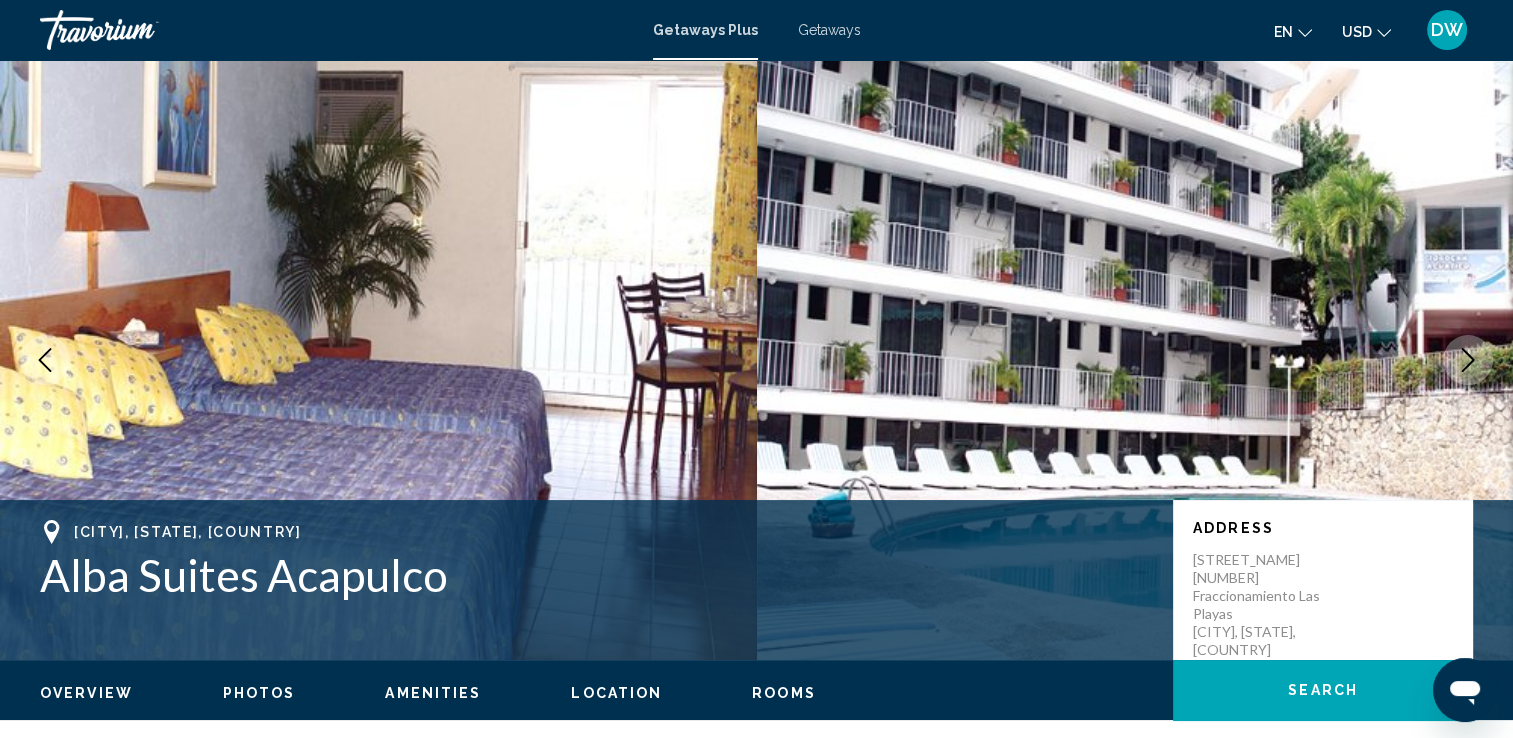 click on "Photos" at bounding box center (259, 693) 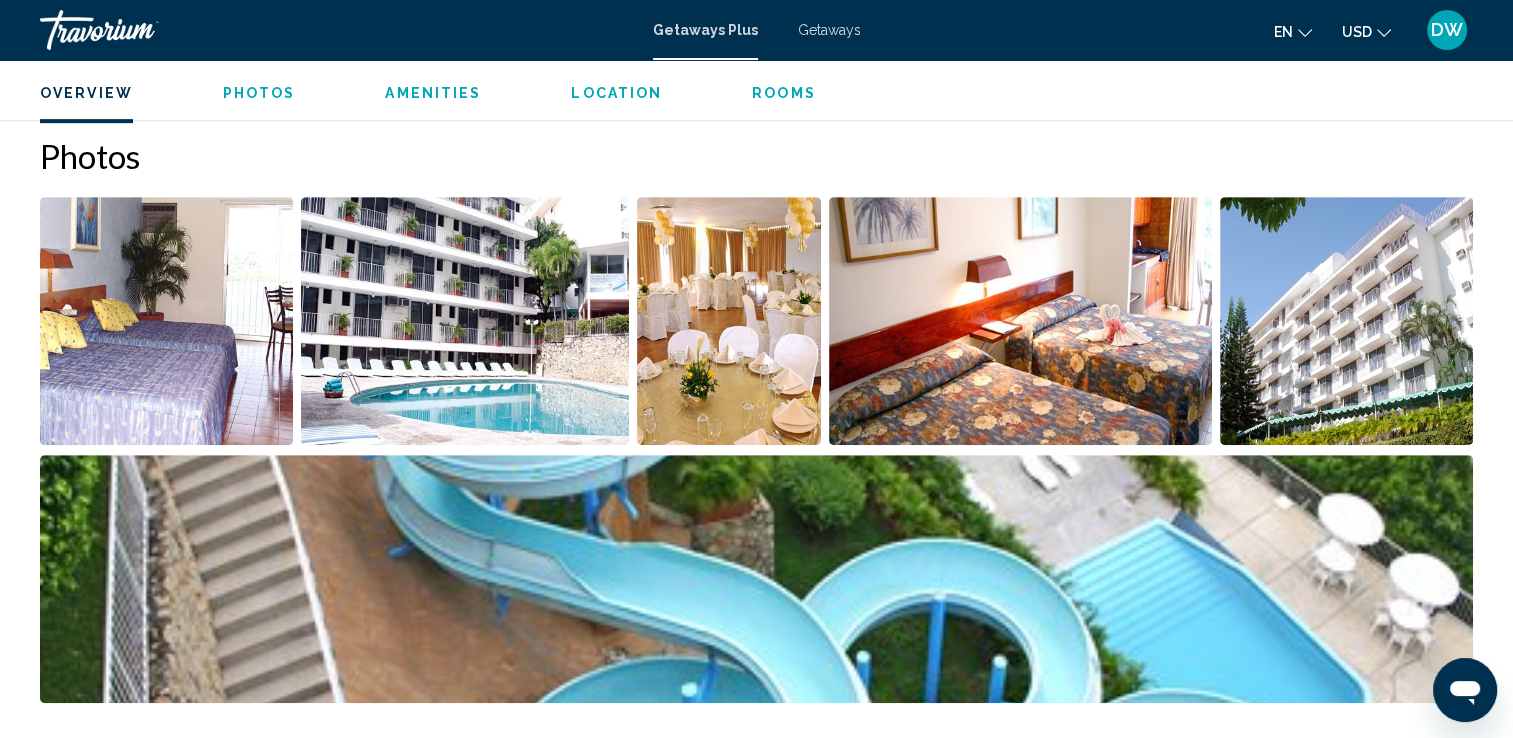 scroll, scrollTop: 923, scrollLeft: 0, axis: vertical 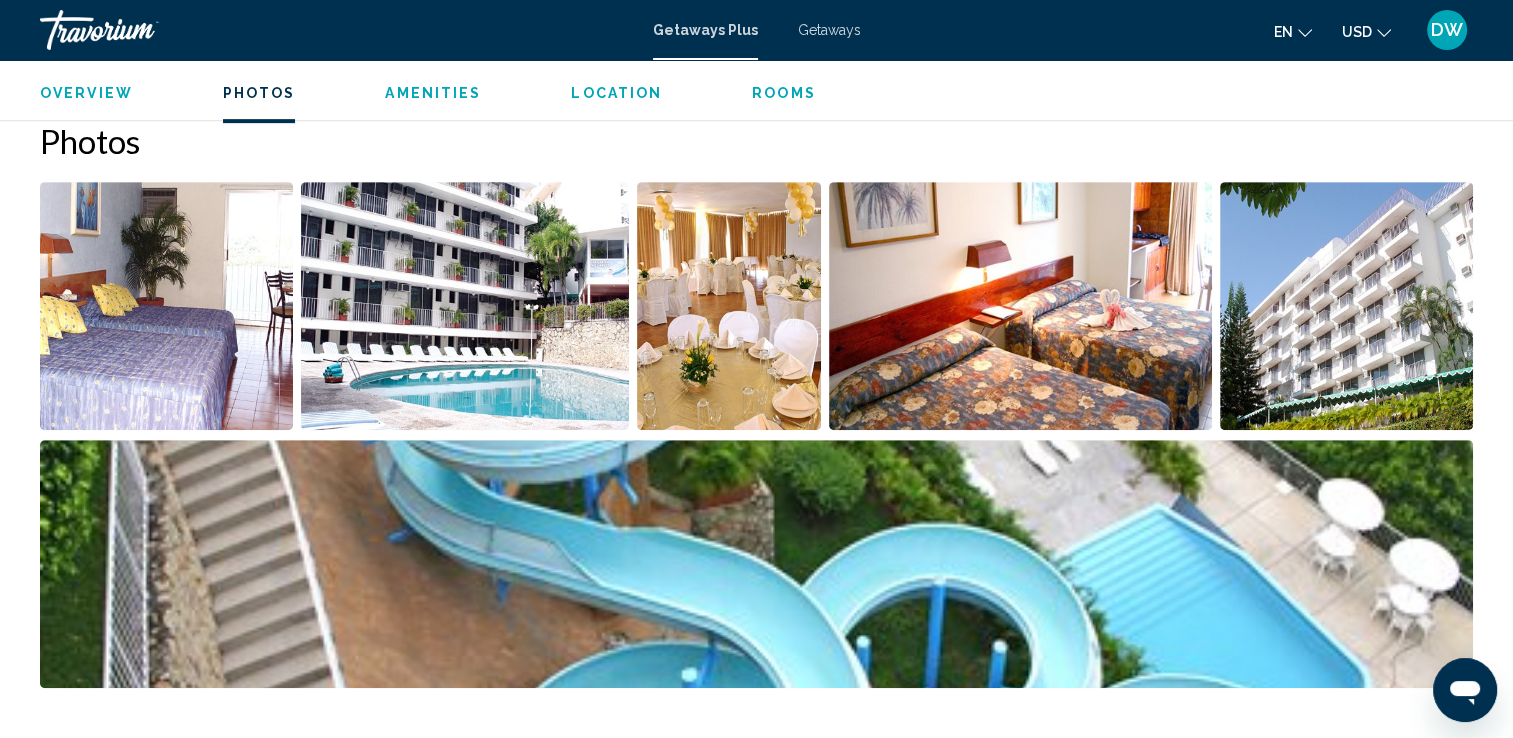 click at bounding box center (465, 306) 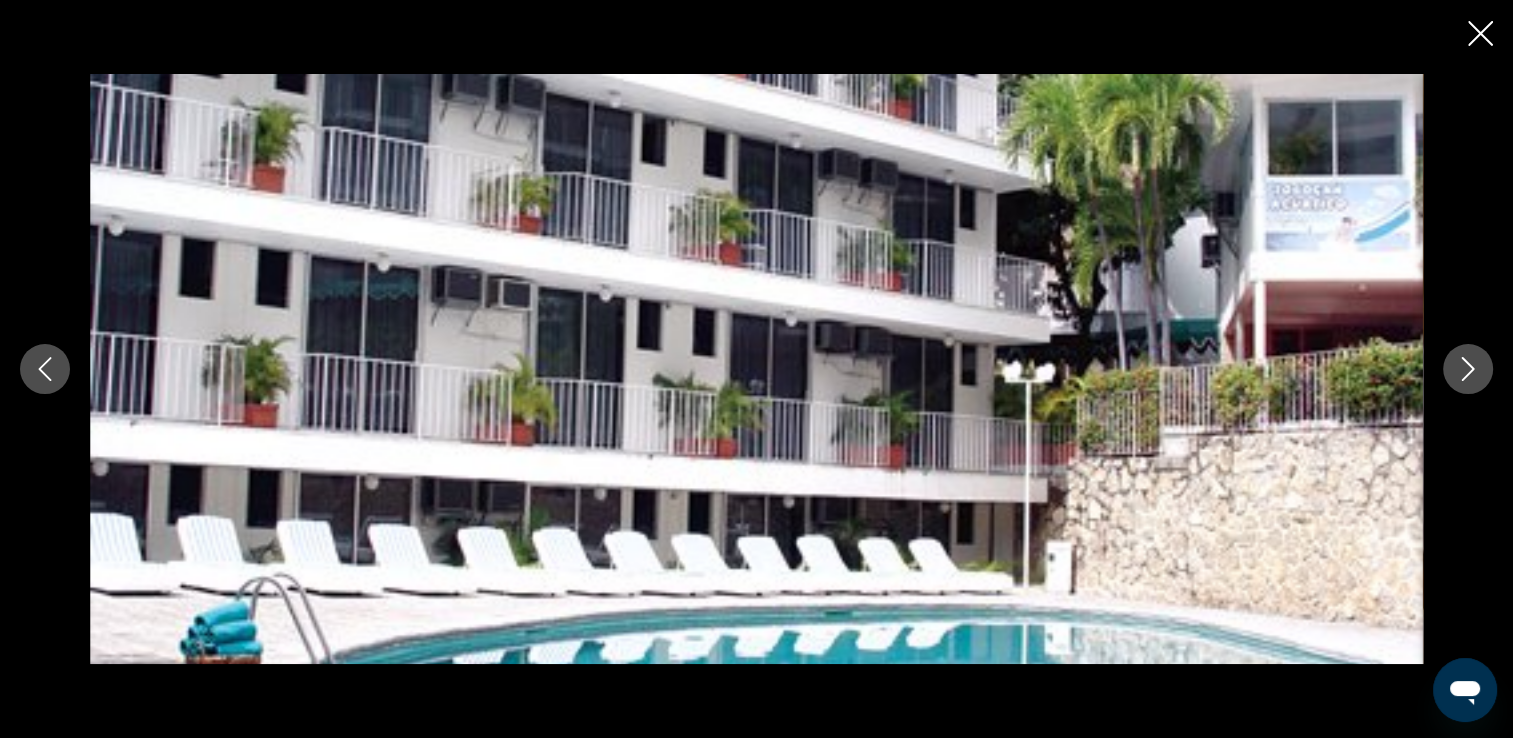 click 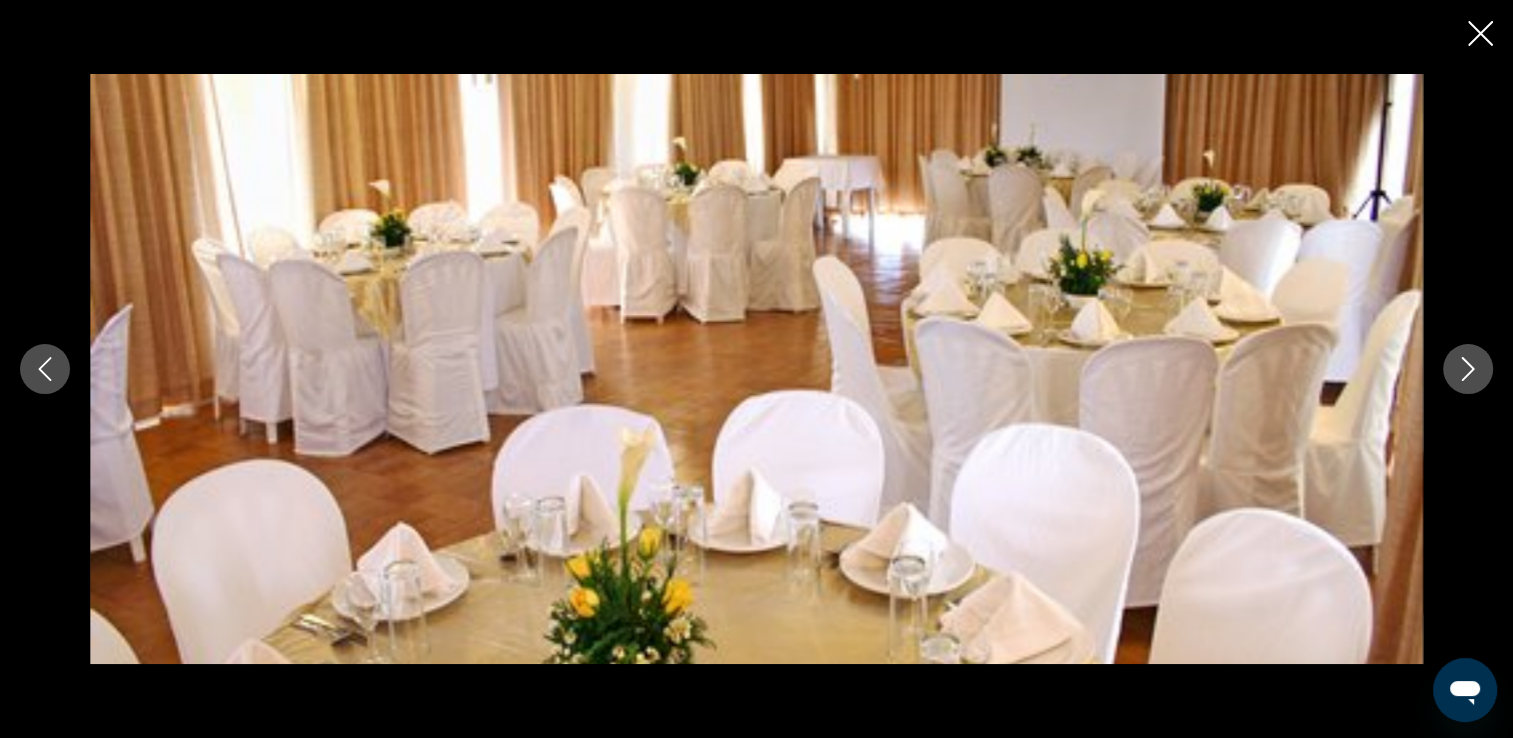 click 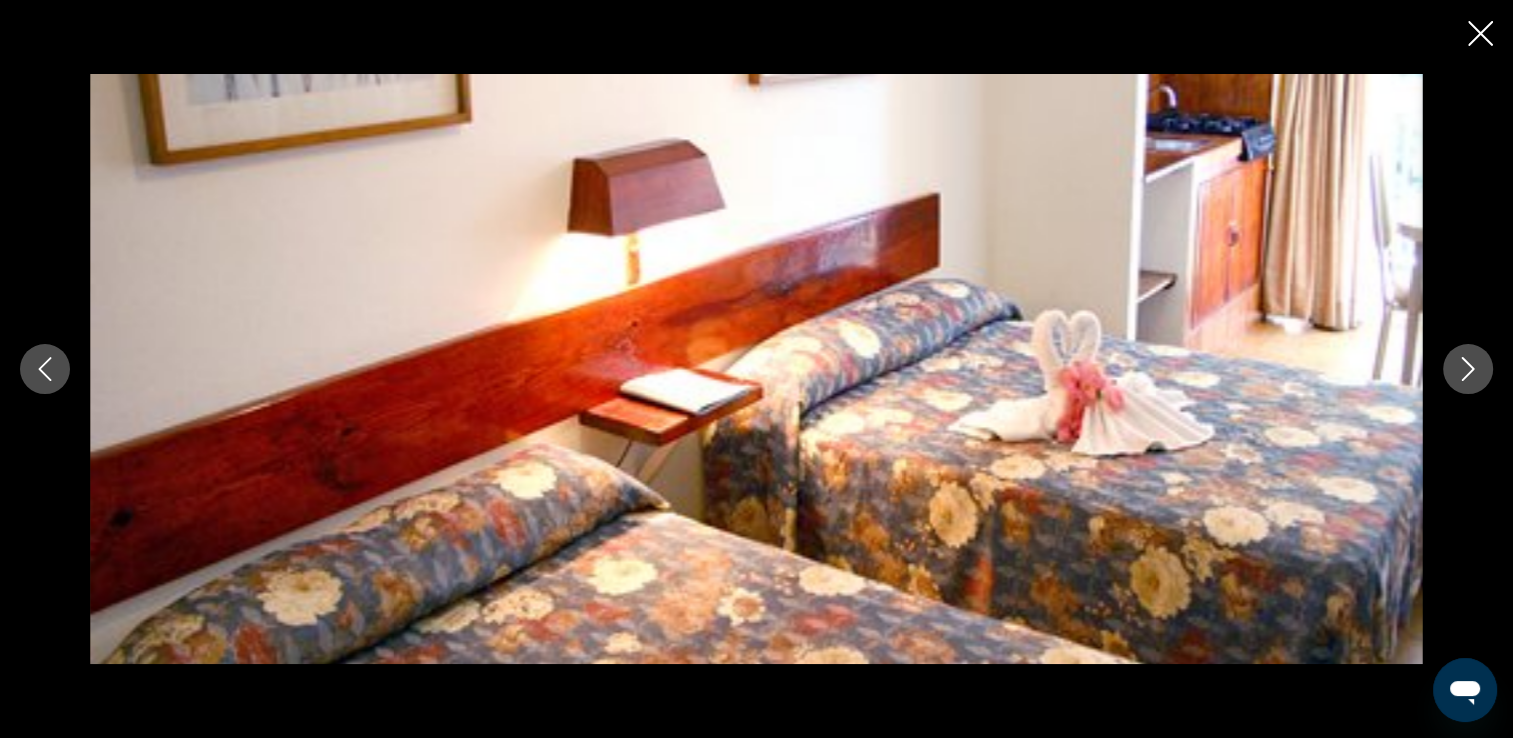 click 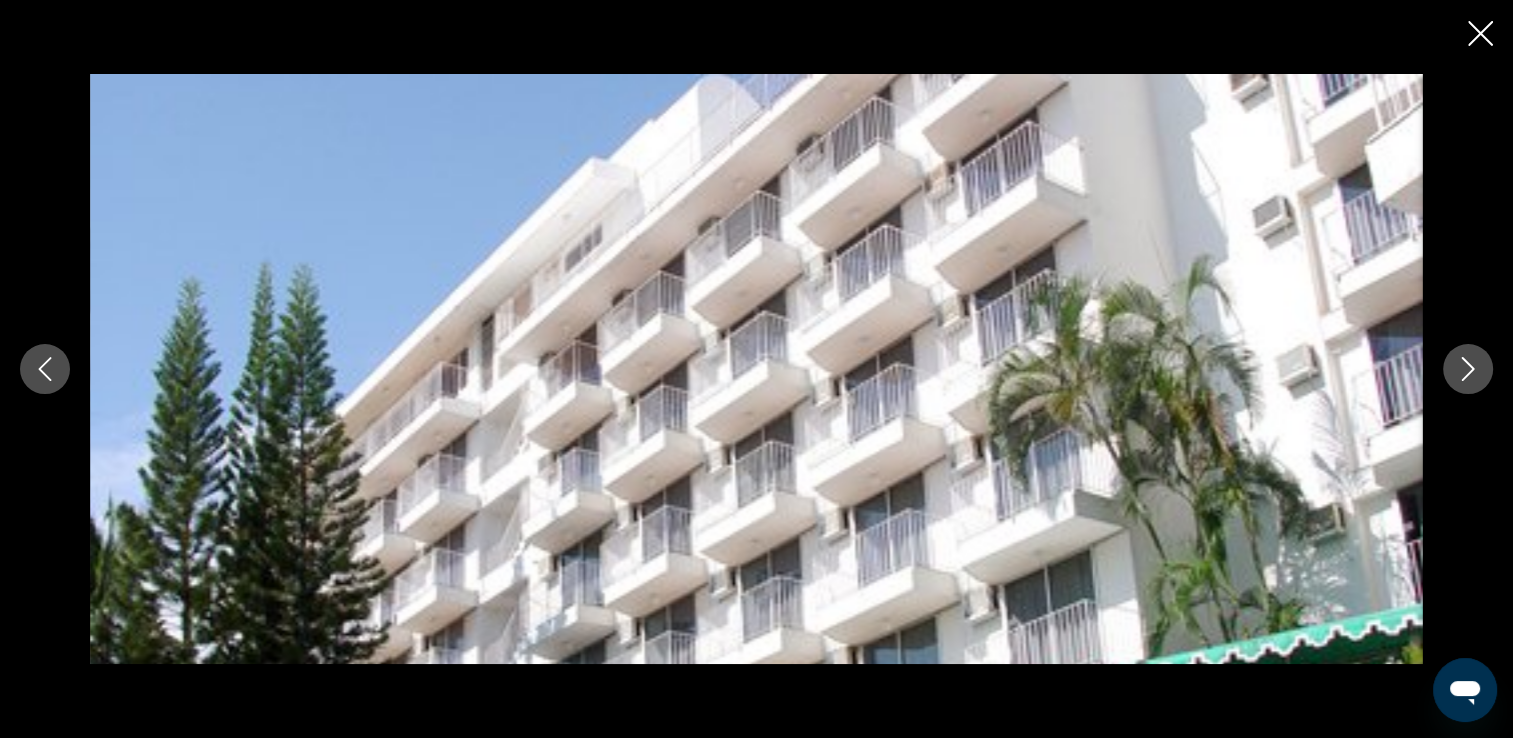 click 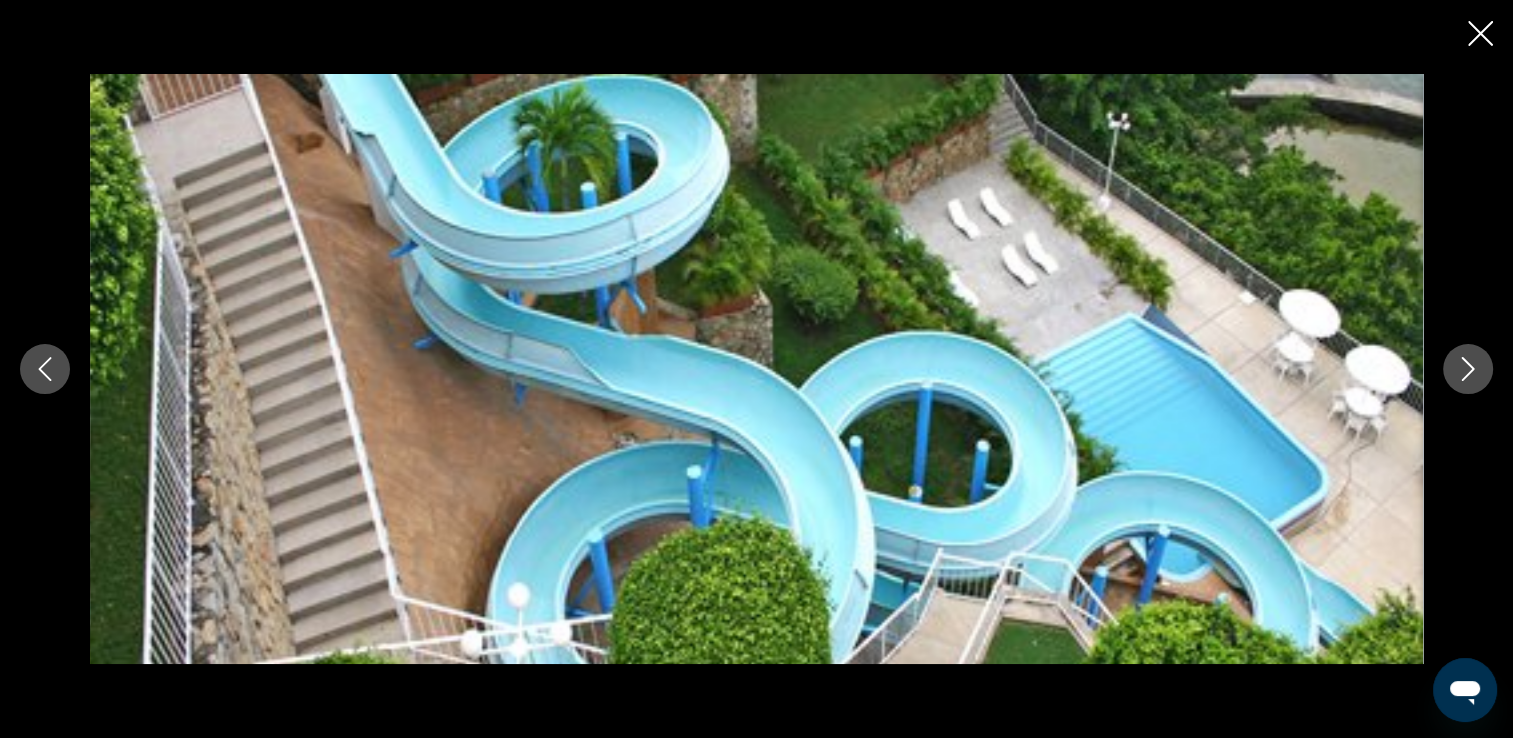 click 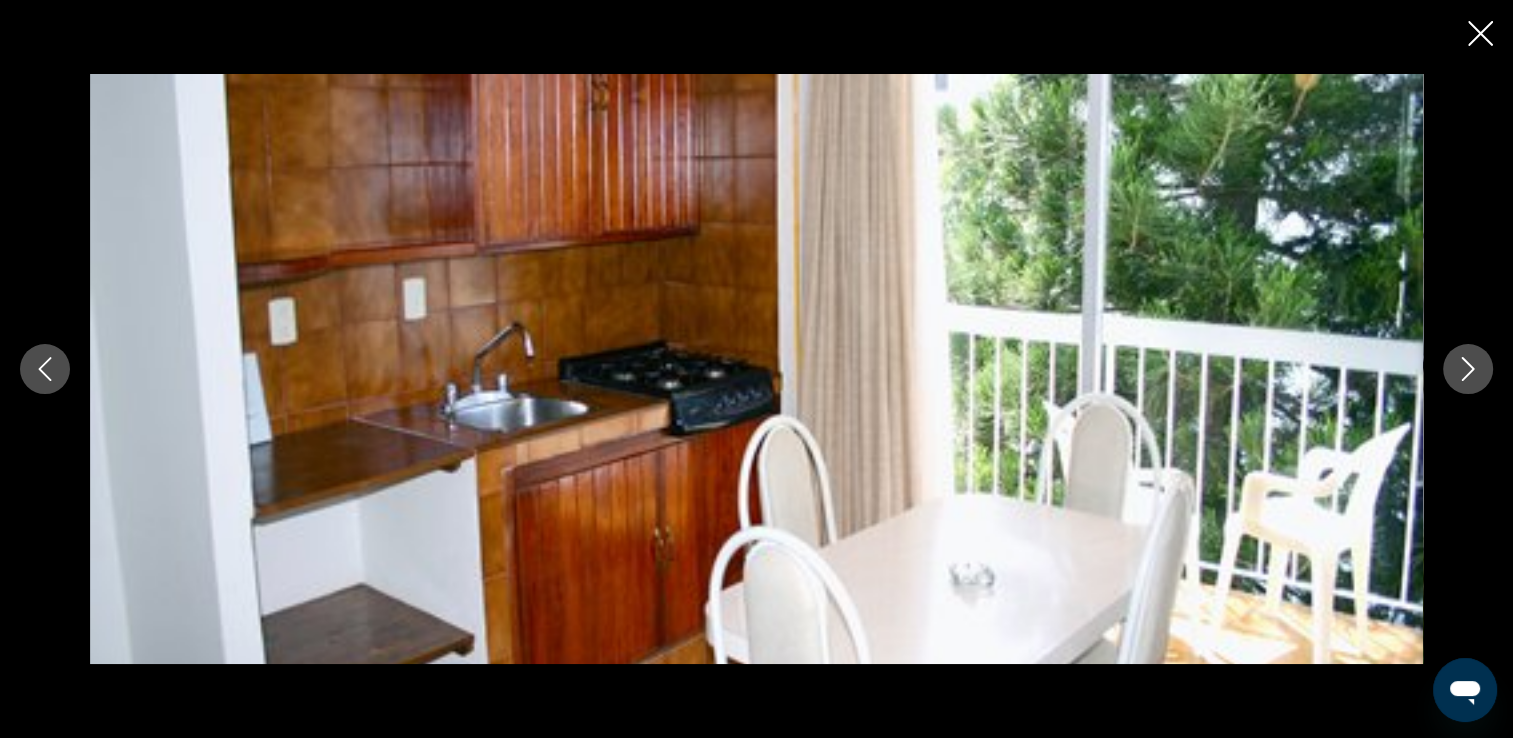 click 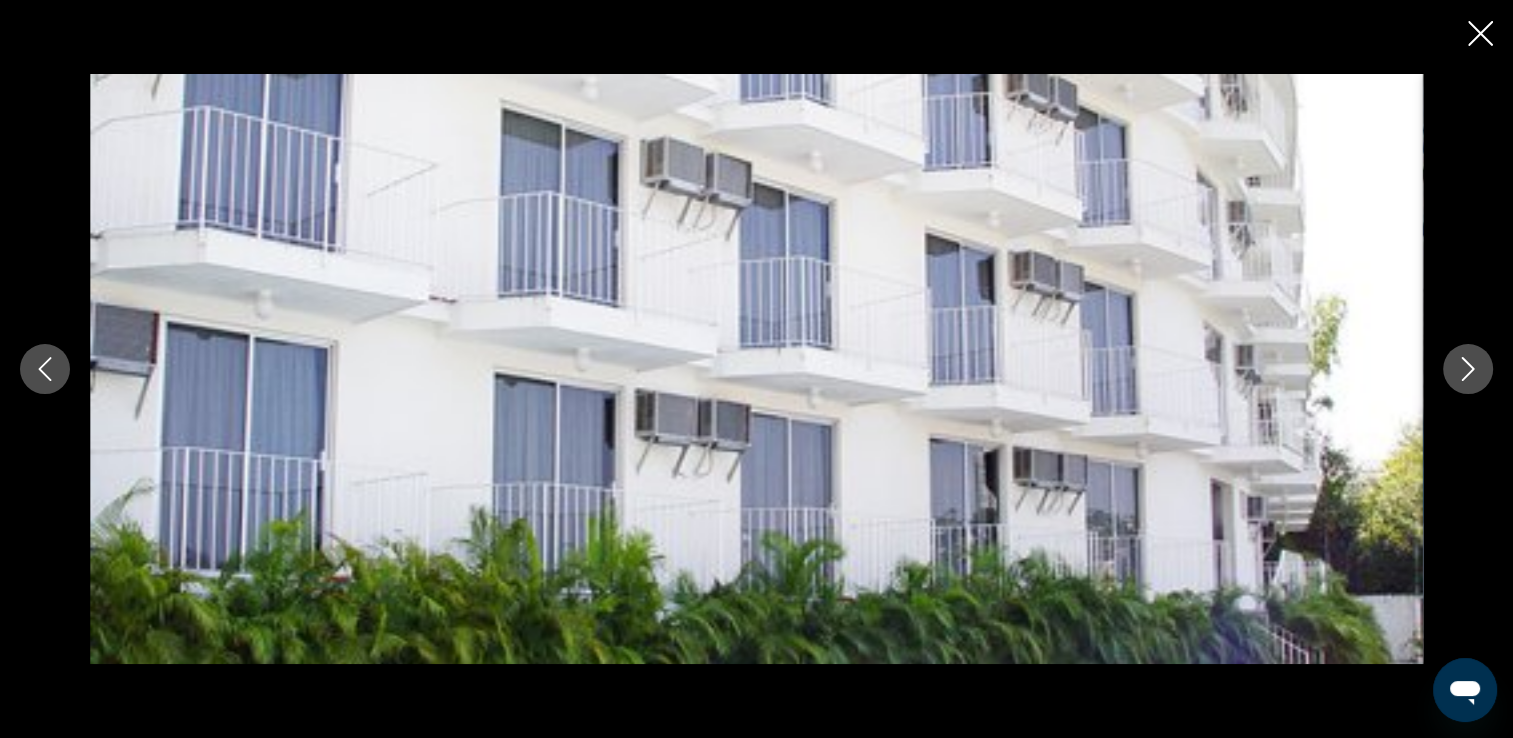 click 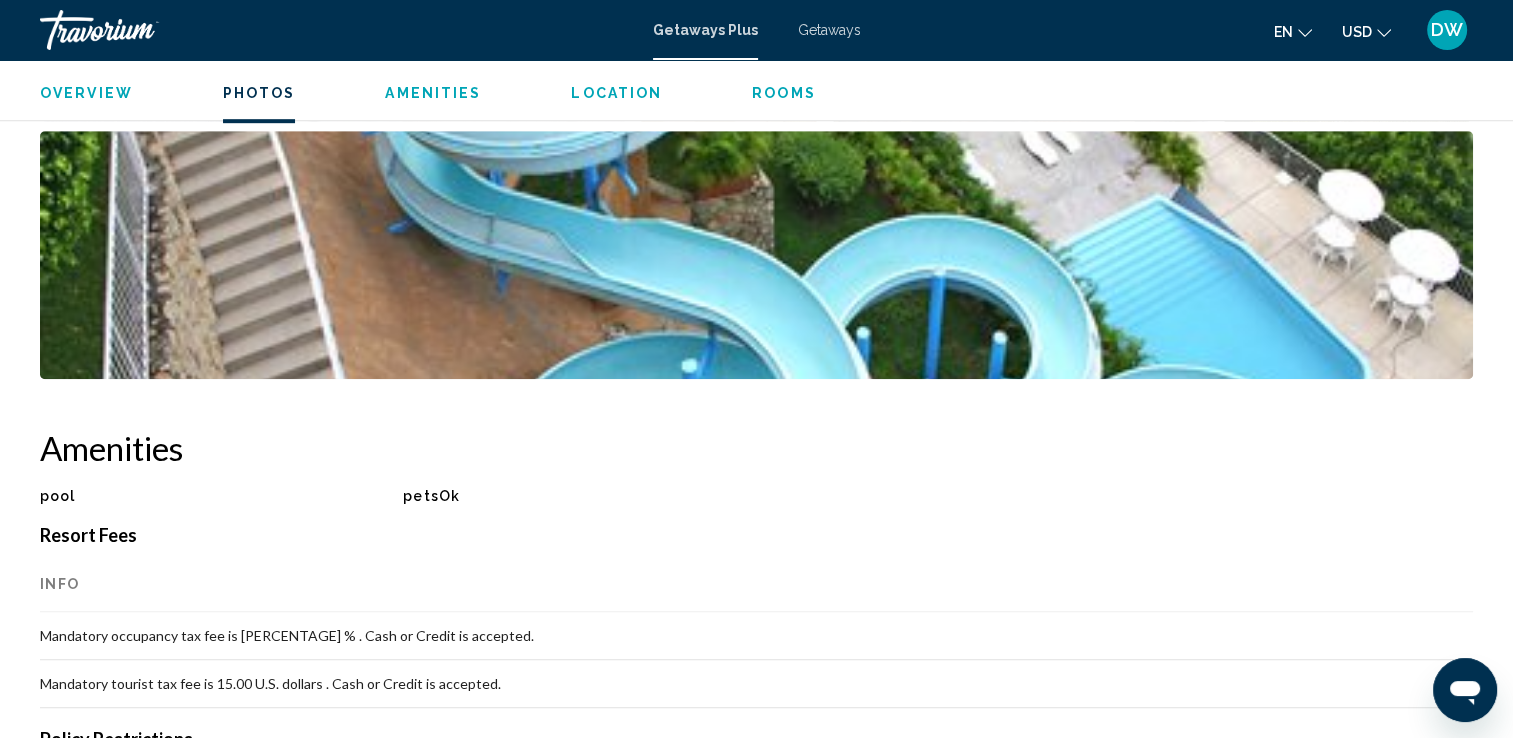 scroll, scrollTop: 1123, scrollLeft: 0, axis: vertical 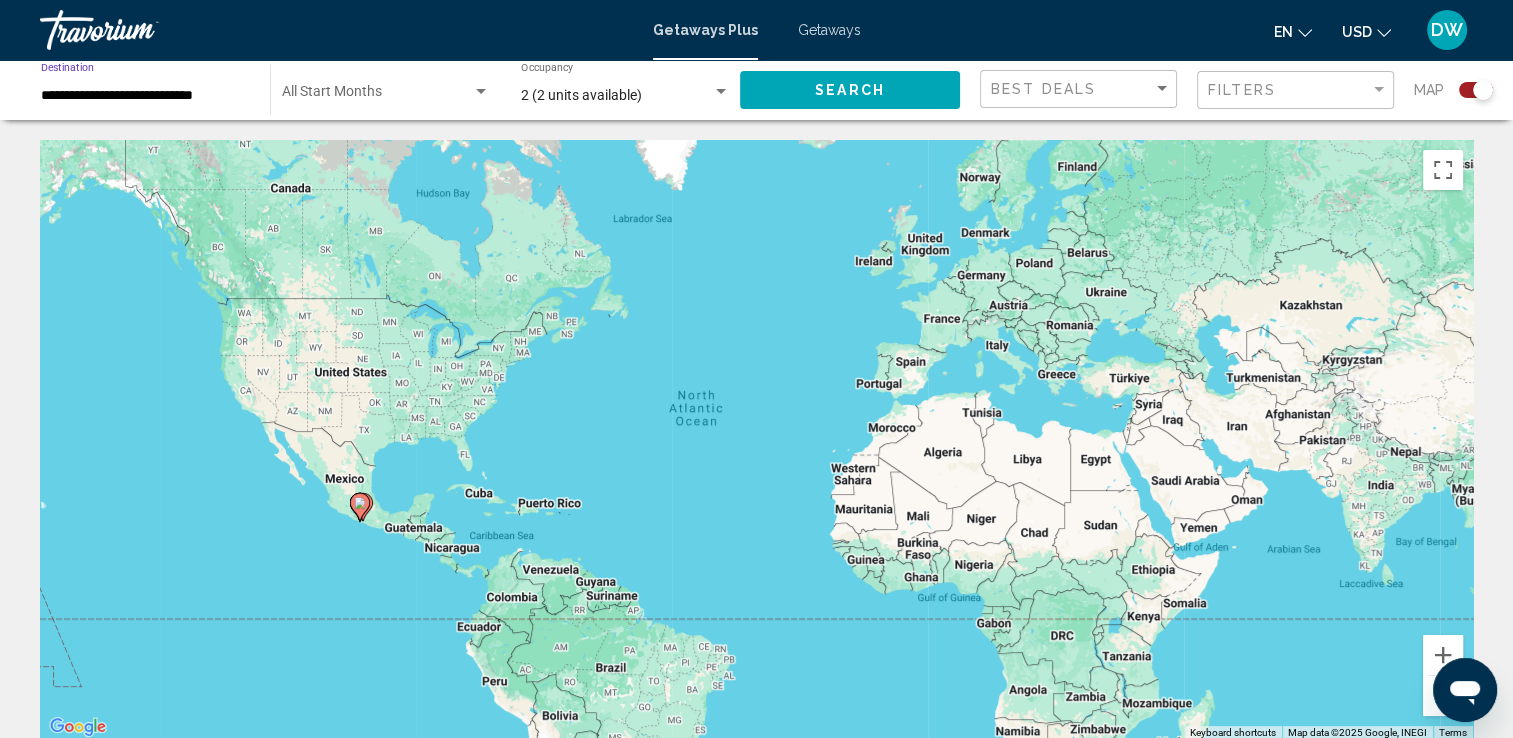 click on "**********" at bounding box center (145, 96) 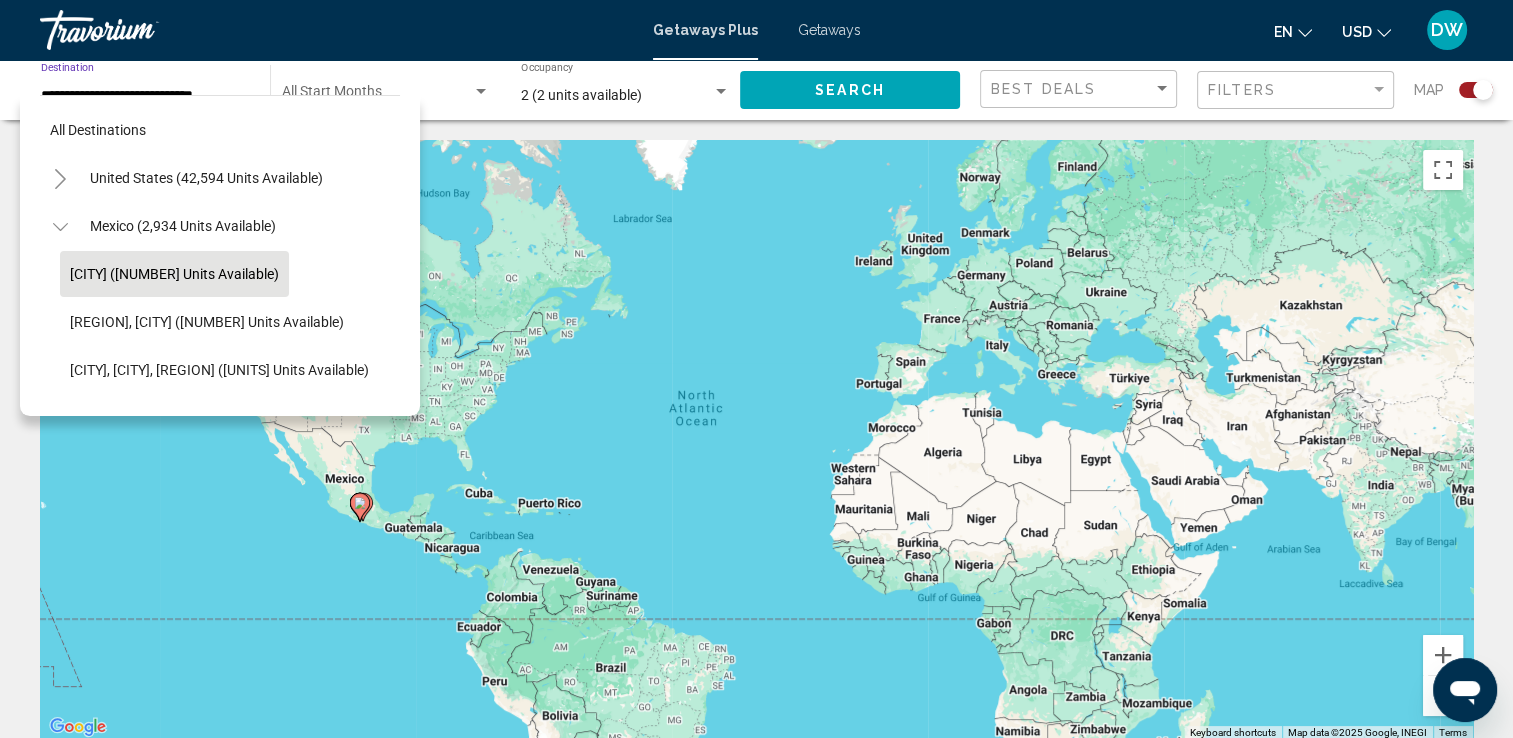 scroll, scrollTop: 30, scrollLeft: 0, axis: vertical 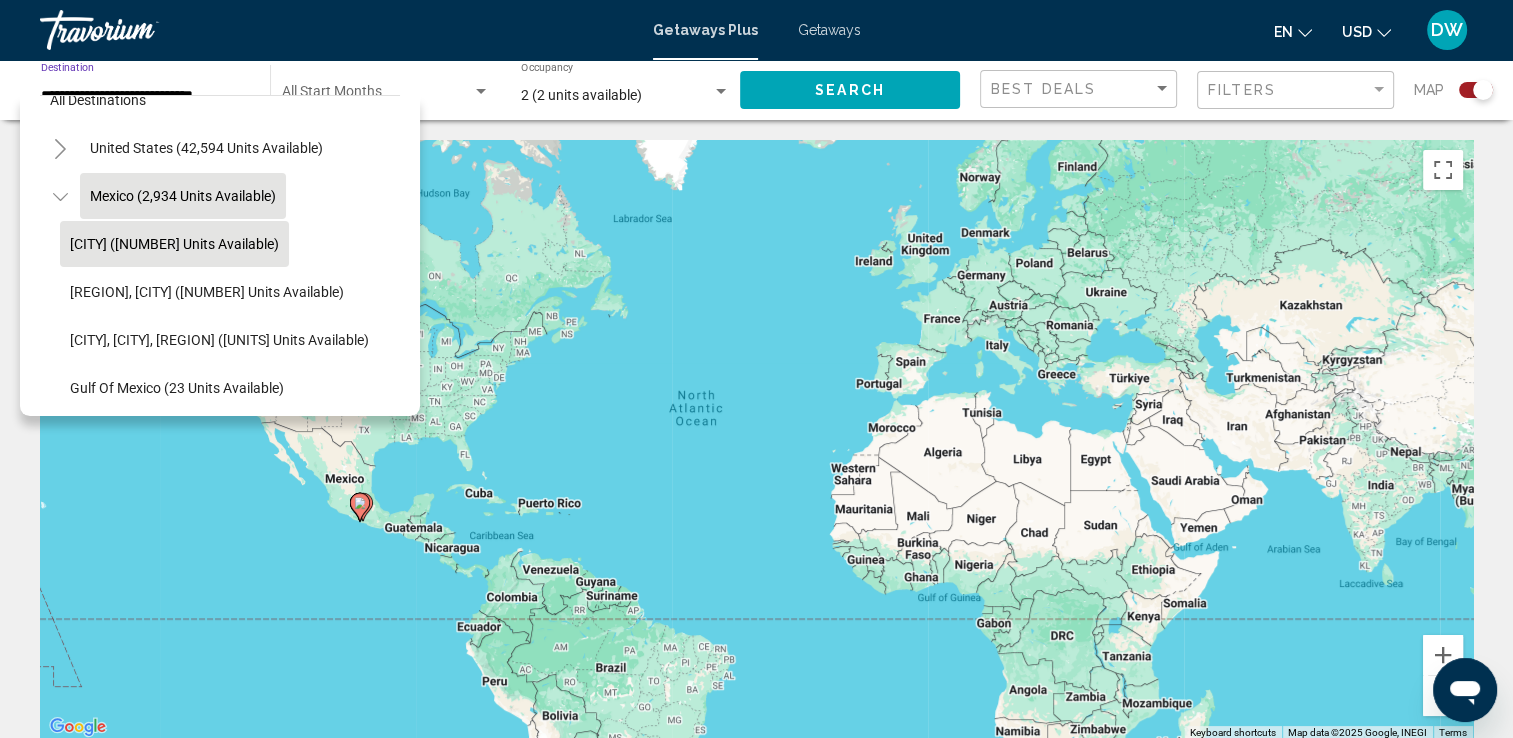 click on "Mexico (2,934 units available)" at bounding box center [185, 724] 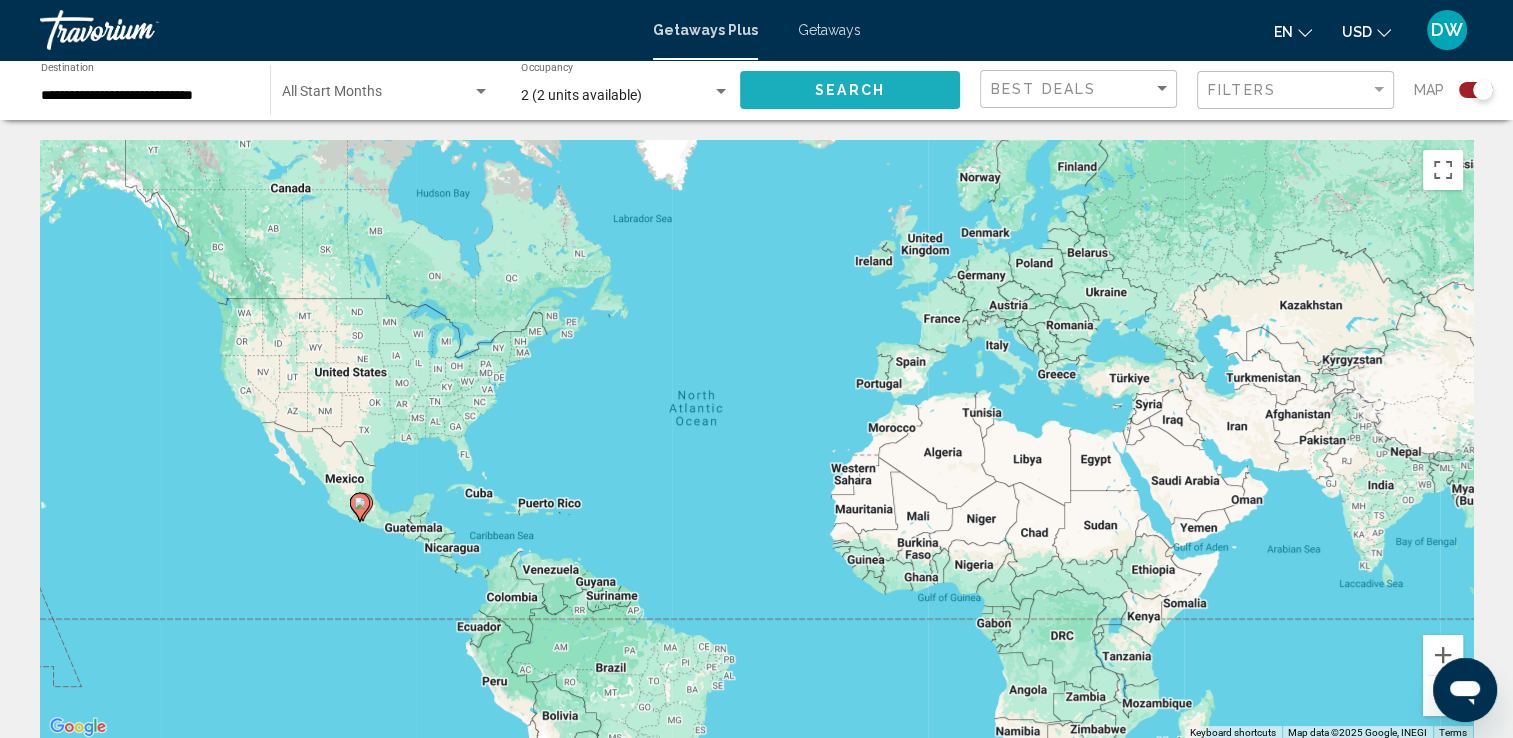 click on "Search" 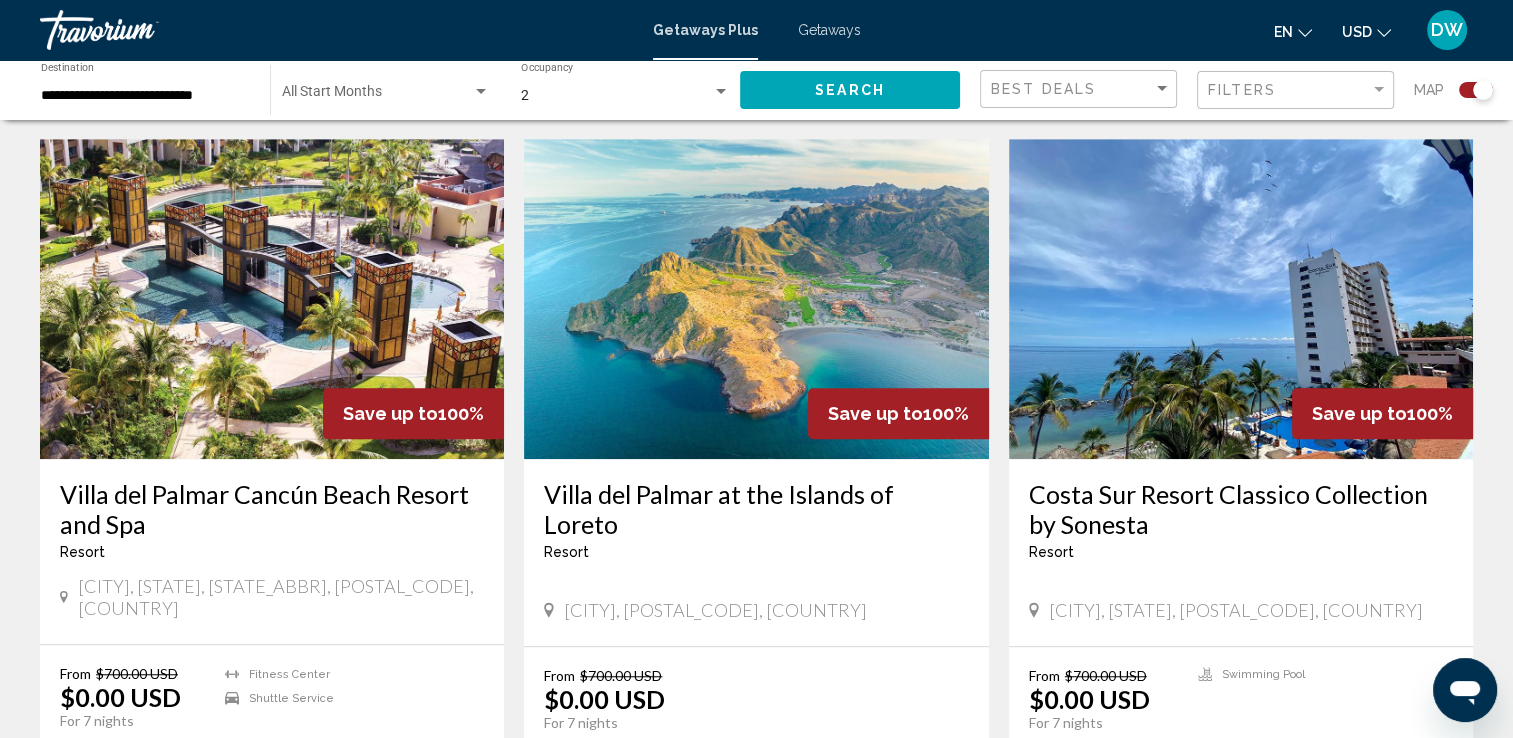 scroll, scrollTop: 1300, scrollLeft: 0, axis: vertical 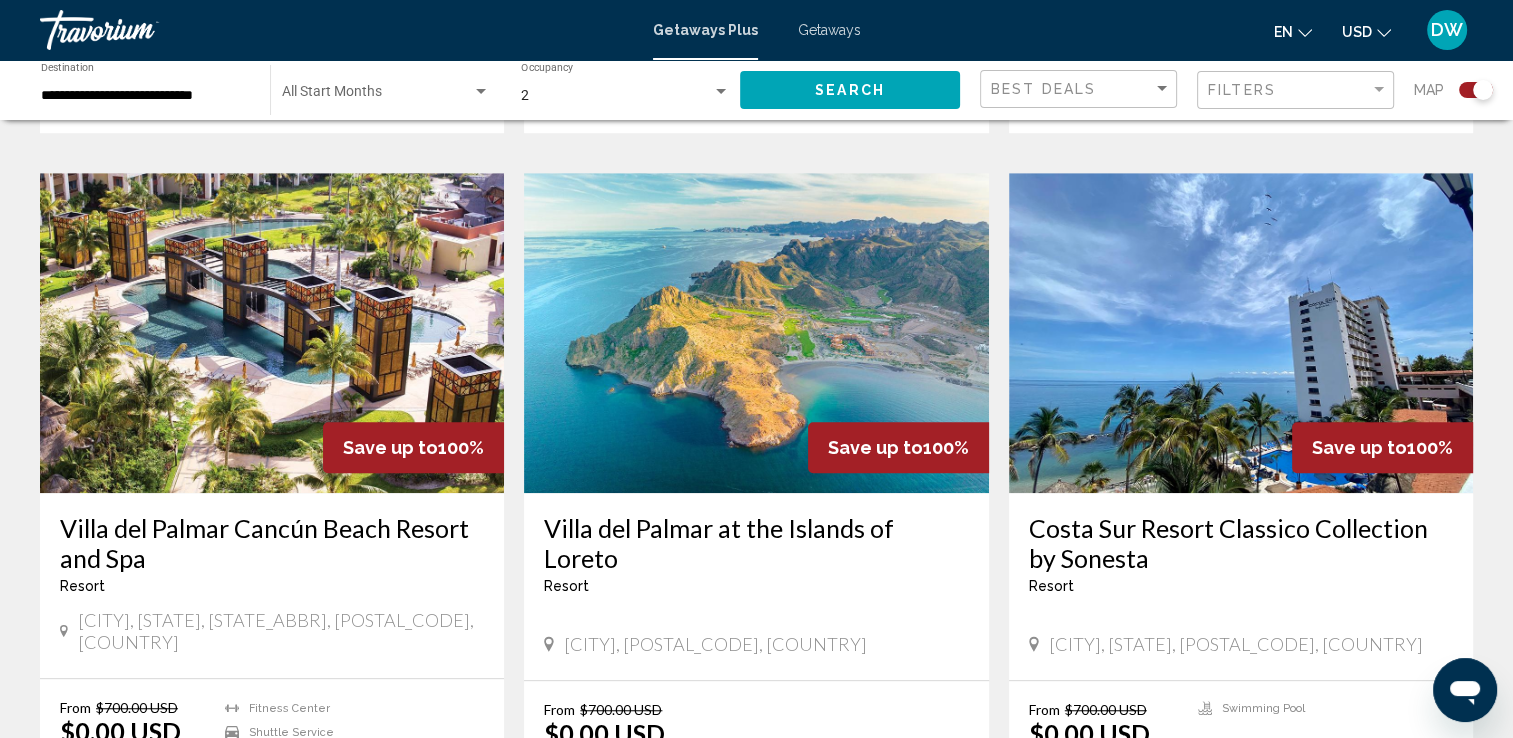 click at bounding box center (272, 333) 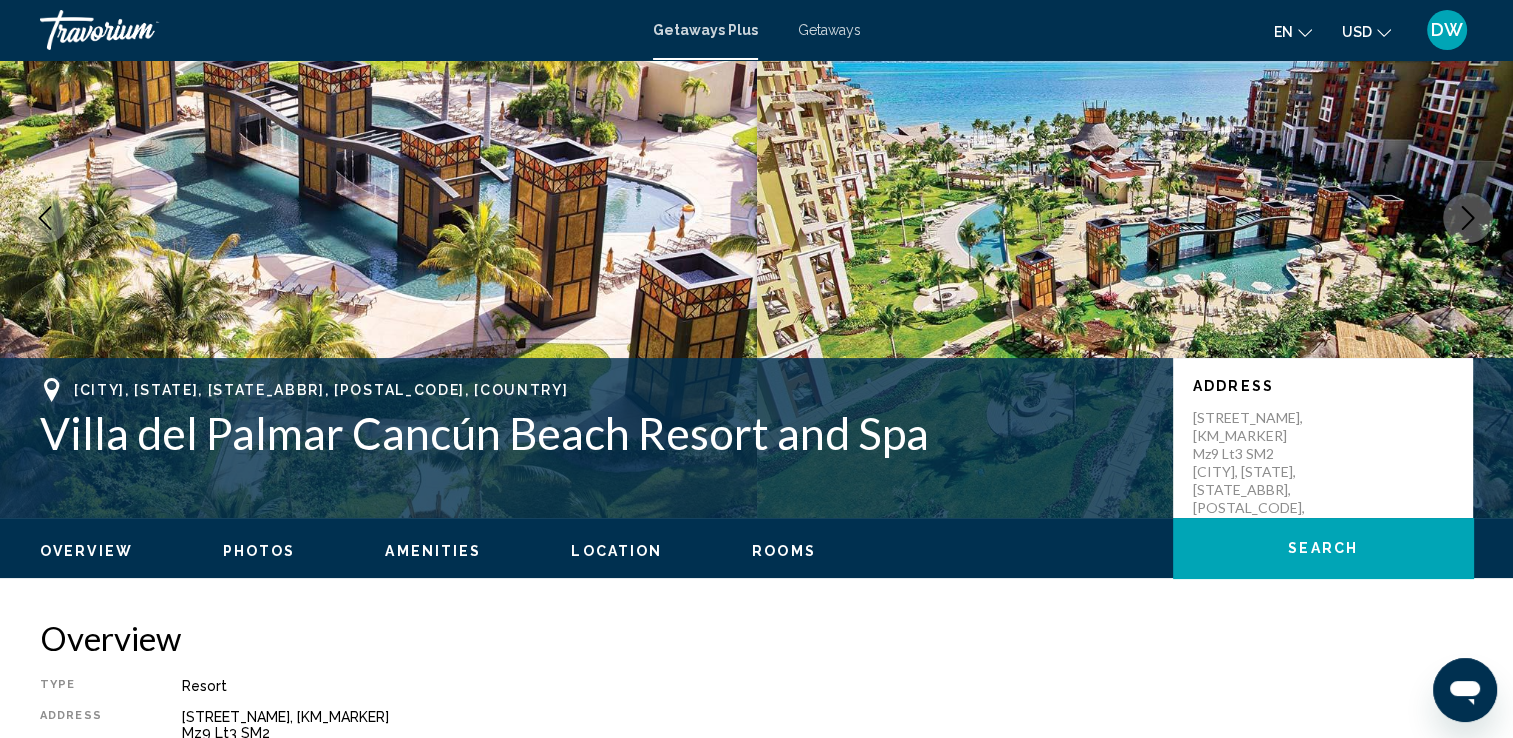 scroll, scrollTop: 200, scrollLeft: 0, axis: vertical 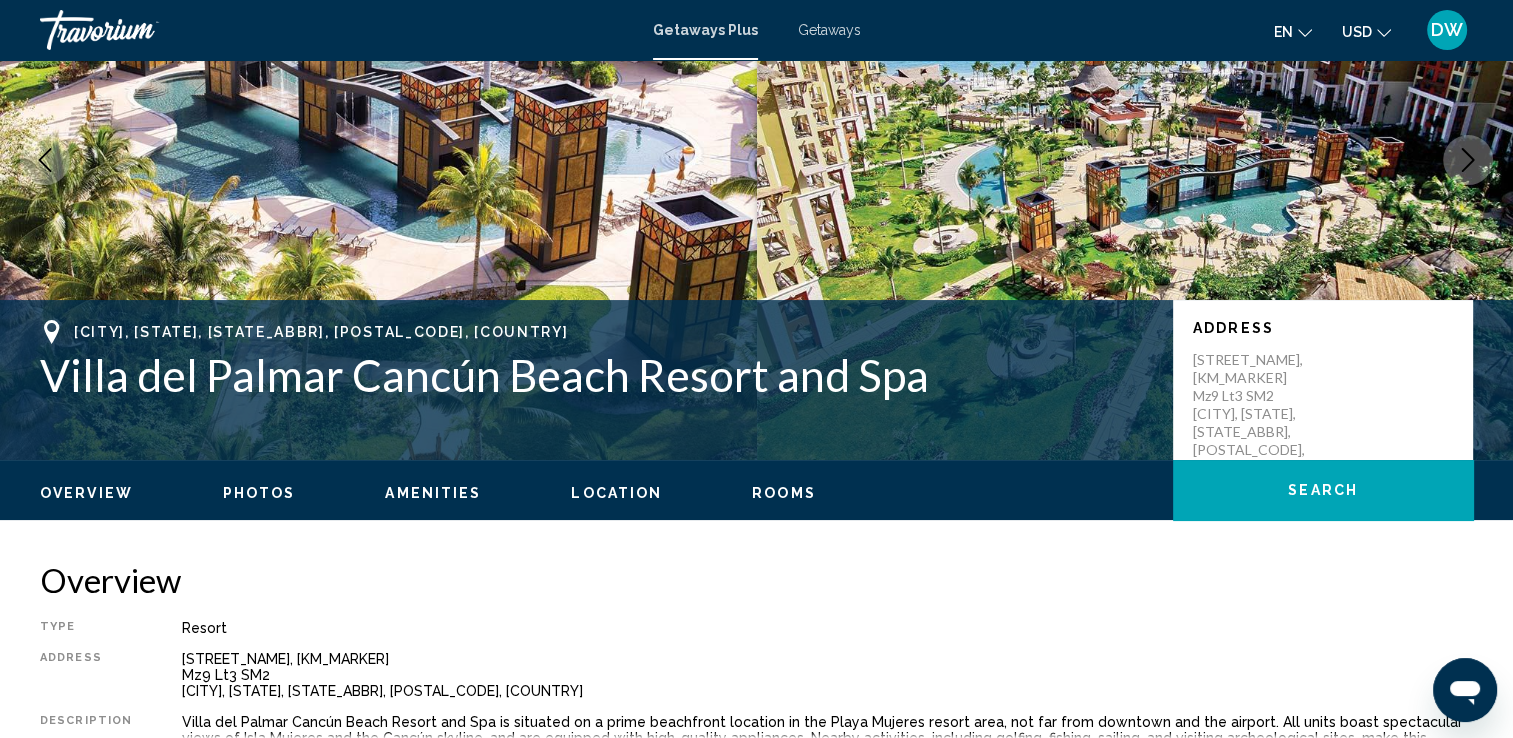 click on "Photos" at bounding box center (259, 493) 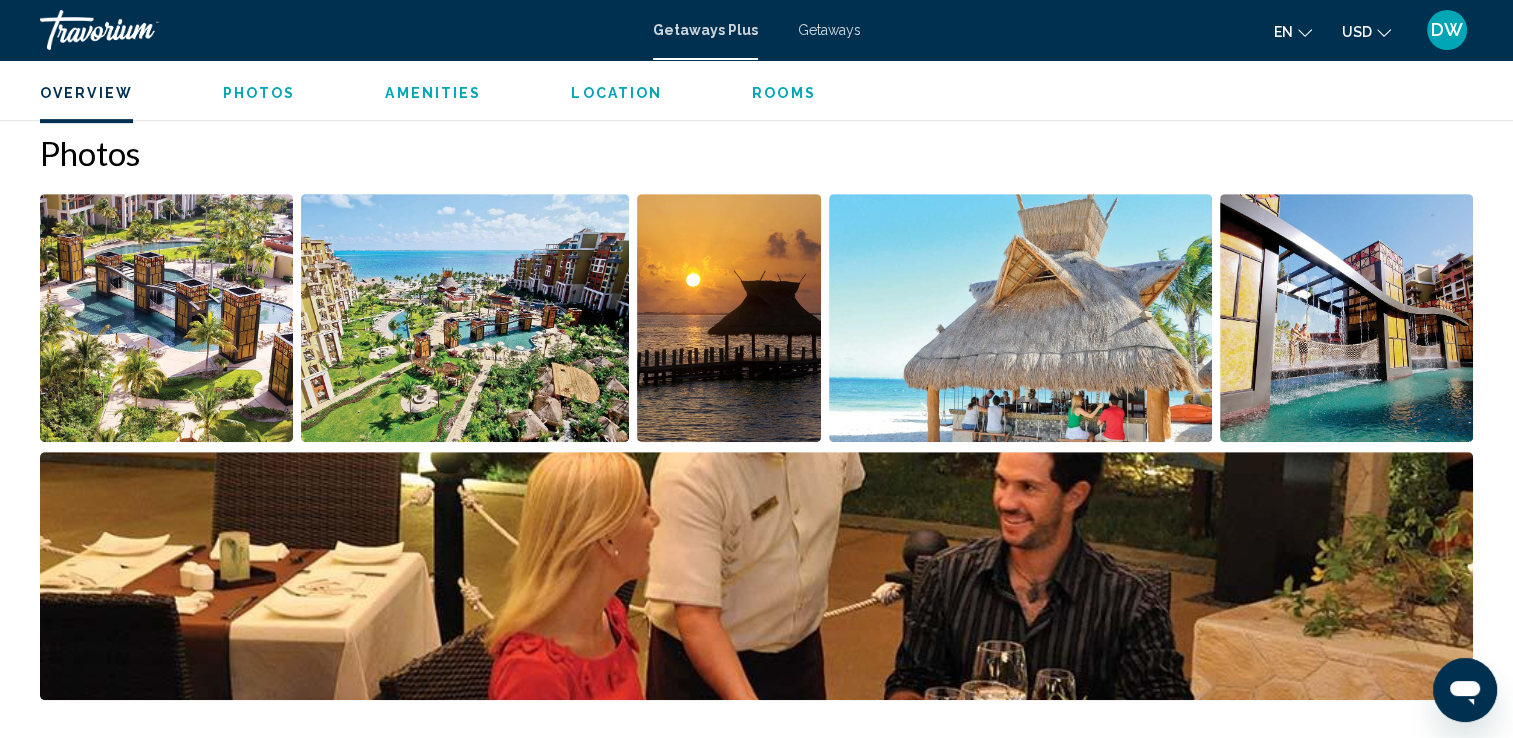 scroll, scrollTop: 907, scrollLeft: 0, axis: vertical 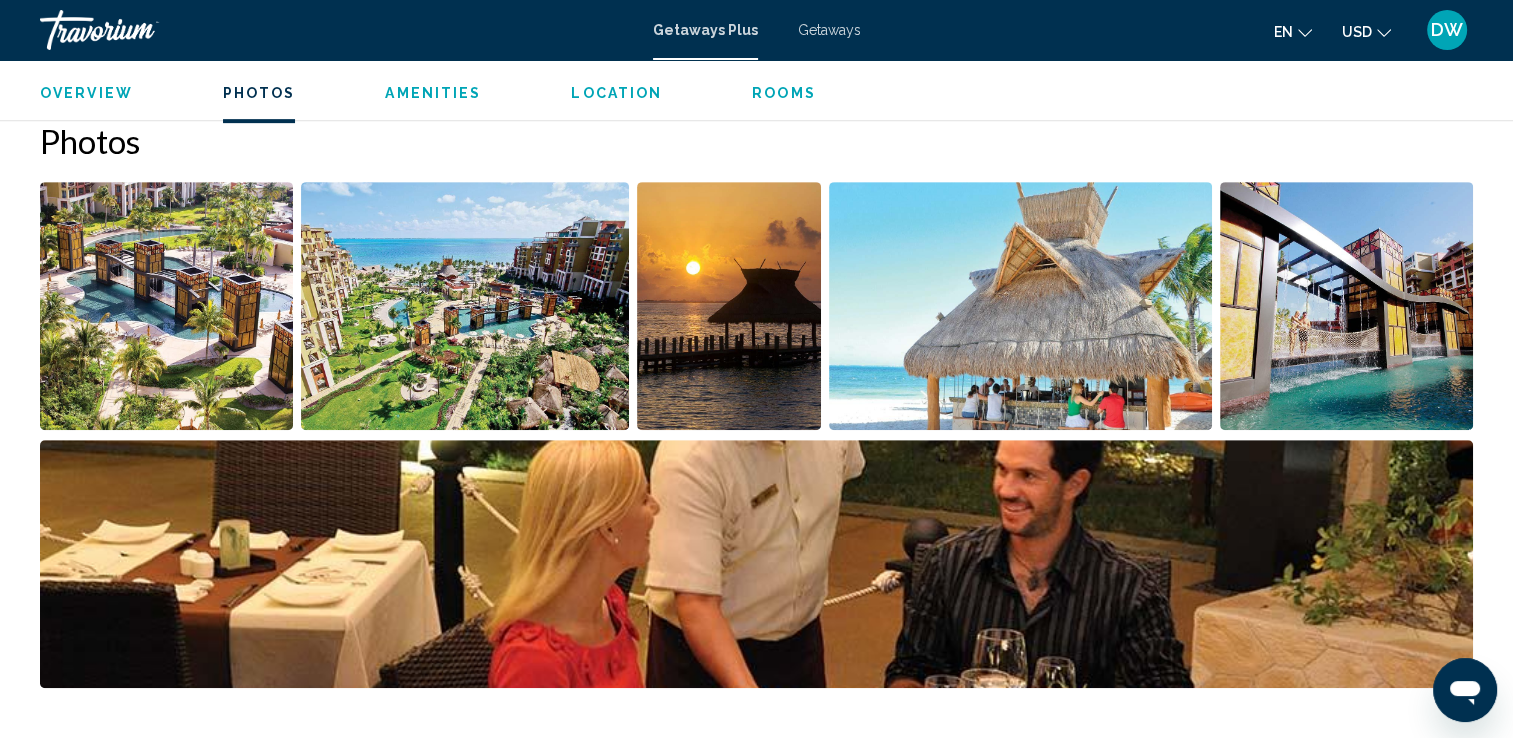 click at bounding box center [166, 306] 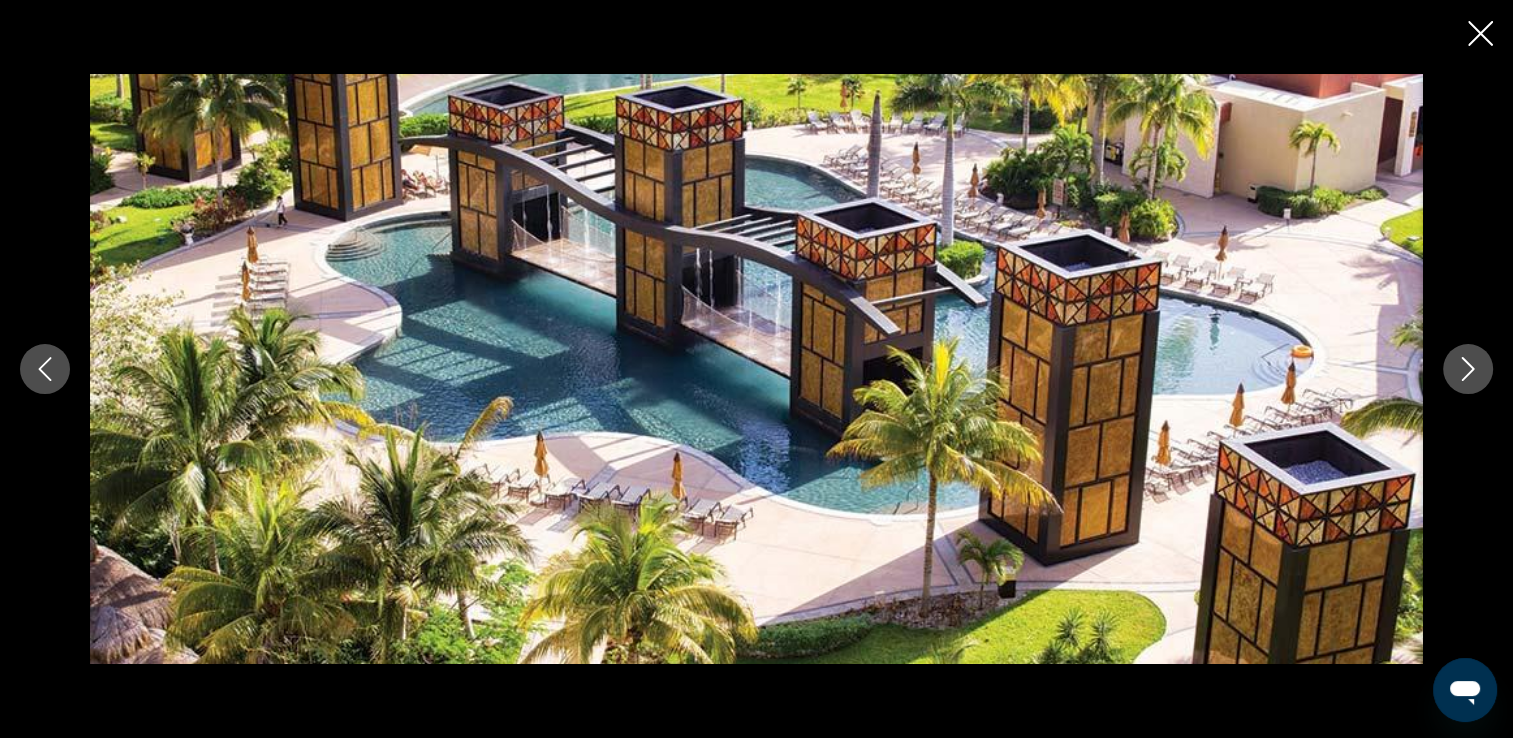 click at bounding box center (1468, 369) 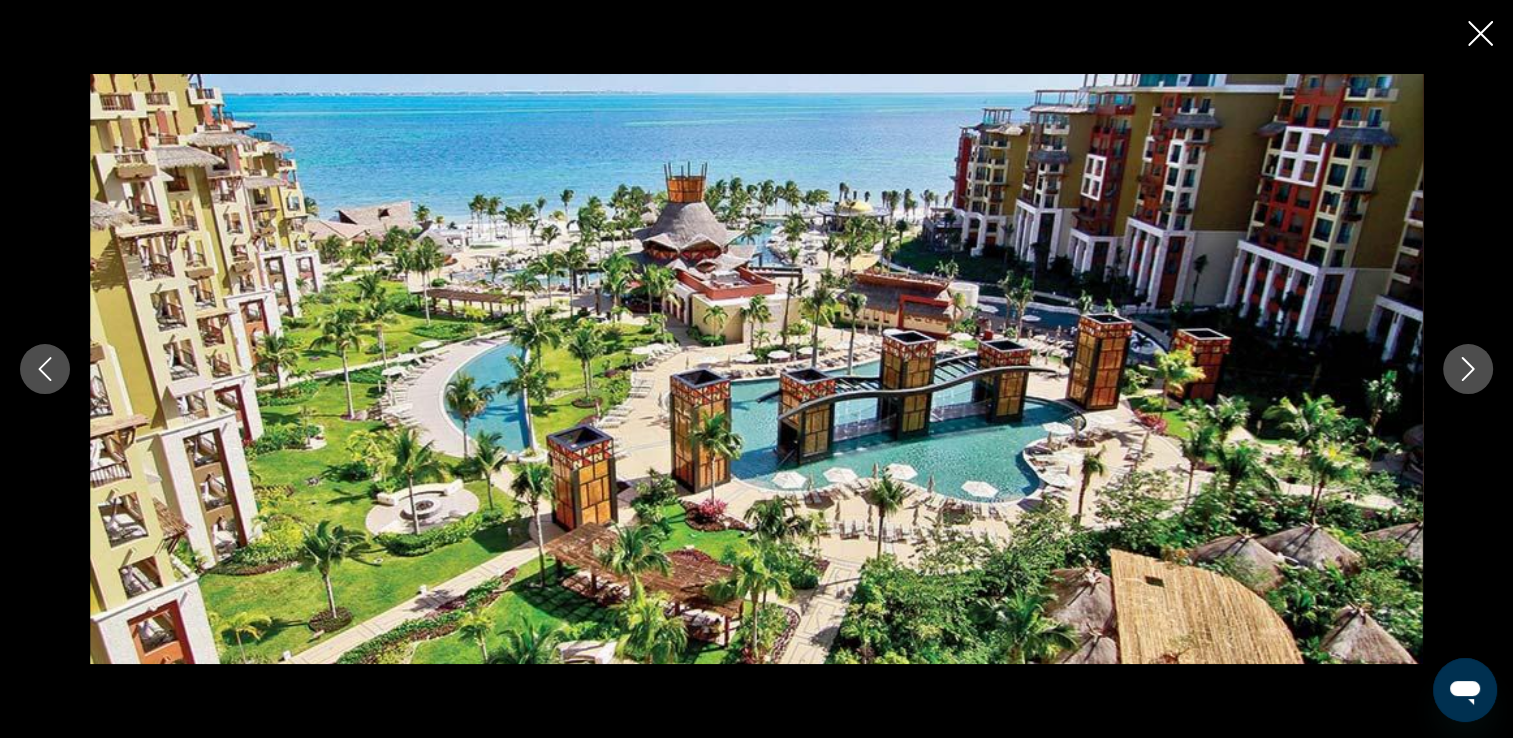 click 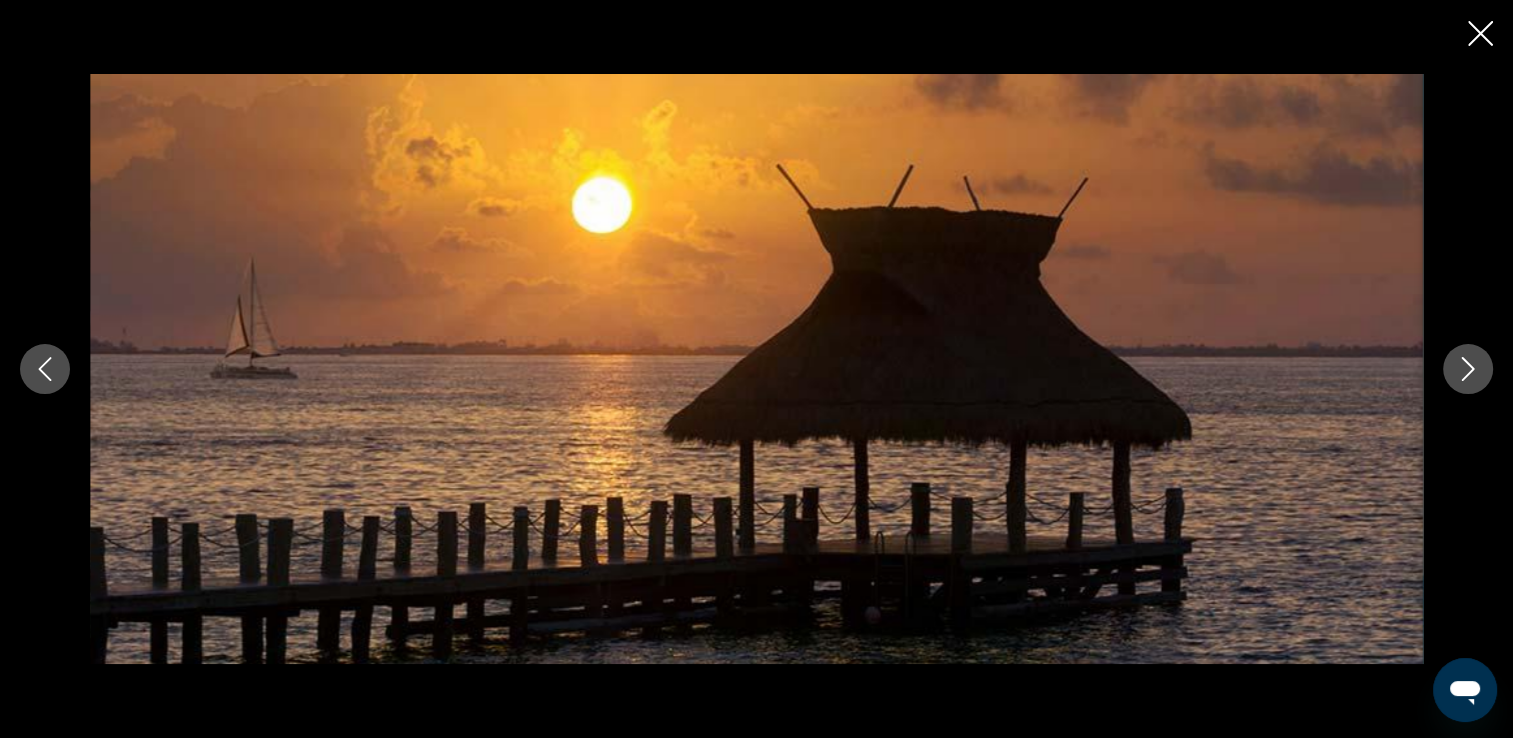 click 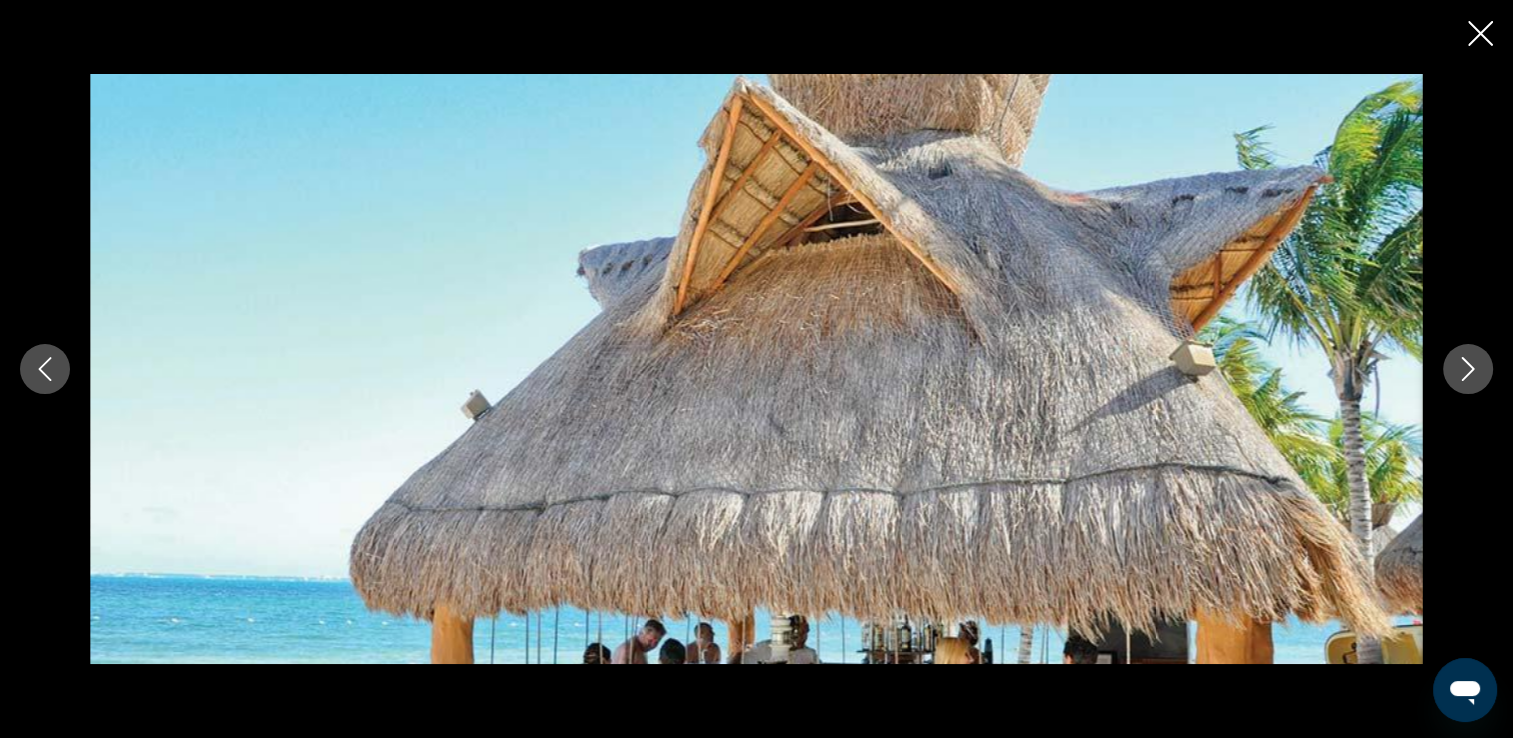 click 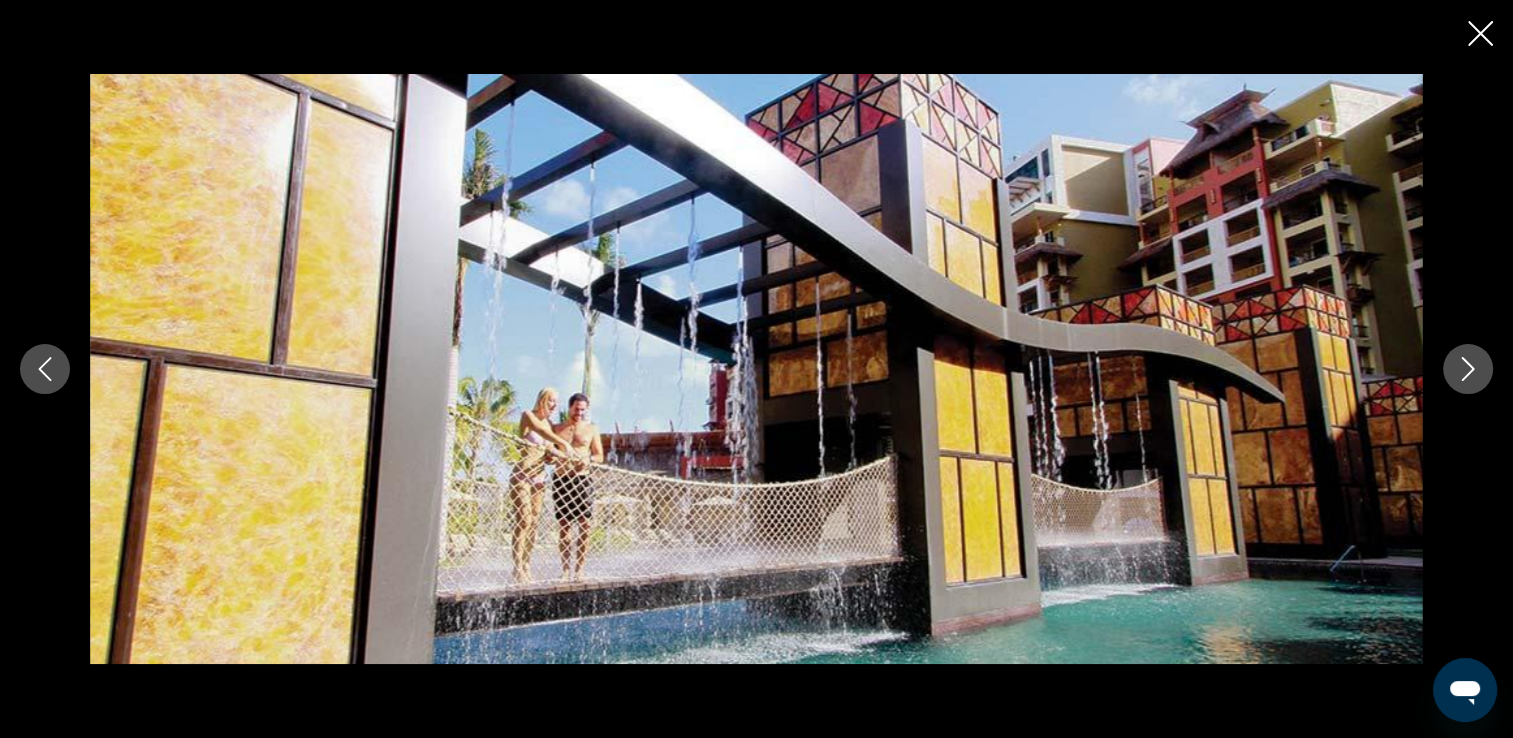 click 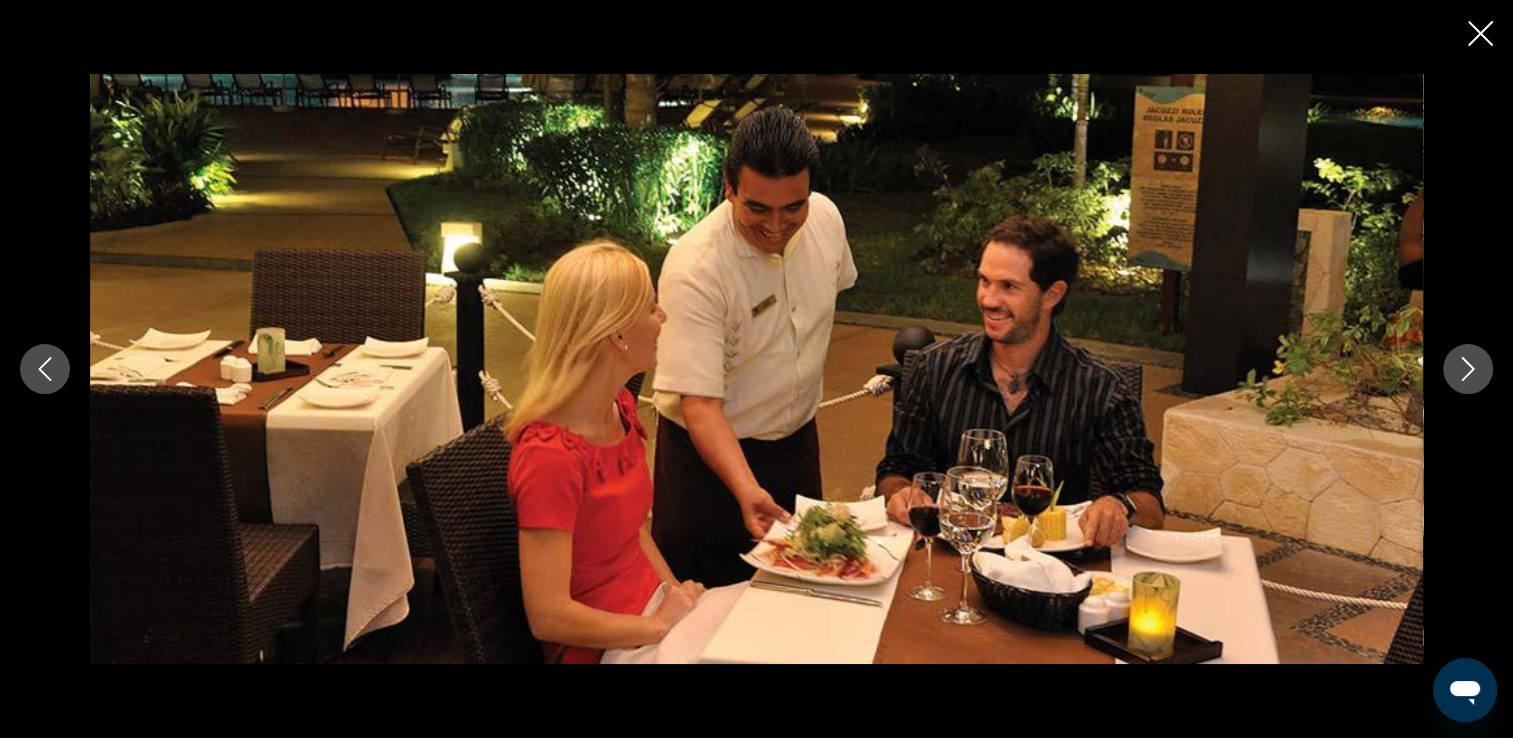click 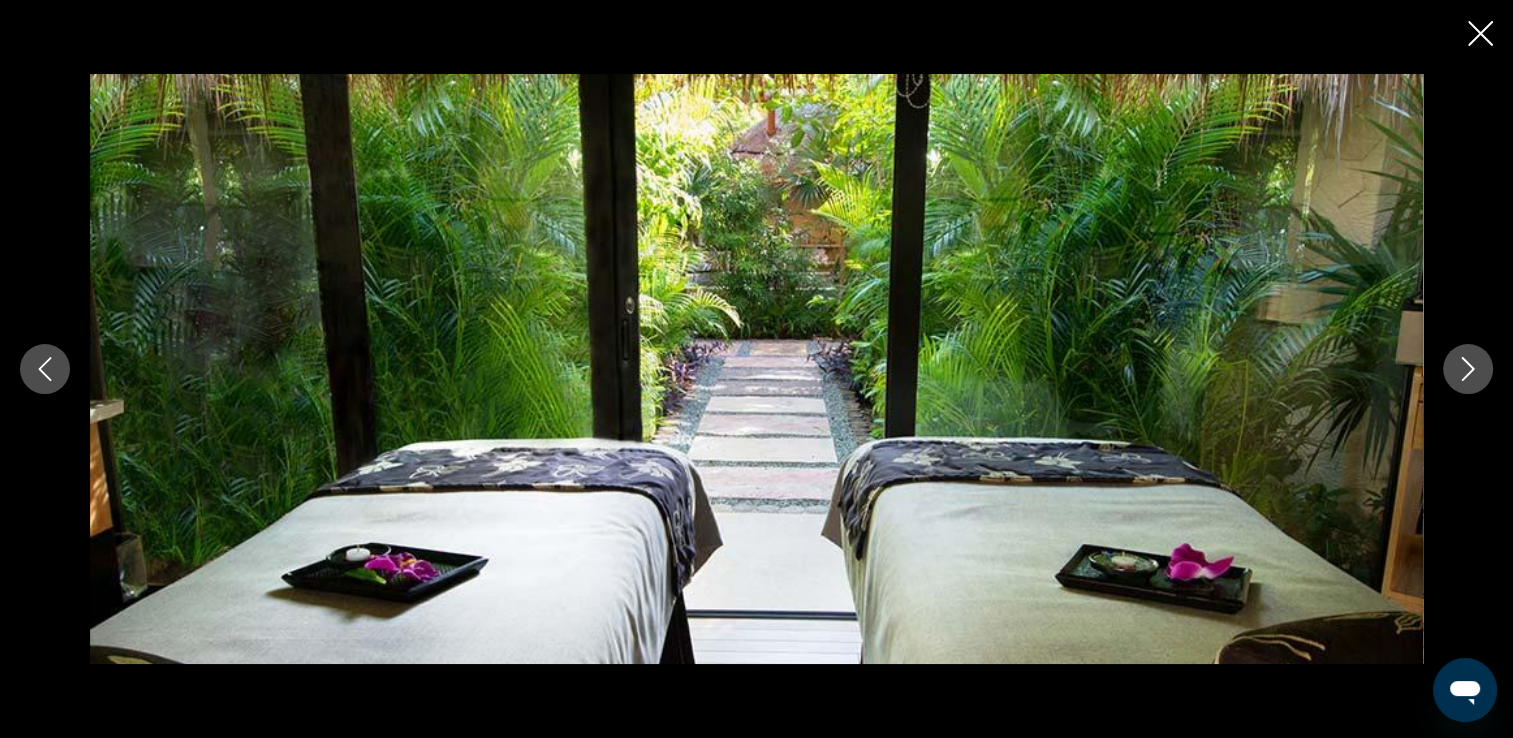 scroll, scrollTop: 1107, scrollLeft: 0, axis: vertical 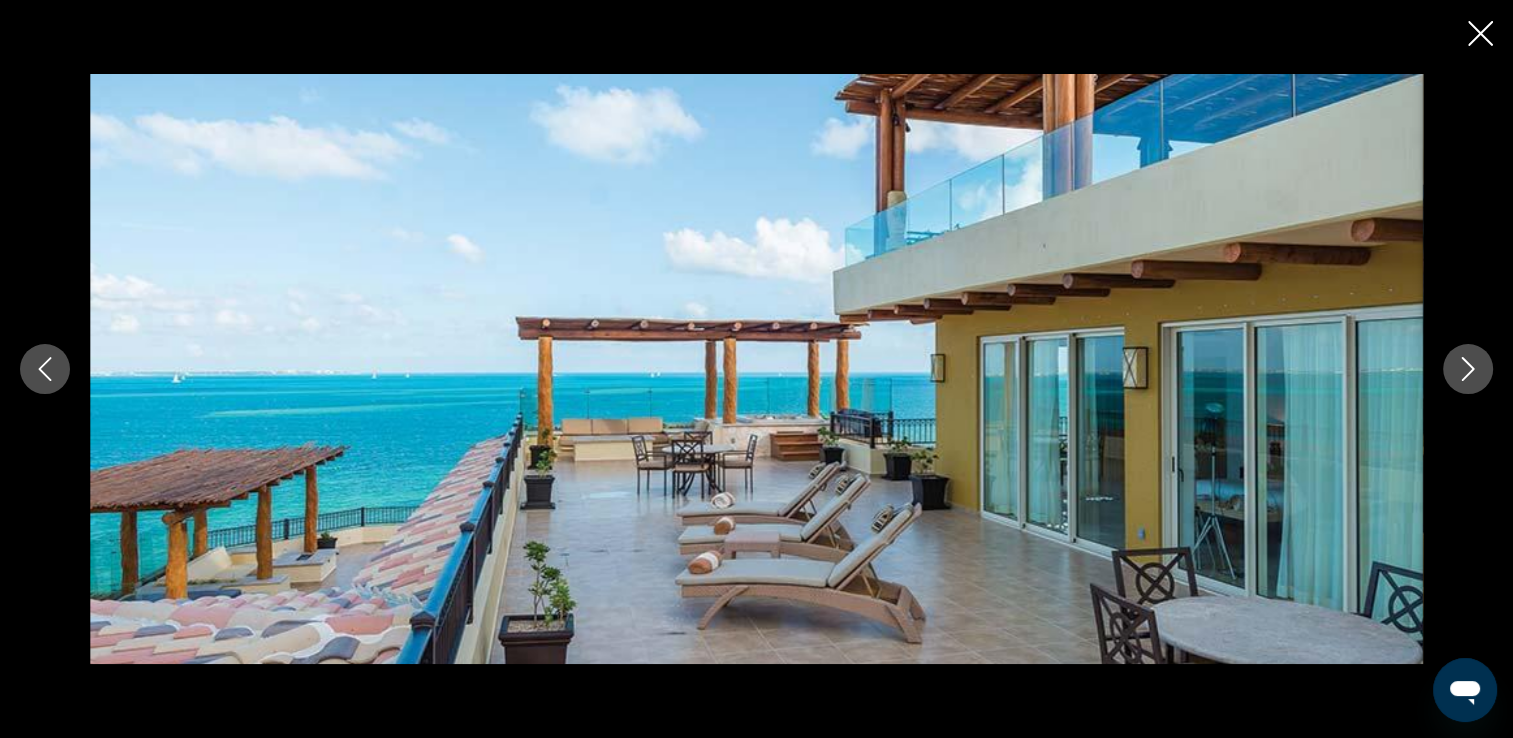 click 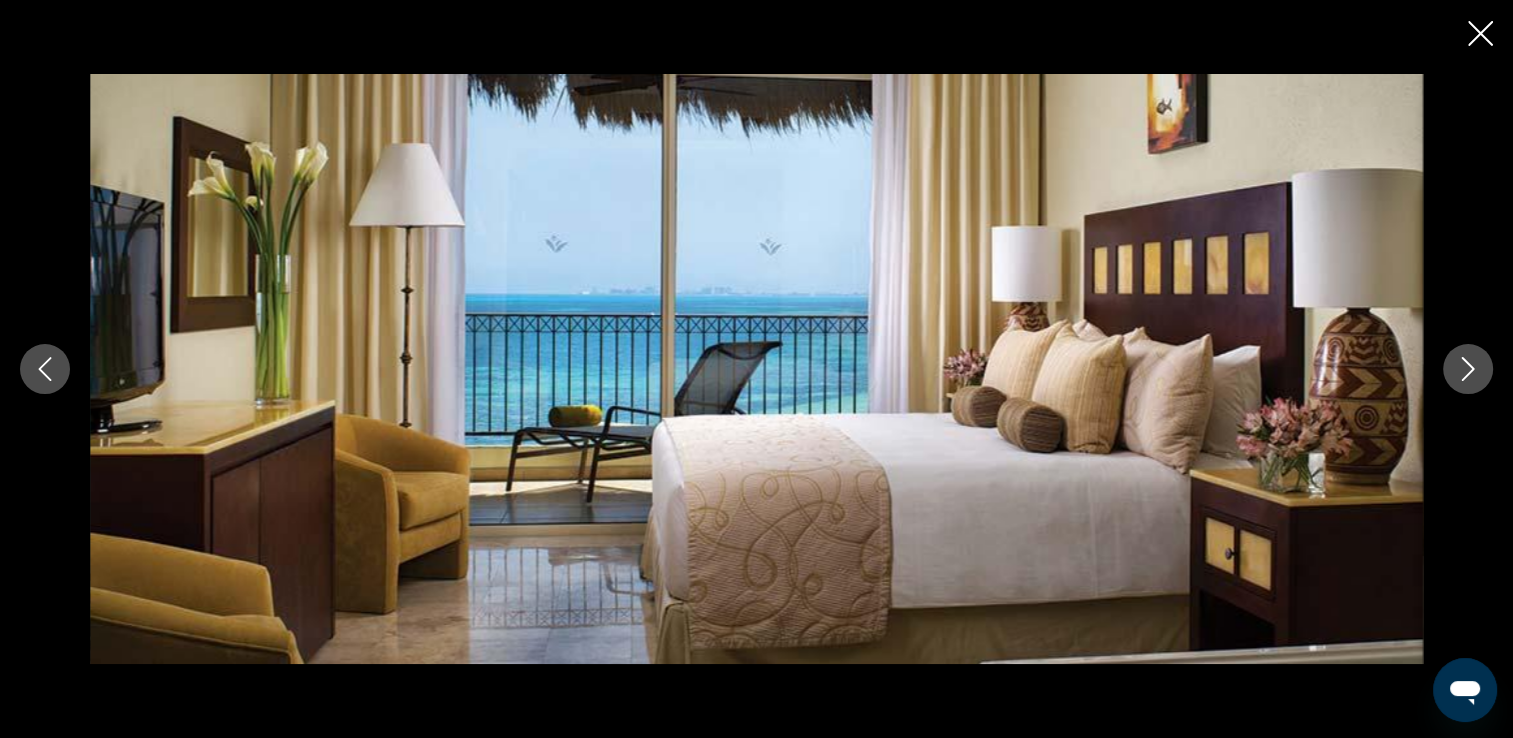 click 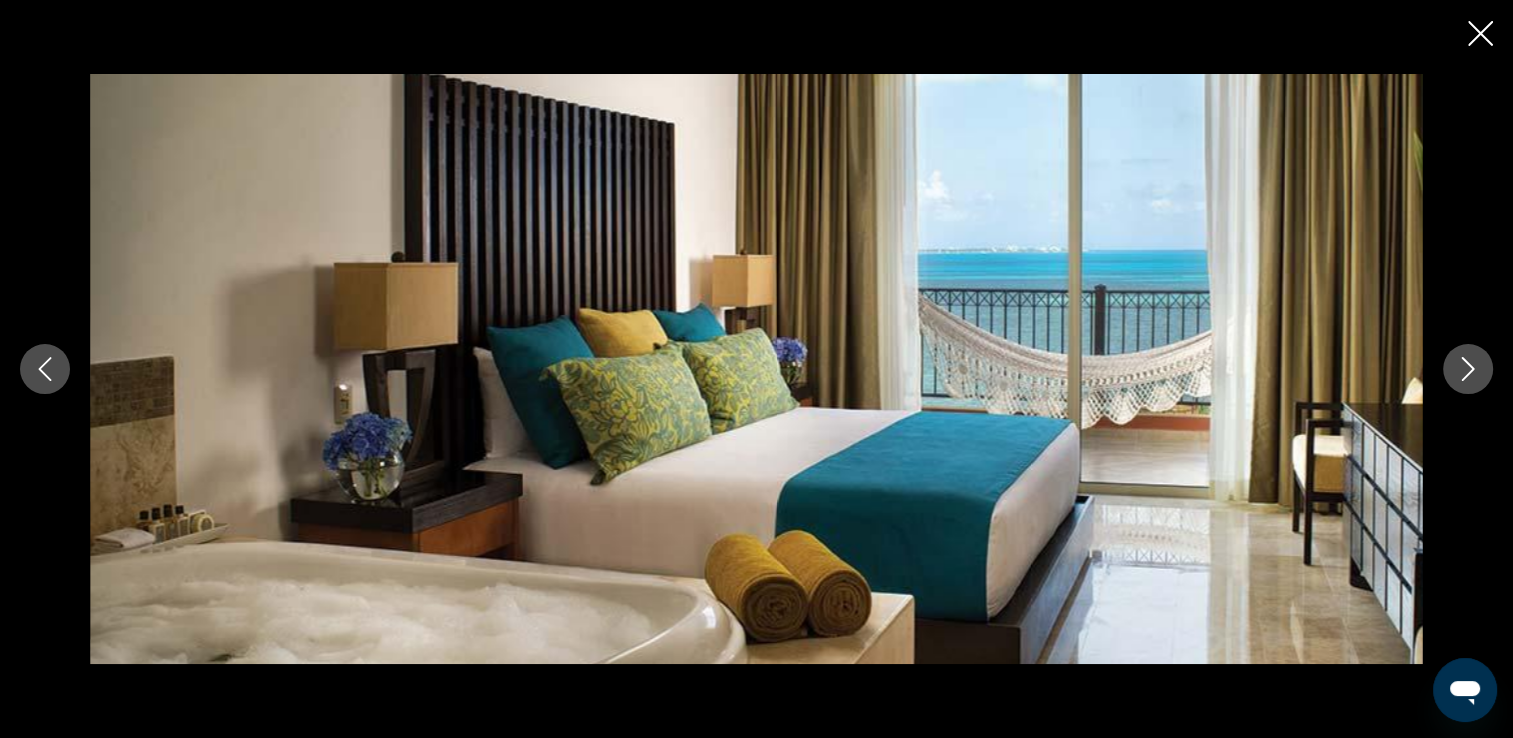 click 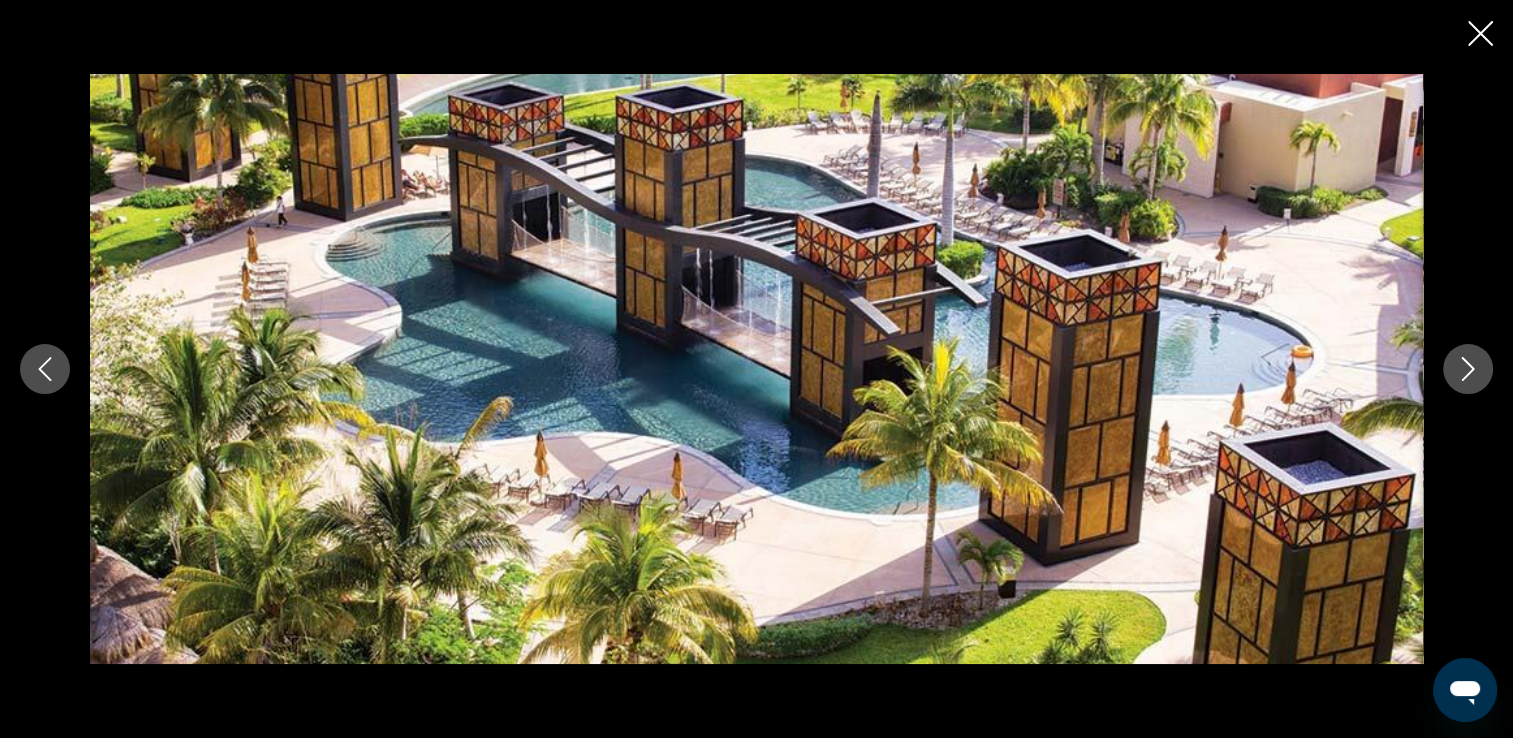 click 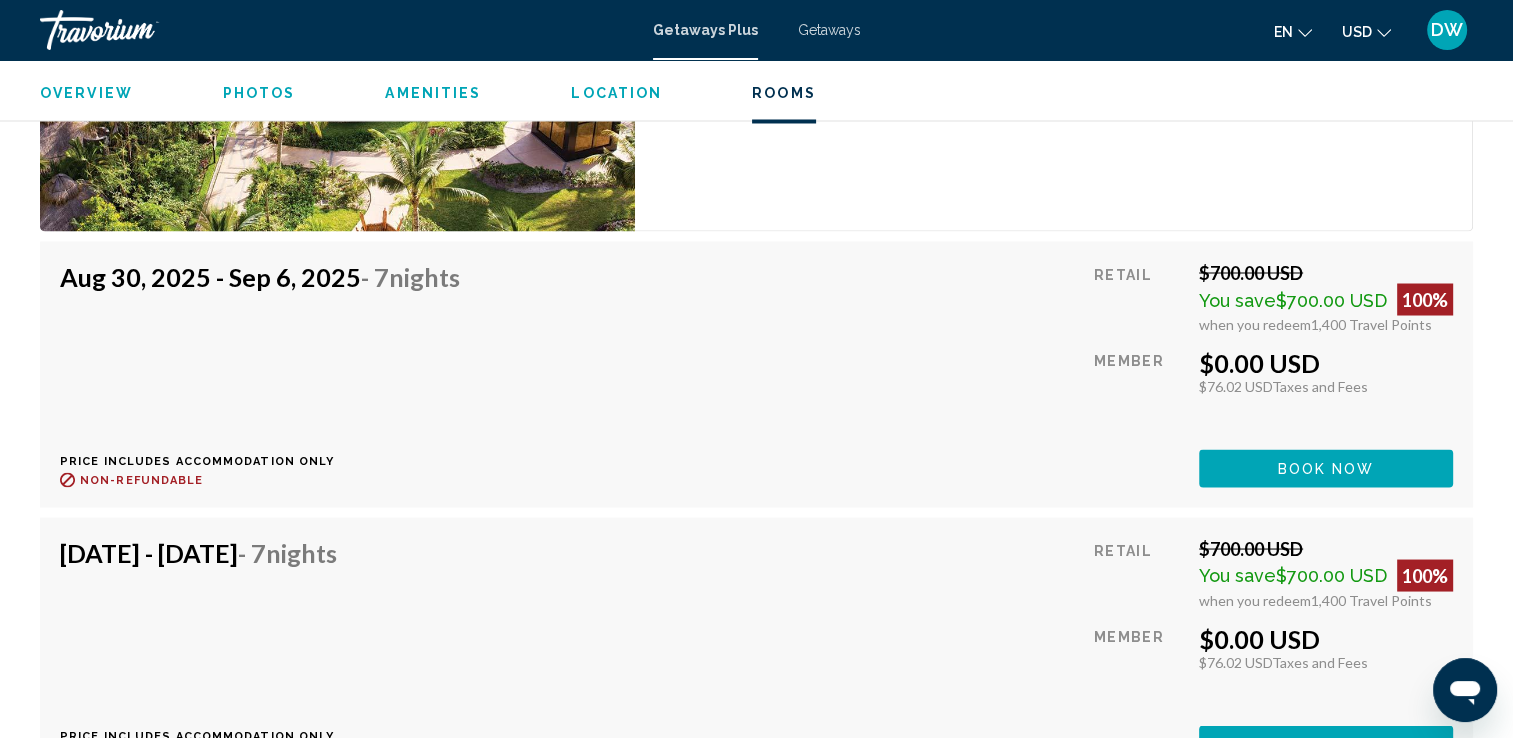 scroll, scrollTop: 3507, scrollLeft: 0, axis: vertical 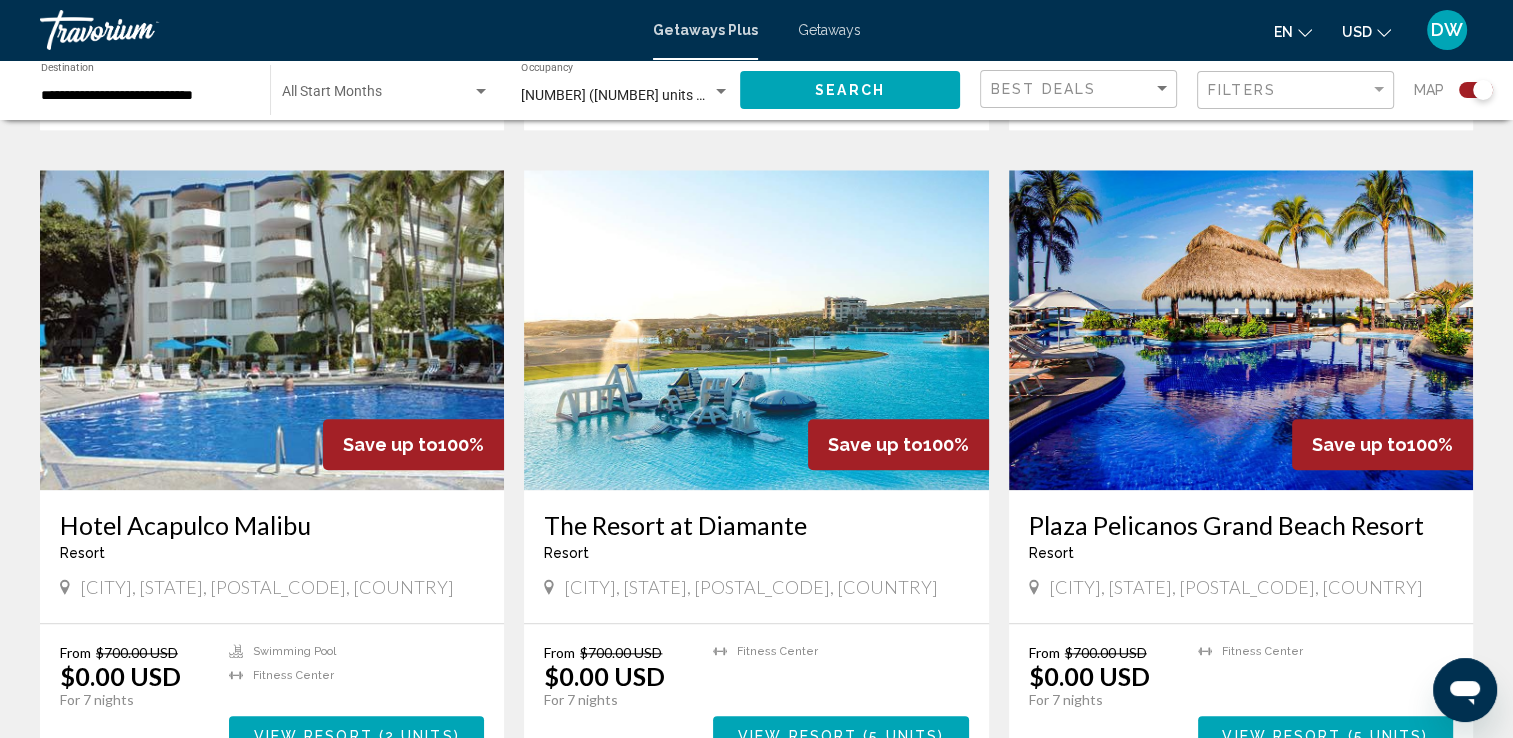 click at bounding box center [756, 330] 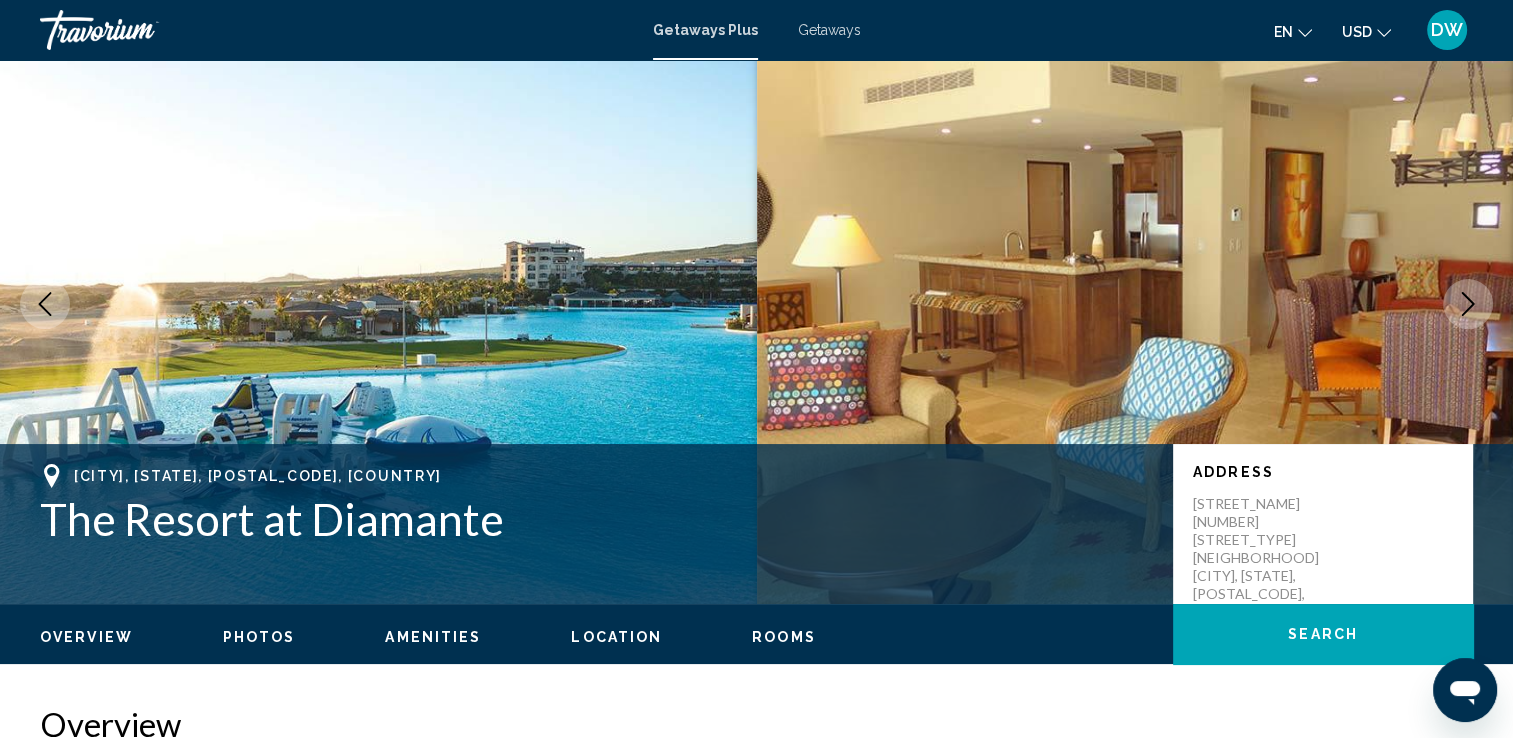 scroll, scrollTop: 100, scrollLeft: 0, axis: vertical 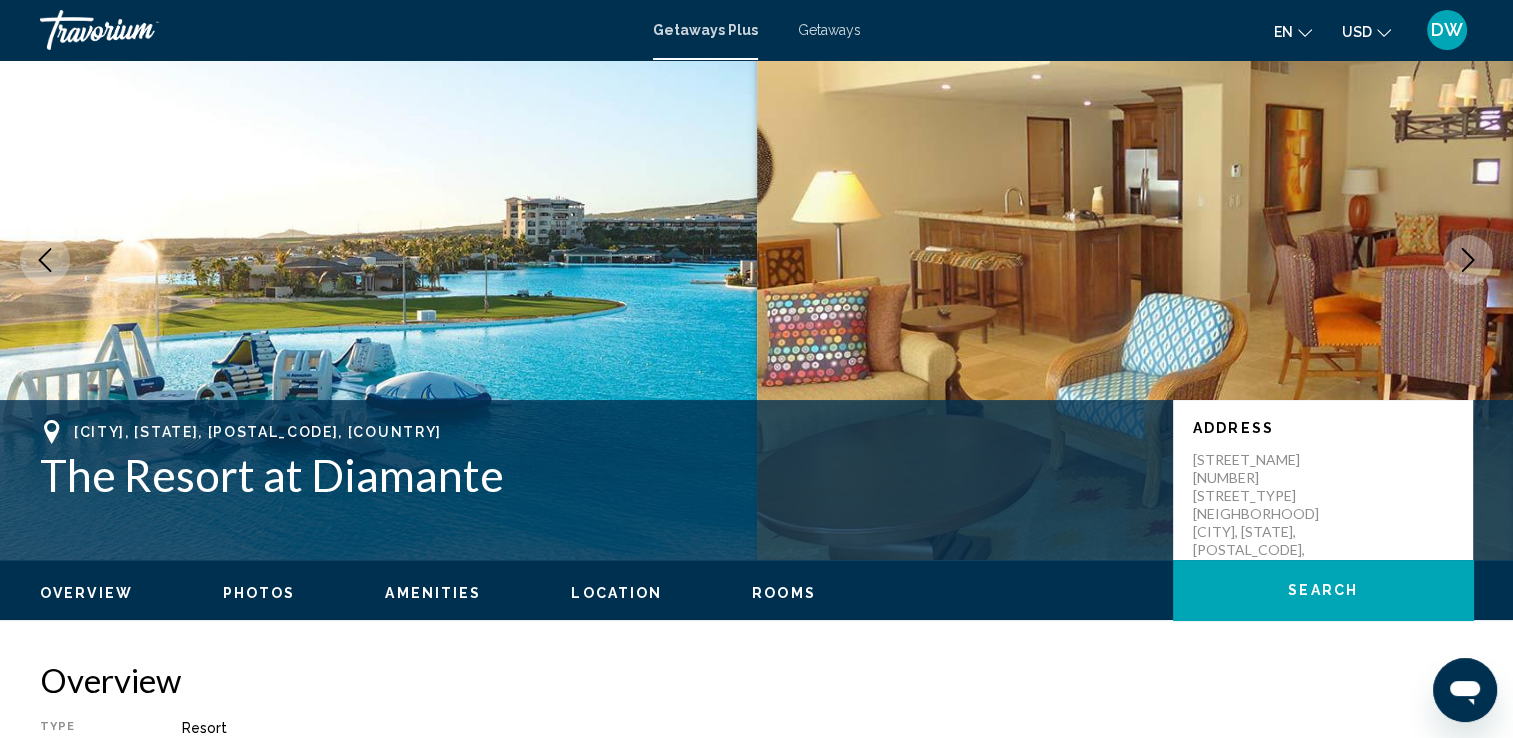 click on "Photos" at bounding box center [259, 593] 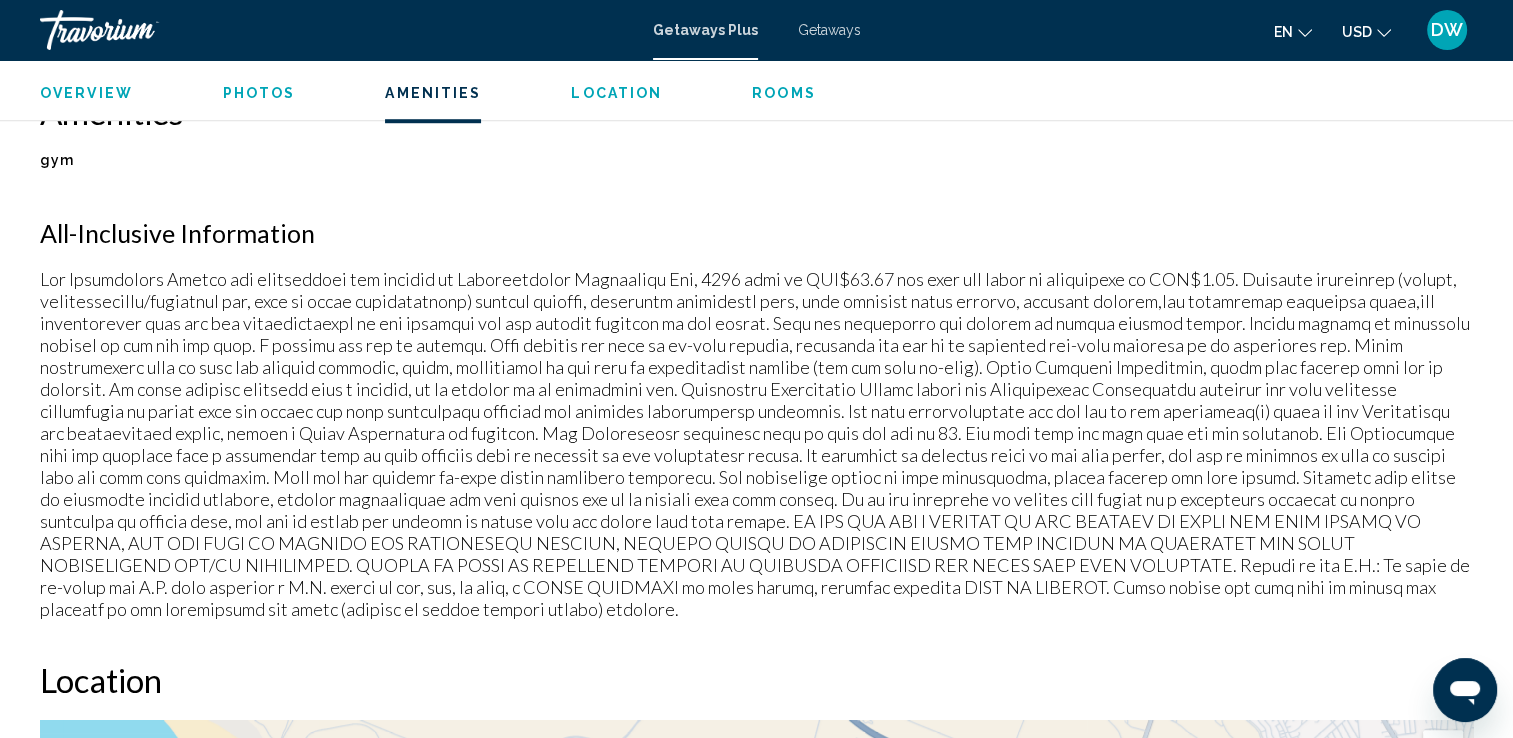 scroll, scrollTop: 1491, scrollLeft: 0, axis: vertical 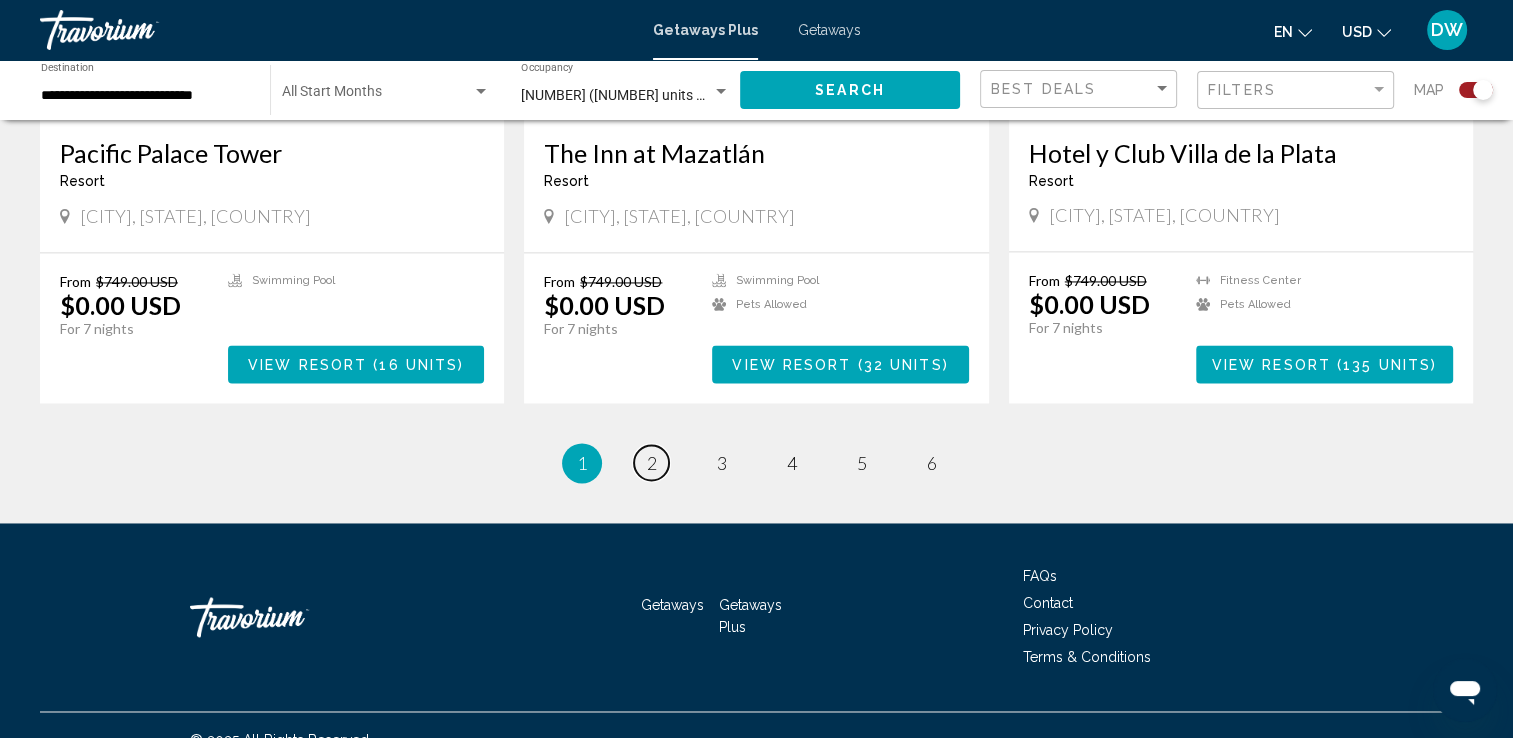 click on "2" at bounding box center [652, 463] 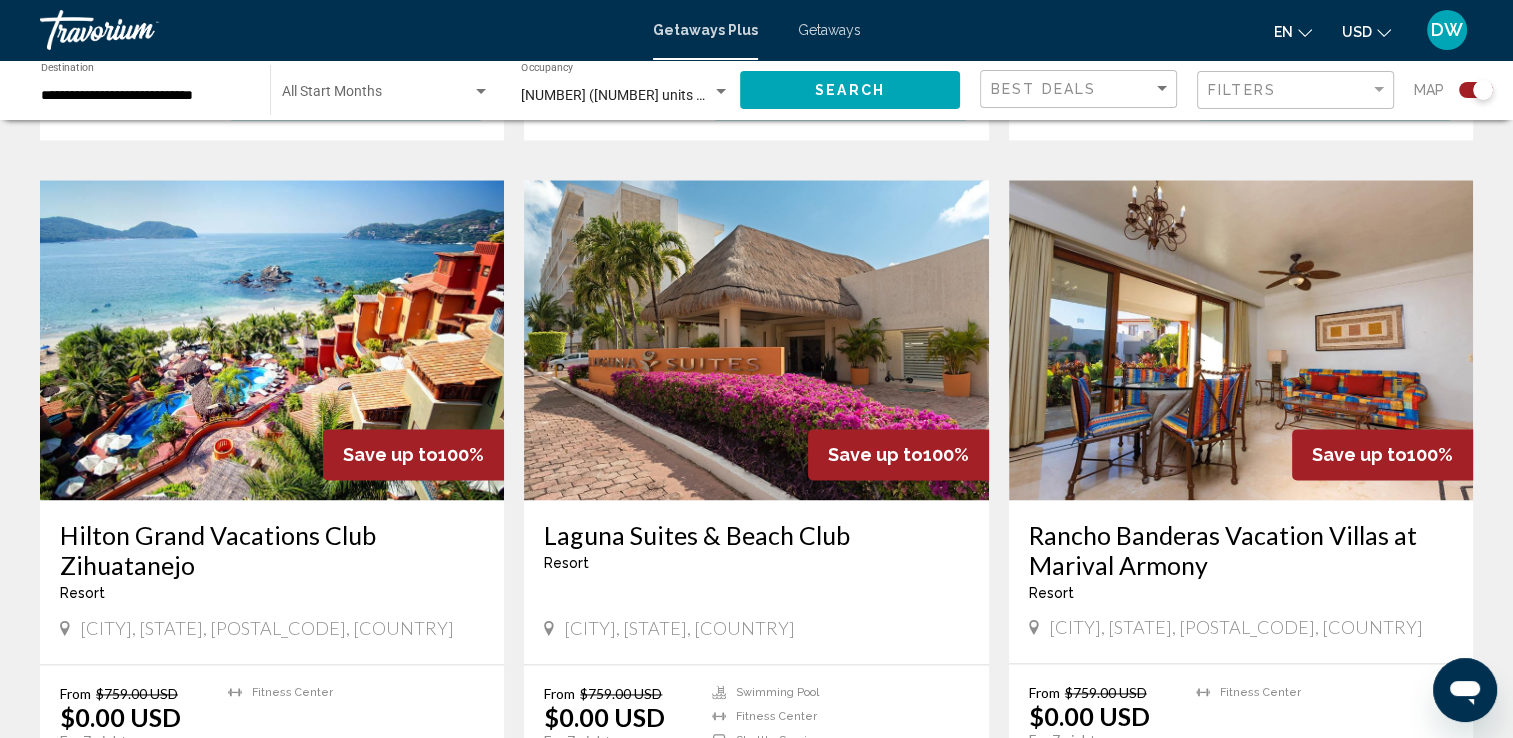 scroll, scrollTop: 2686, scrollLeft: 0, axis: vertical 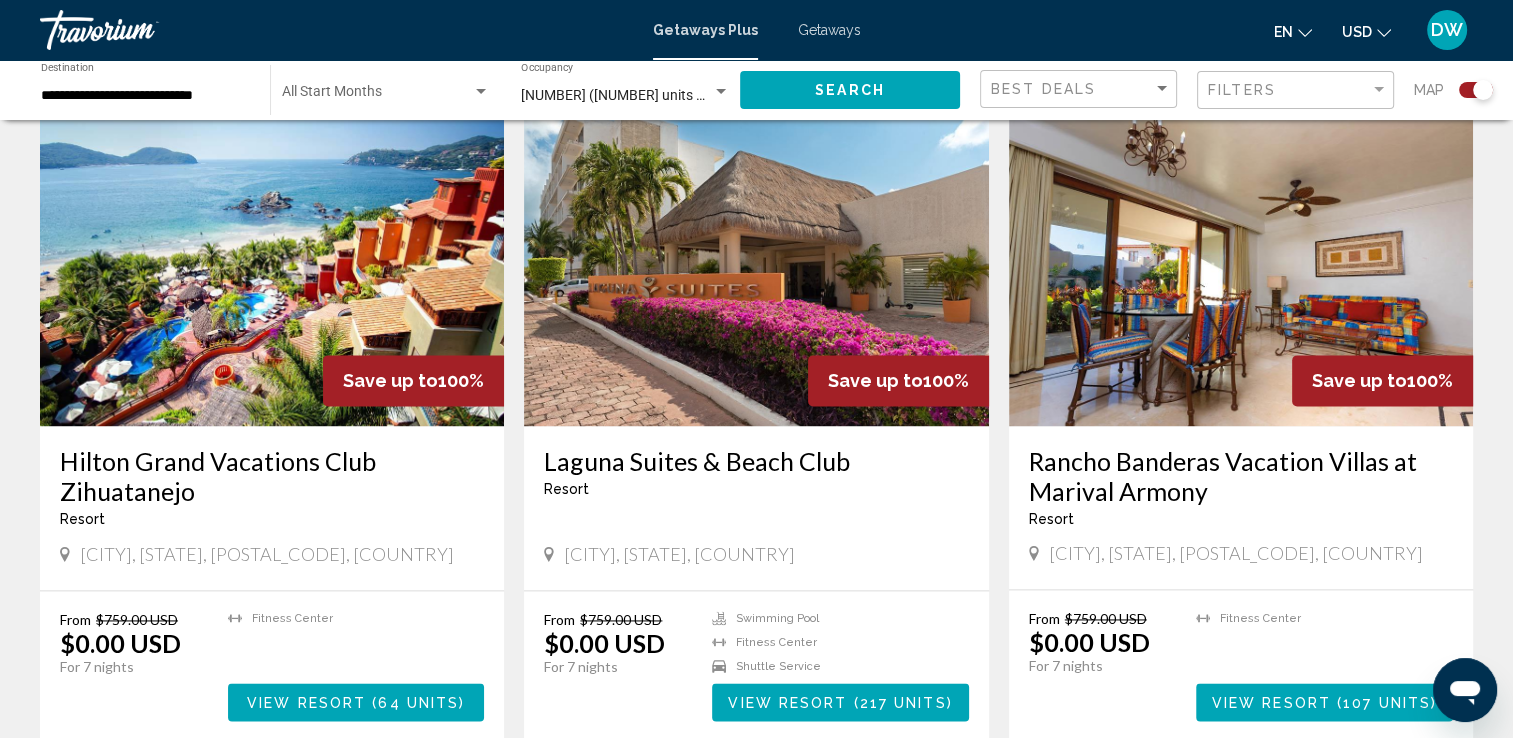 click at bounding box center (756, 266) 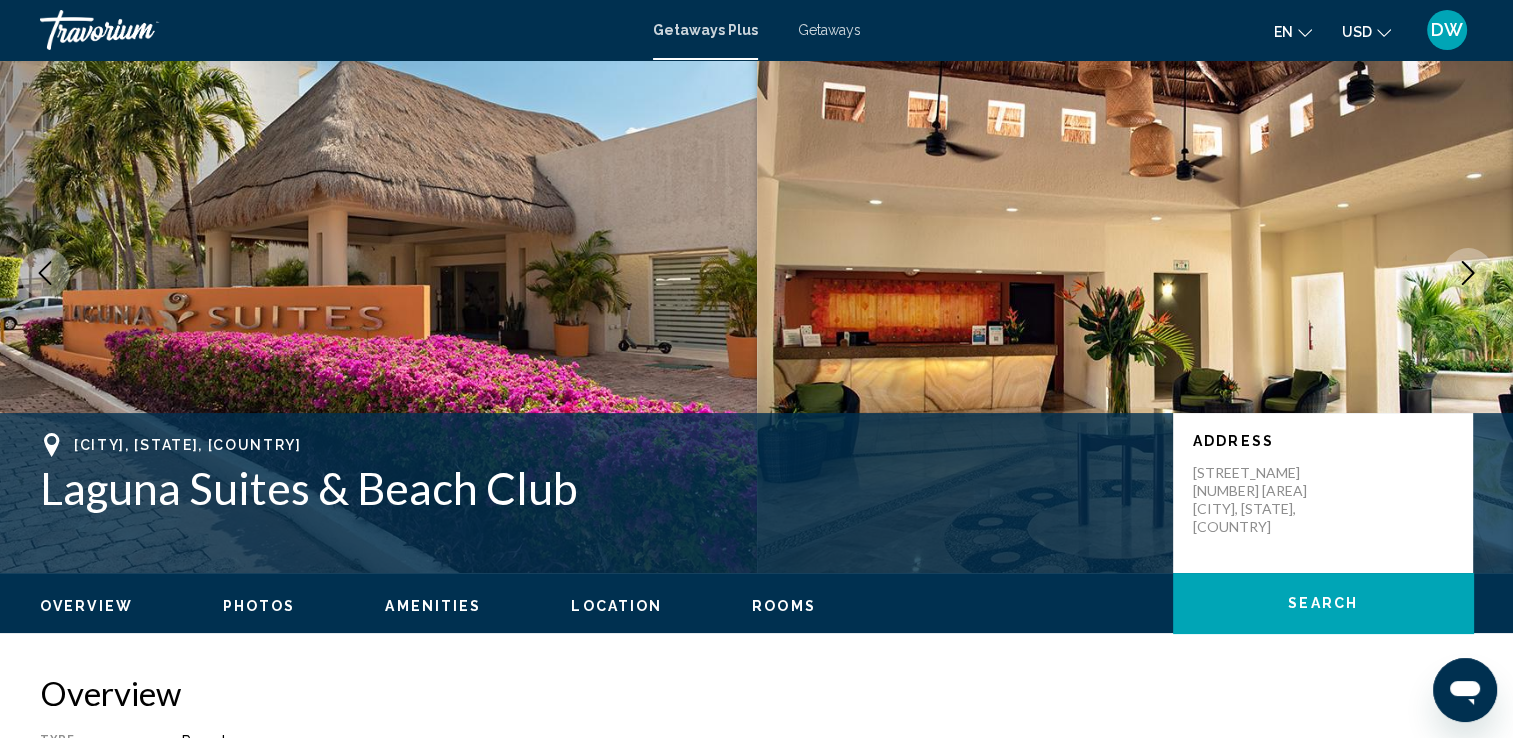 scroll, scrollTop: 200, scrollLeft: 0, axis: vertical 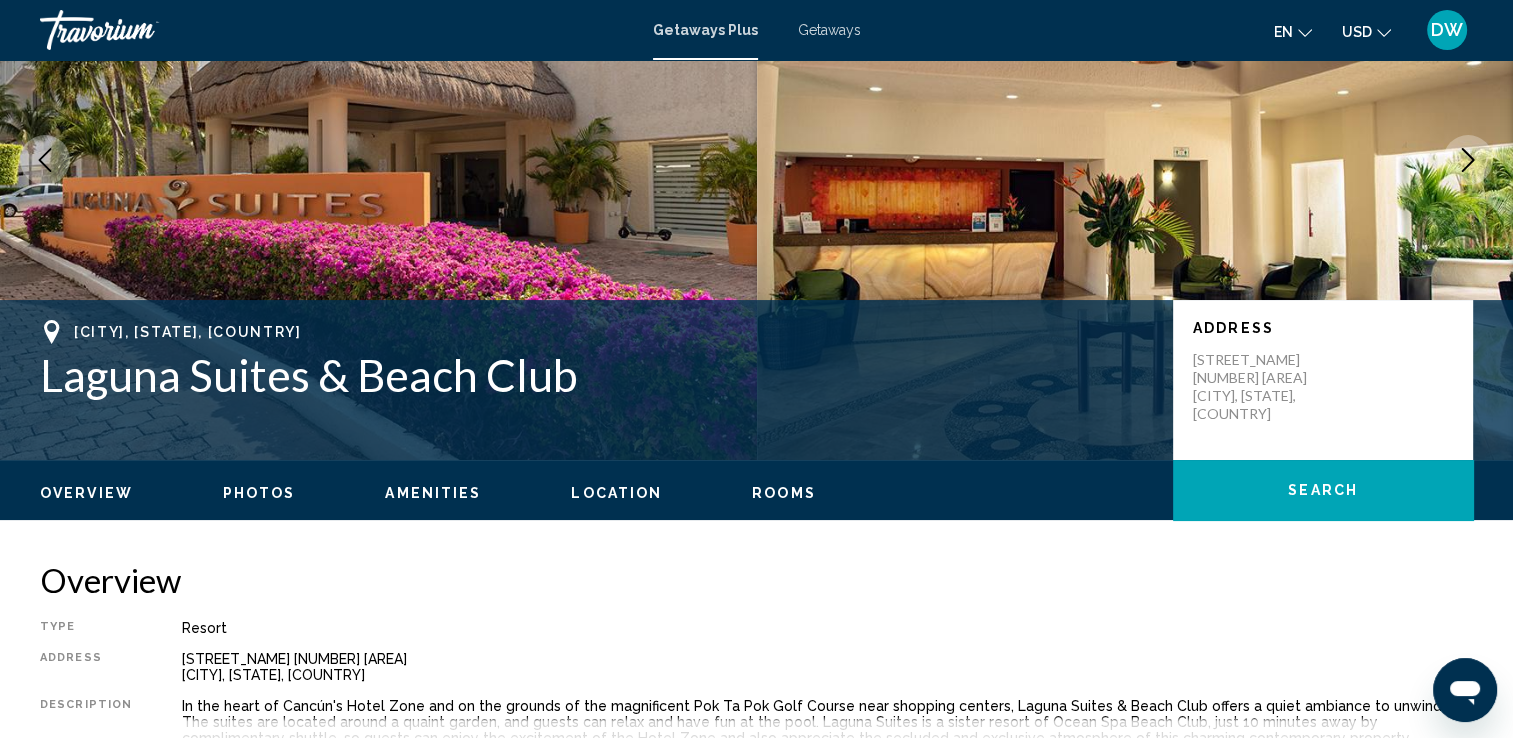 click on "Photos" at bounding box center [259, 493] 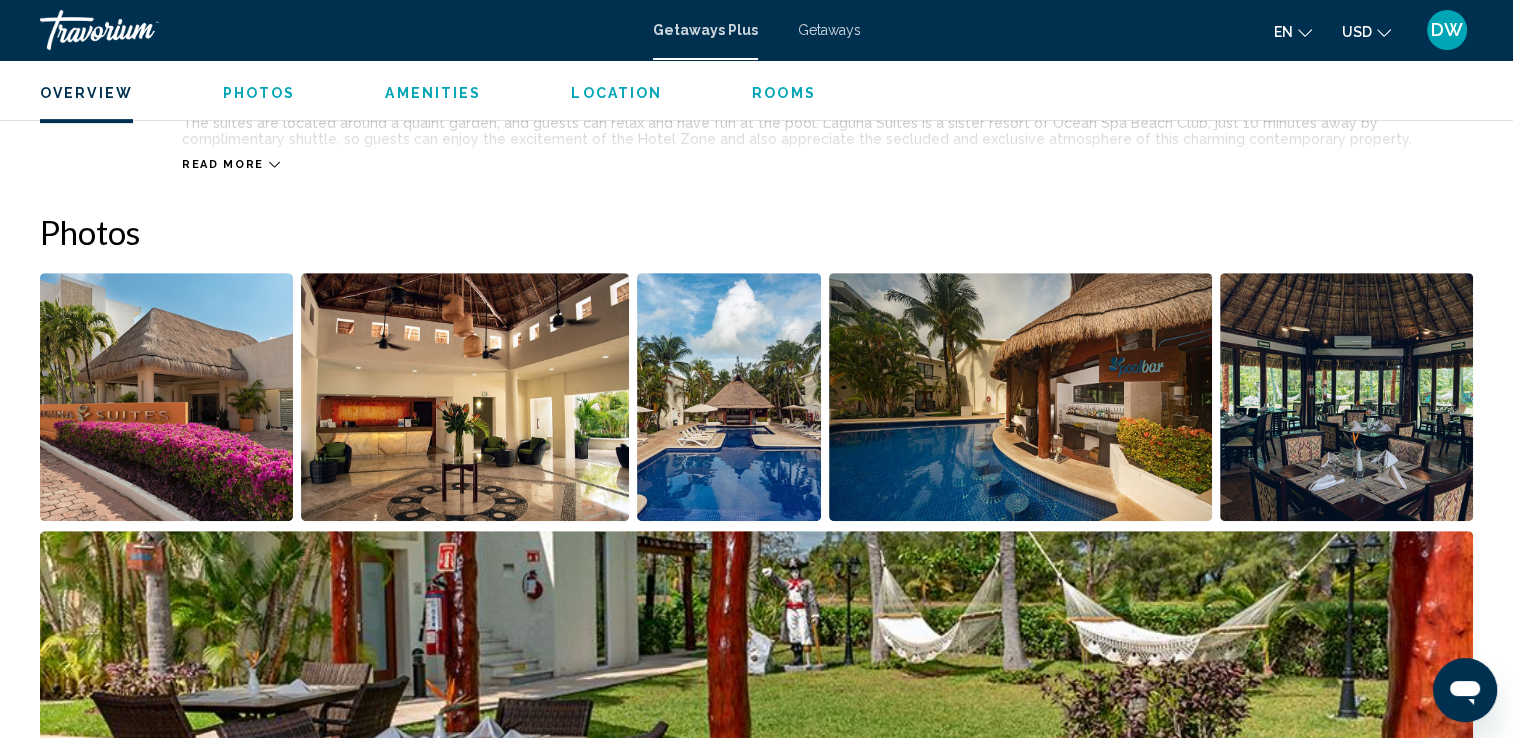 scroll, scrollTop: 891, scrollLeft: 0, axis: vertical 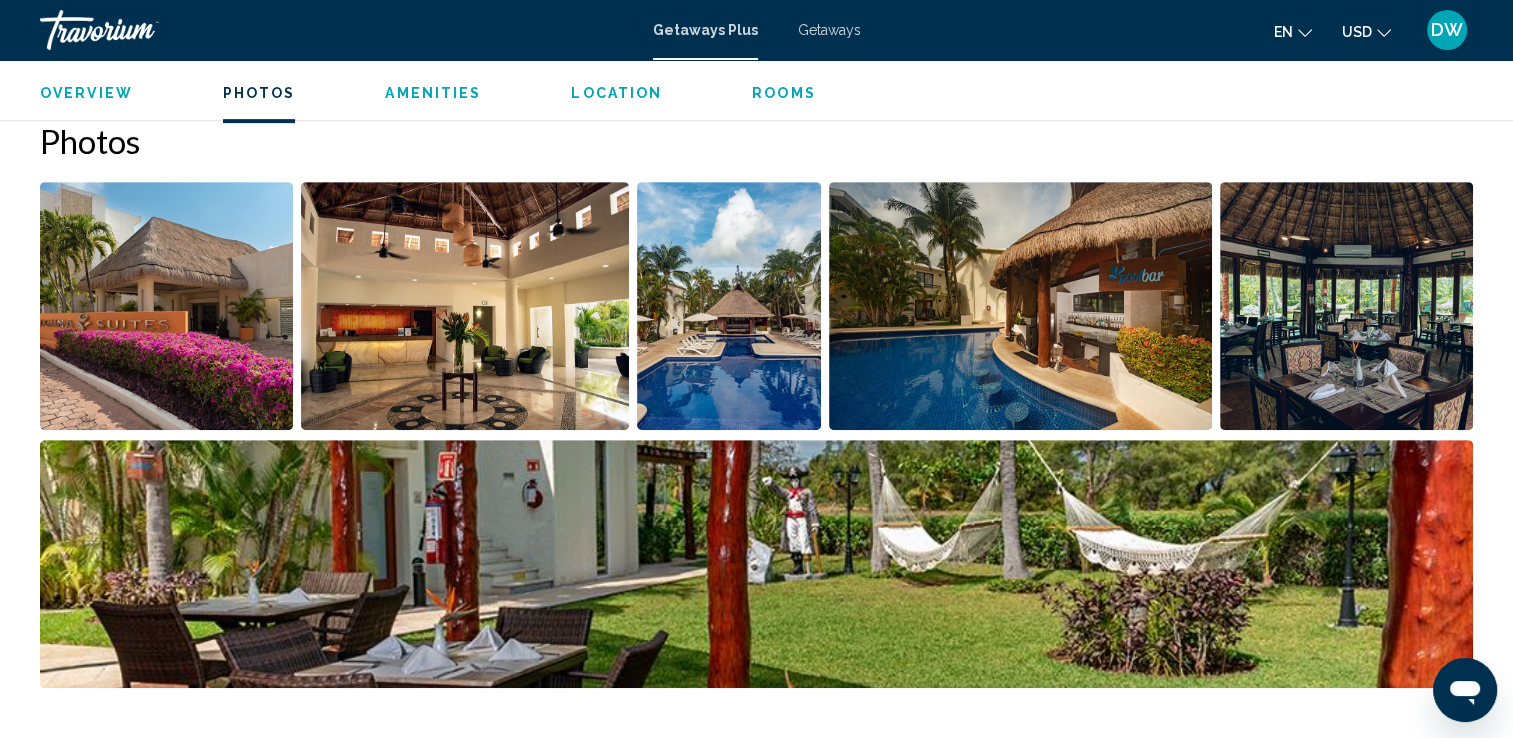click at bounding box center (166, 306) 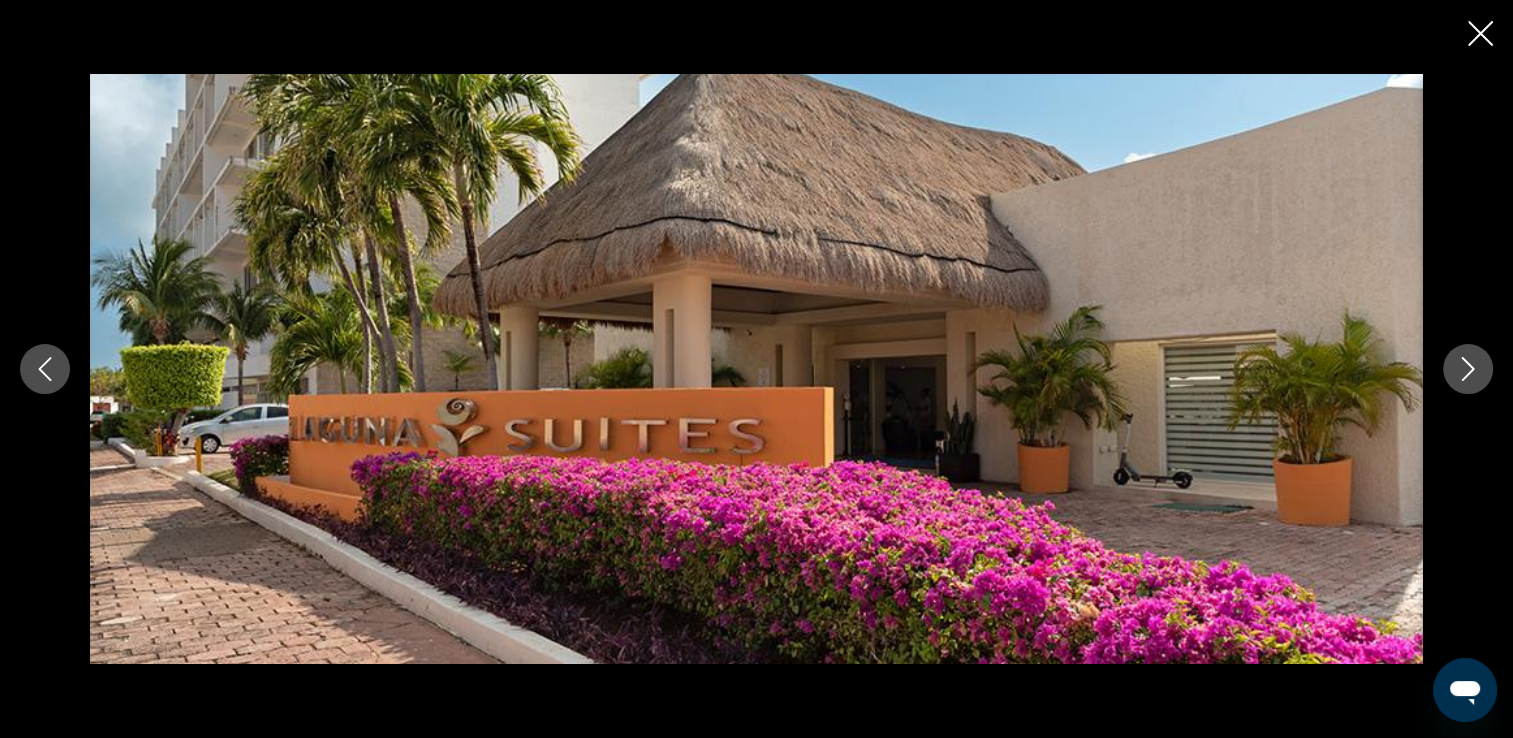 click 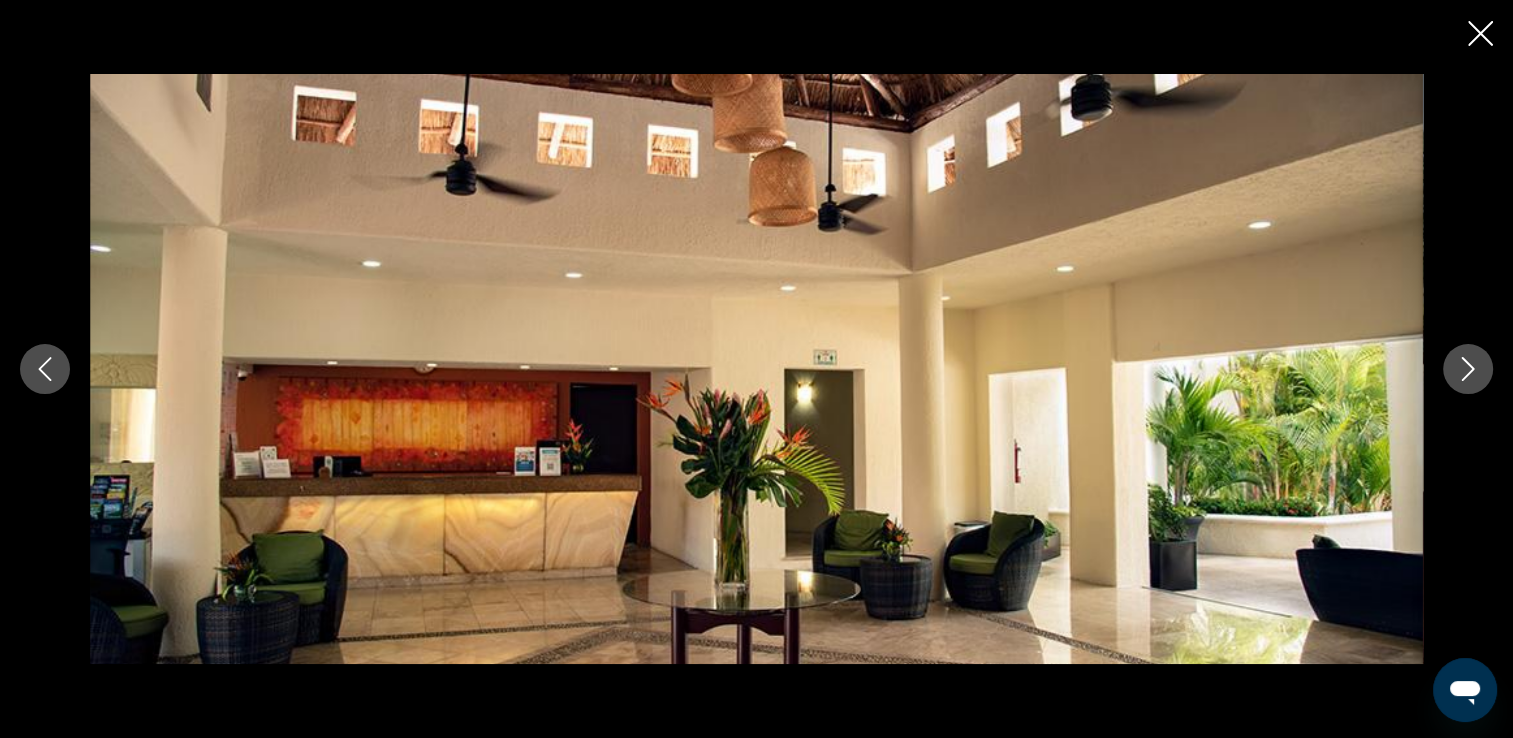 click 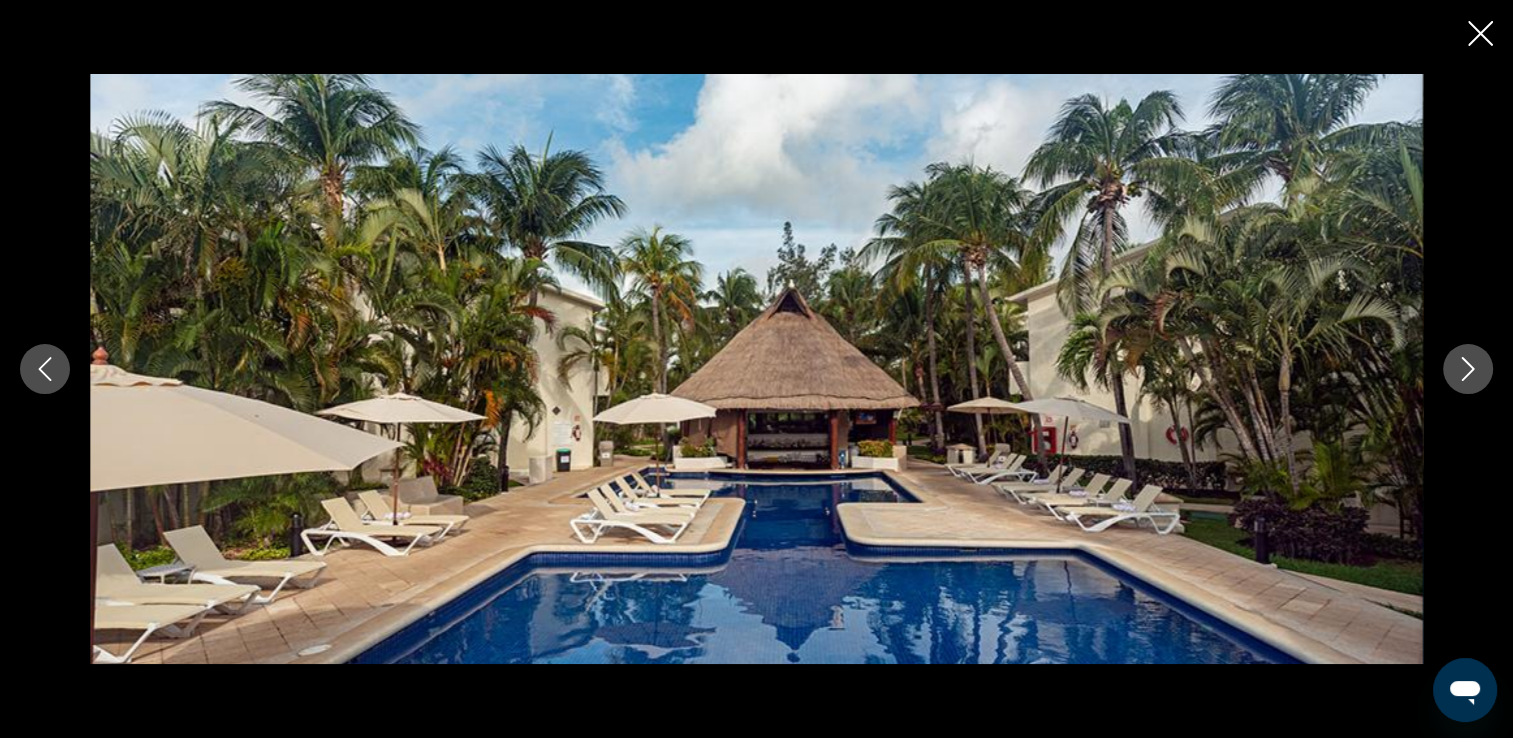 click 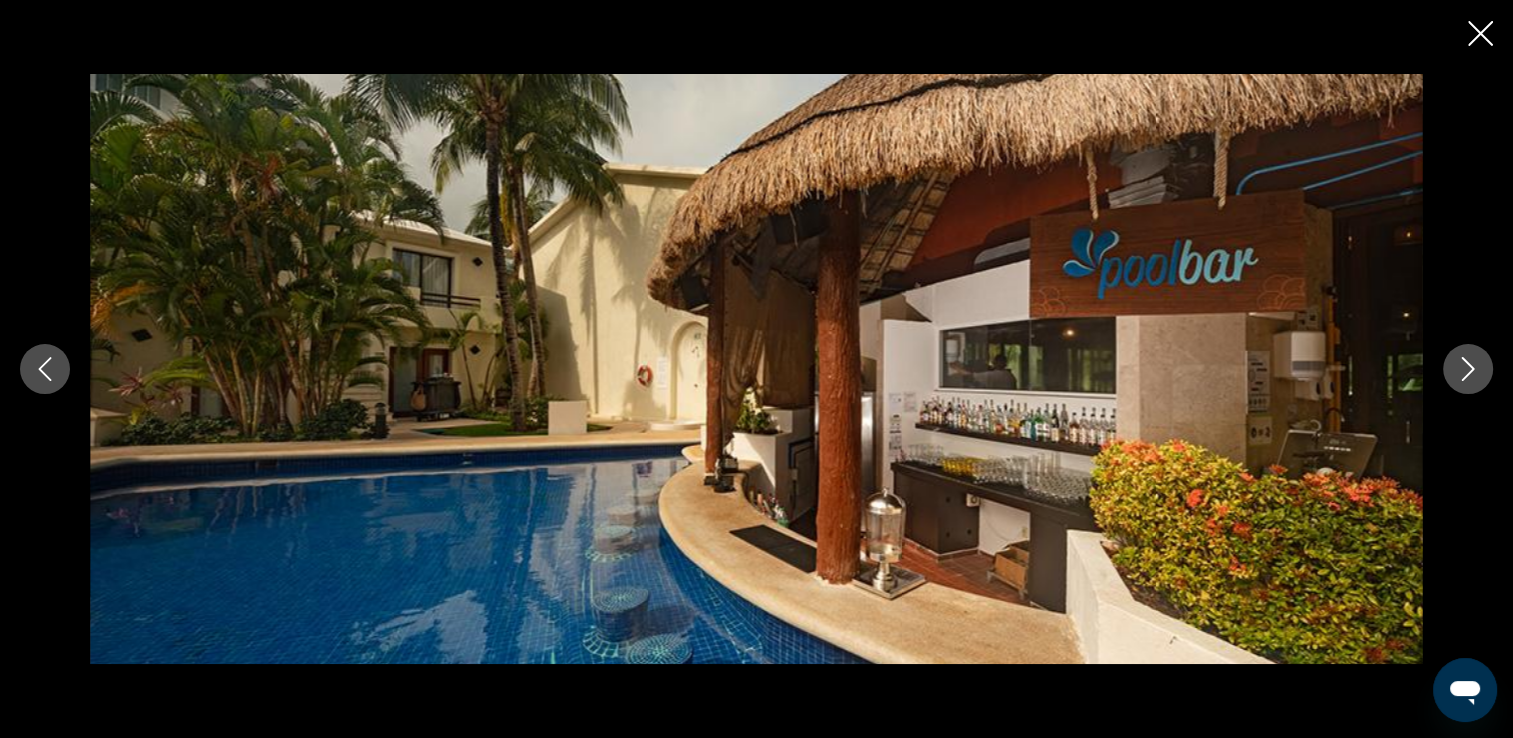 click 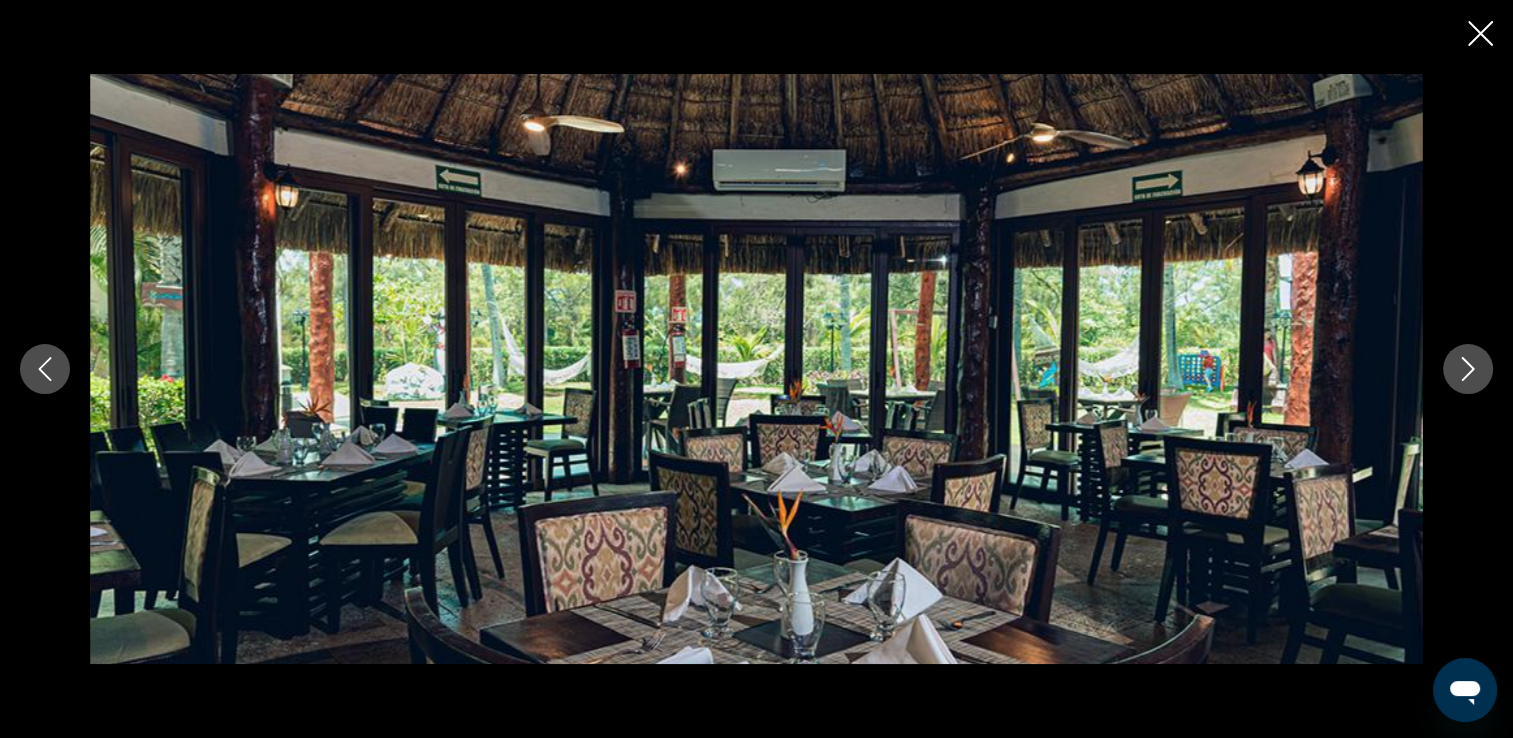 click 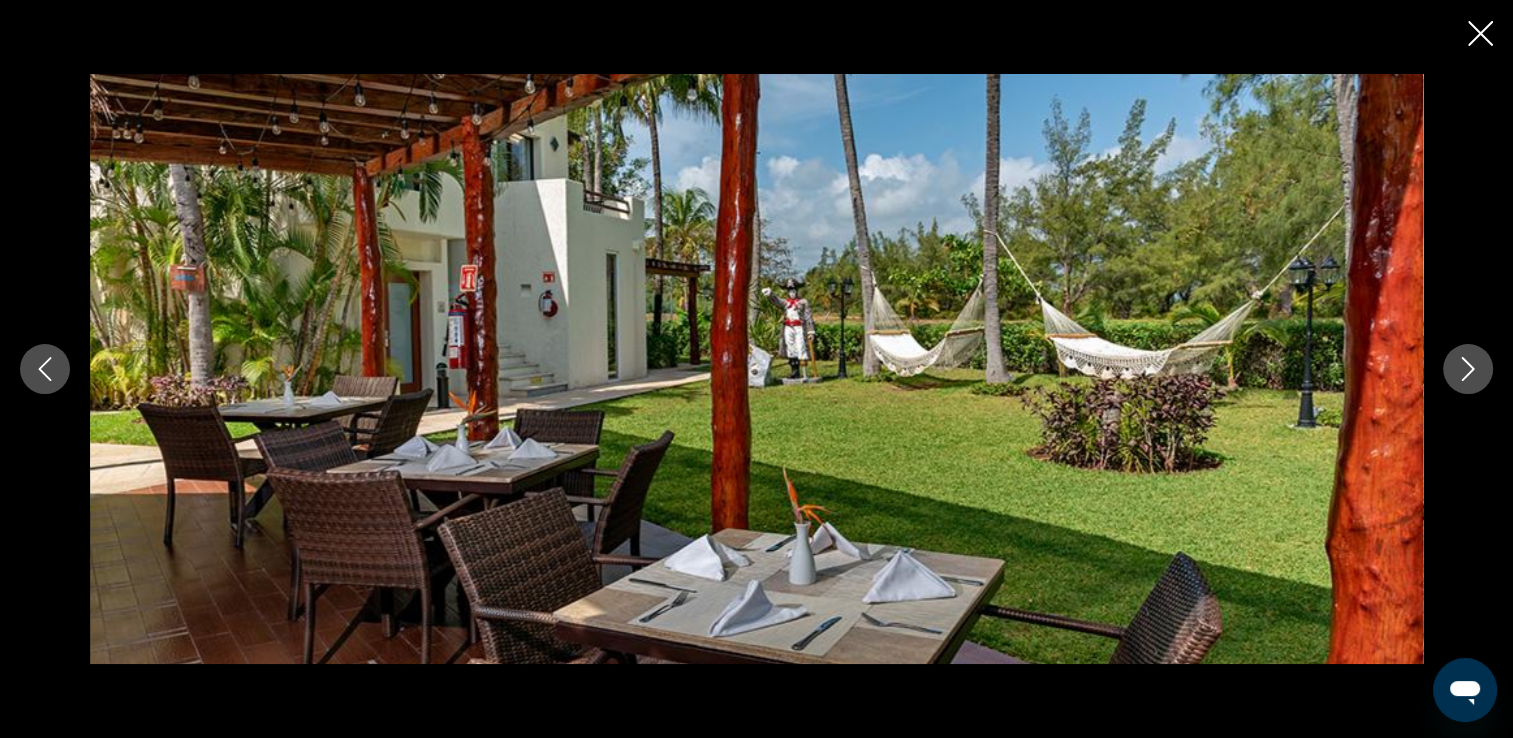 click 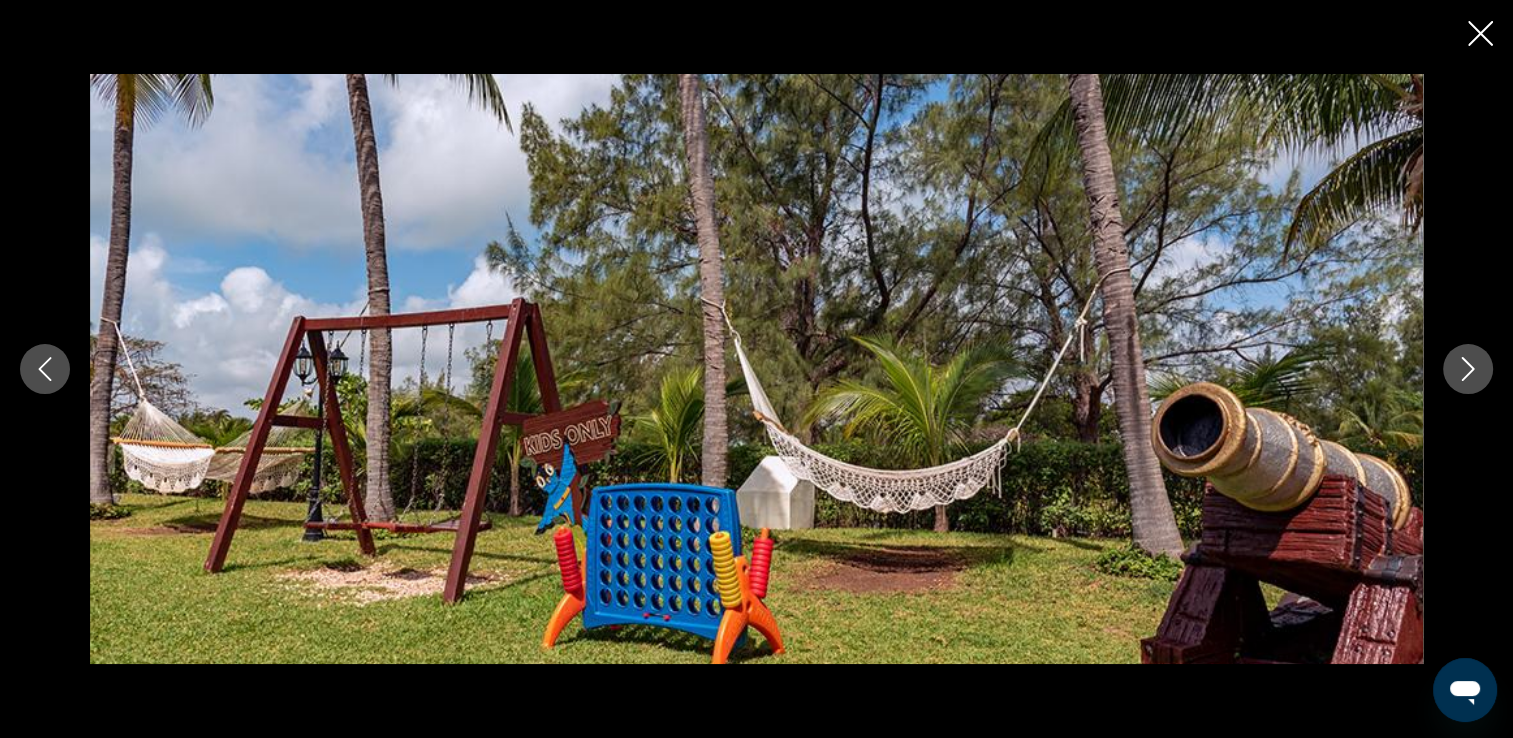 click 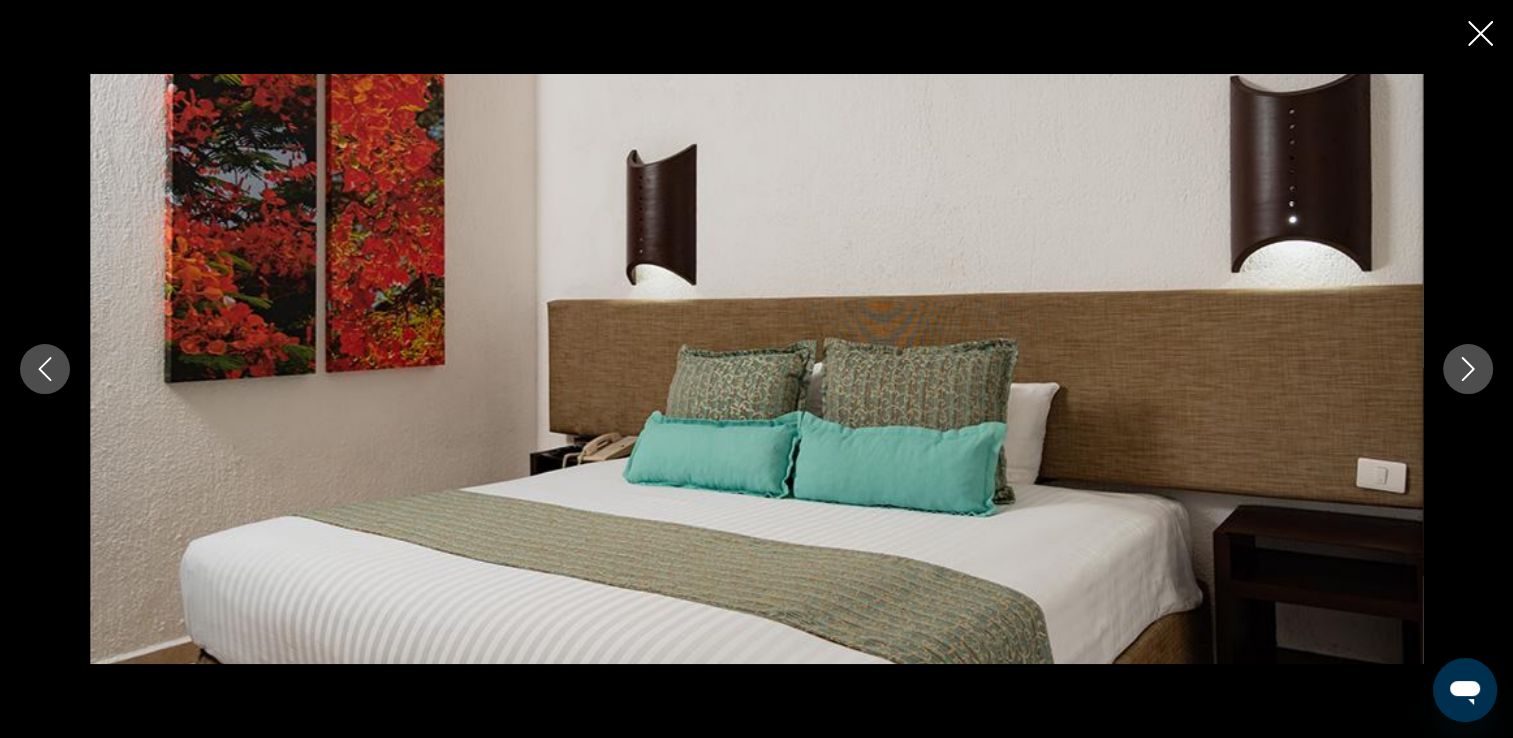 click 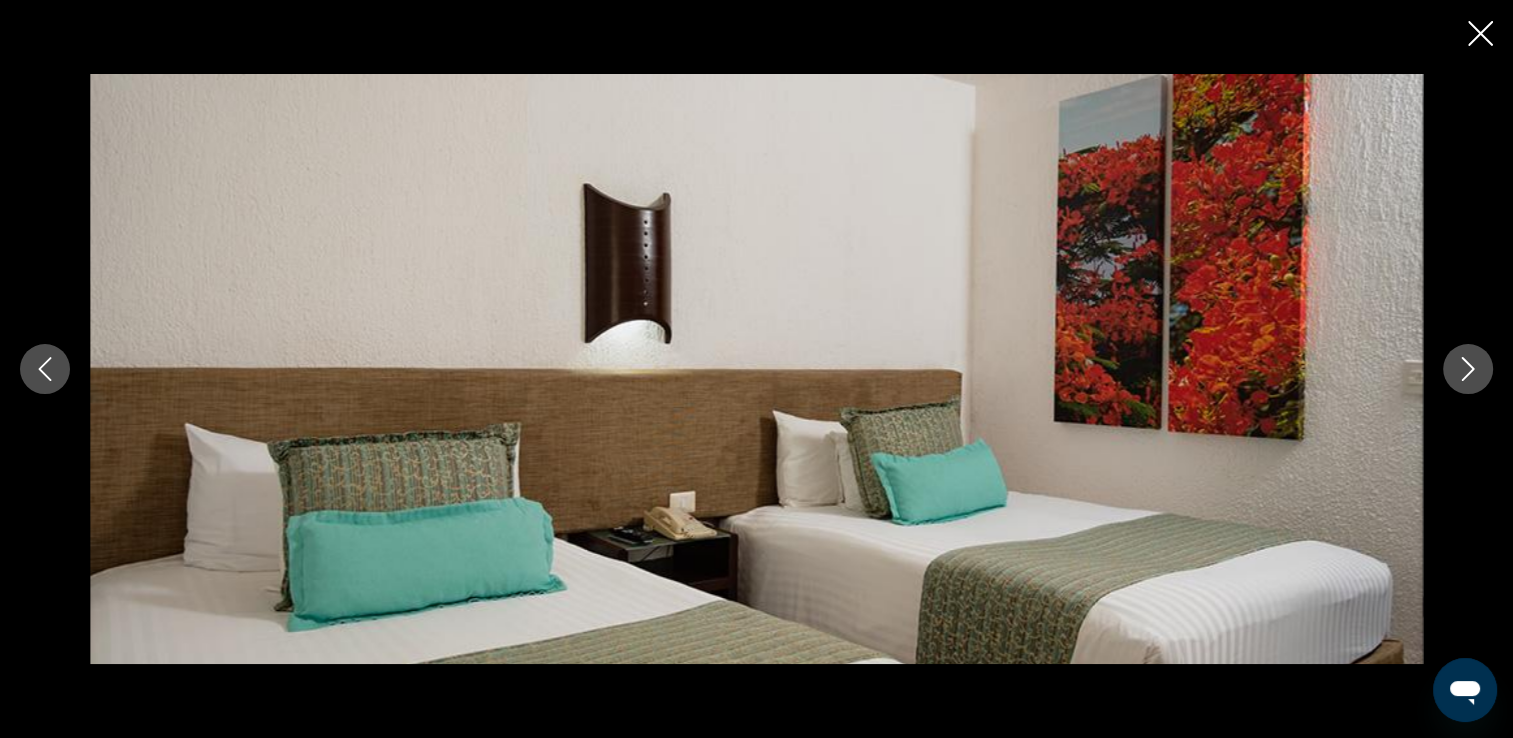 click 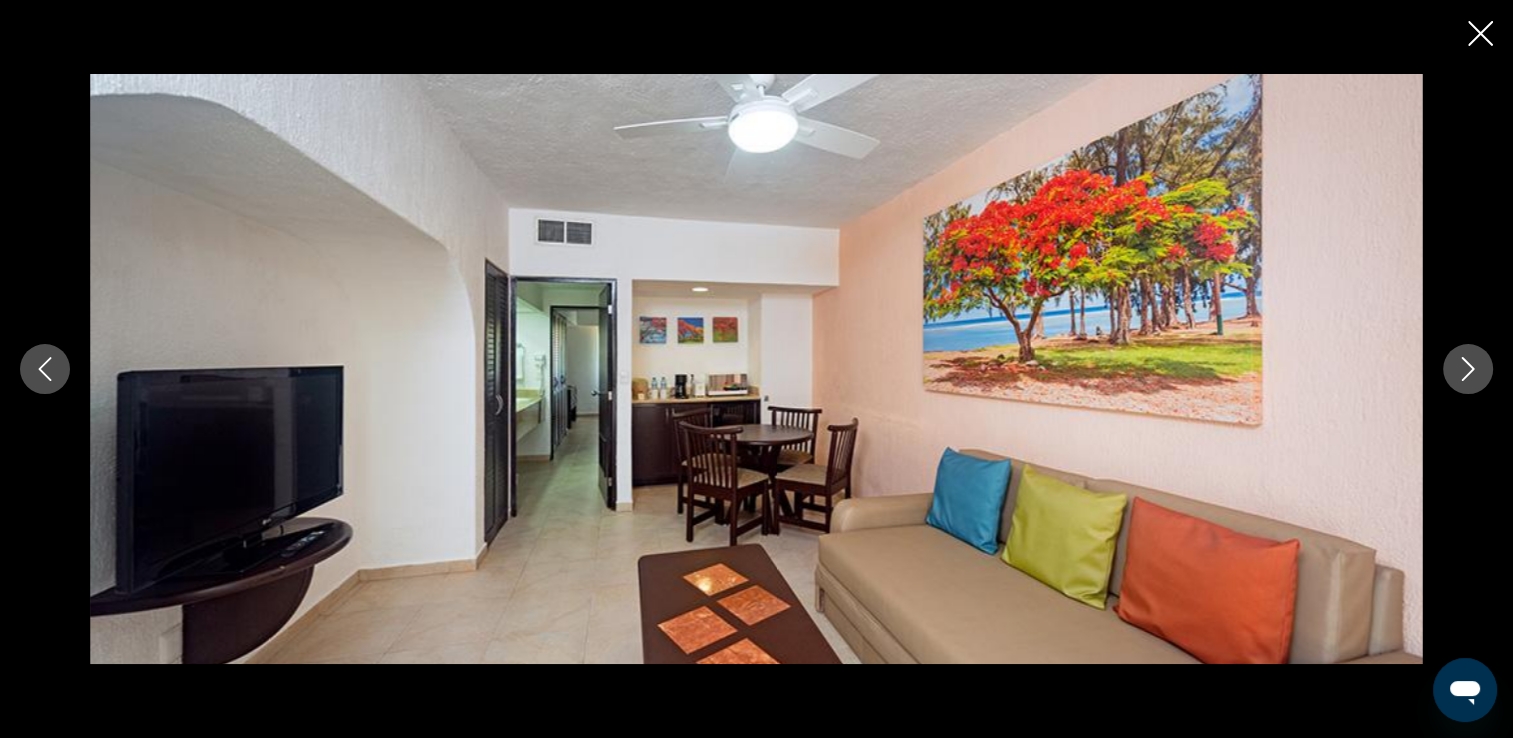 click 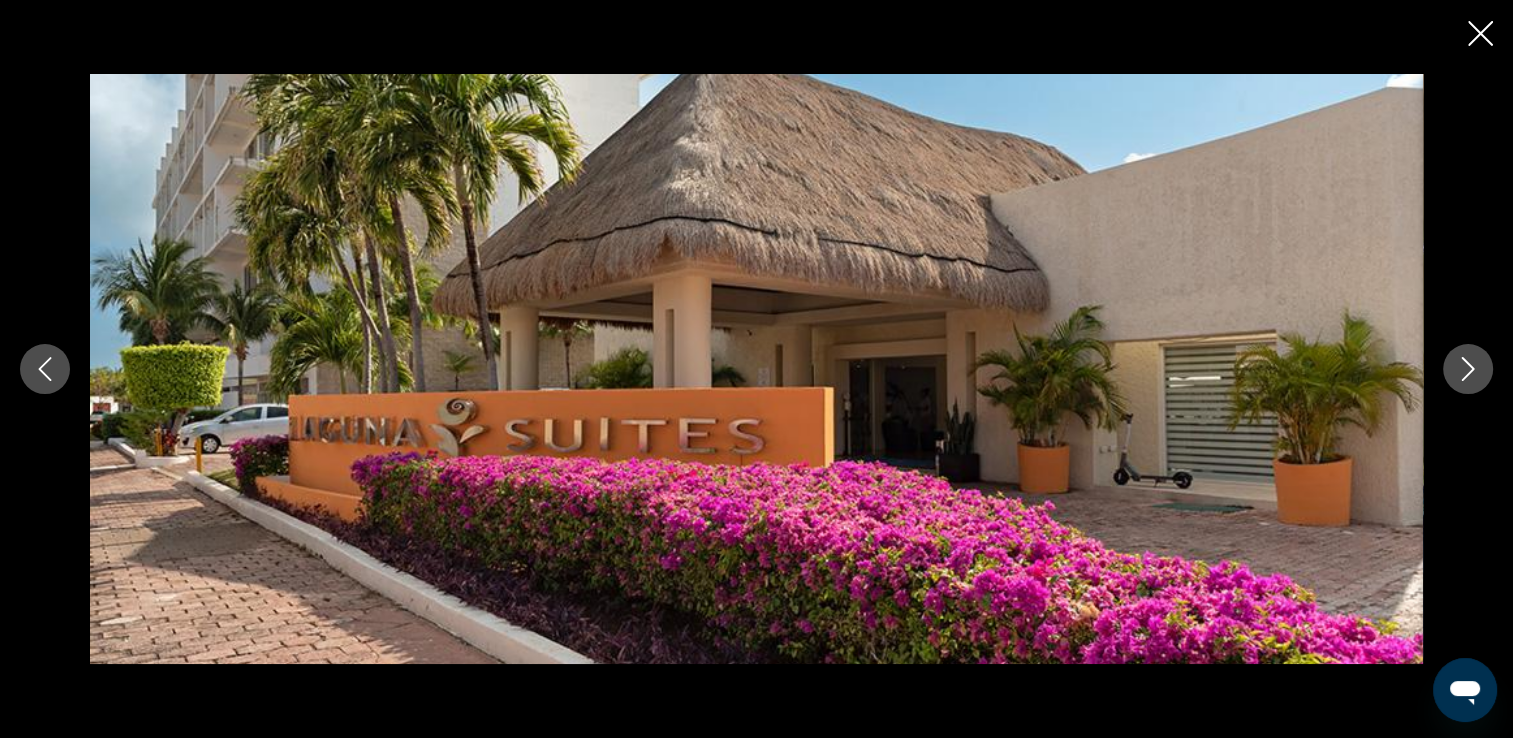 click 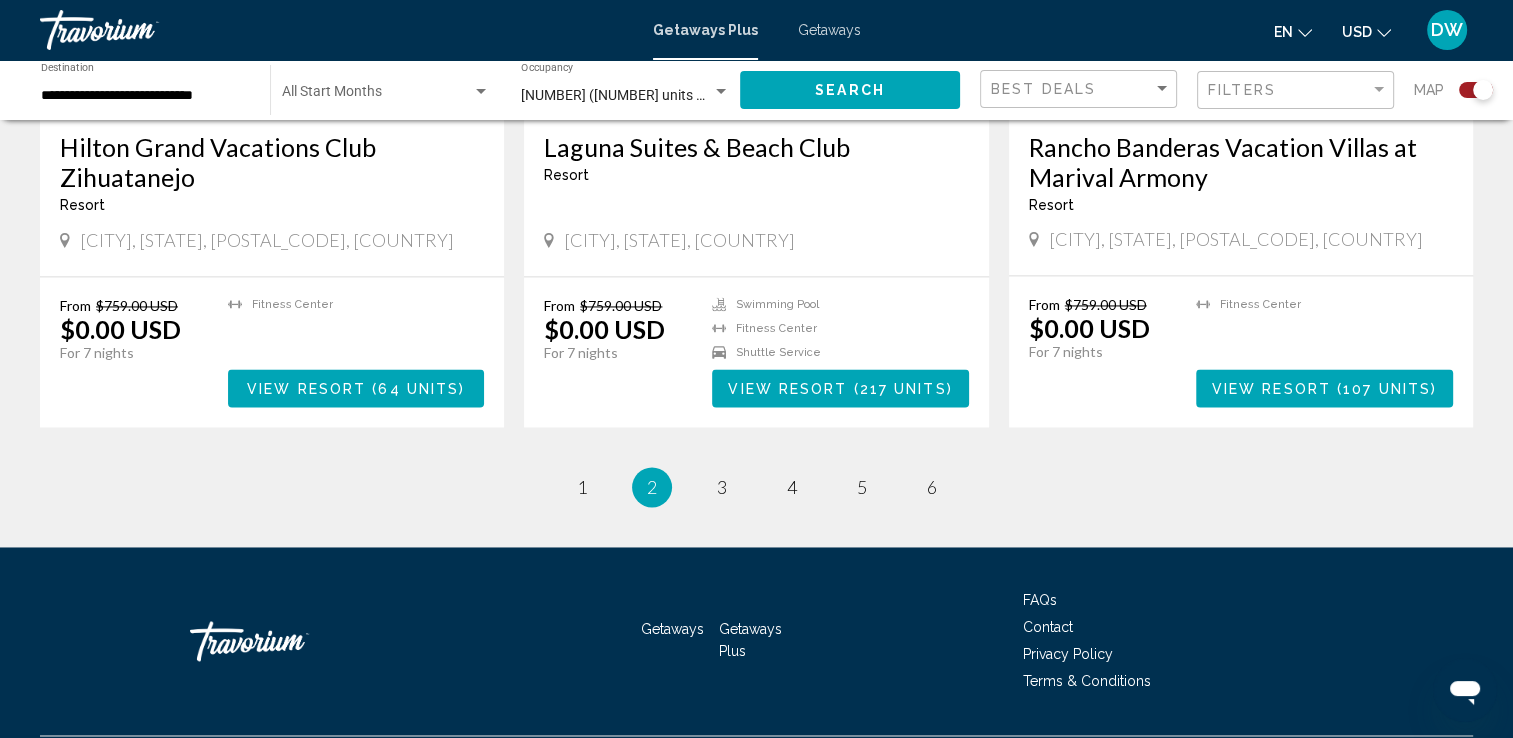 scroll, scrollTop: 3046, scrollLeft: 0, axis: vertical 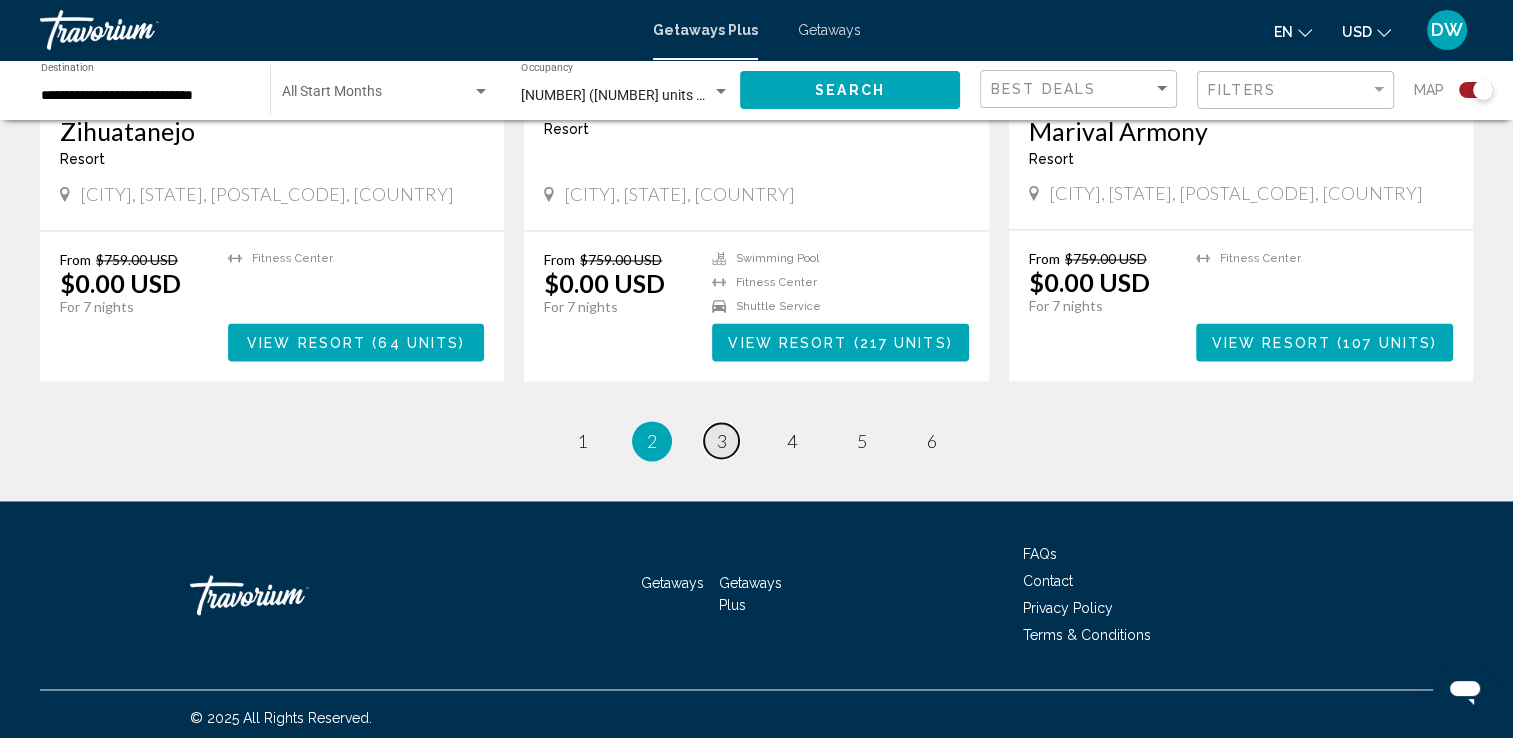 click on "3" at bounding box center (722, 441) 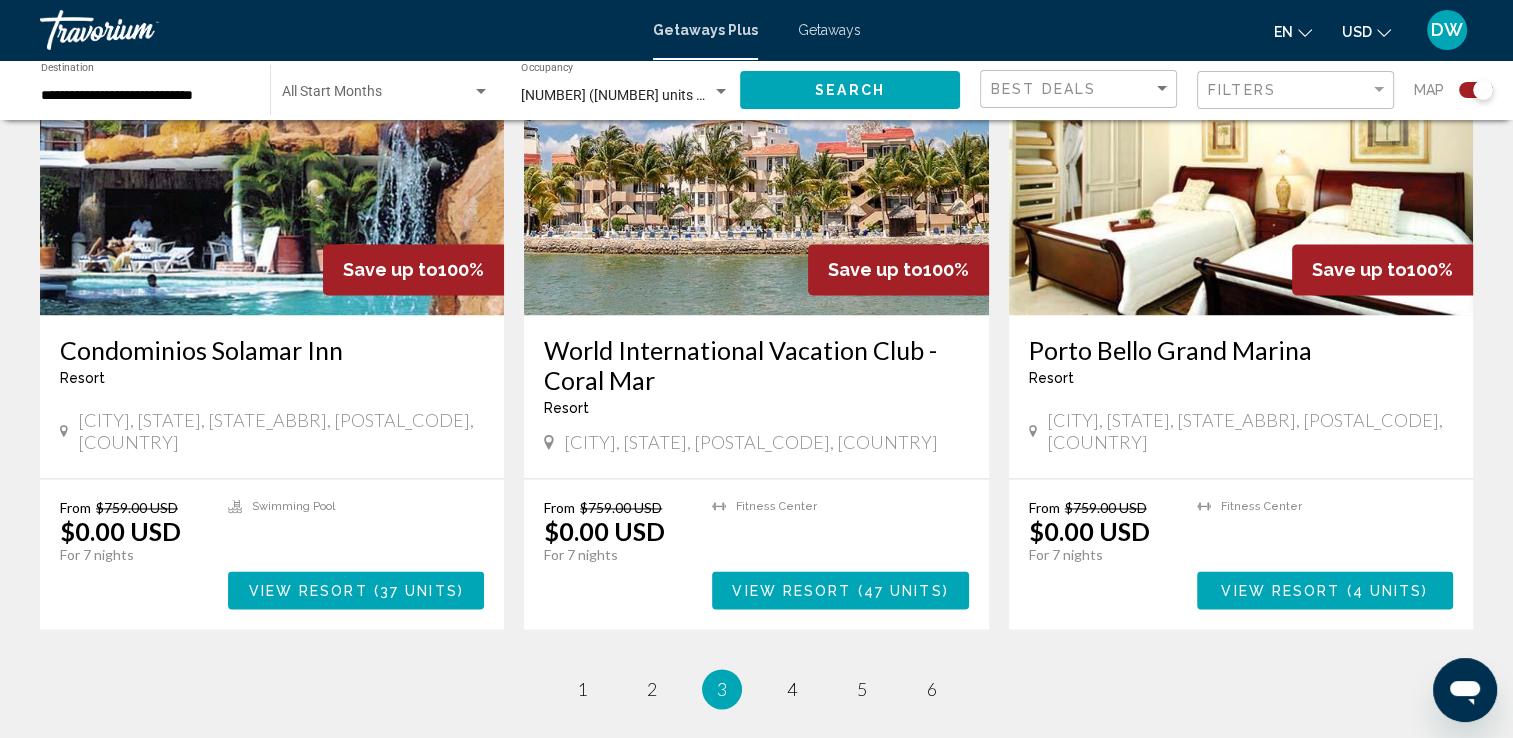 scroll, scrollTop: 2800, scrollLeft: 0, axis: vertical 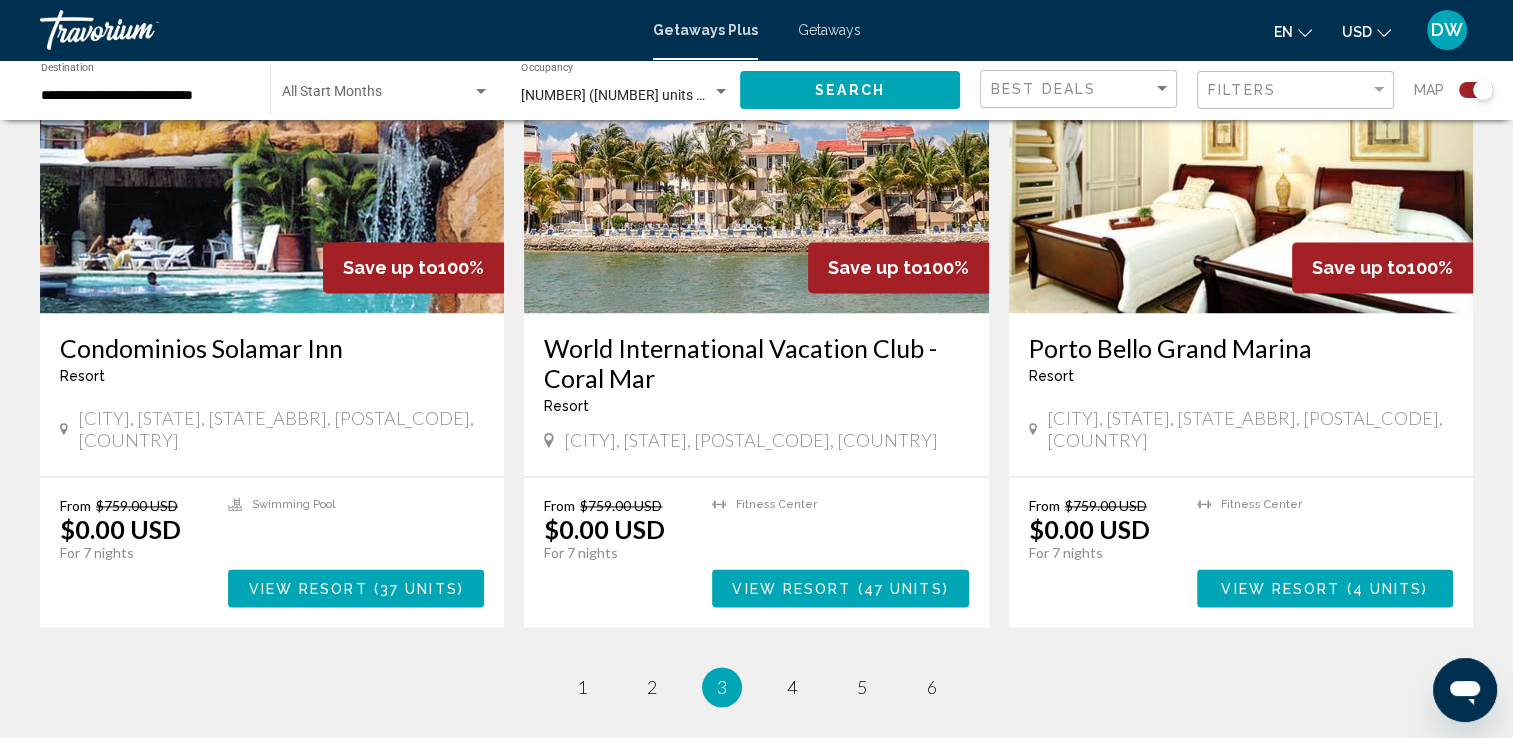click at bounding box center [756, 153] 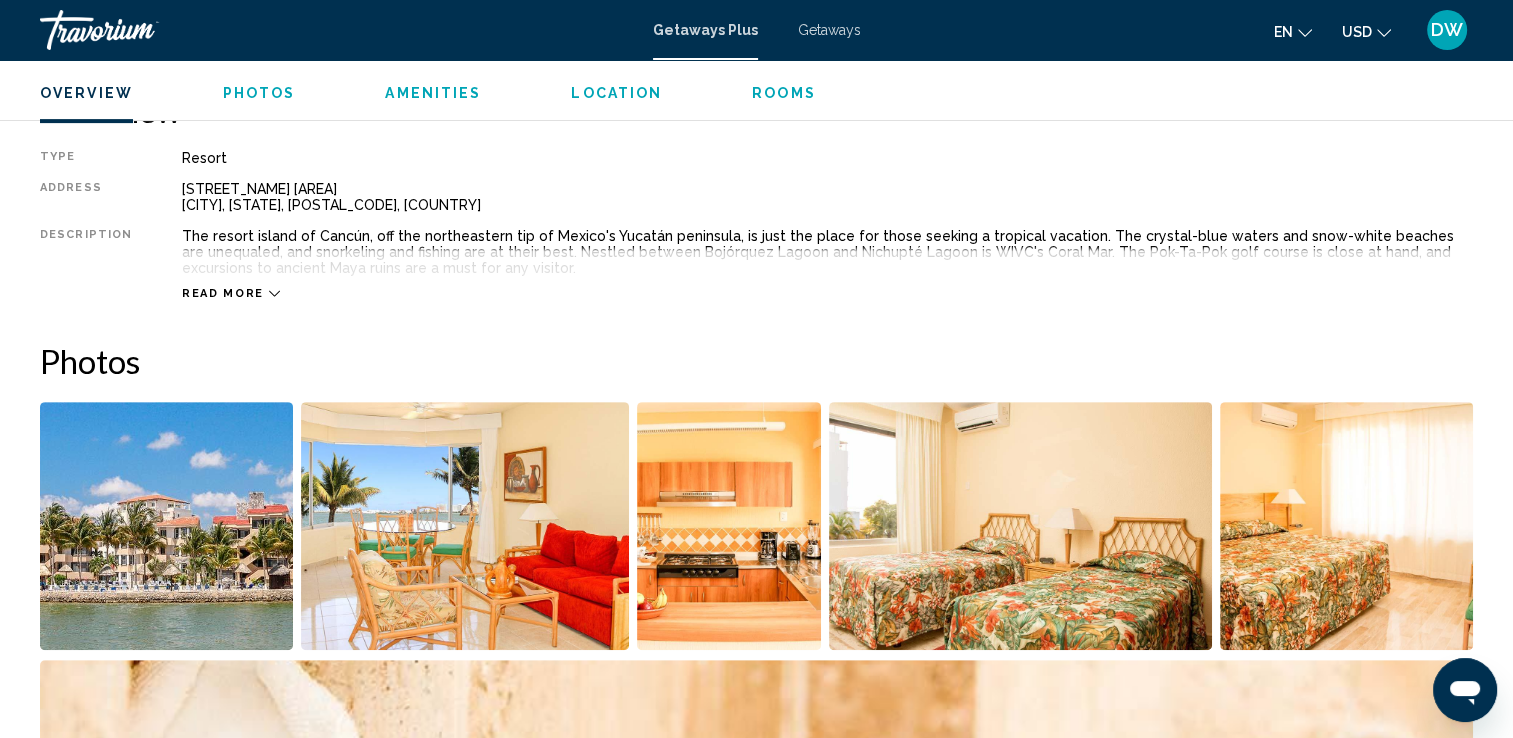 scroll, scrollTop: 700, scrollLeft: 0, axis: vertical 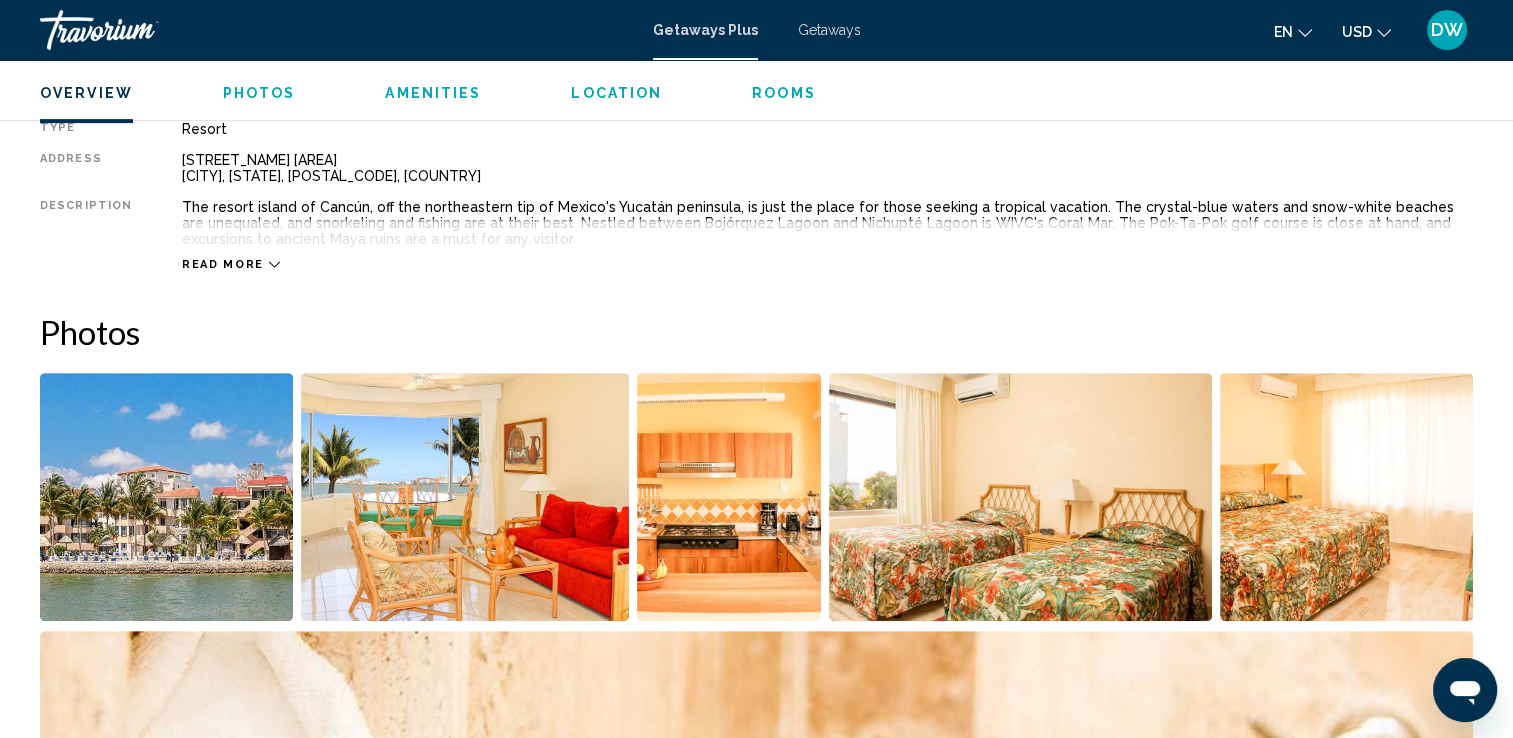 click at bounding box center [166, 497] 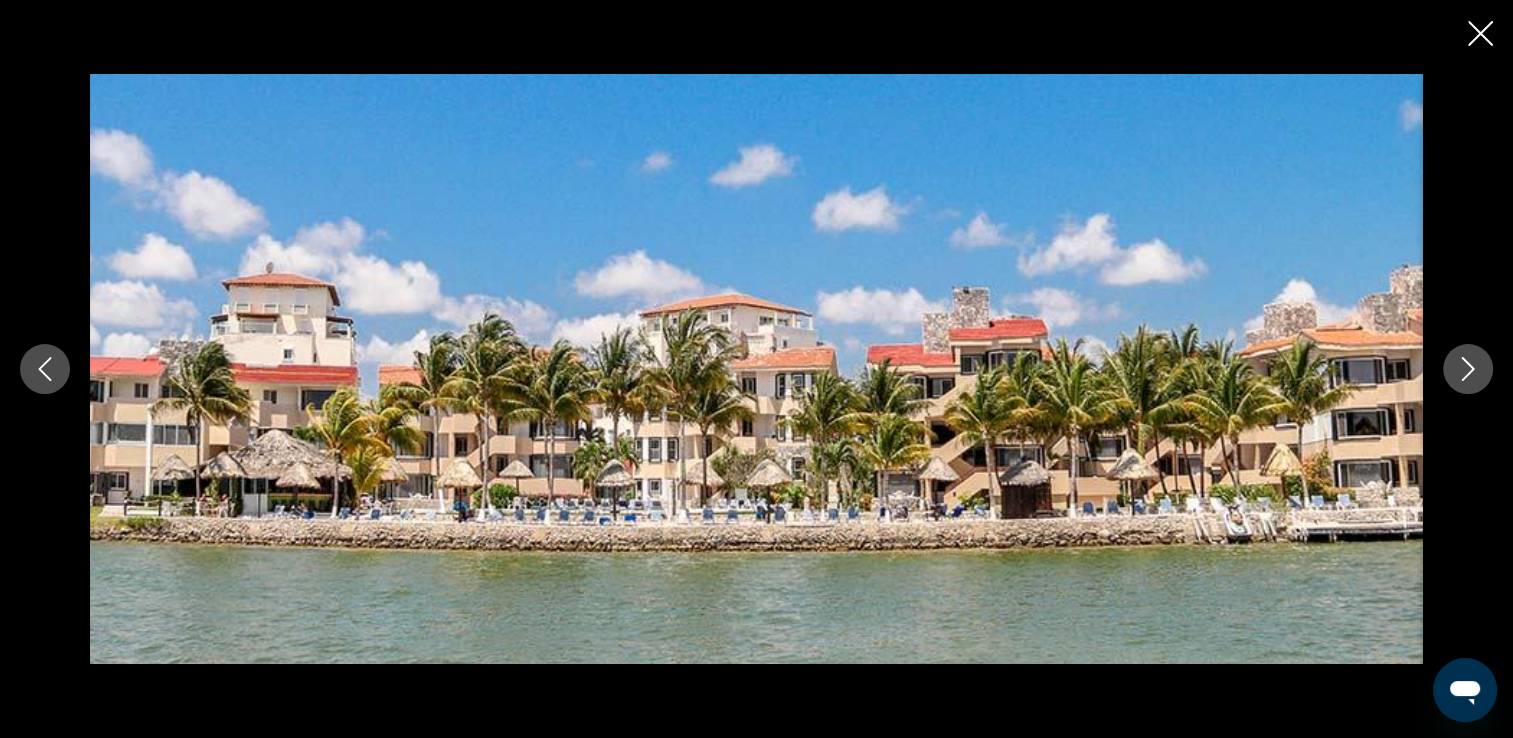 click 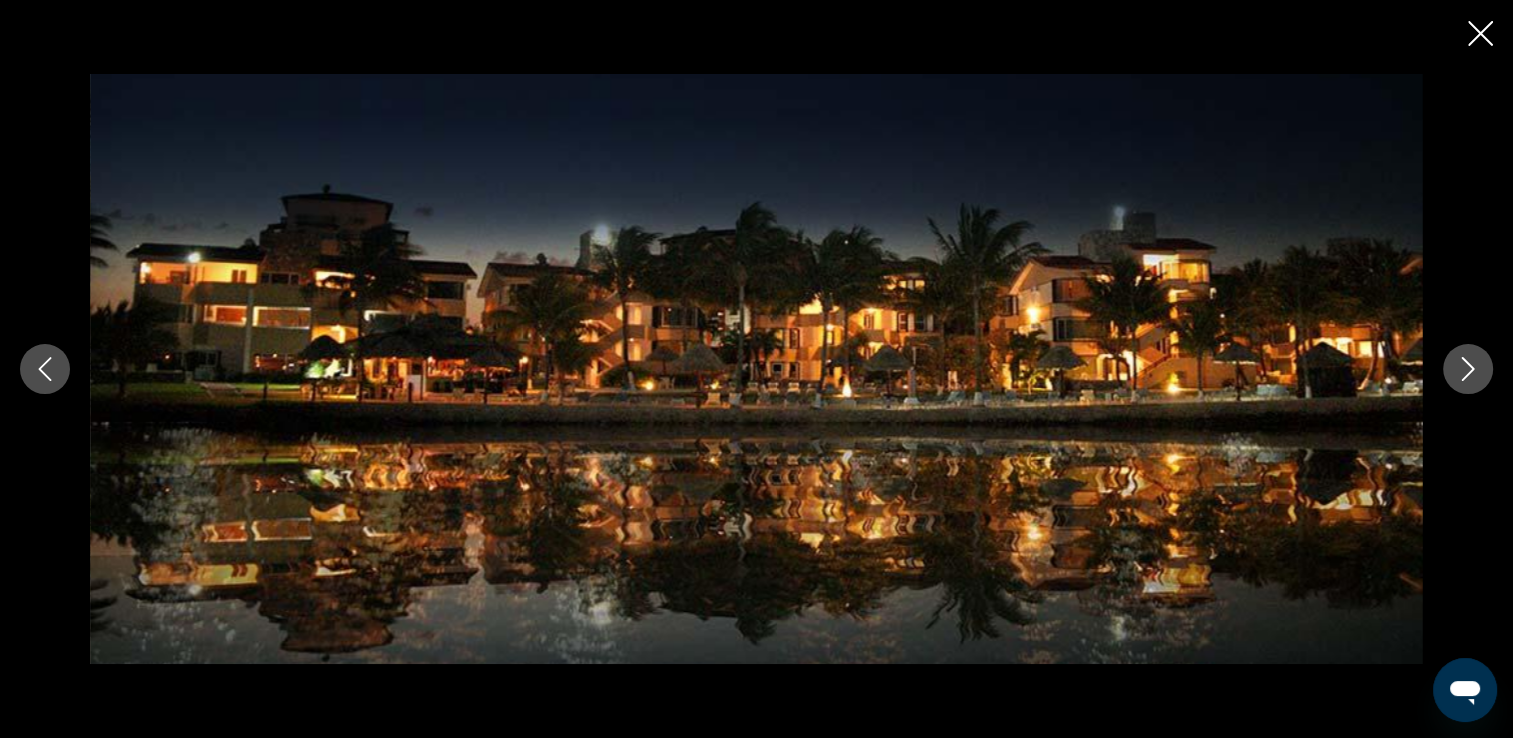 click 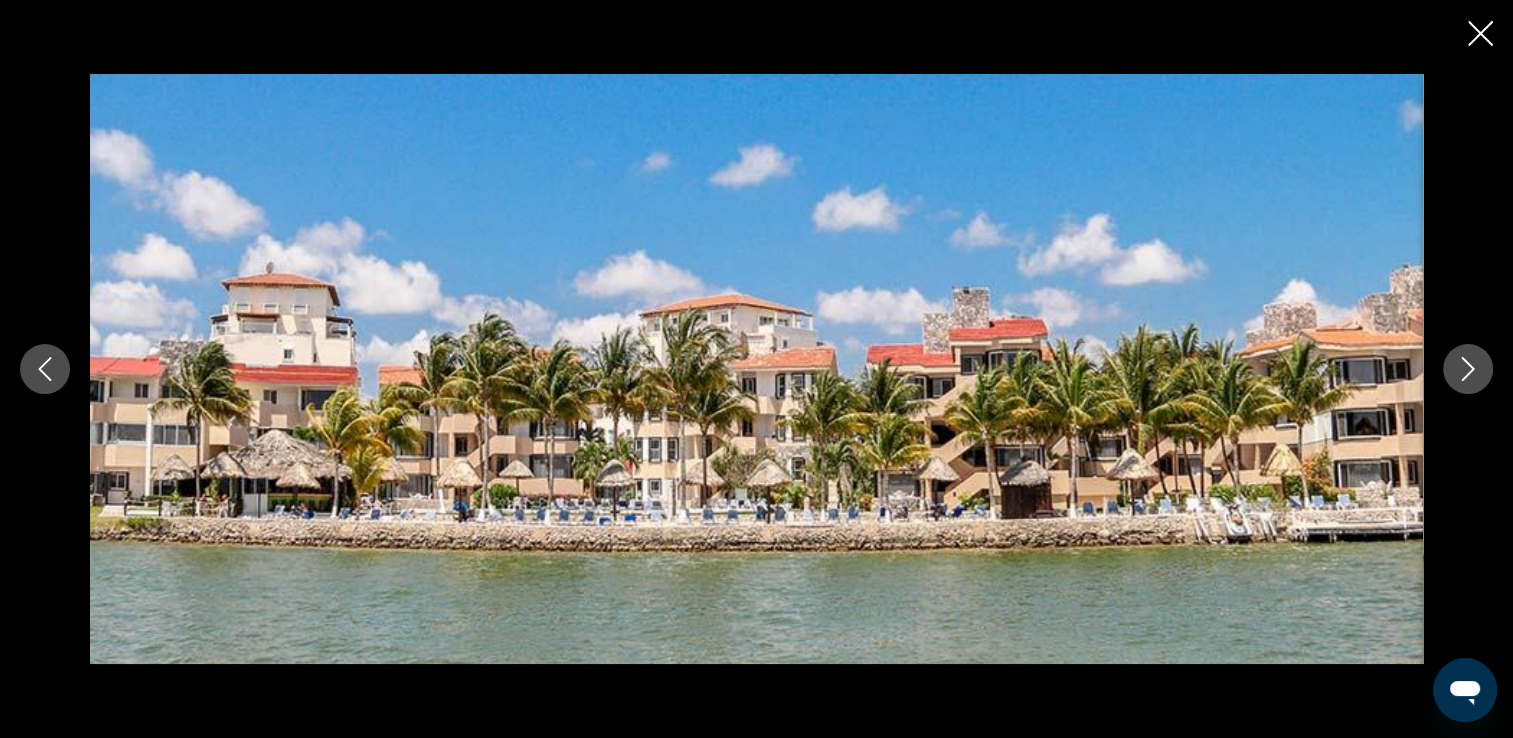click 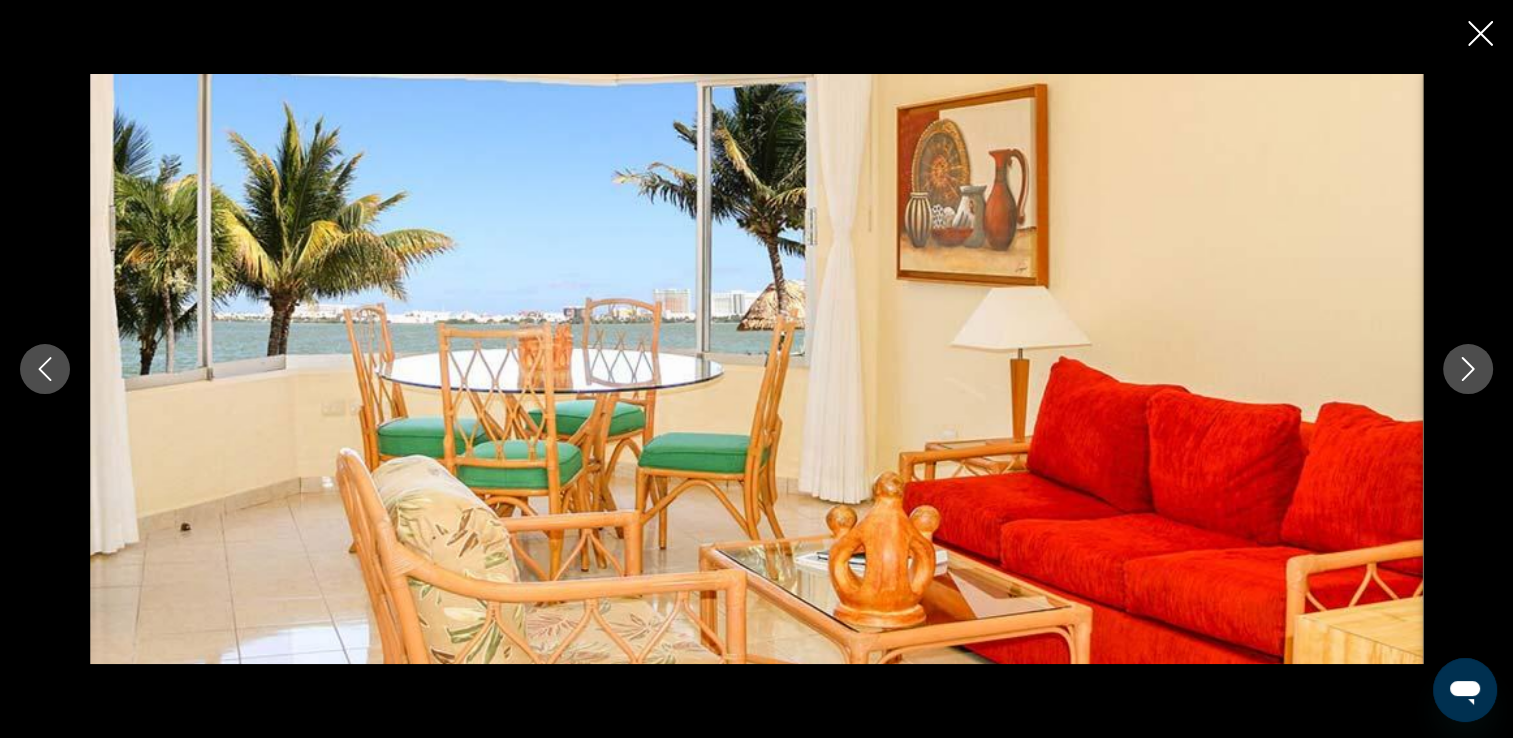 click 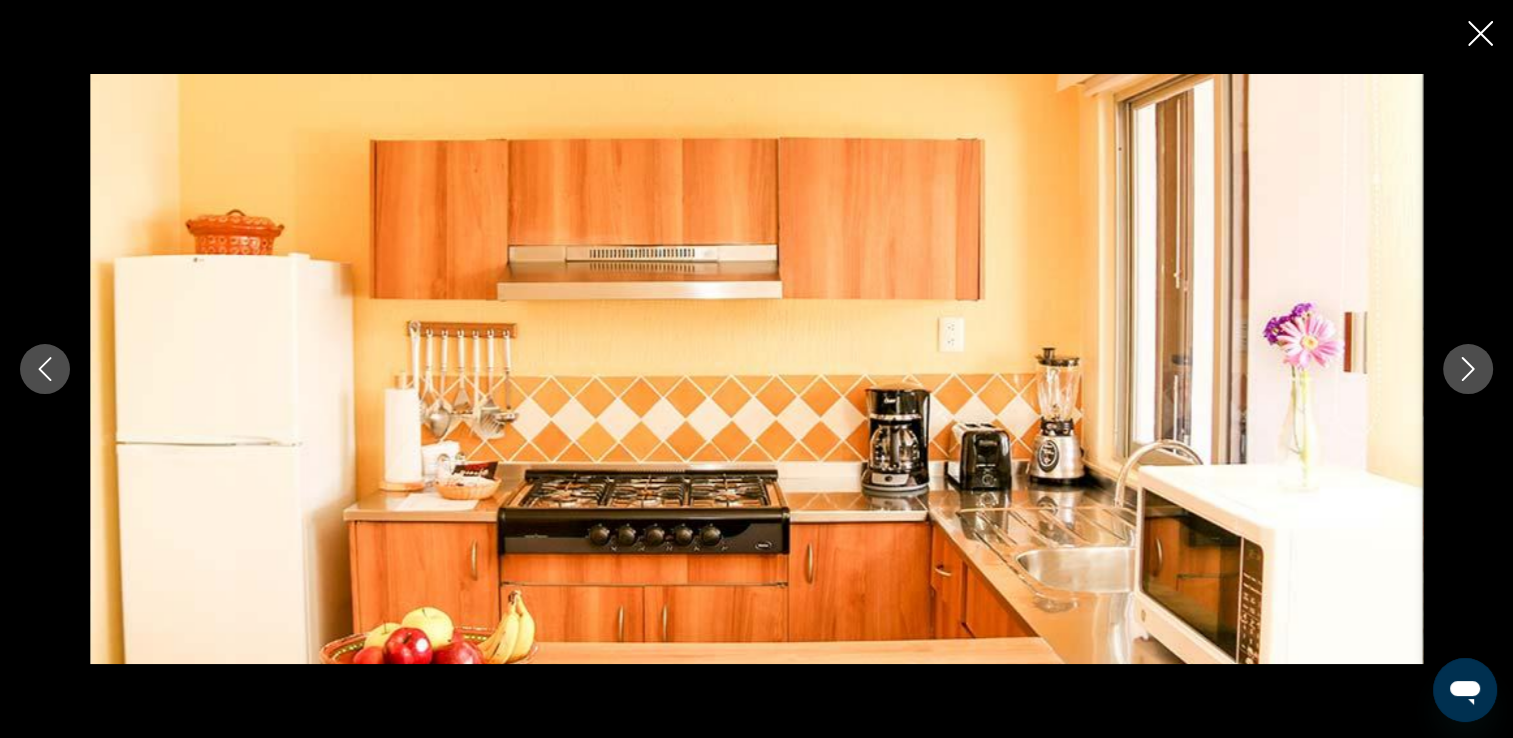 click 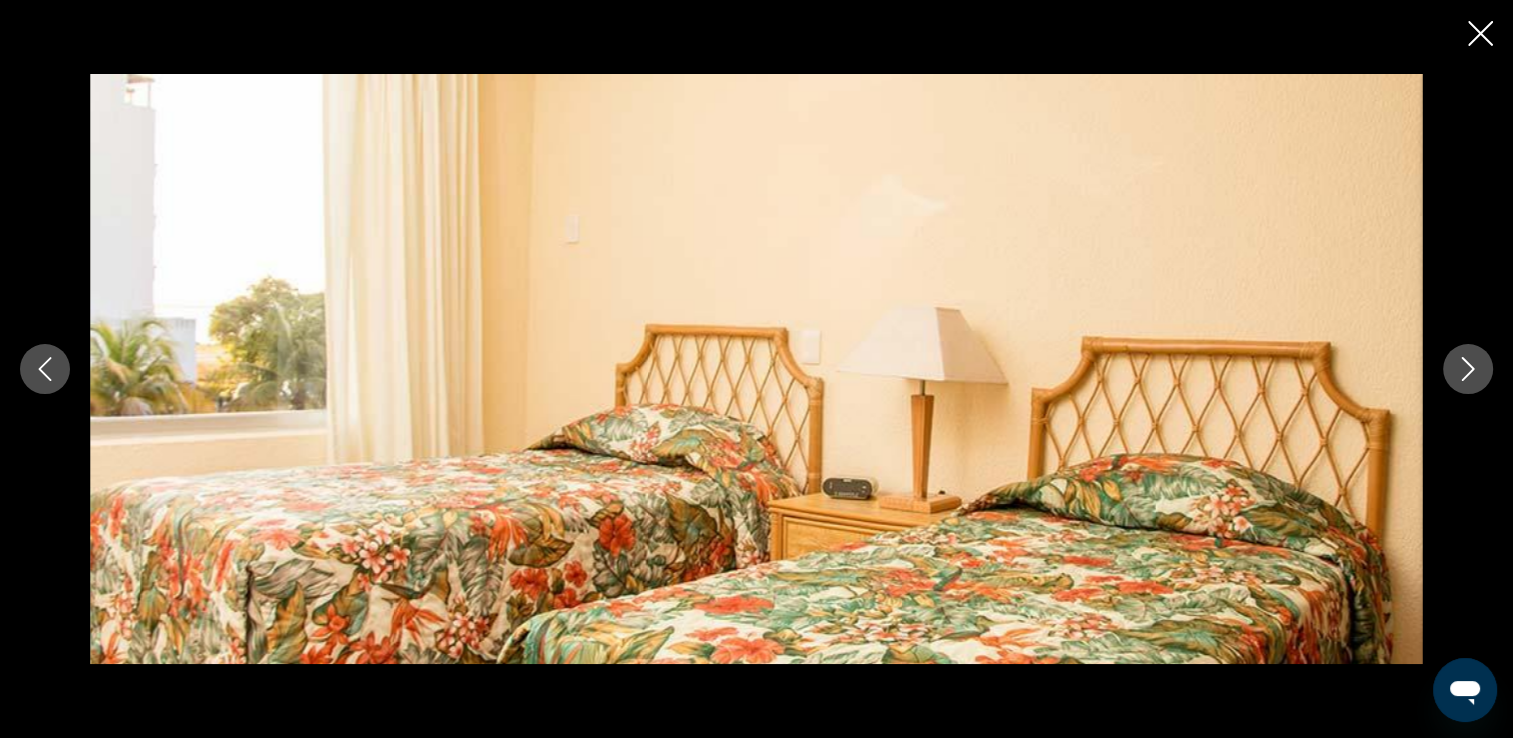 click 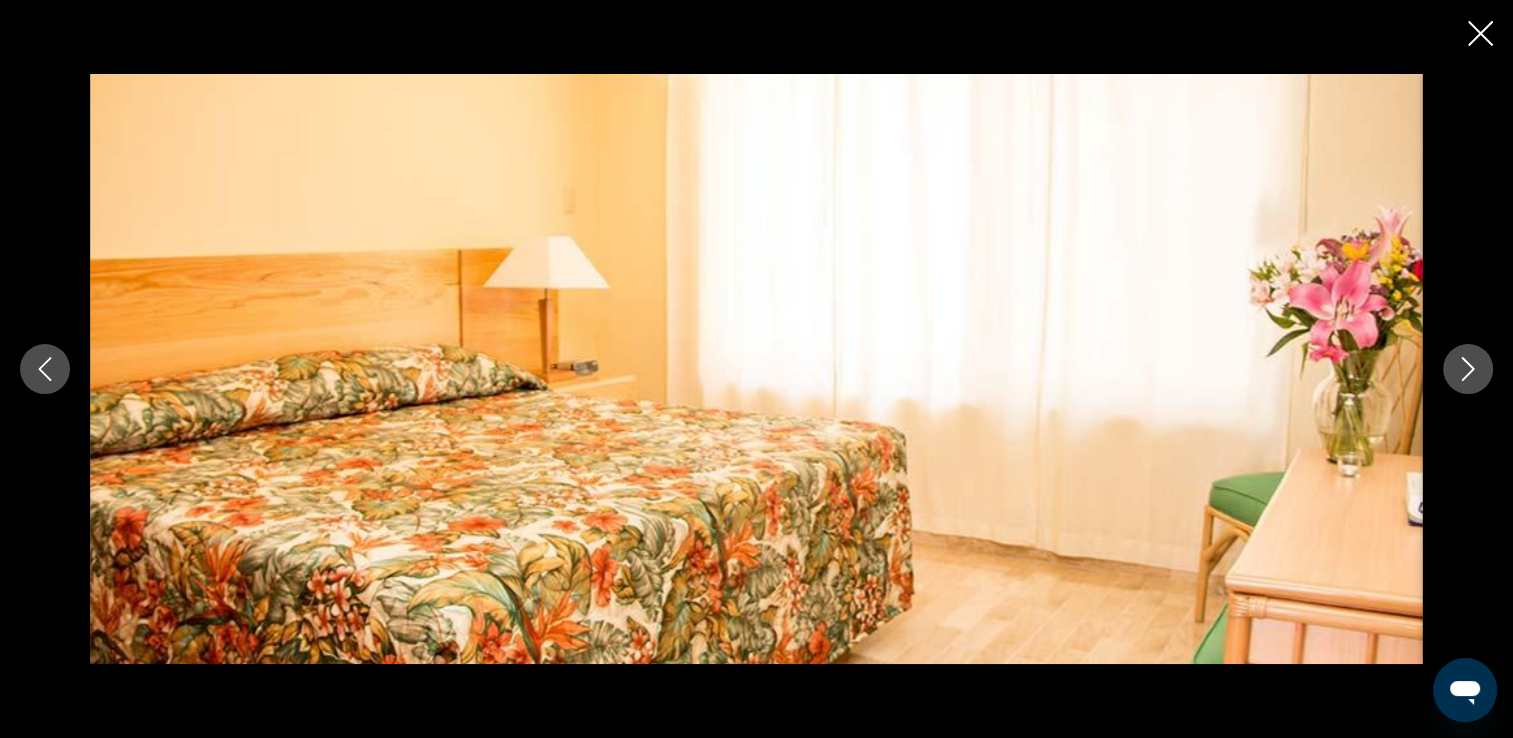 click 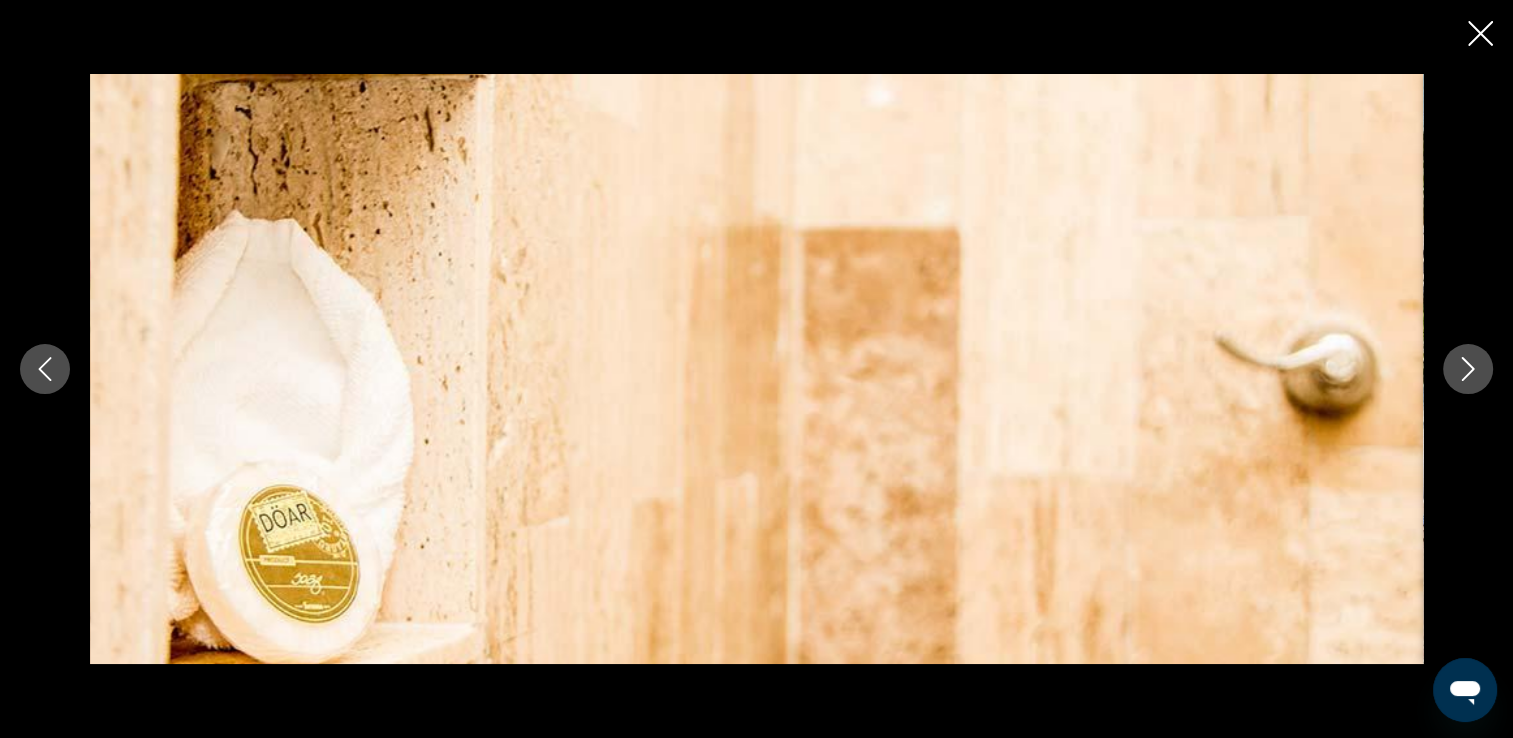 click 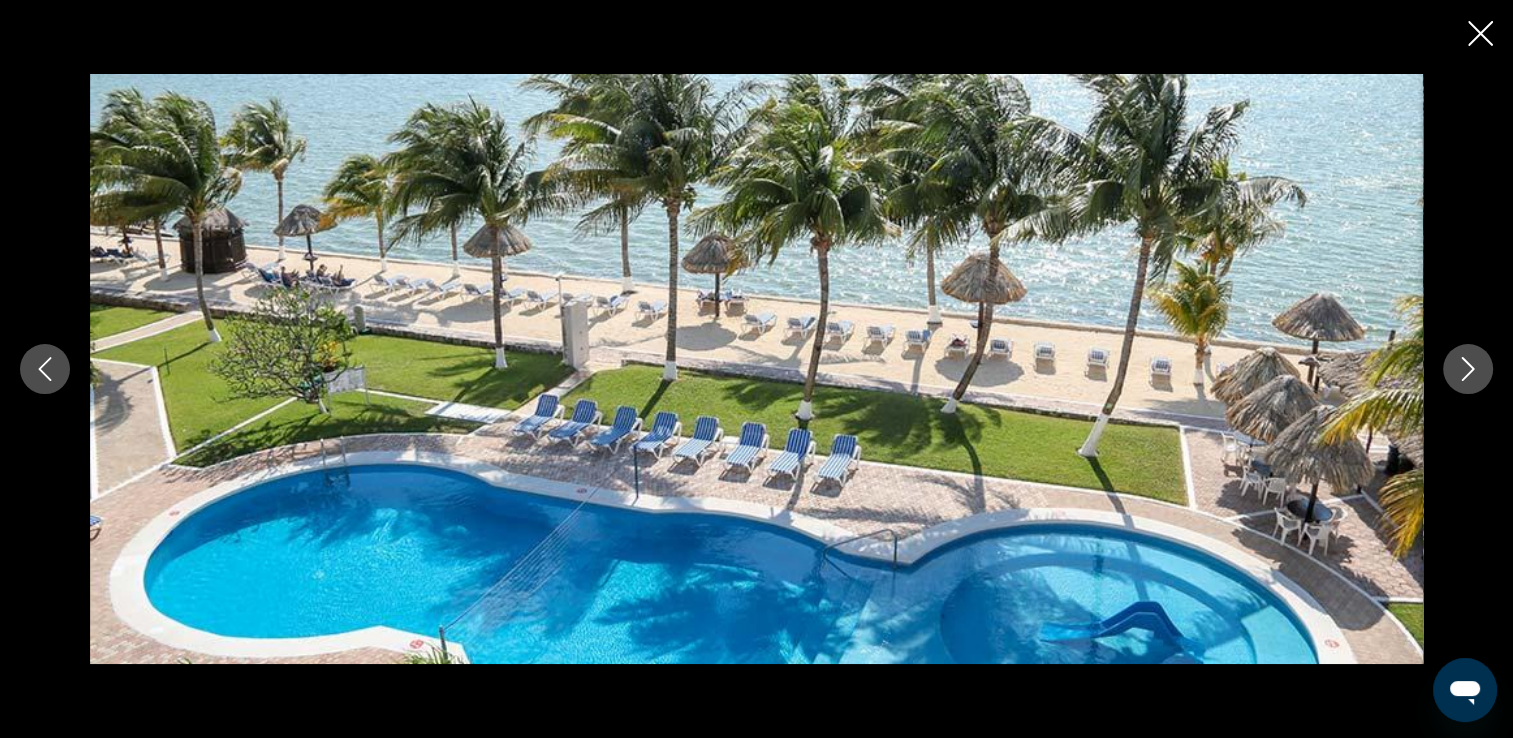 click 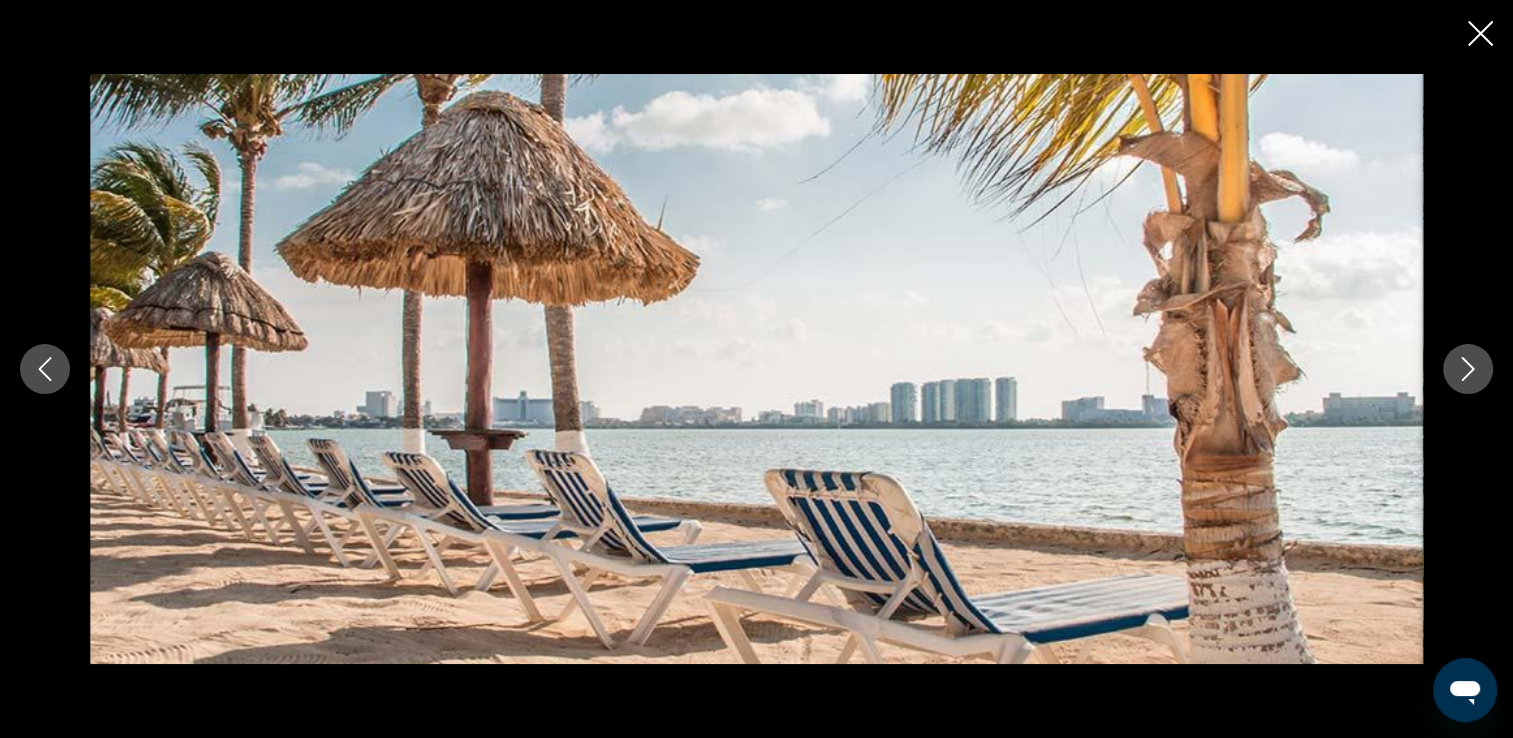 click 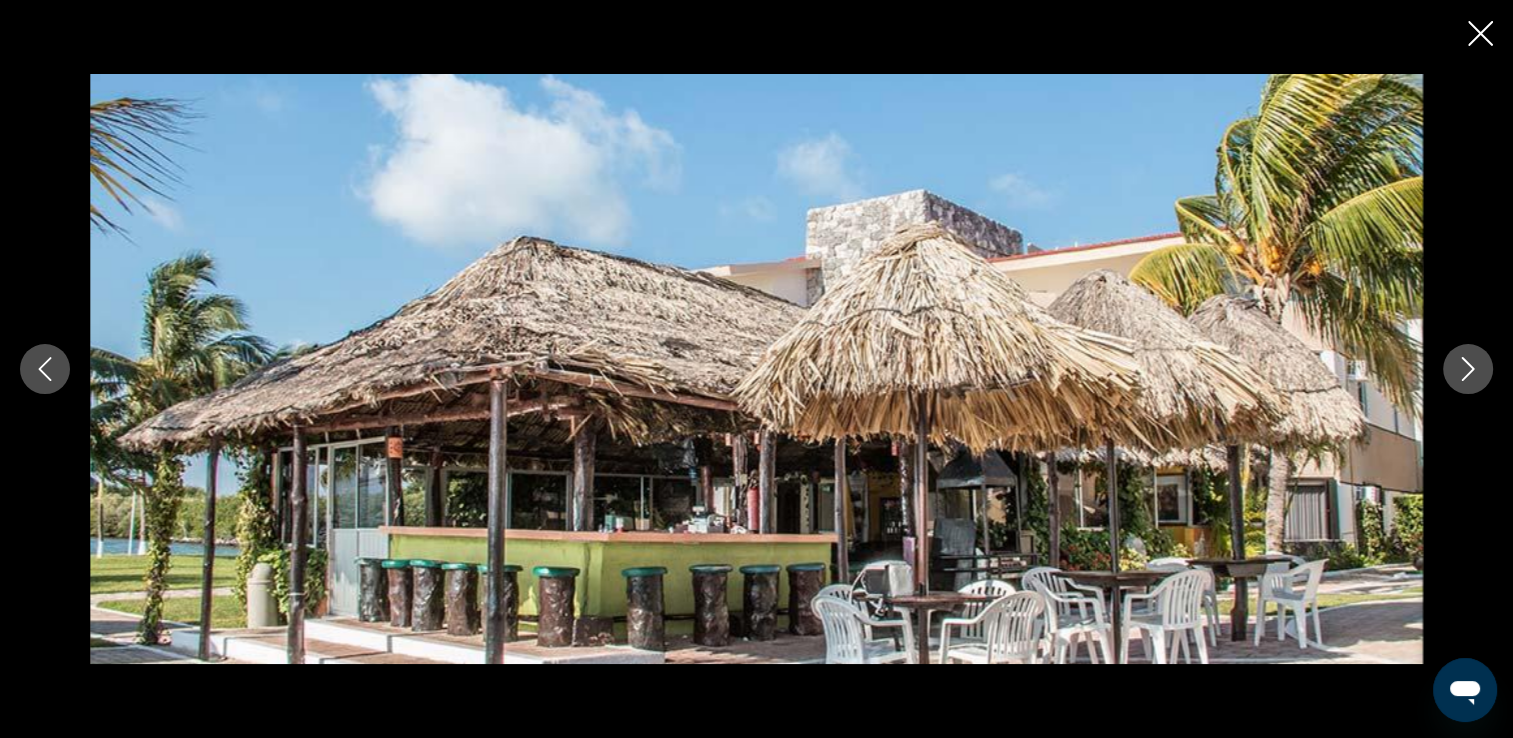 click 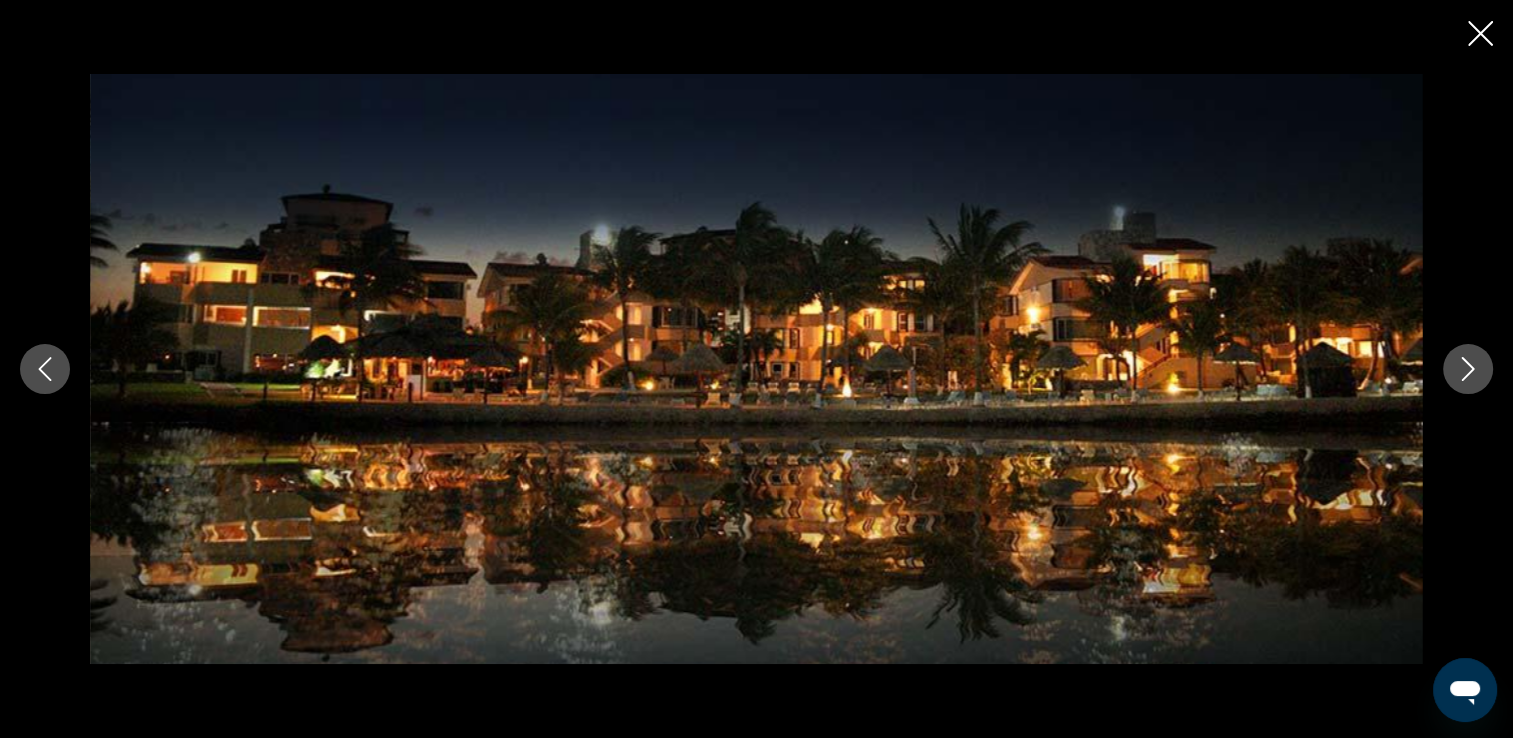 click 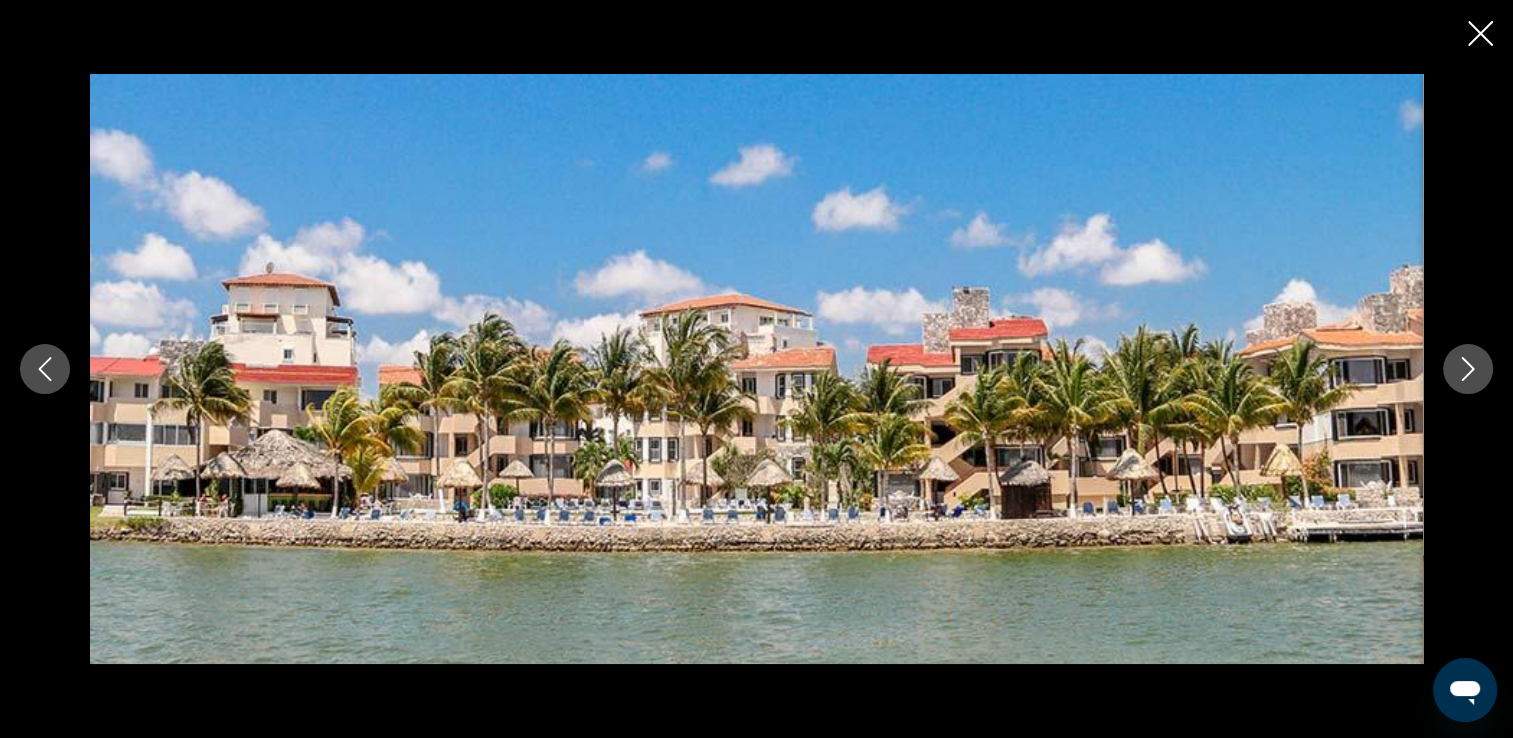 click 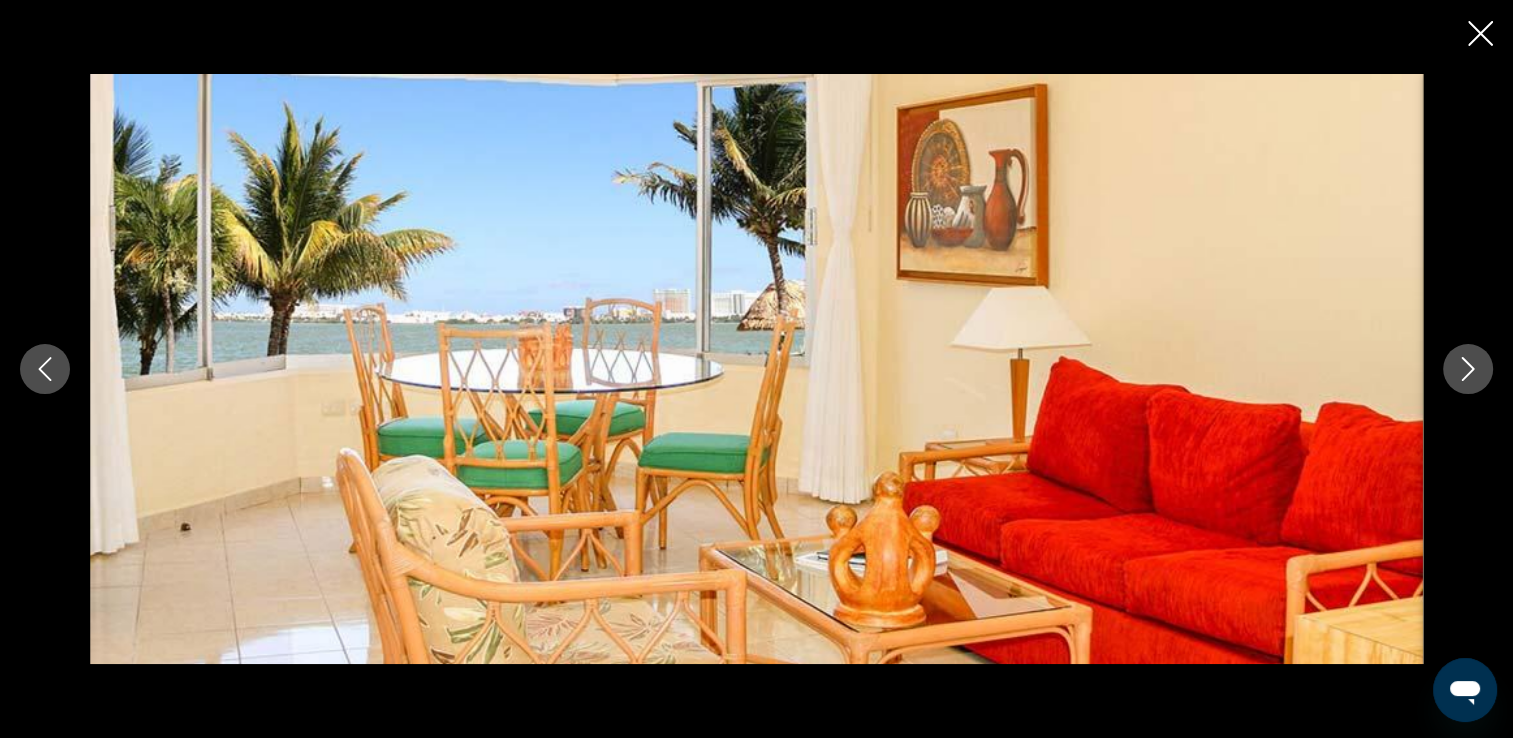 click 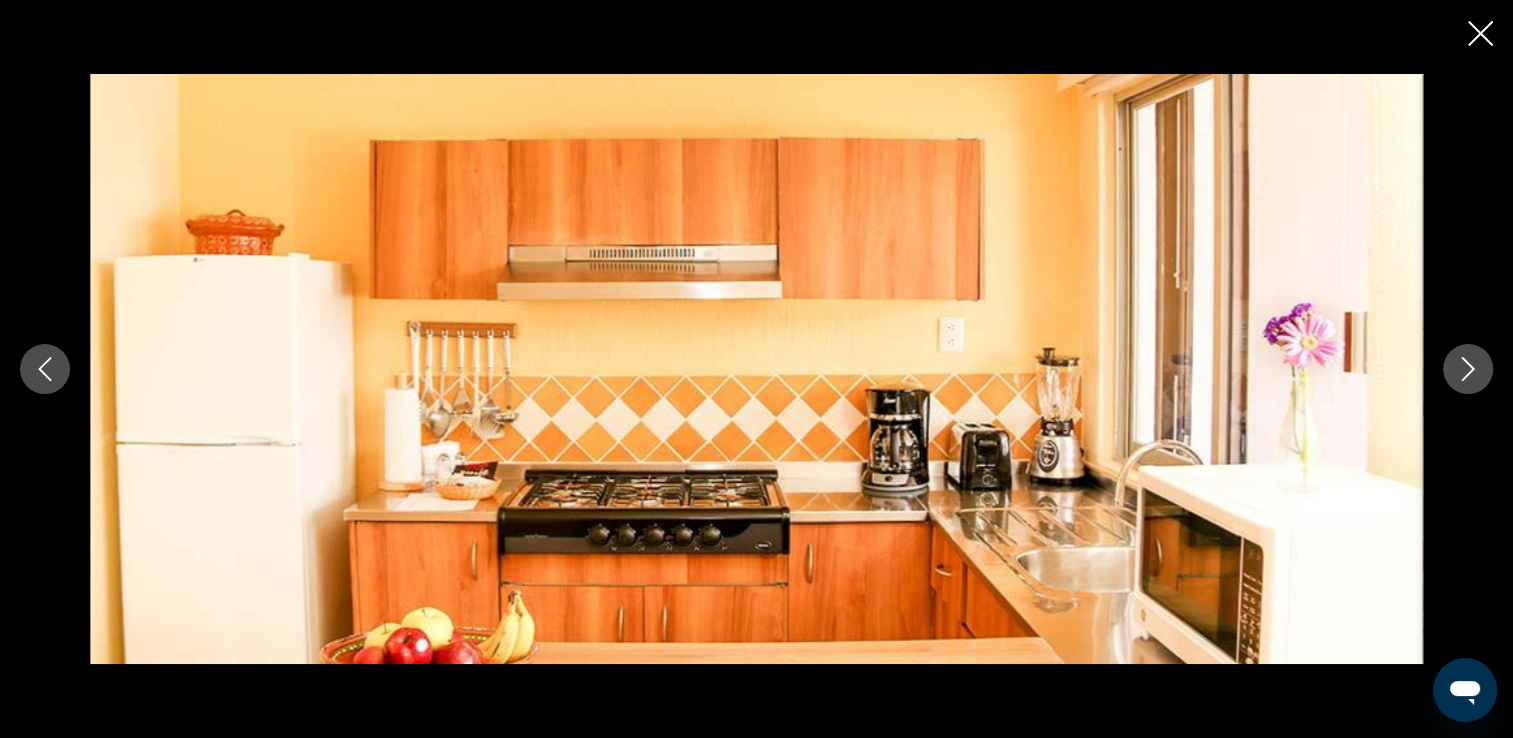 click 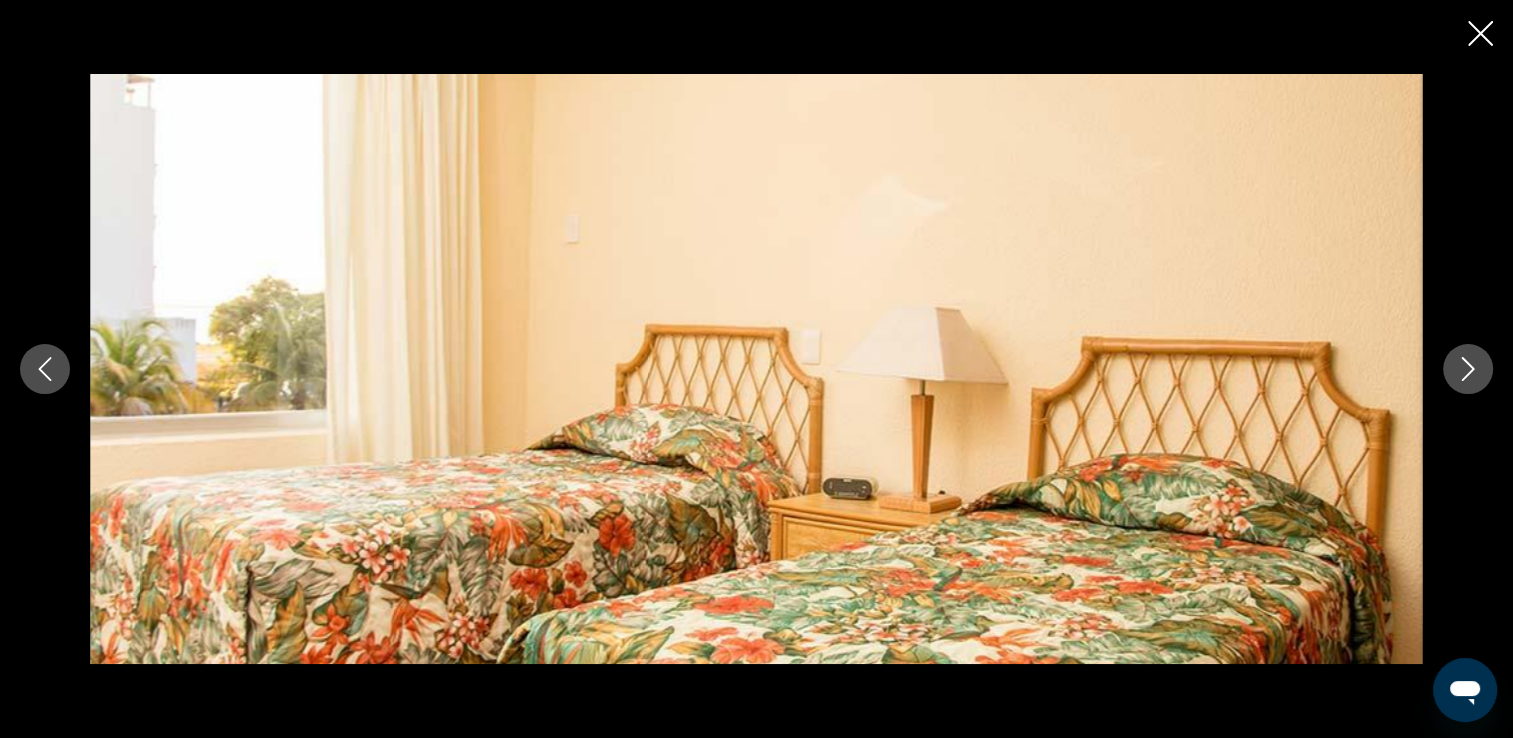 click 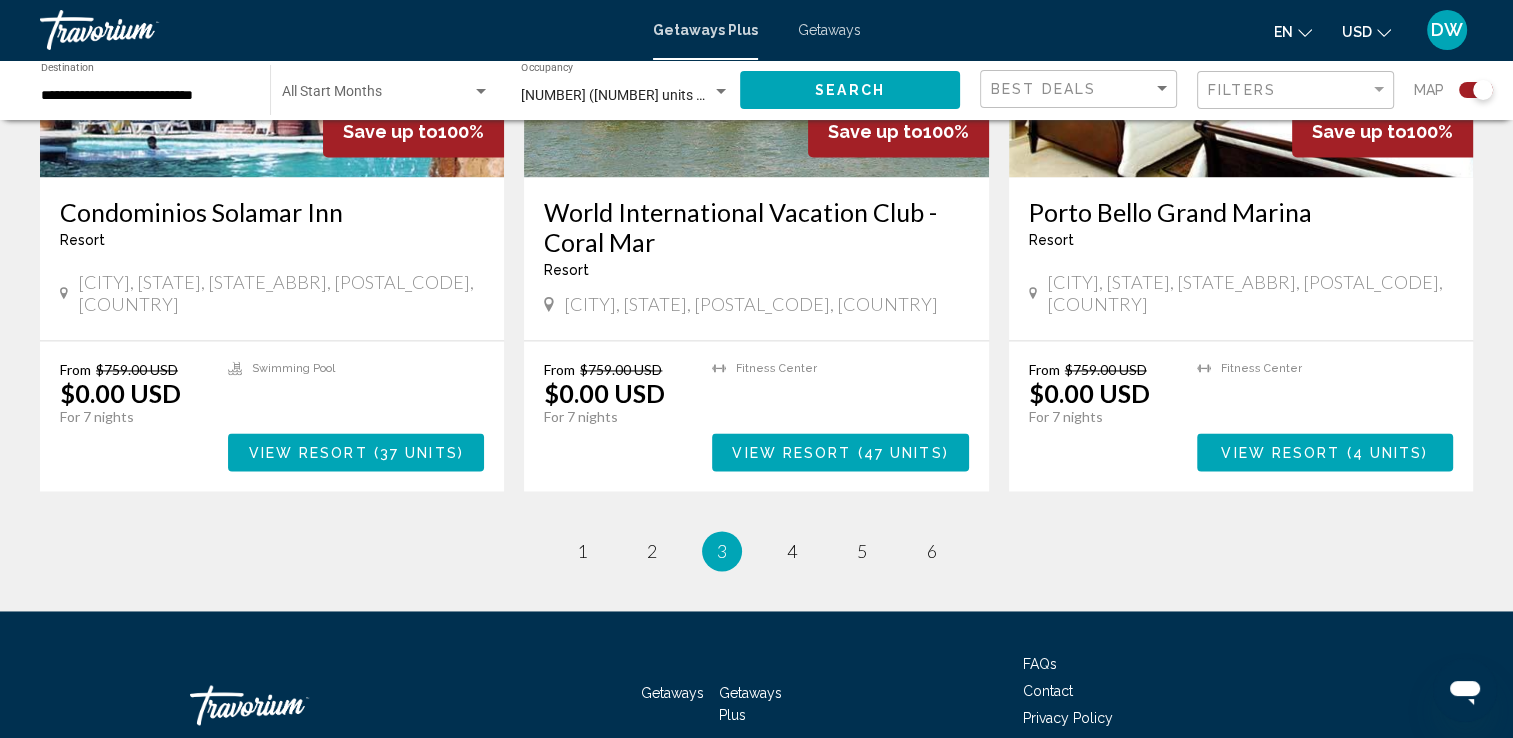 scroll, scrollTop: 3000, scrollLeft: 0, axis: vertical 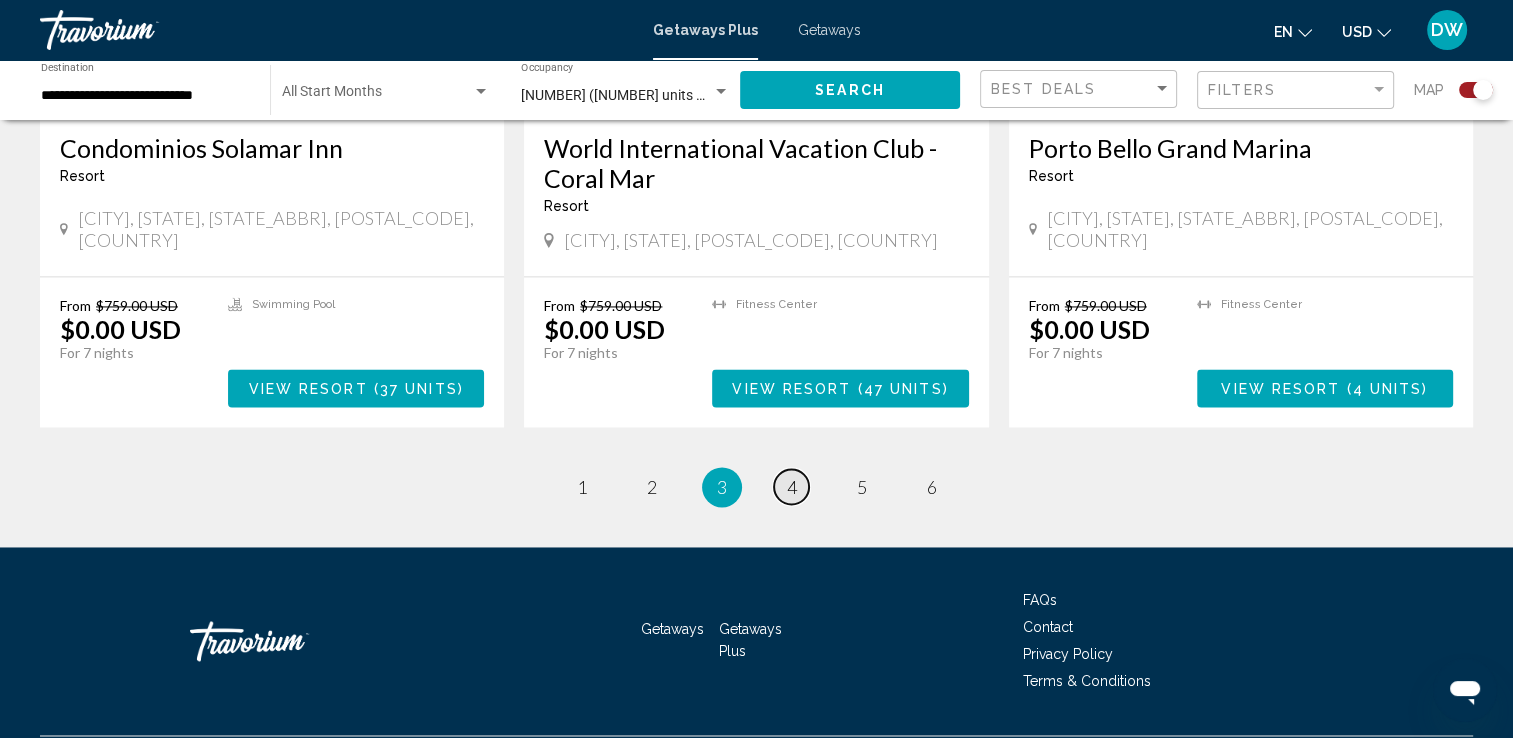 click on "4" at bounding box center [792, 487] 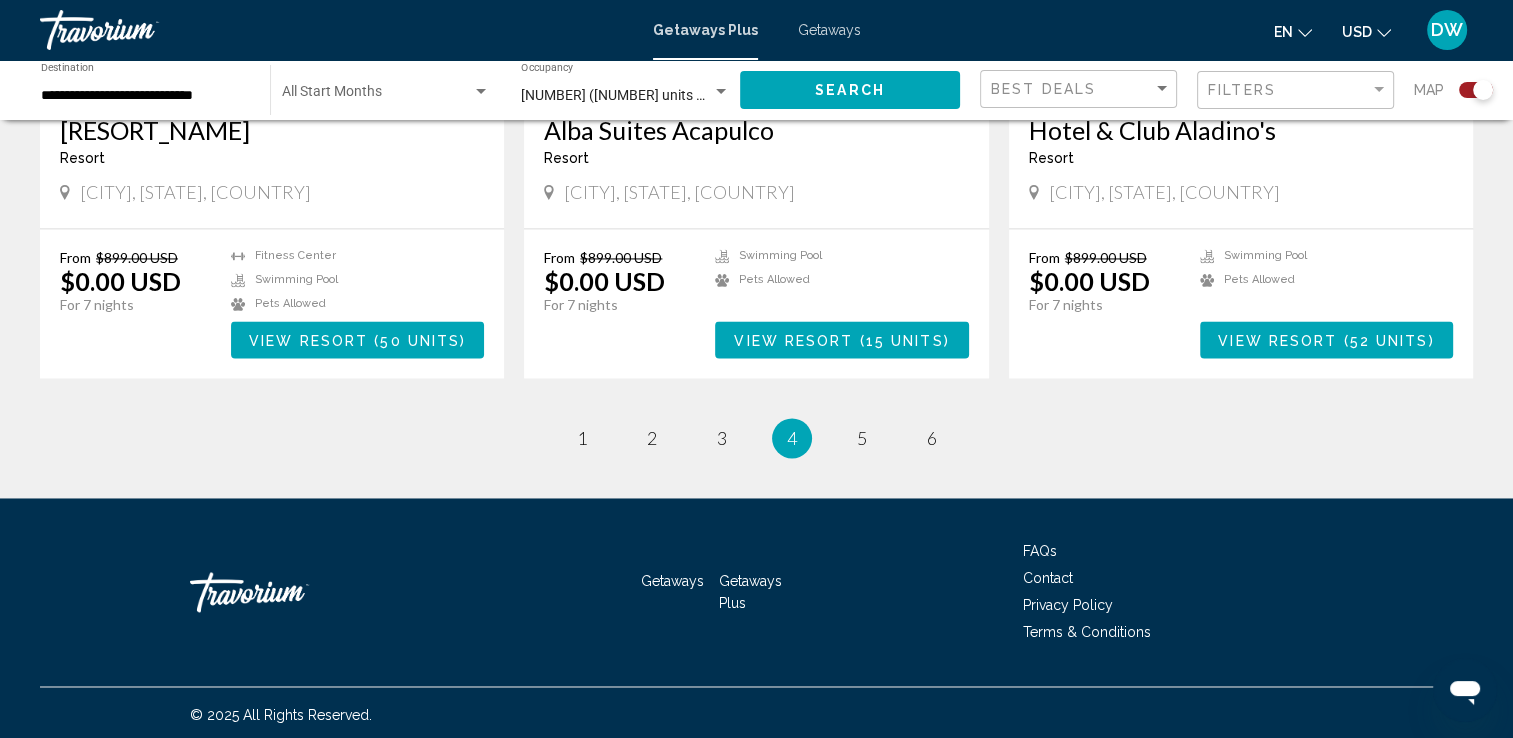 scroll, scrollTop: 3046, scrollLeft: 0, axis: vertical 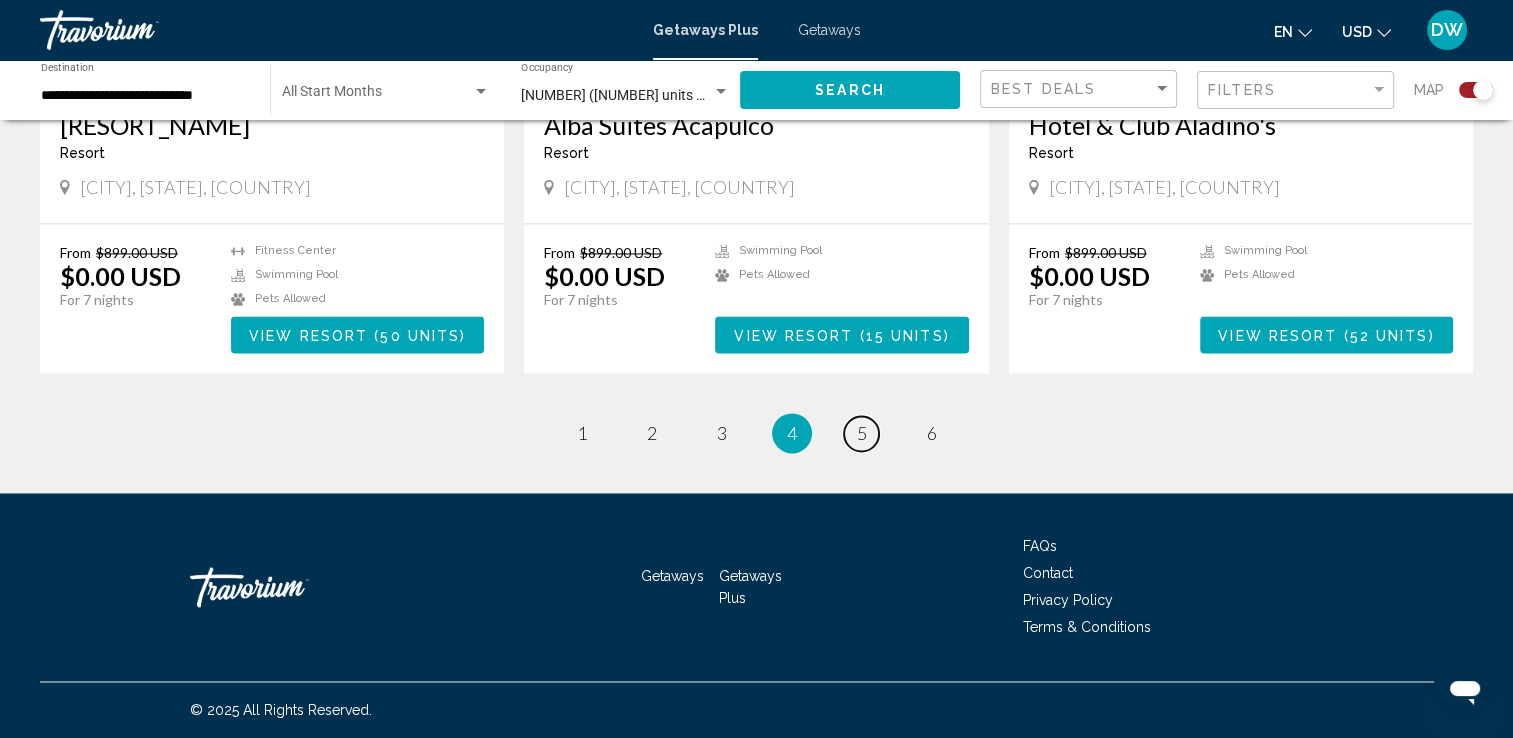 click on "page  5" at bounding box center (861, 433) 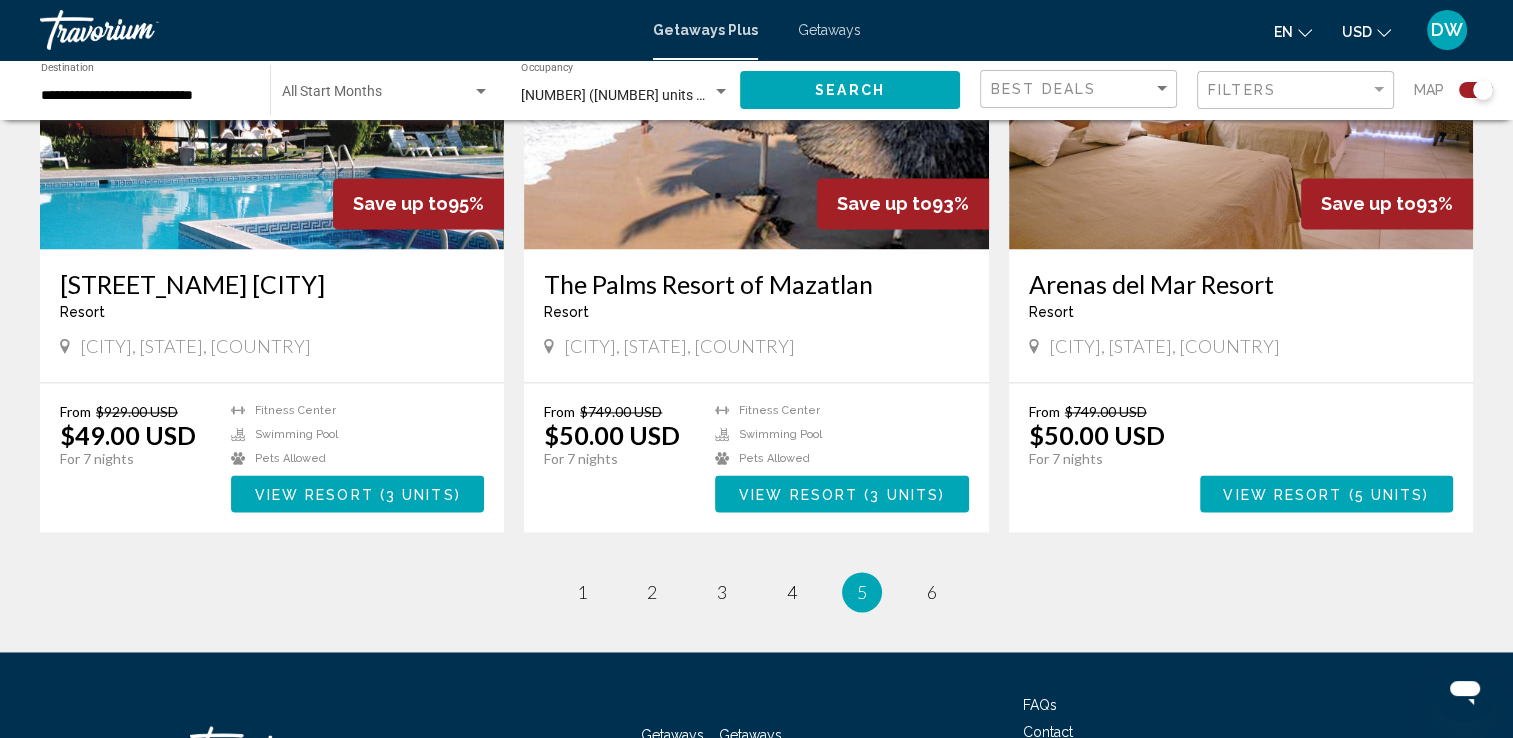 scroll, scrollTop: 2886, scrollLeft: 0, axis: vertical 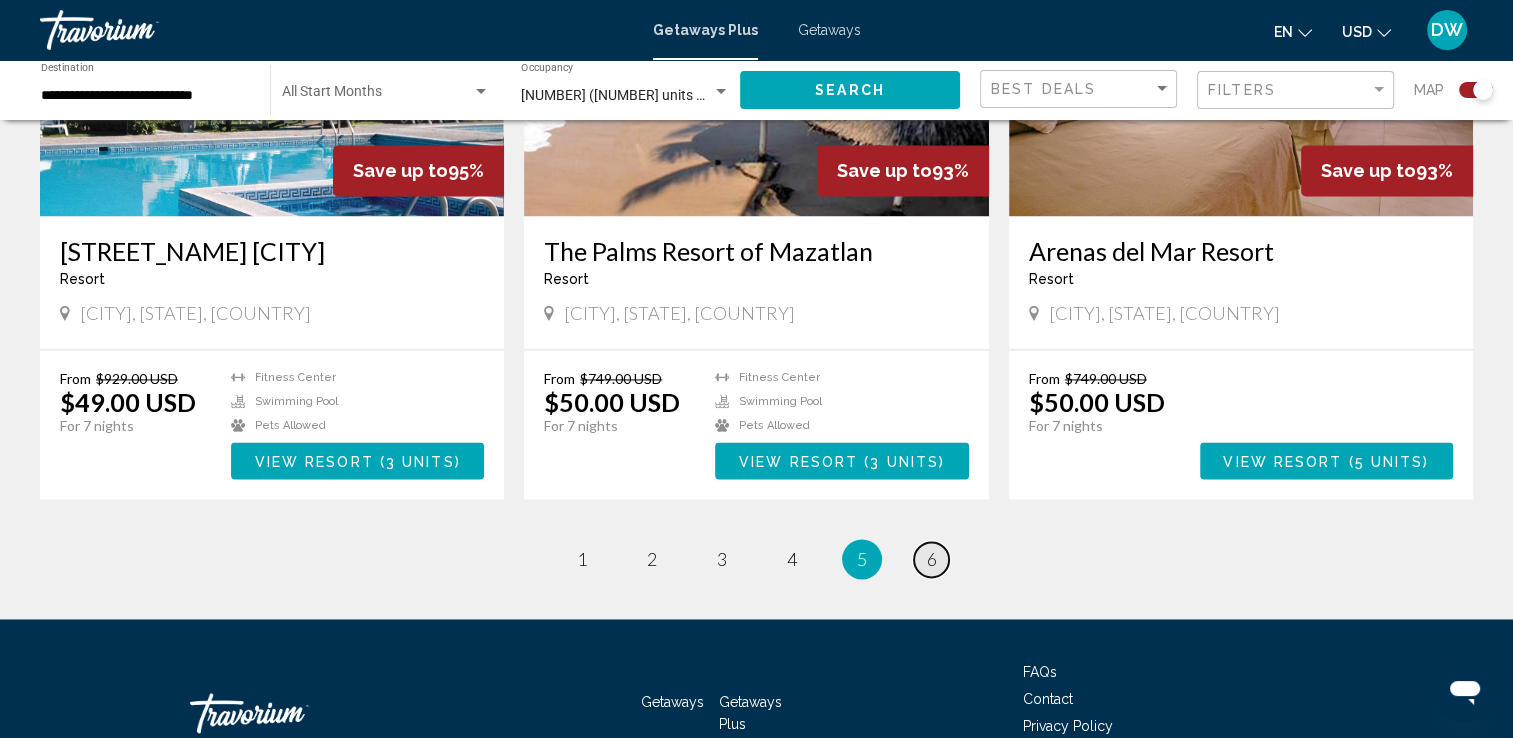 click on "6" at bounding box center [932, 559] 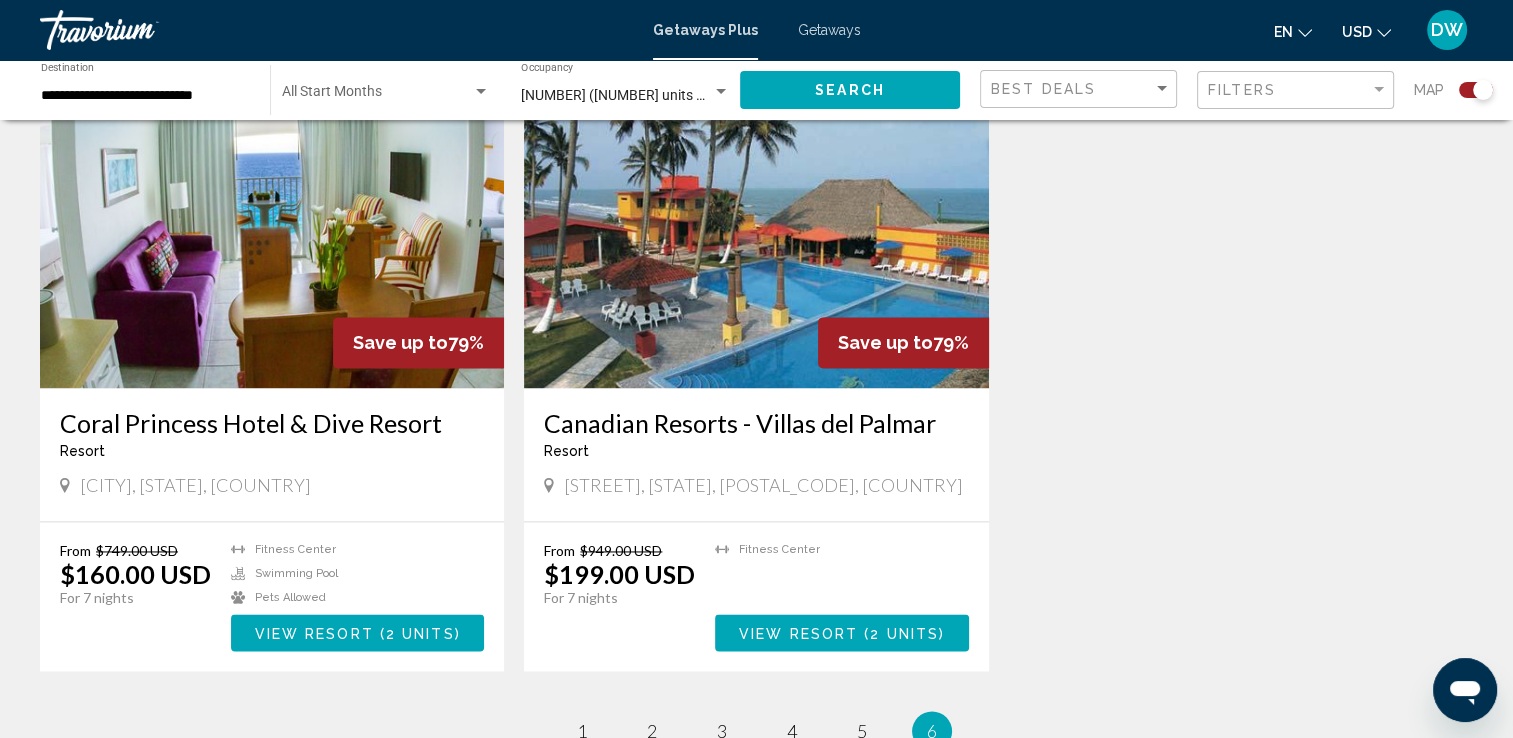 scroll, scrollTop: 2800, scrollLeft: 0, axis: vertical 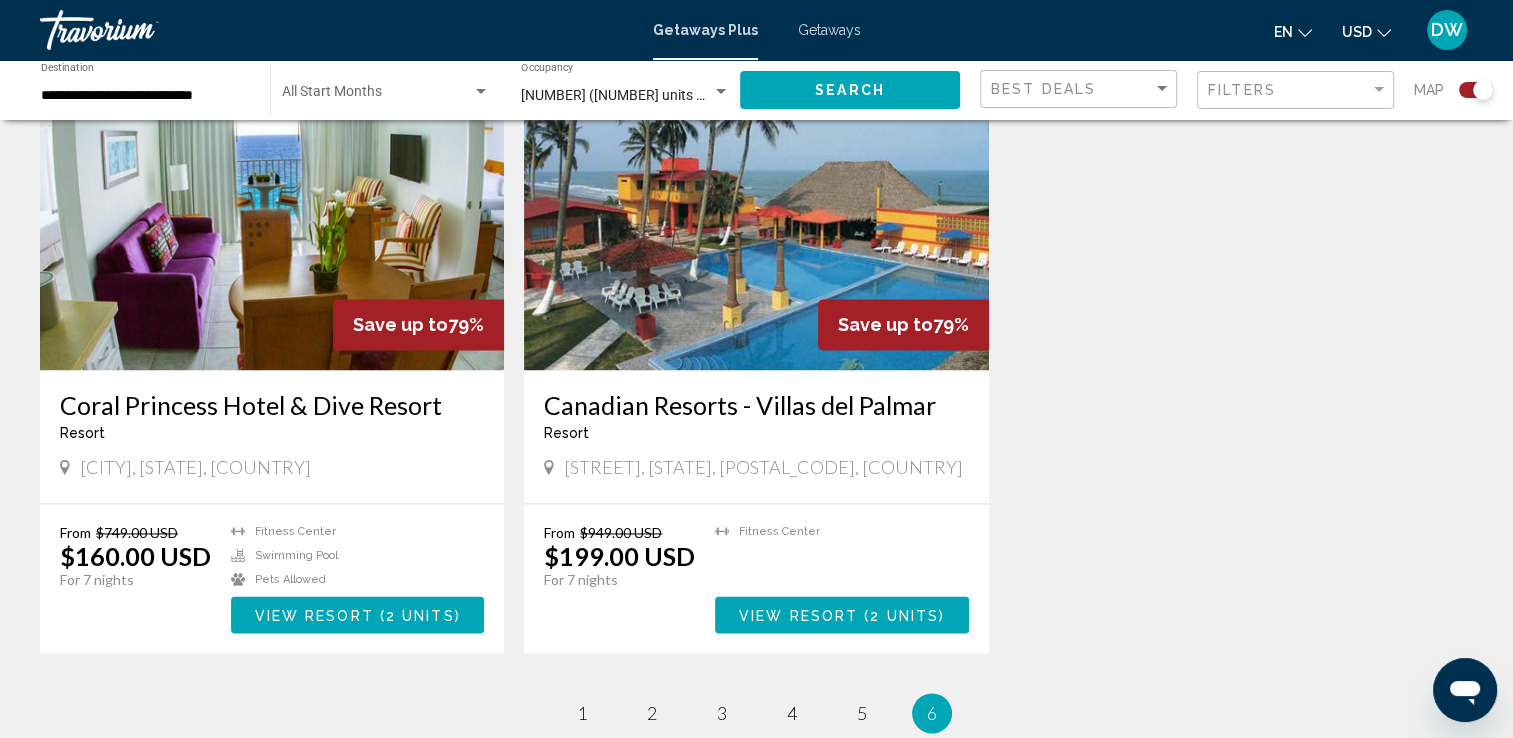 click on "**********" at bounding box center [145, 96] 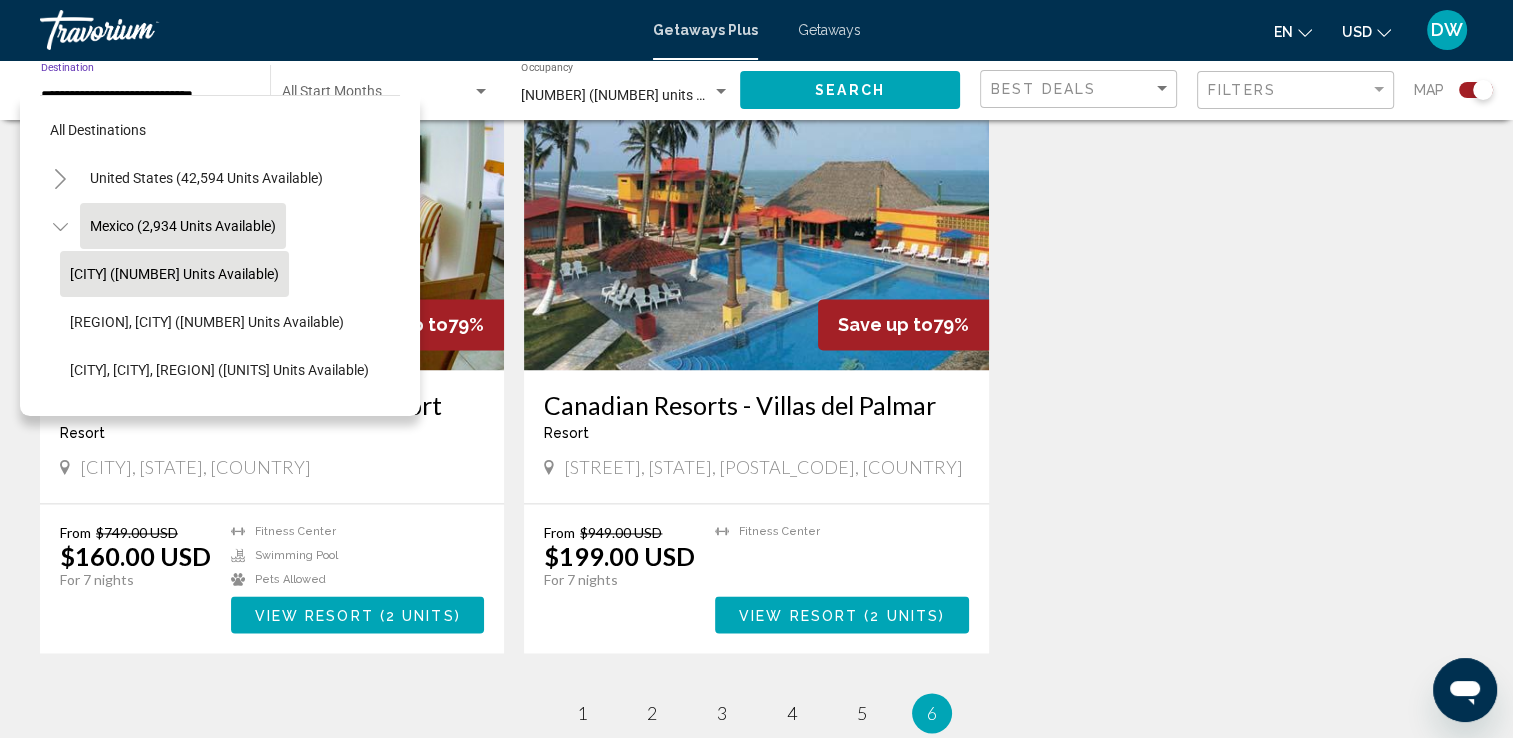 scroll, scrollTop: 100, scrollLeft: 0, axis: vertical 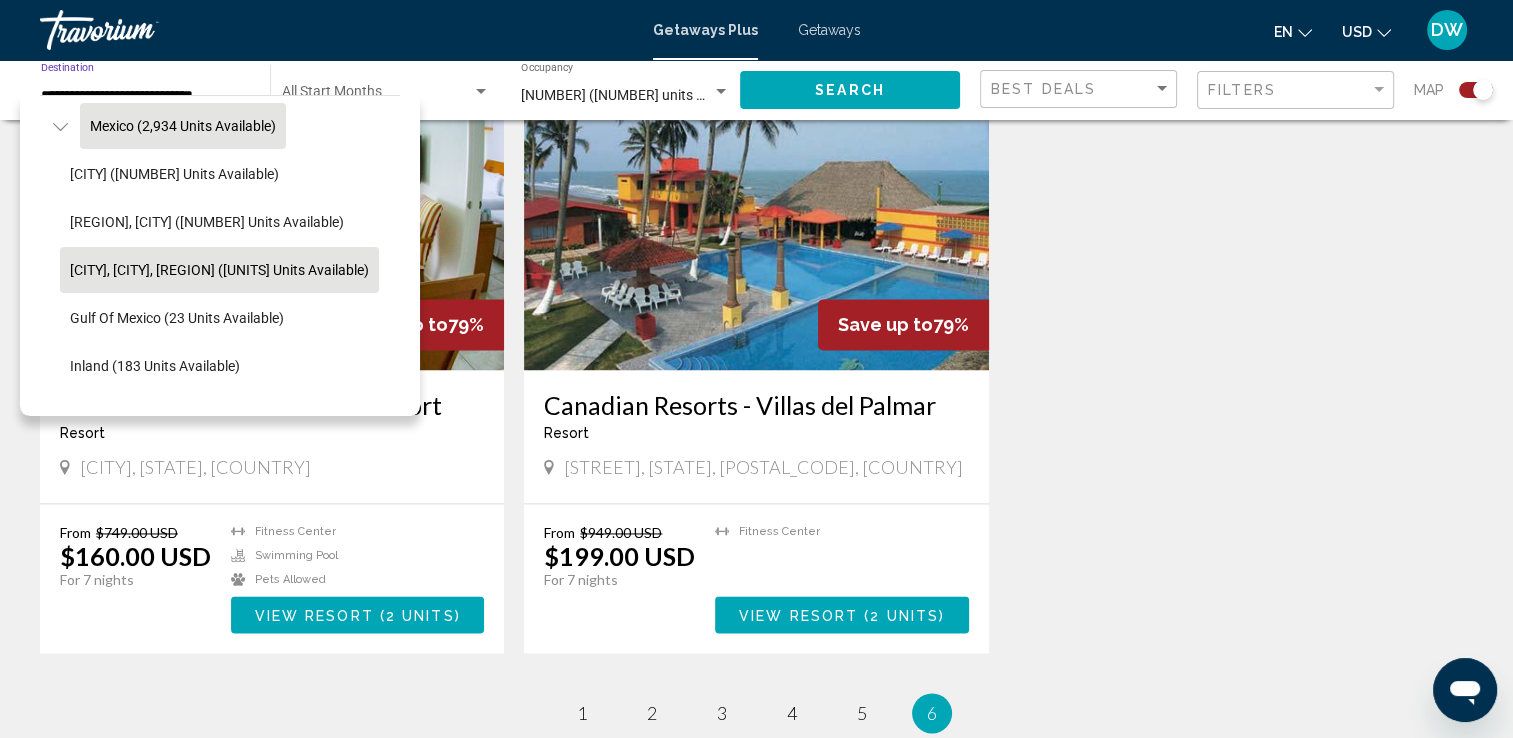 click on "[CITY], [CITY], [REGION] ([UNITS] units available)" 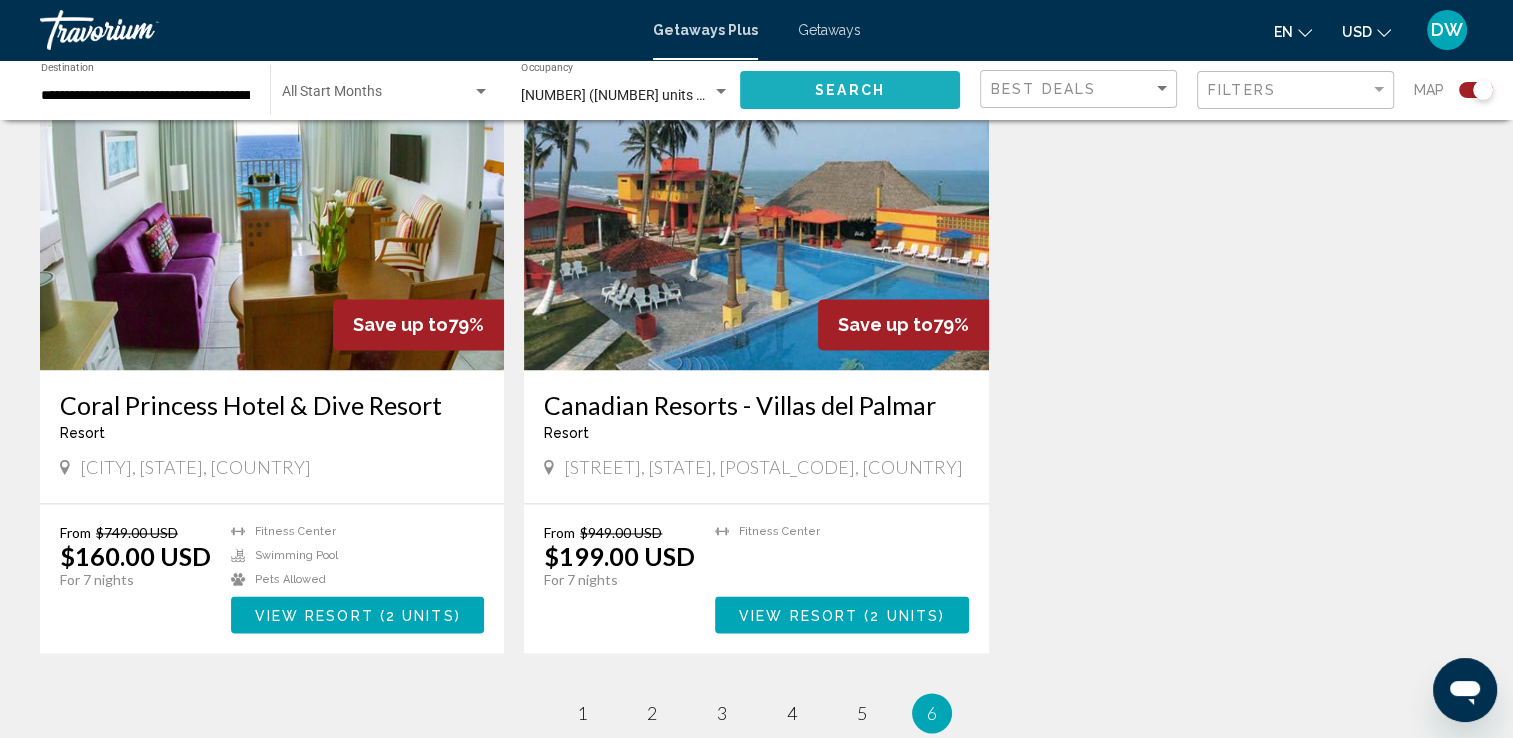 click on "Search" 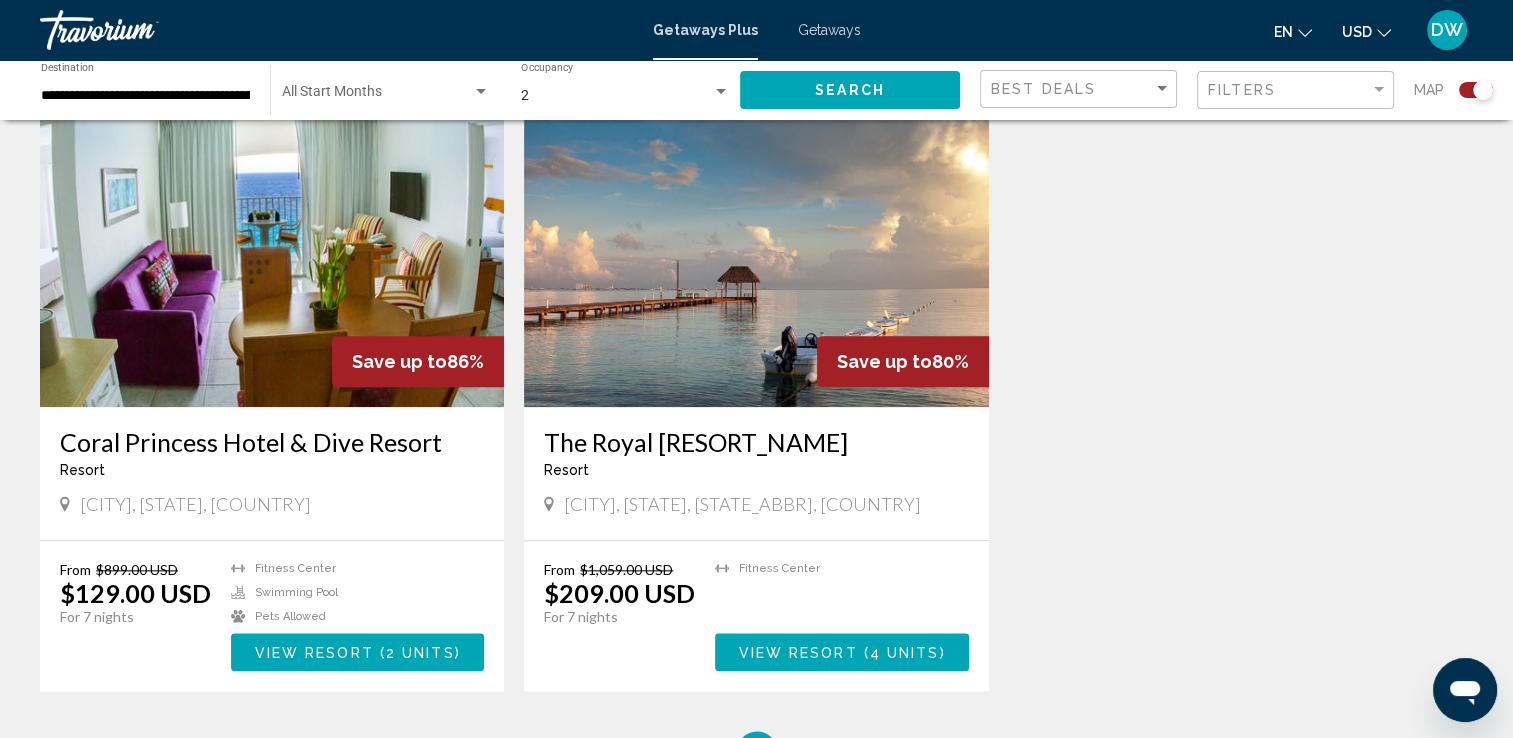scroll, scrollTop: 2100, scrollLeft: 0, axis: vertical 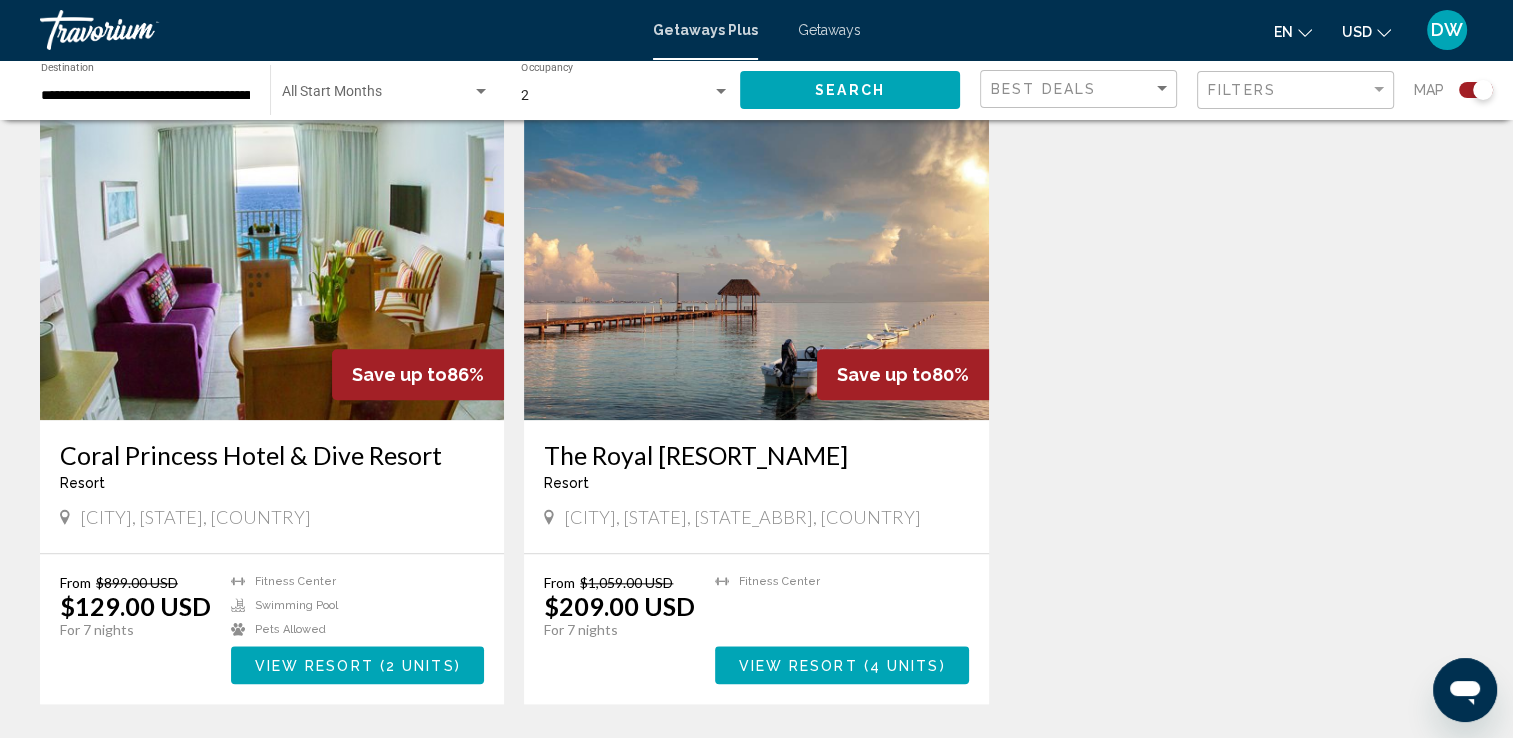 click at bounding box center [272, 260] 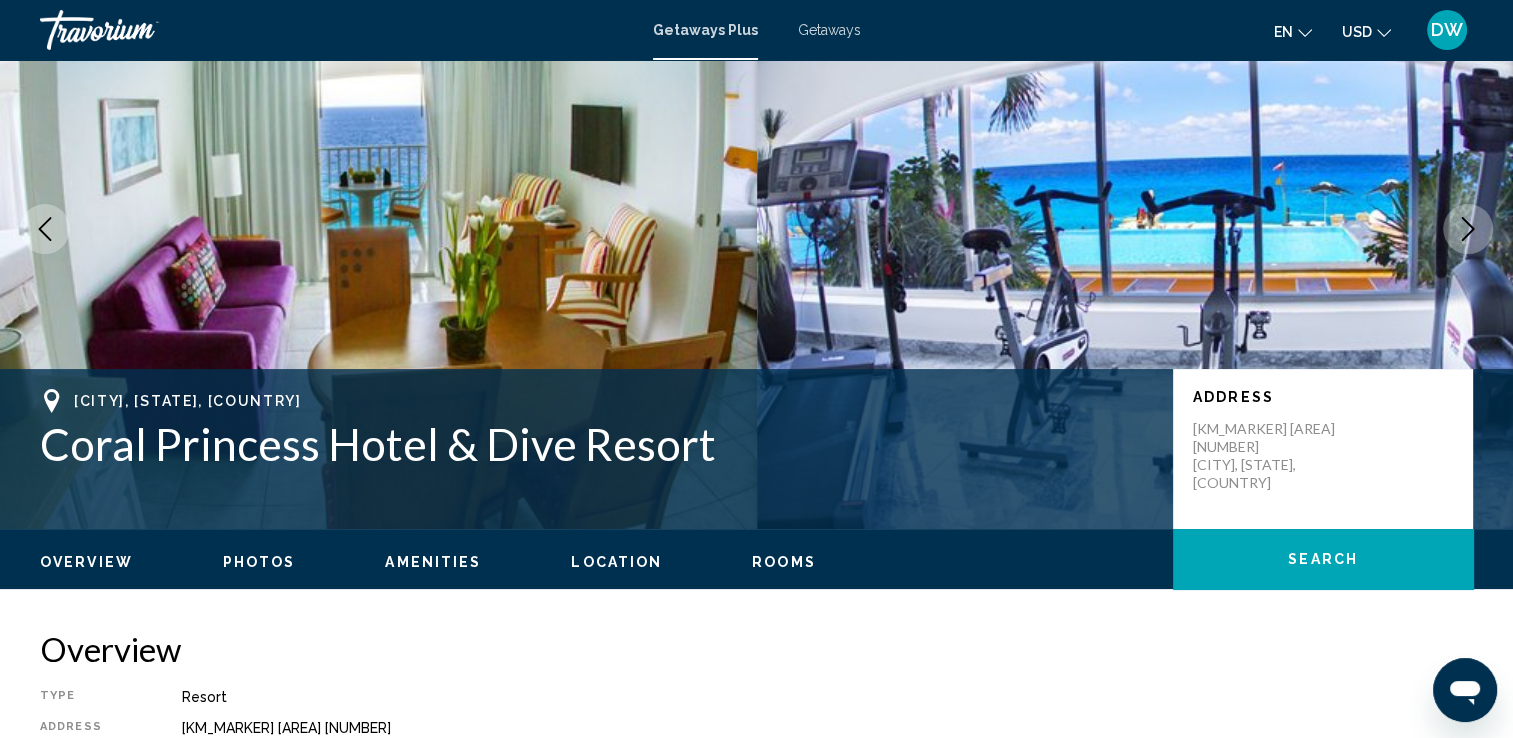 scroll, scrollTop: 100, scrollLeft: 0, axis: vertical 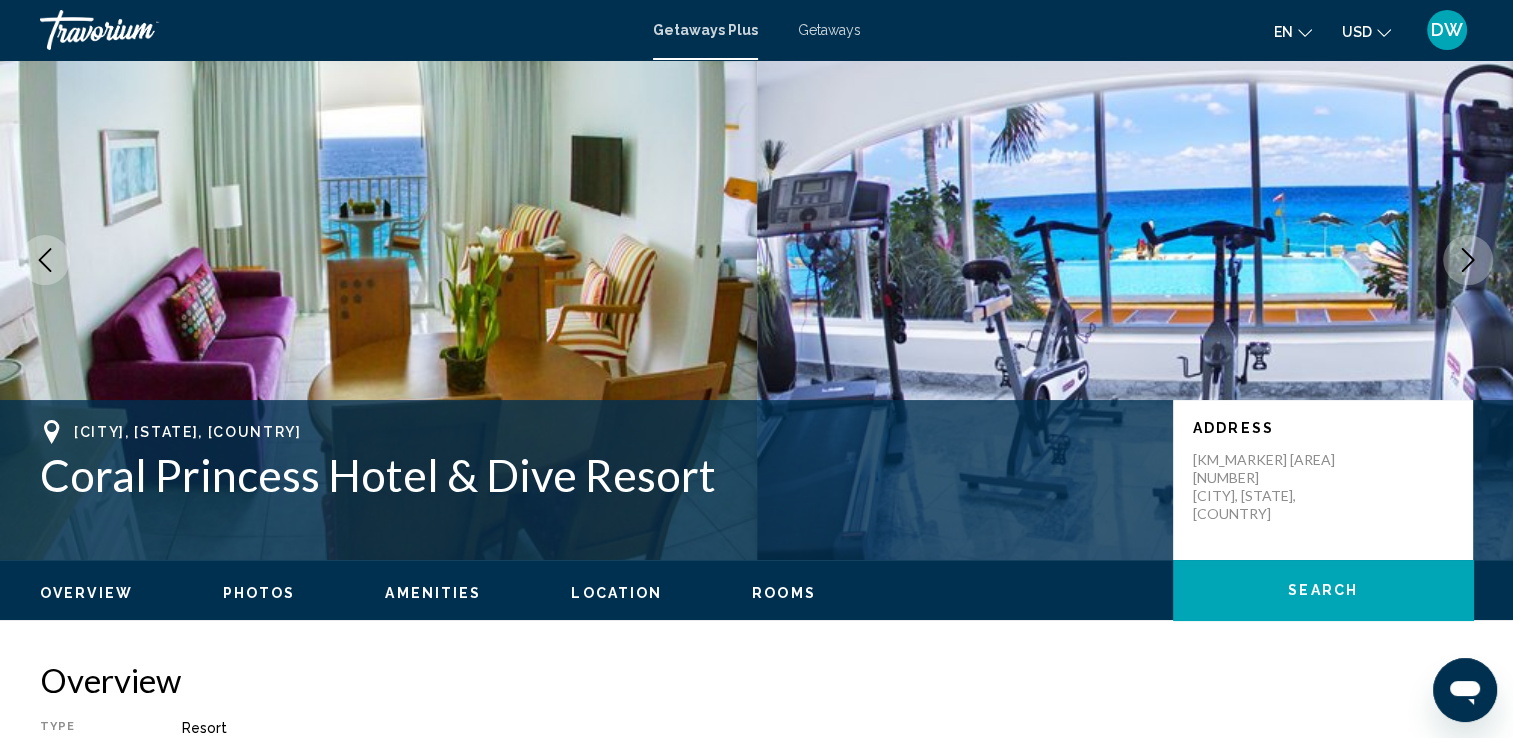 click on "Photos" at bounding box center [259, 593] 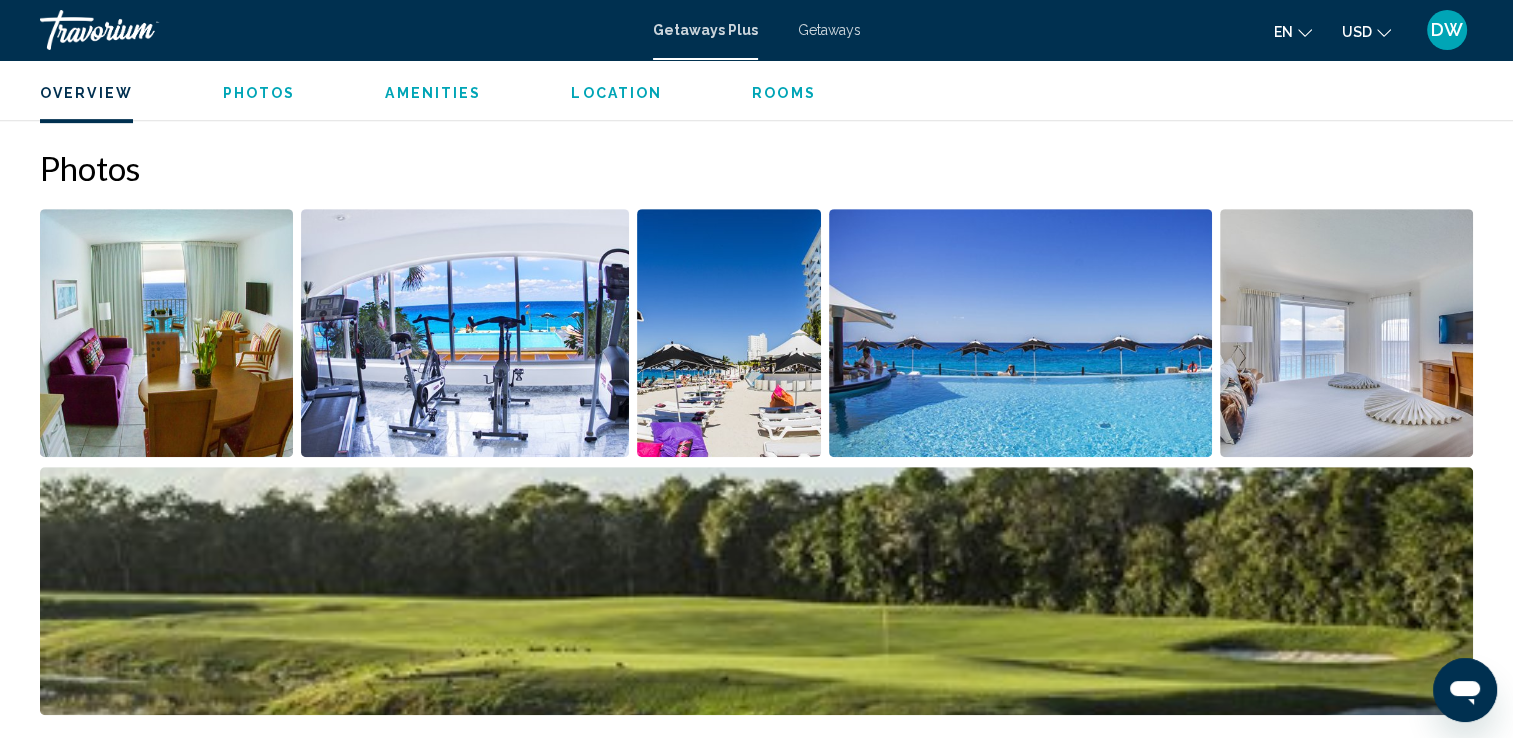 scroll, scrollTop: 923, scrollLeft: 0, axis: vertical 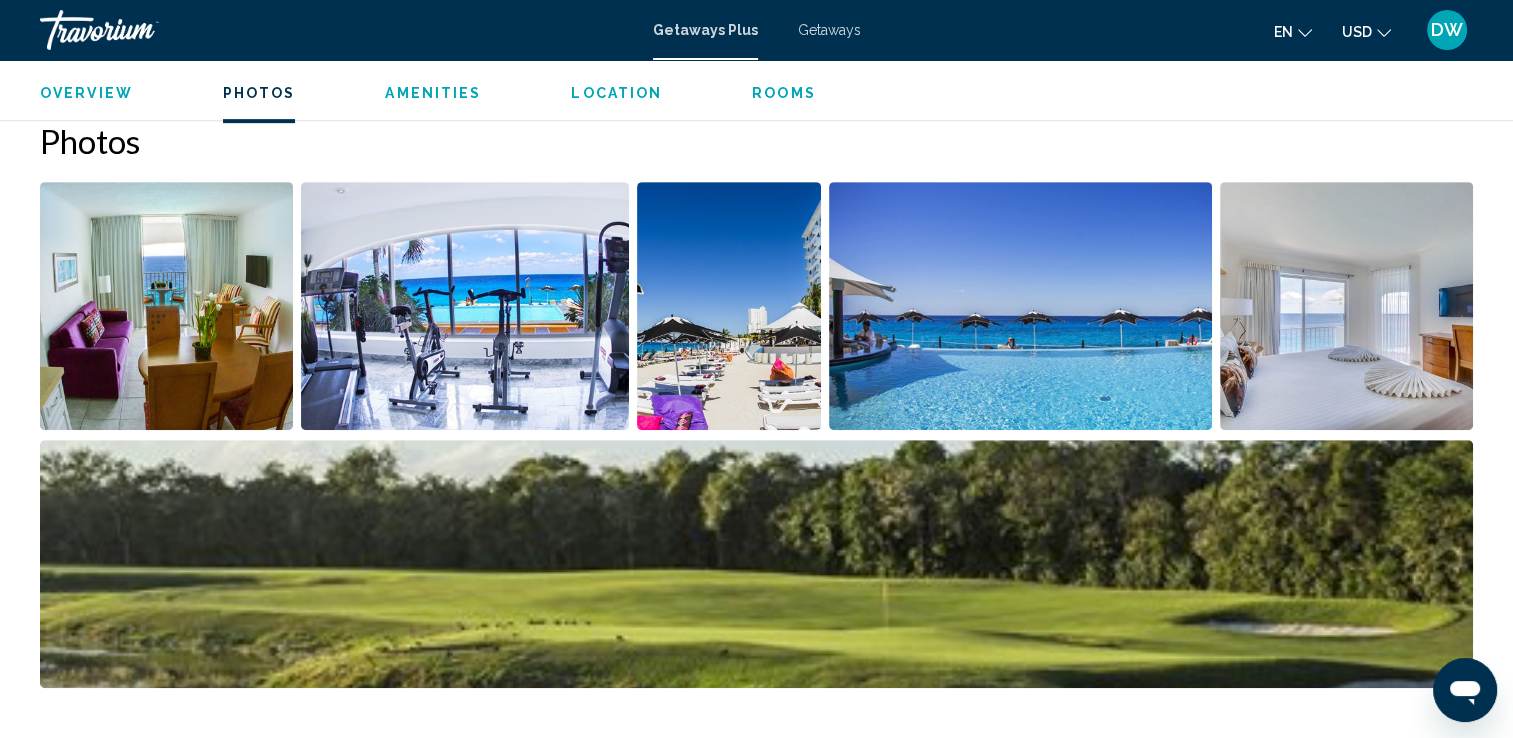 click at bounding box center [166, 306] 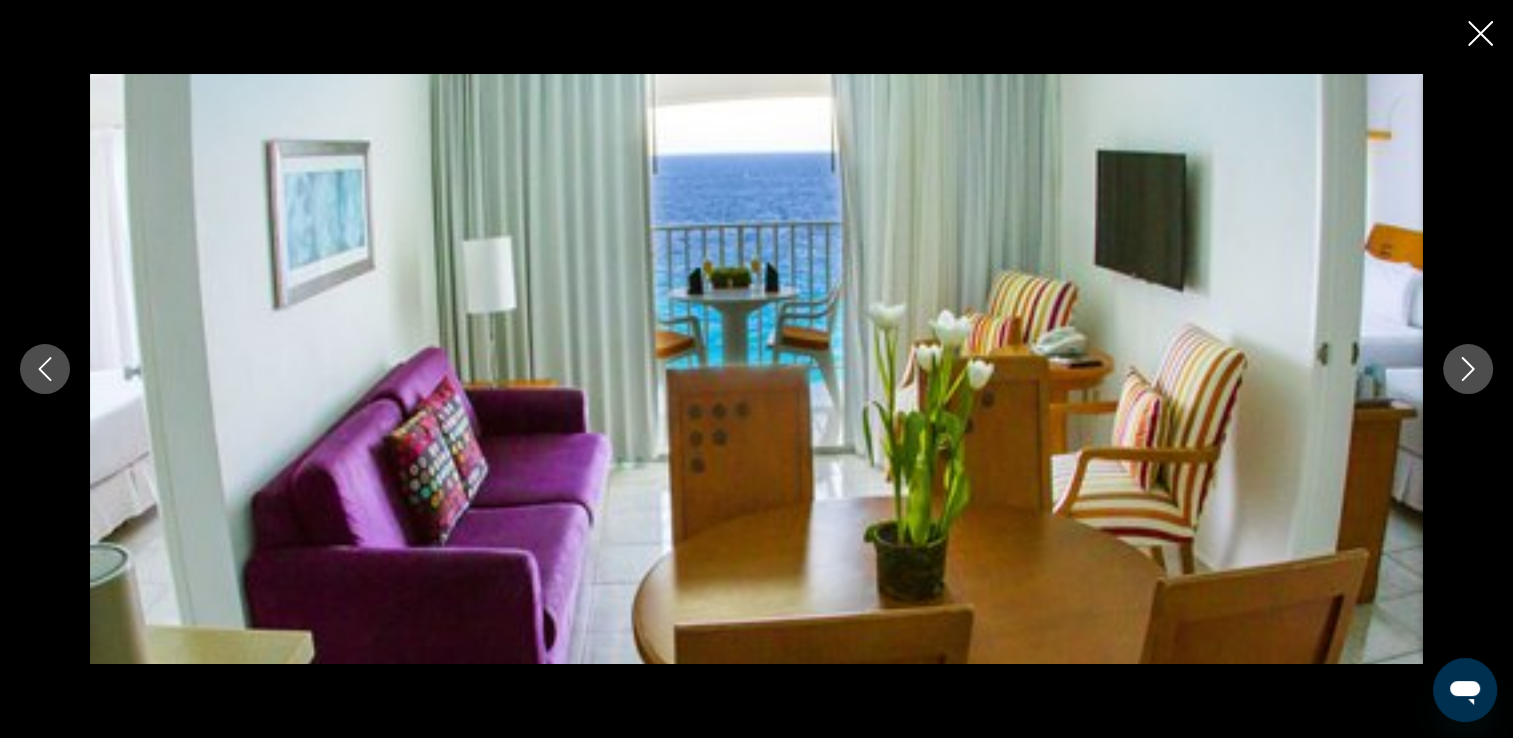 click at bounding box center (1468, 369) 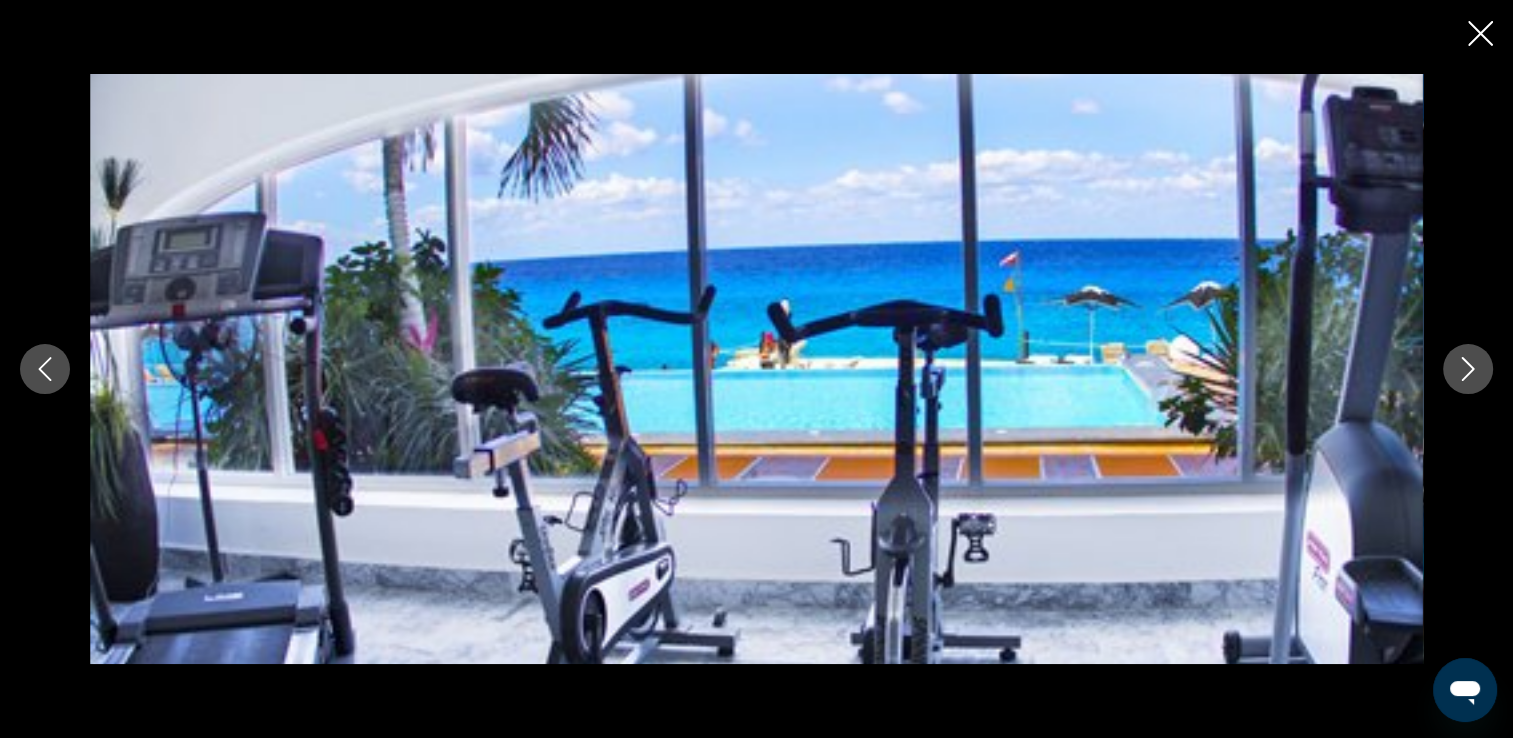 click at bounding box center (1468, 369) 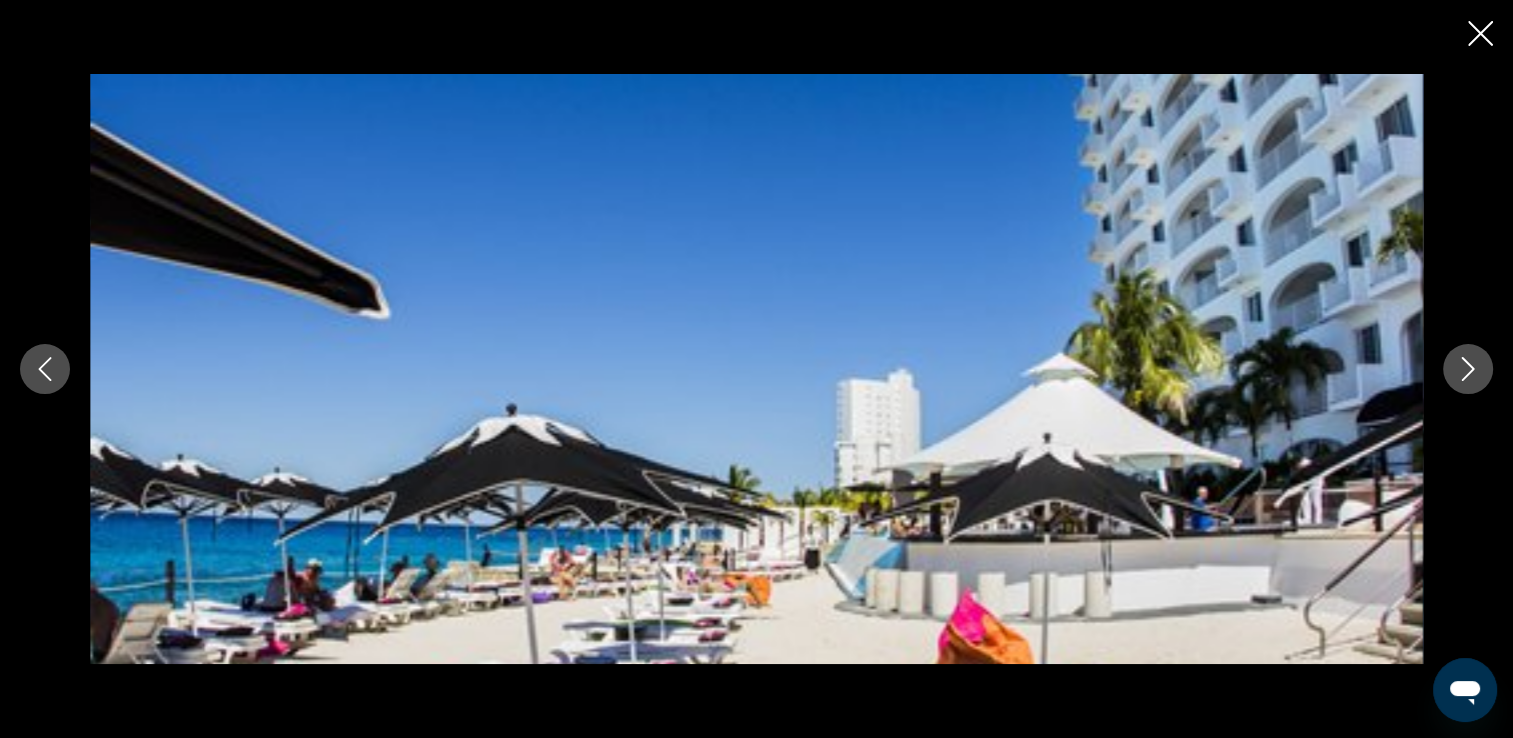 click at bounding box center [1468, 369] 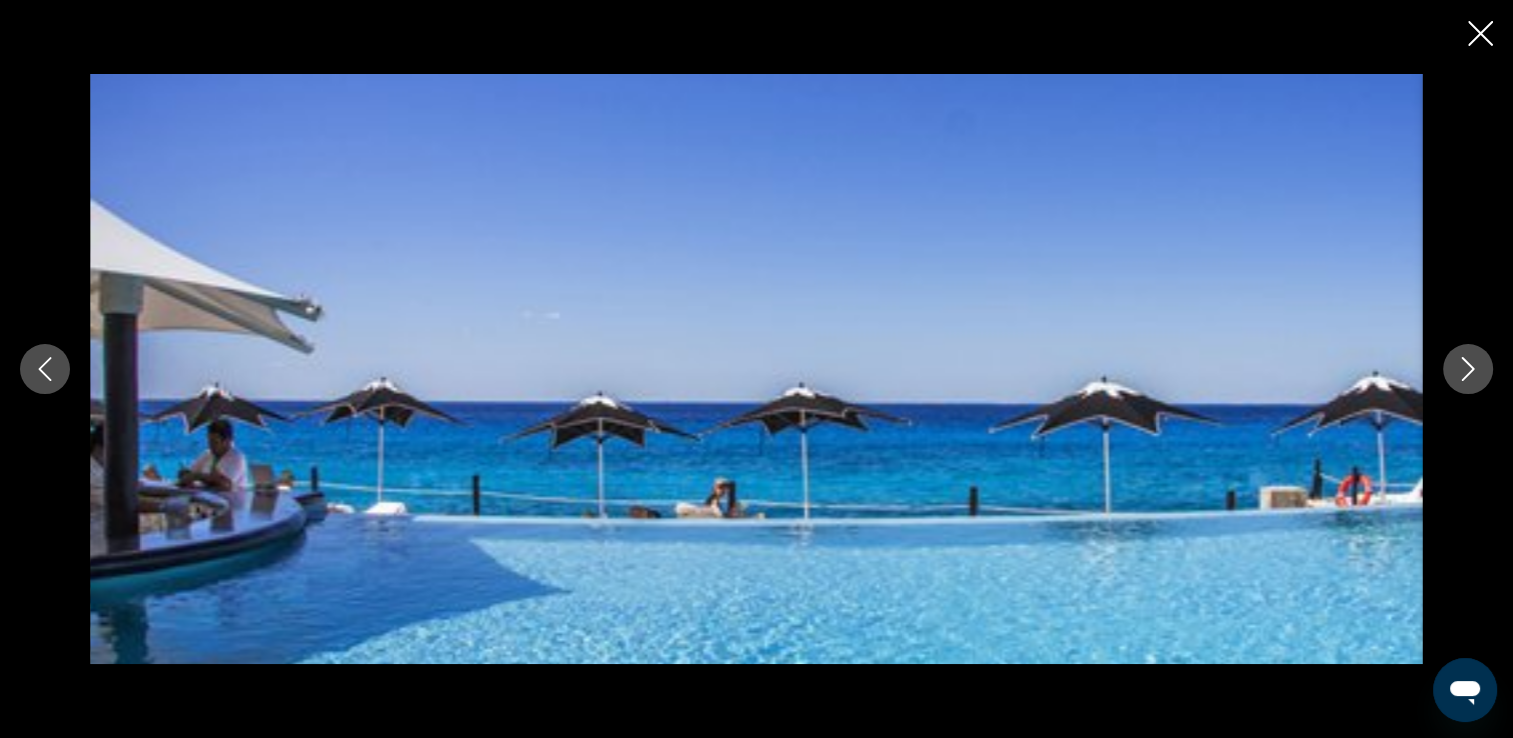 click at bounding box center (1468, 369) 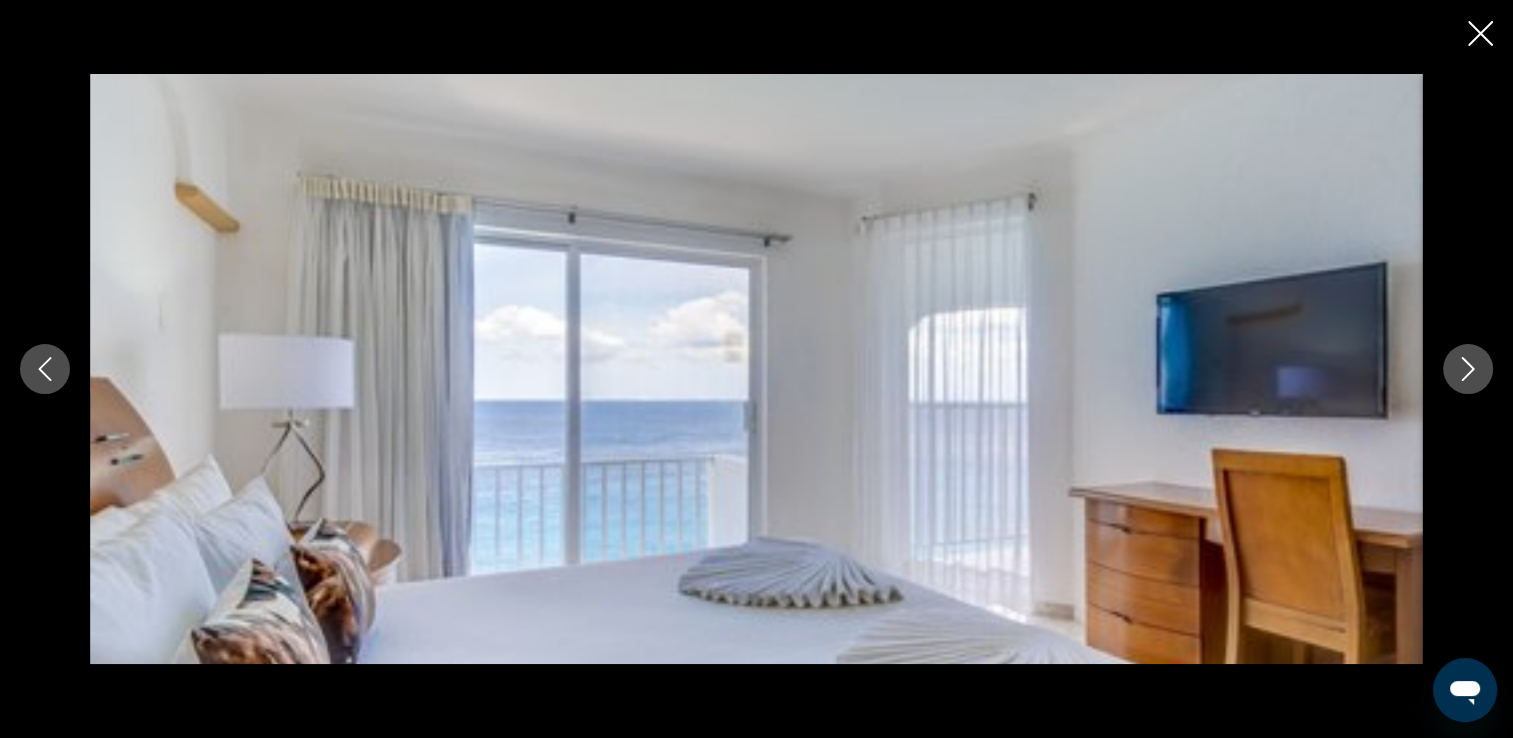 click at bounding box center [1468, 369] 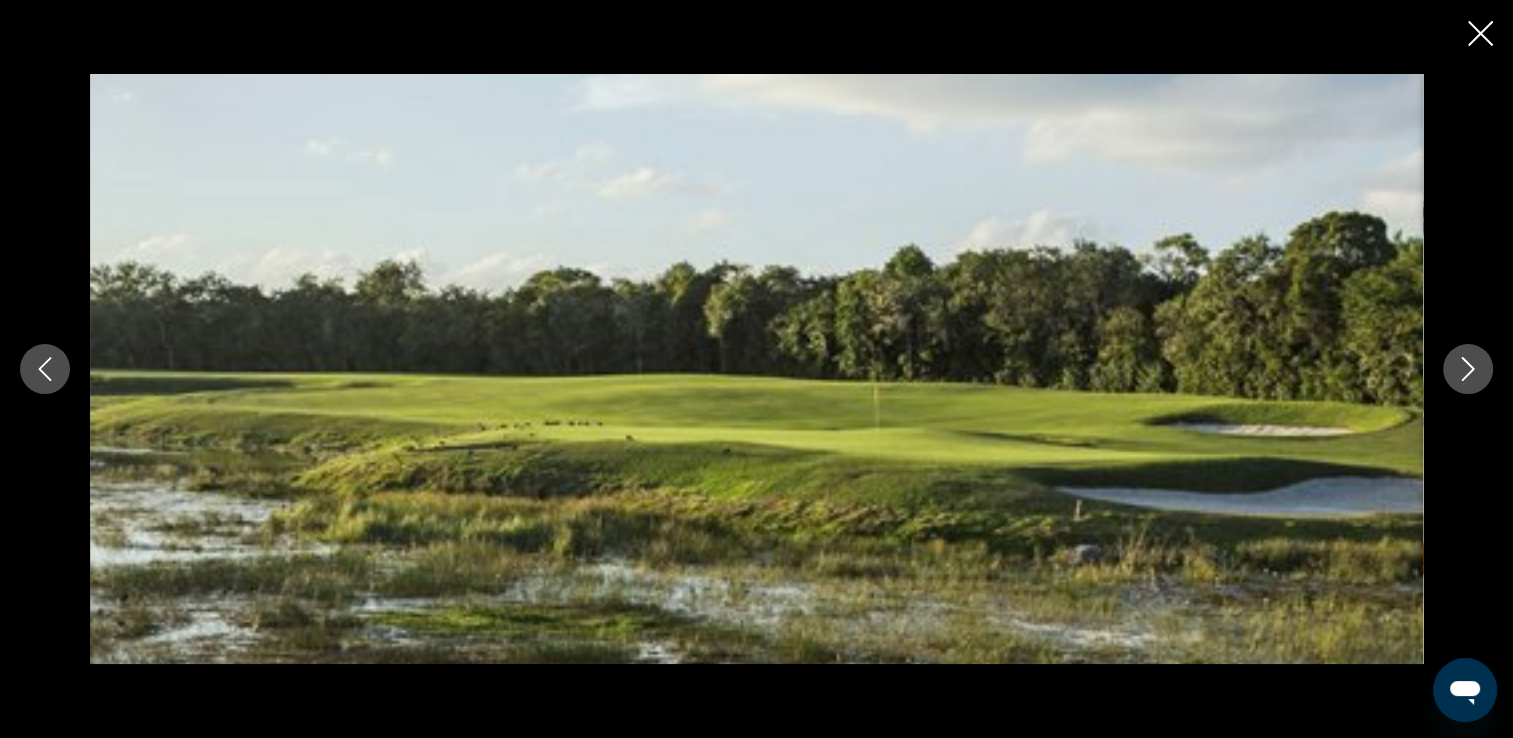 click at bounding box center [1468, 369] 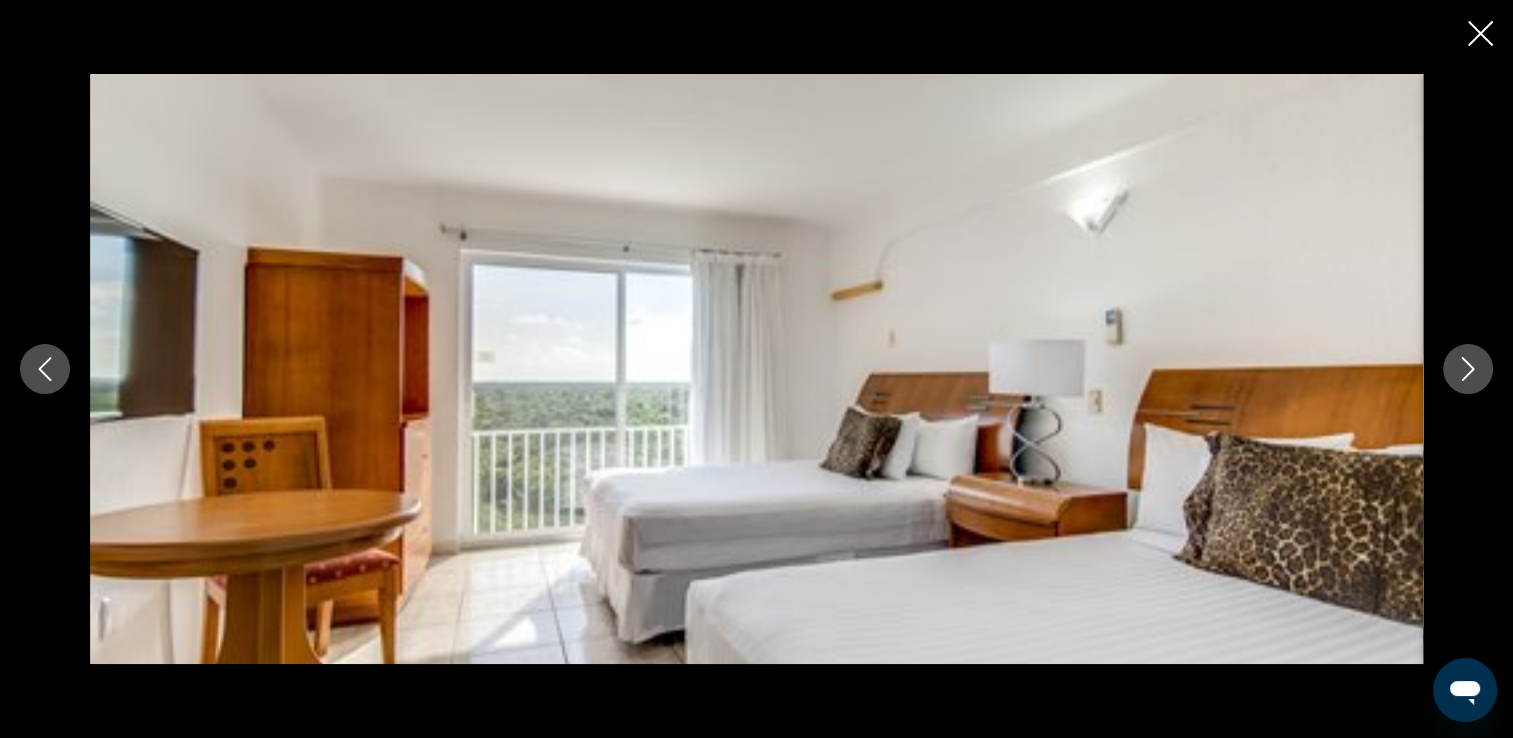click at bounding box center [1468, 369] 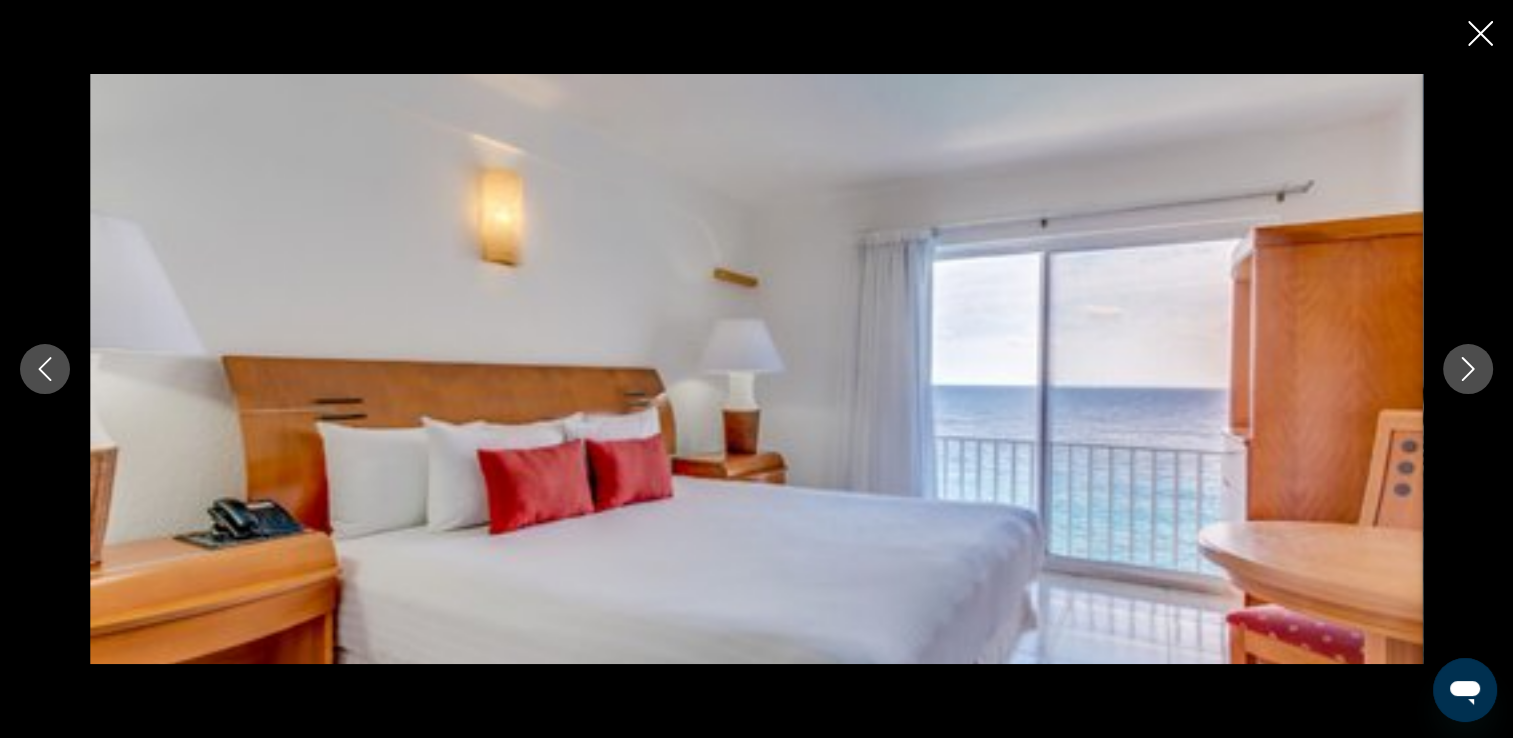 click at bounding box center [1468, 369] 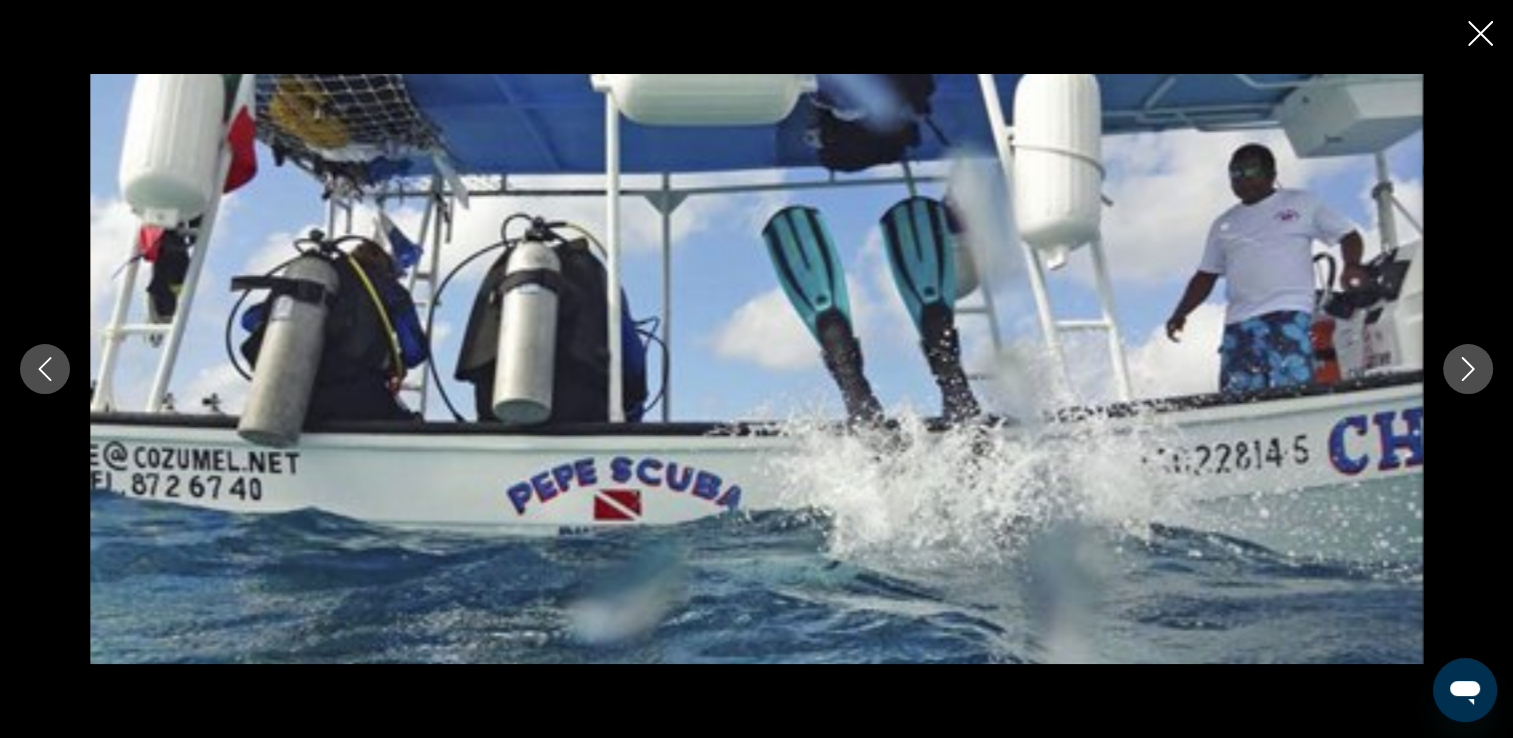 click 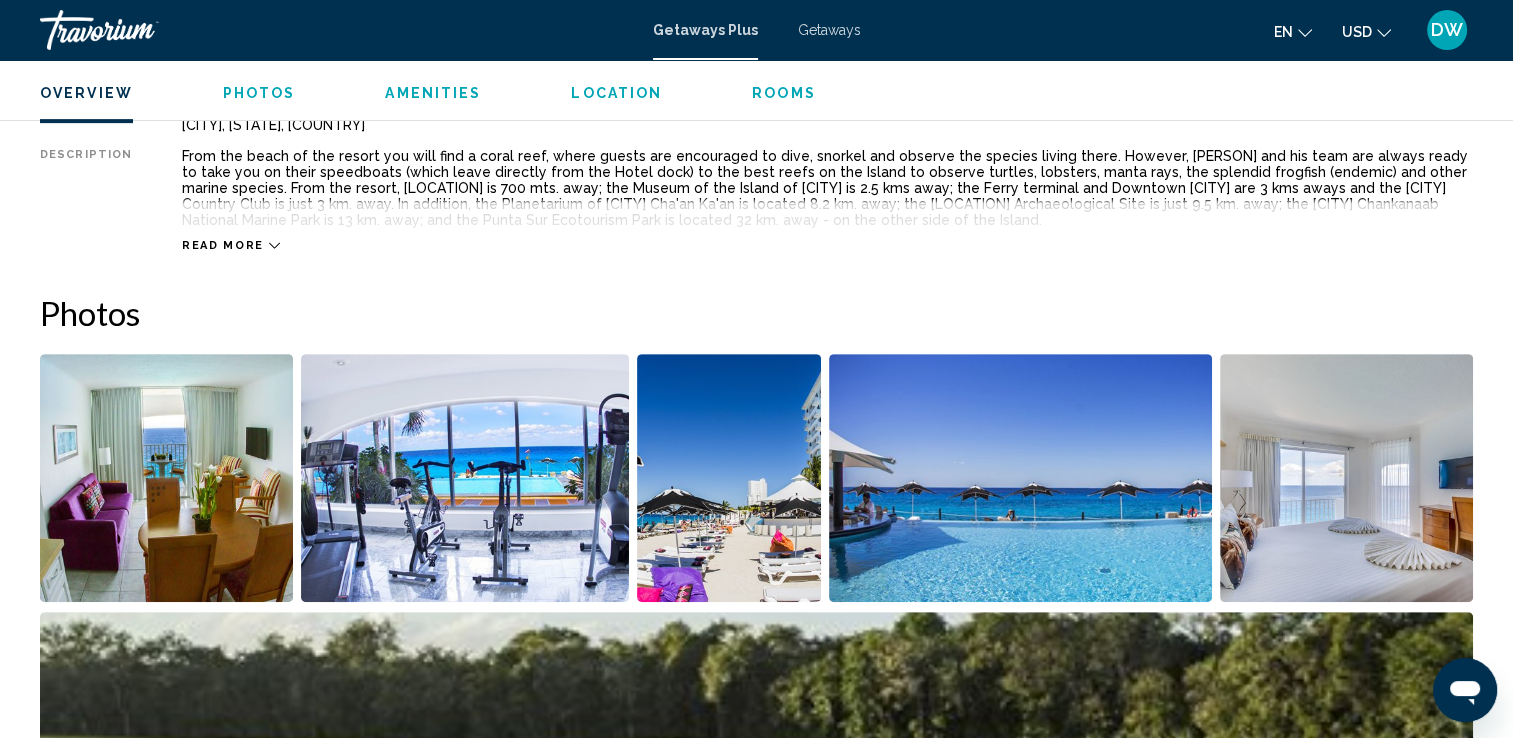 scroll, scrollTop: 523, scrollLeft: 0, axis: vertical 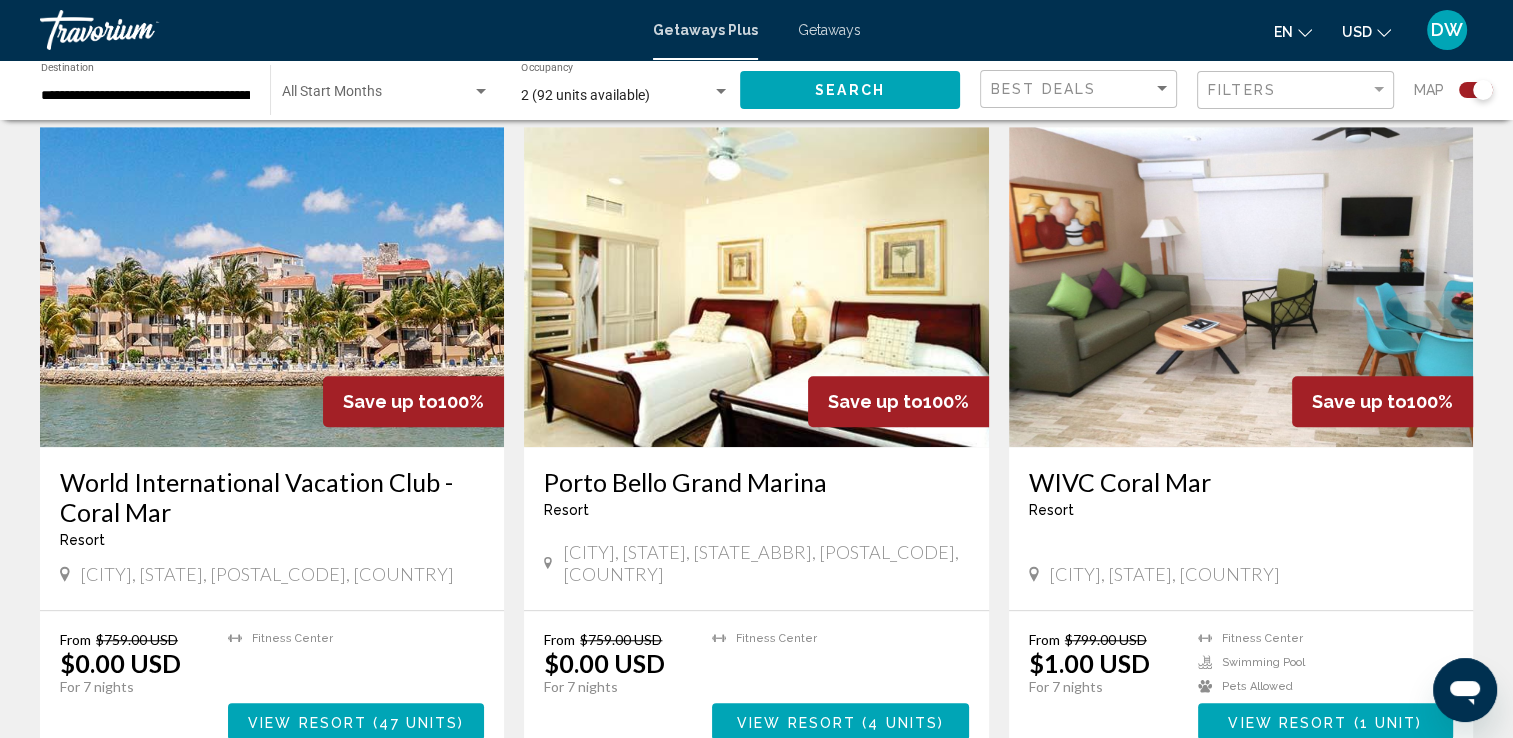 click at bounding box center (756, 287) 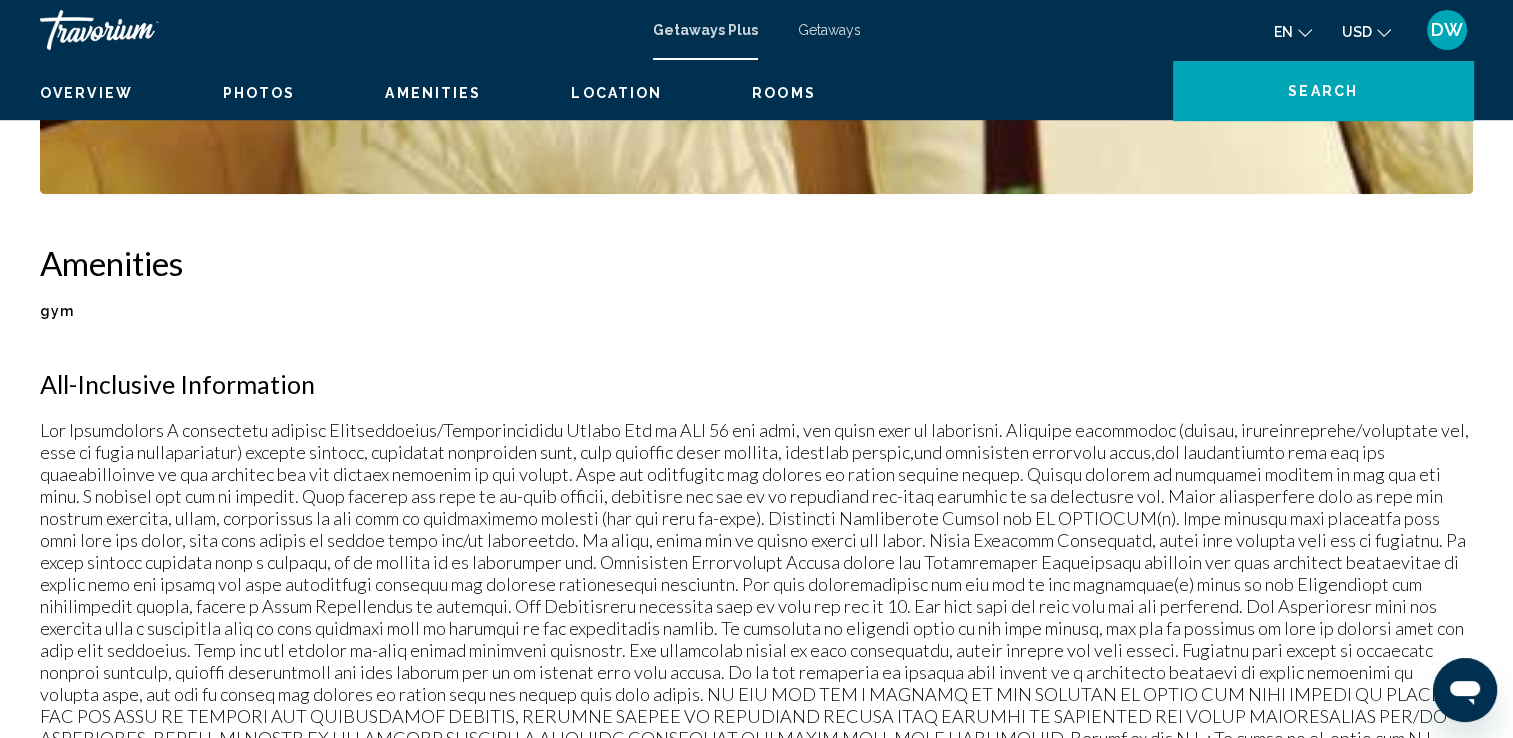 scroll, scrollTop: 0, scrollLeft: 0, axis: both 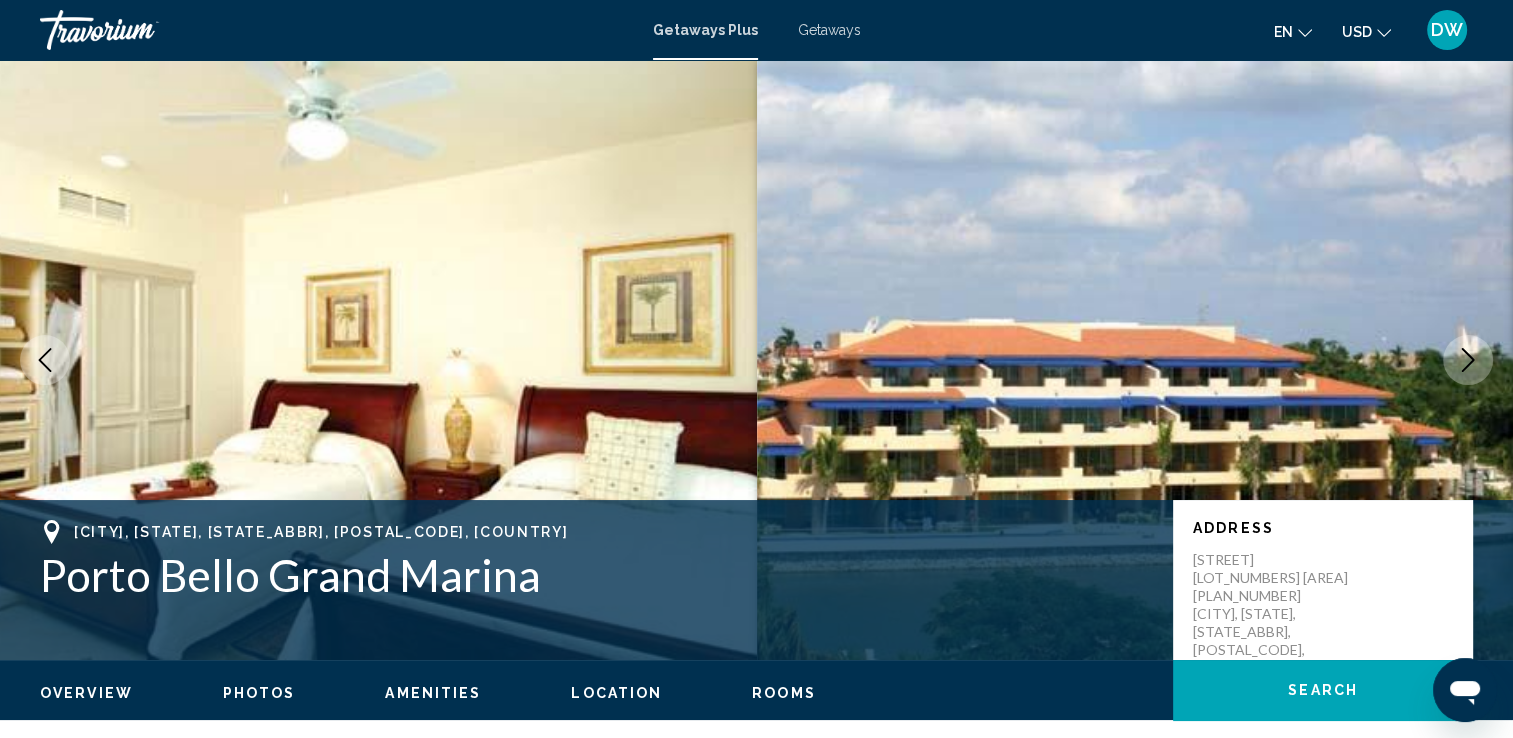 click on "Photos" at bounding box center [259, 693] 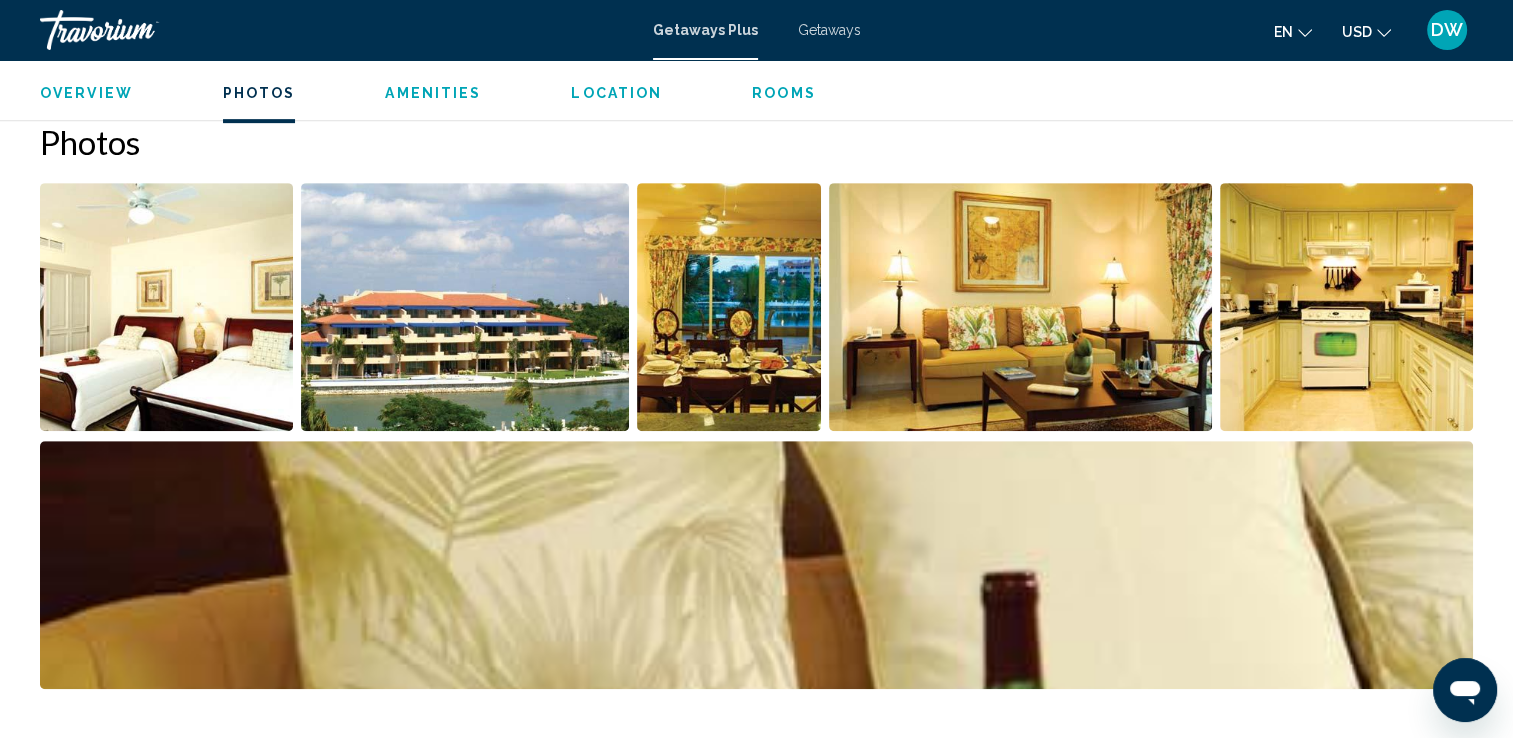 scroll, scrollTop: 907, scrollLeft: 0, axis: vertical 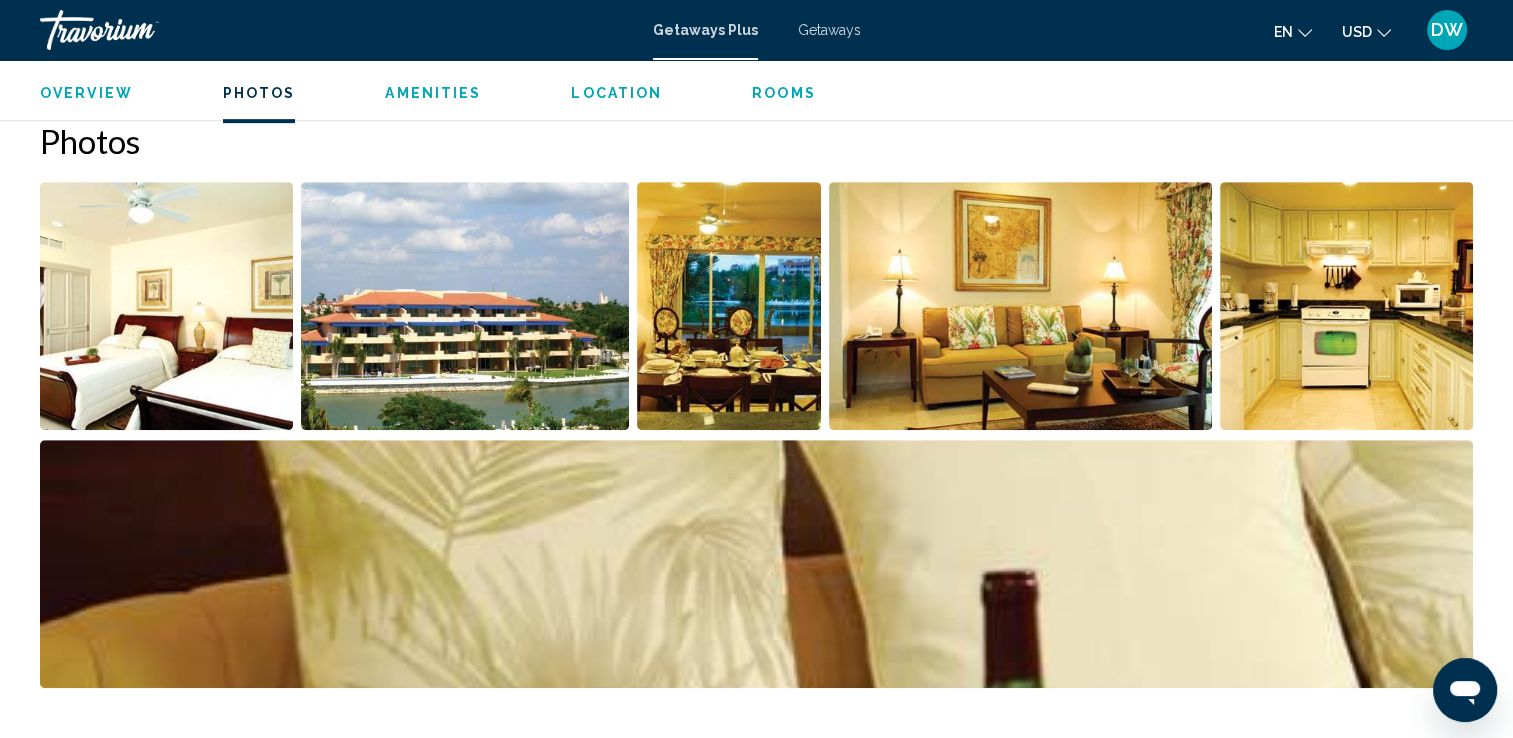 click at bounding box center (166, 306) 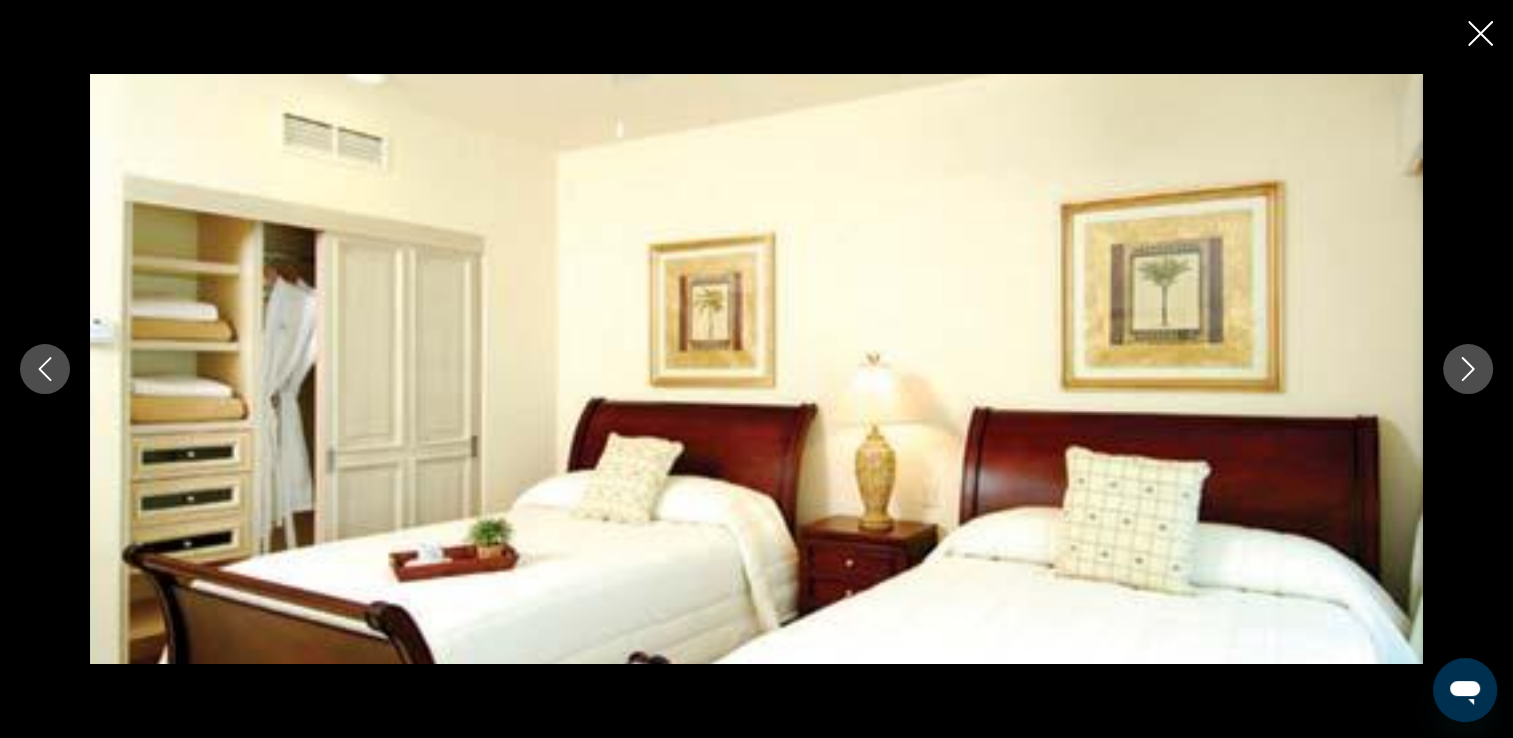 click 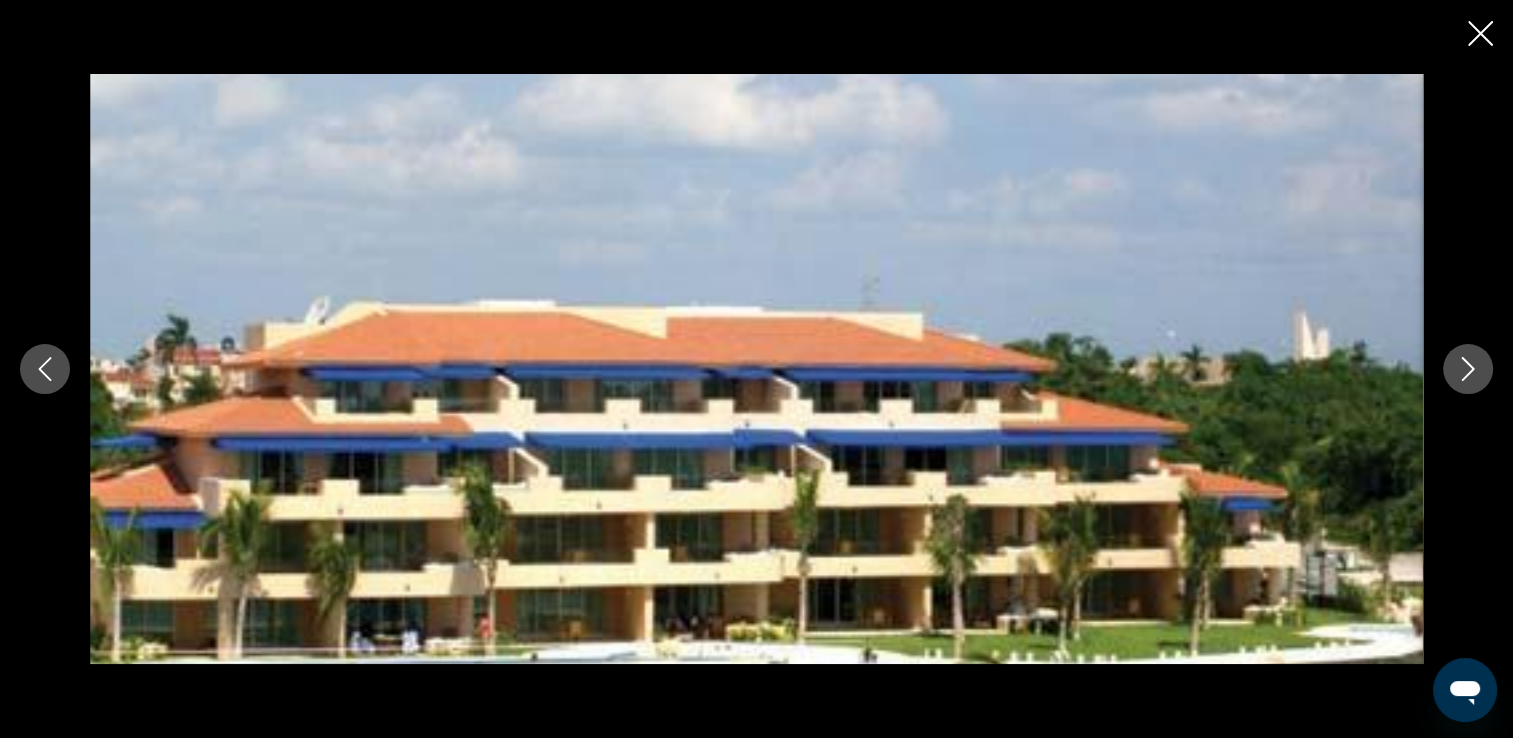 click 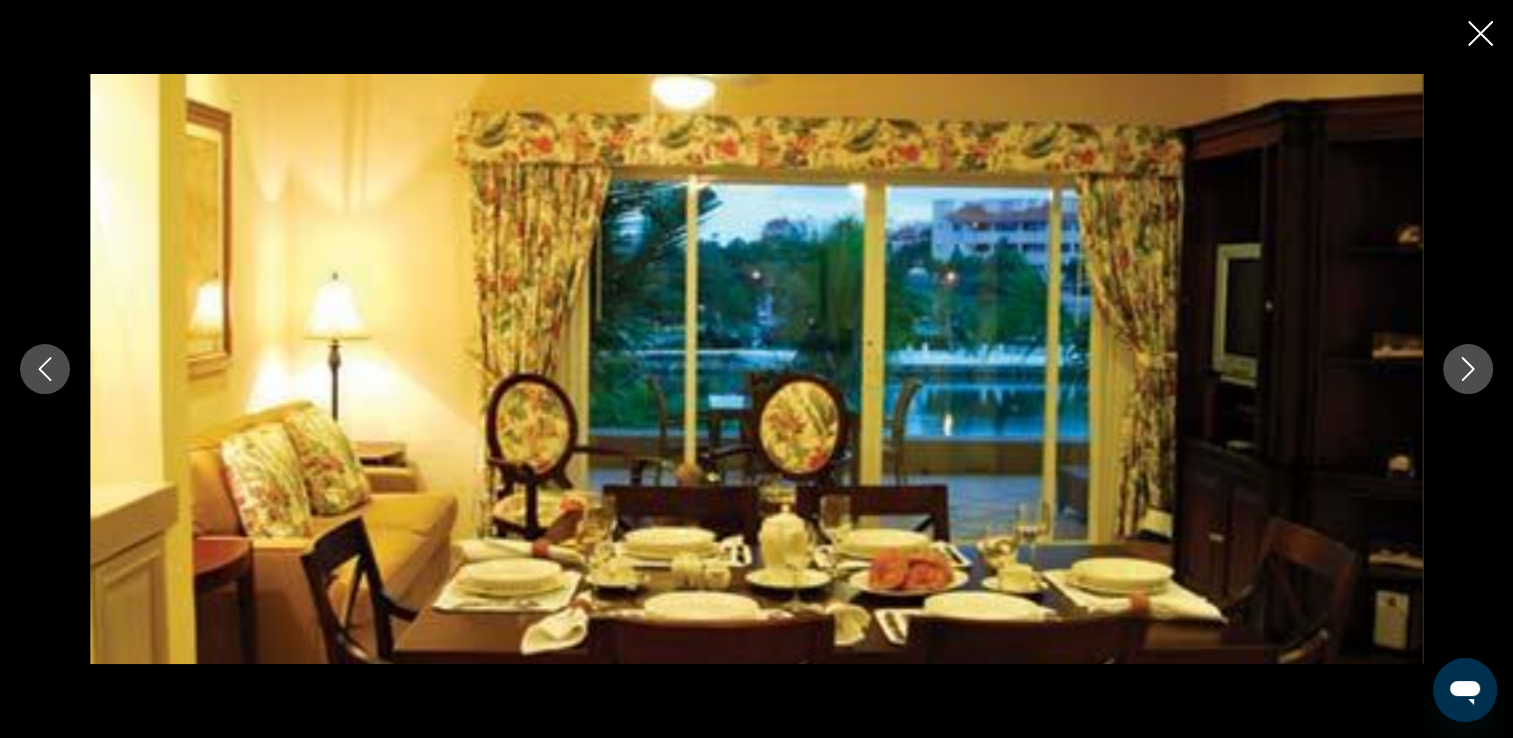 click 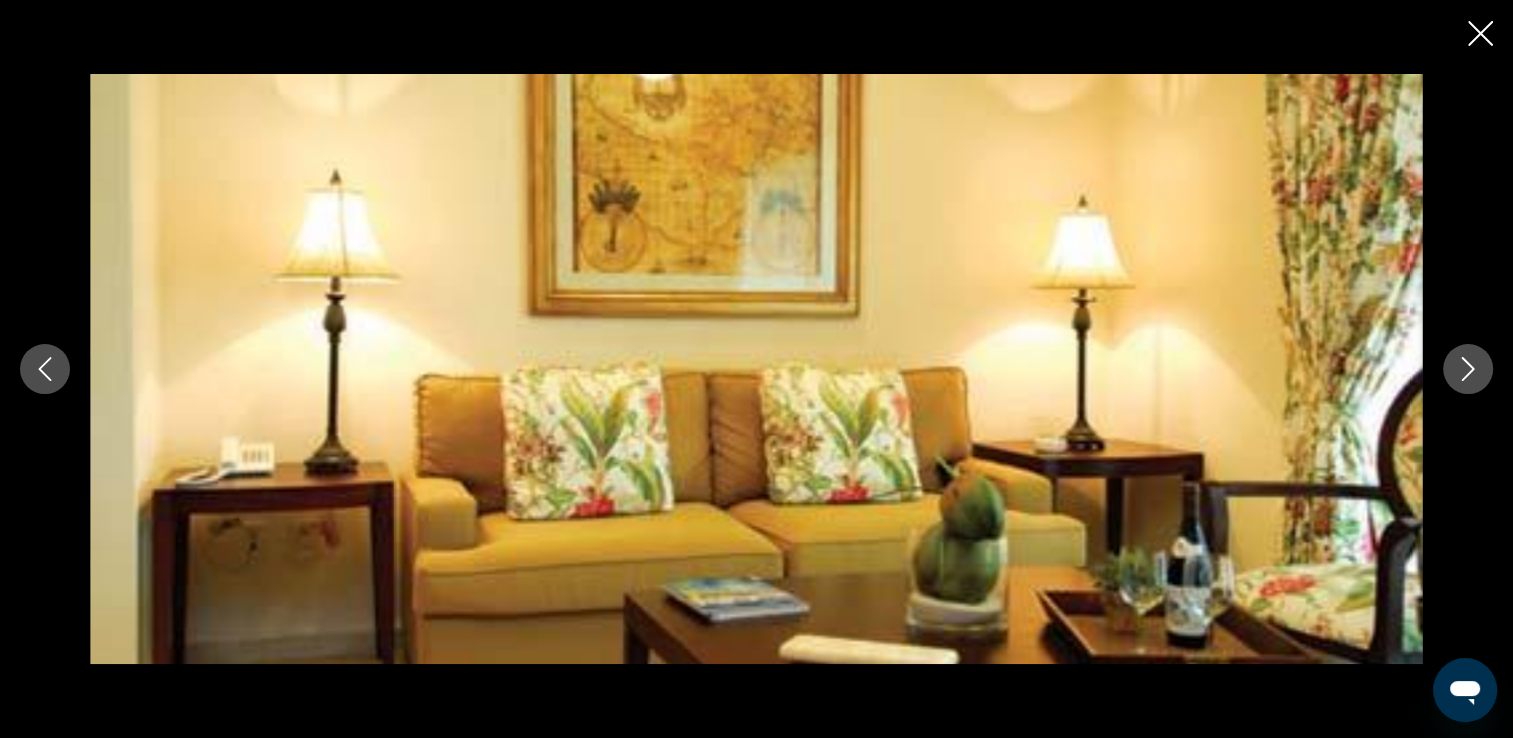 click 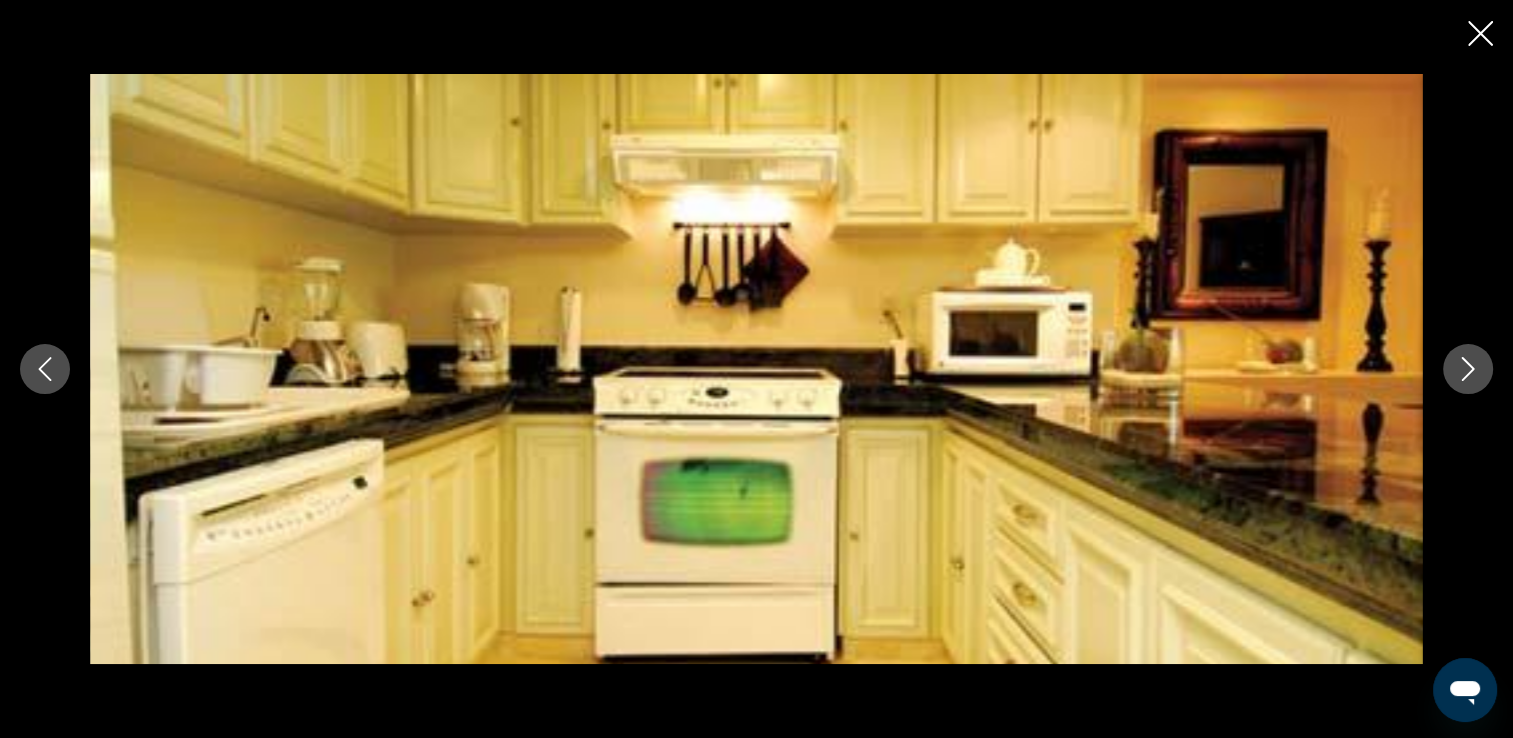 click 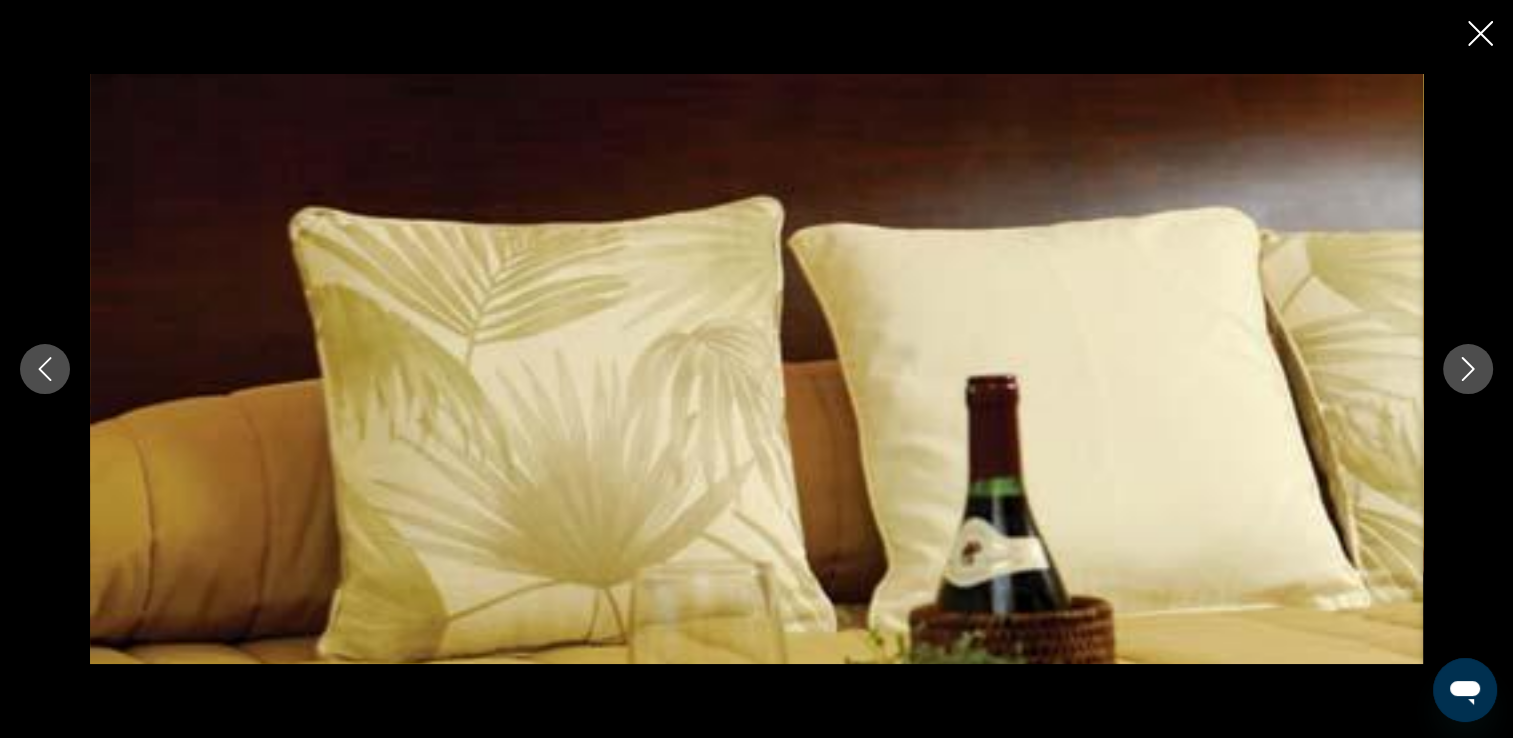 click 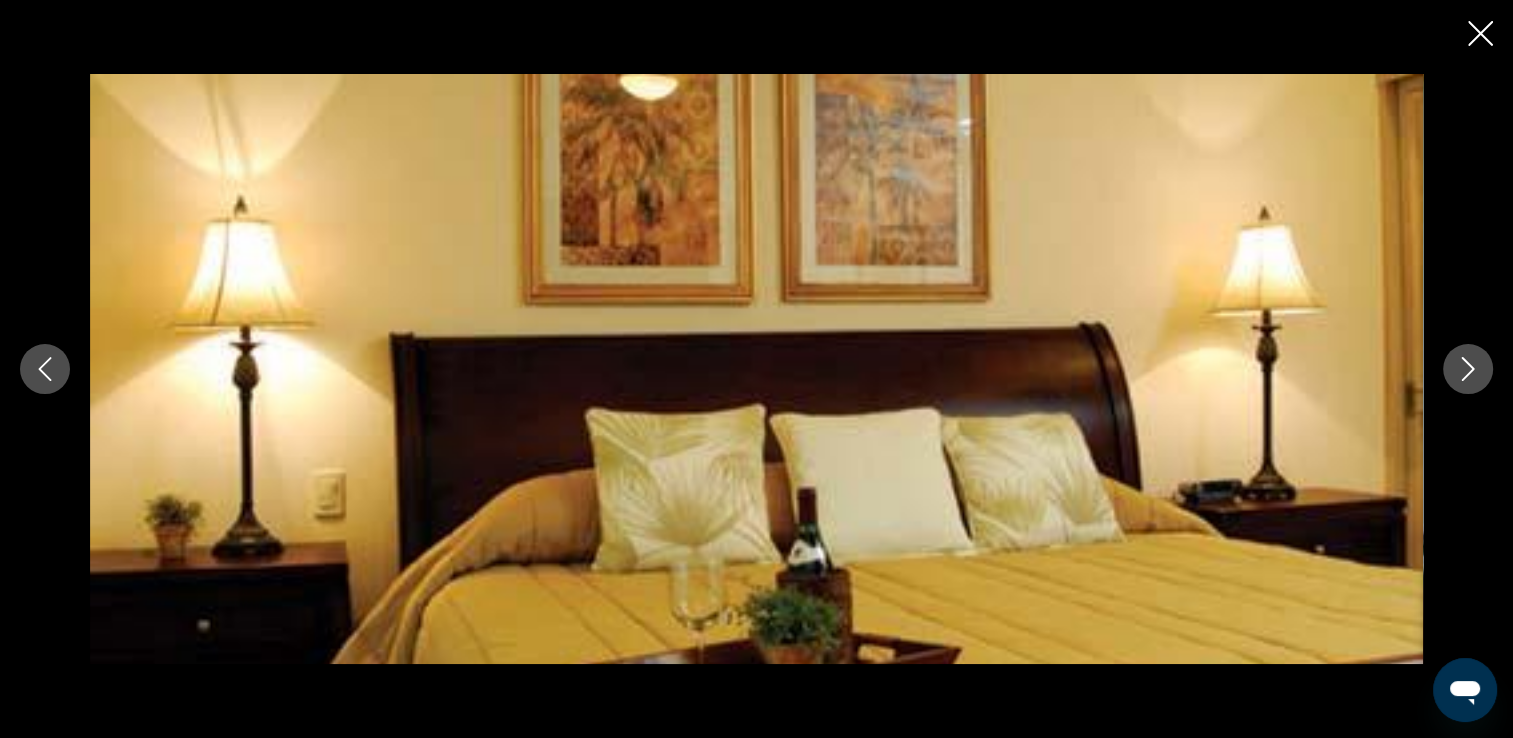 click 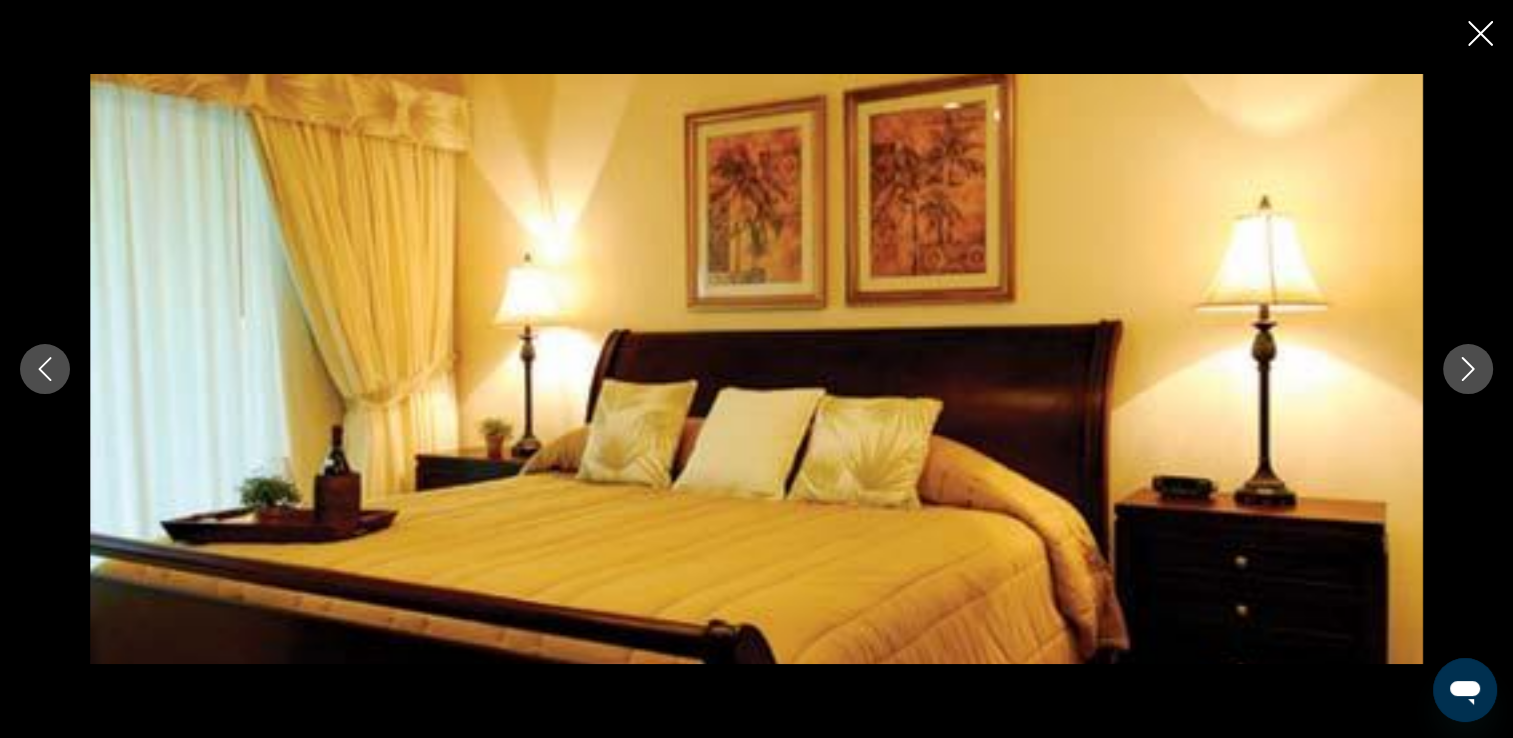 click 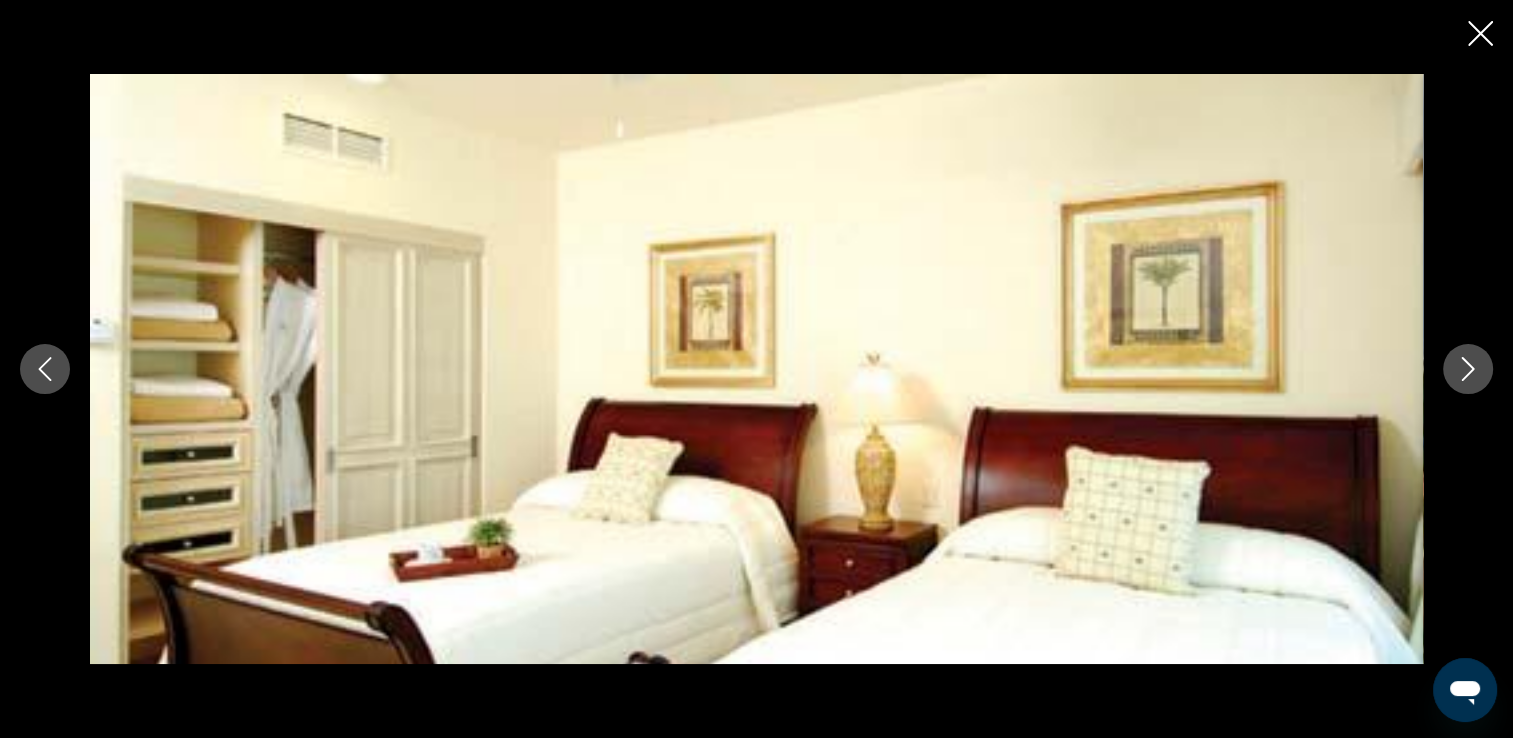 click 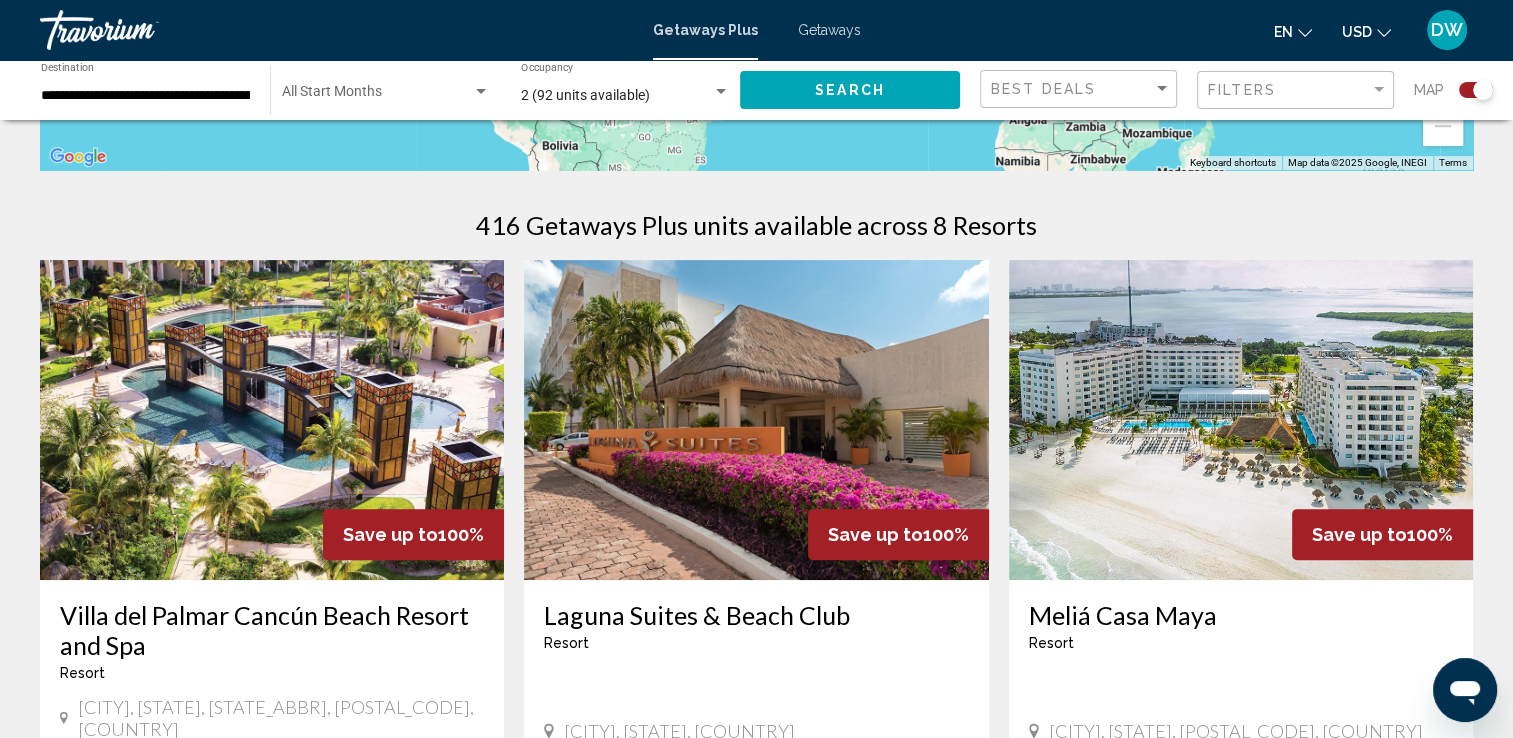 scroll, scrollTop: 600, scrollLeft: 0, axis: vertical 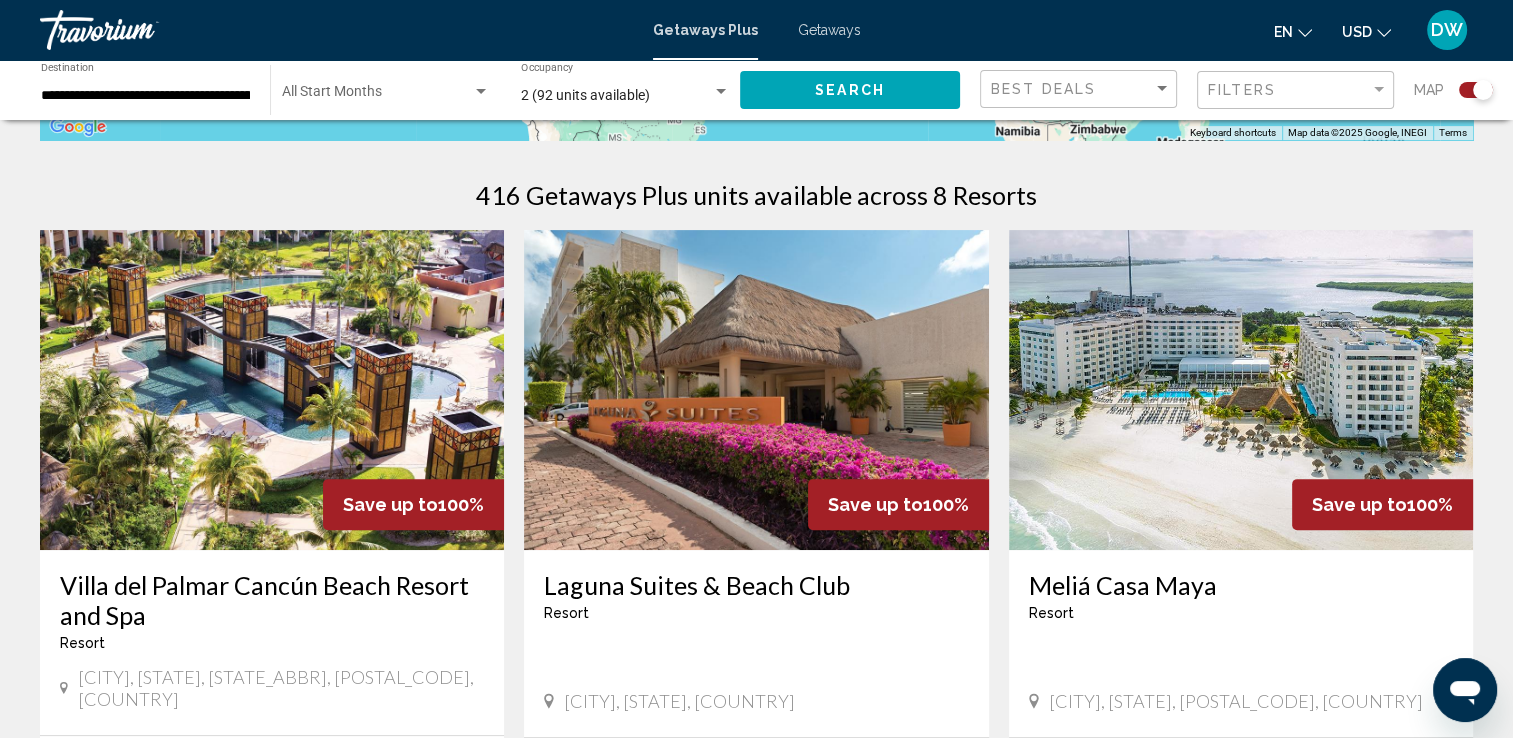 click at bounding box center [1241, 390] 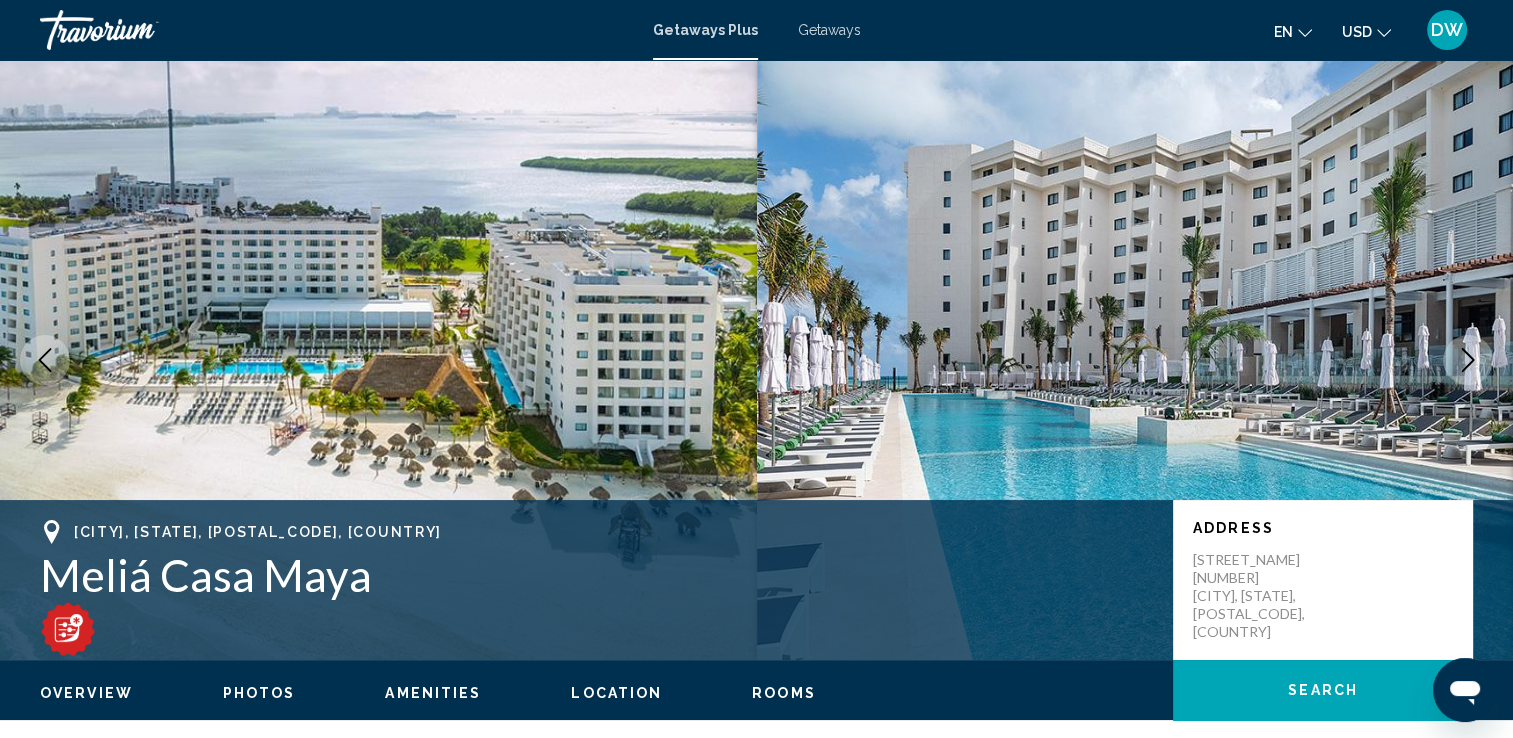 click on "Photos" at bounding box center (259, 693) 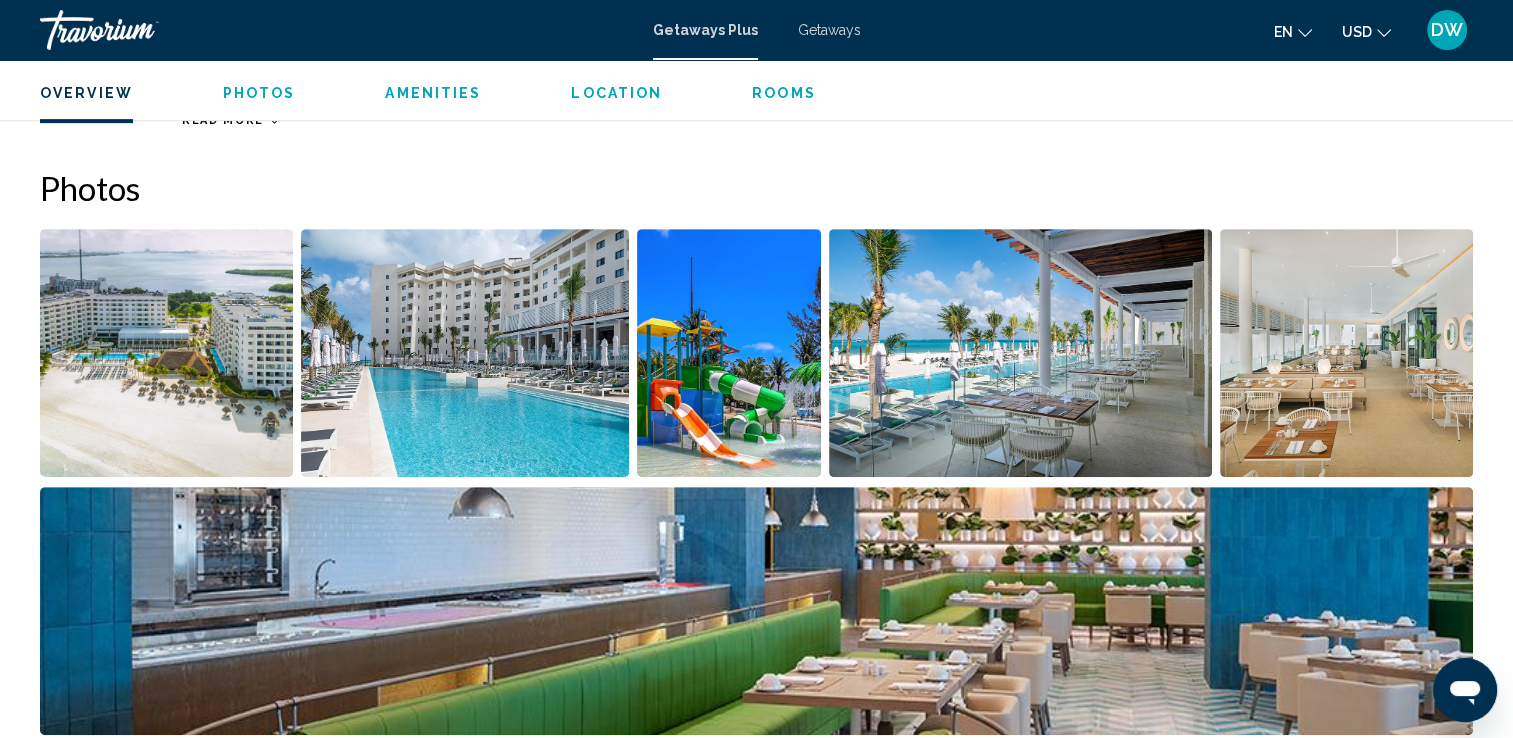 scroll, scrollTop: 891, scrollLeft: 0, axis: vertical 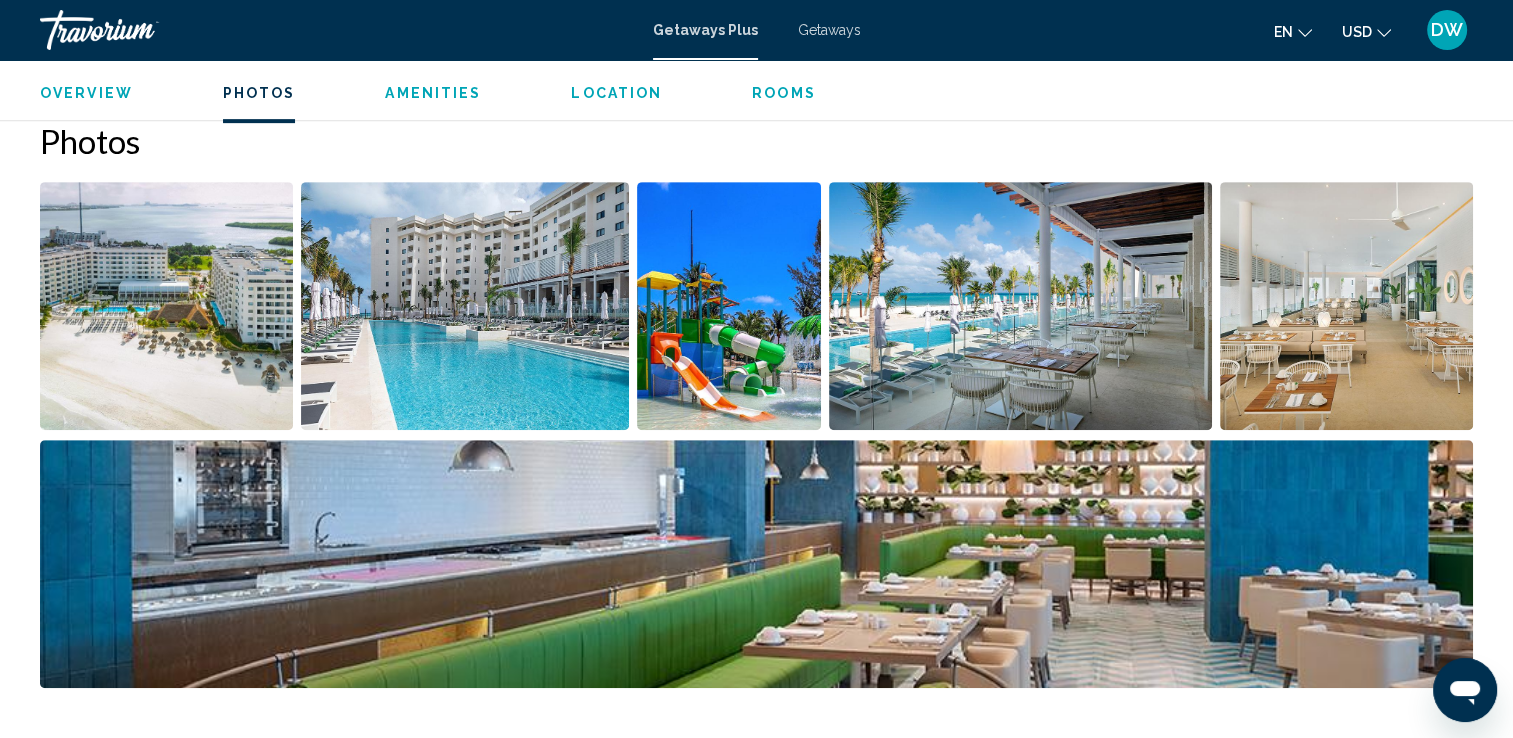 click at bounding box center (166, 306) 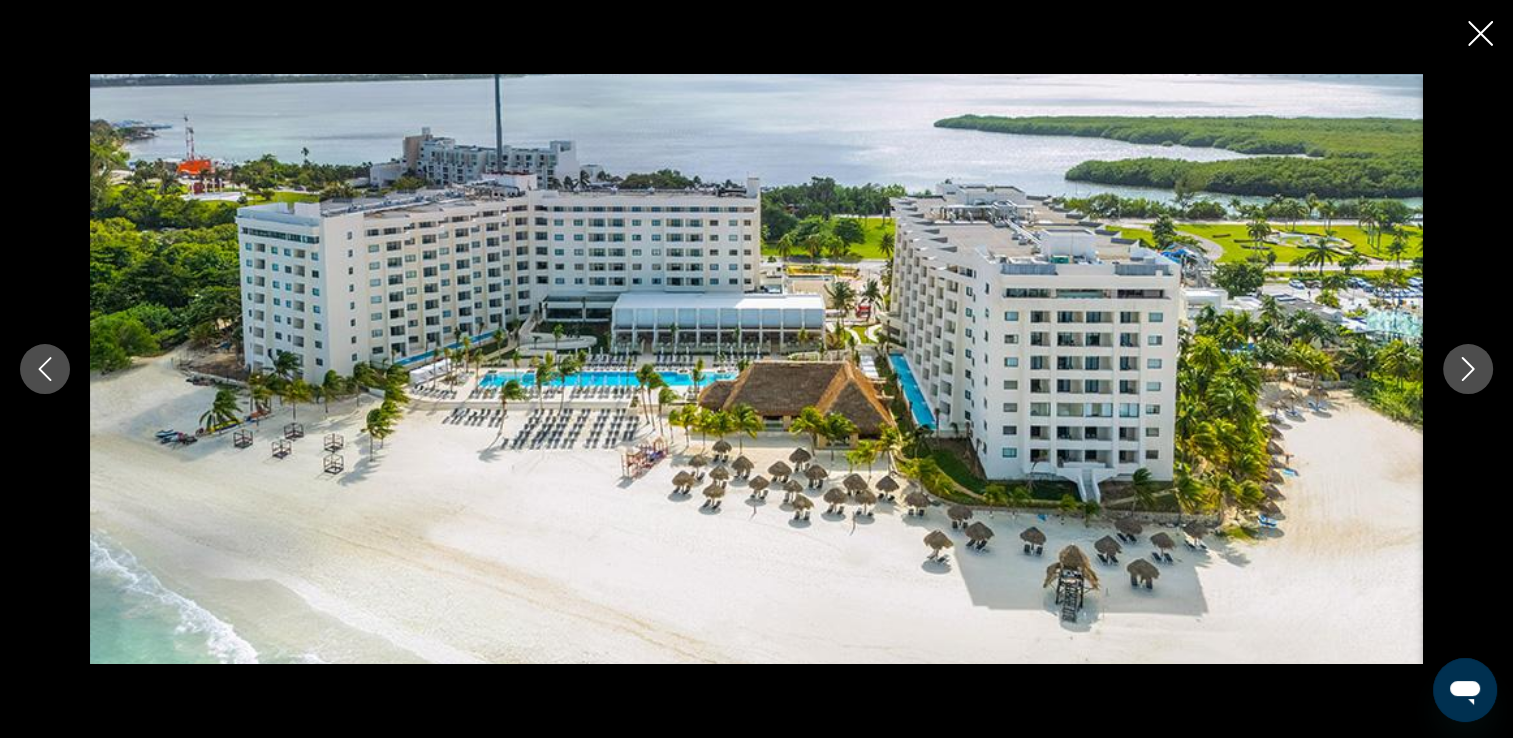 click at bounding box center [1468, 369] 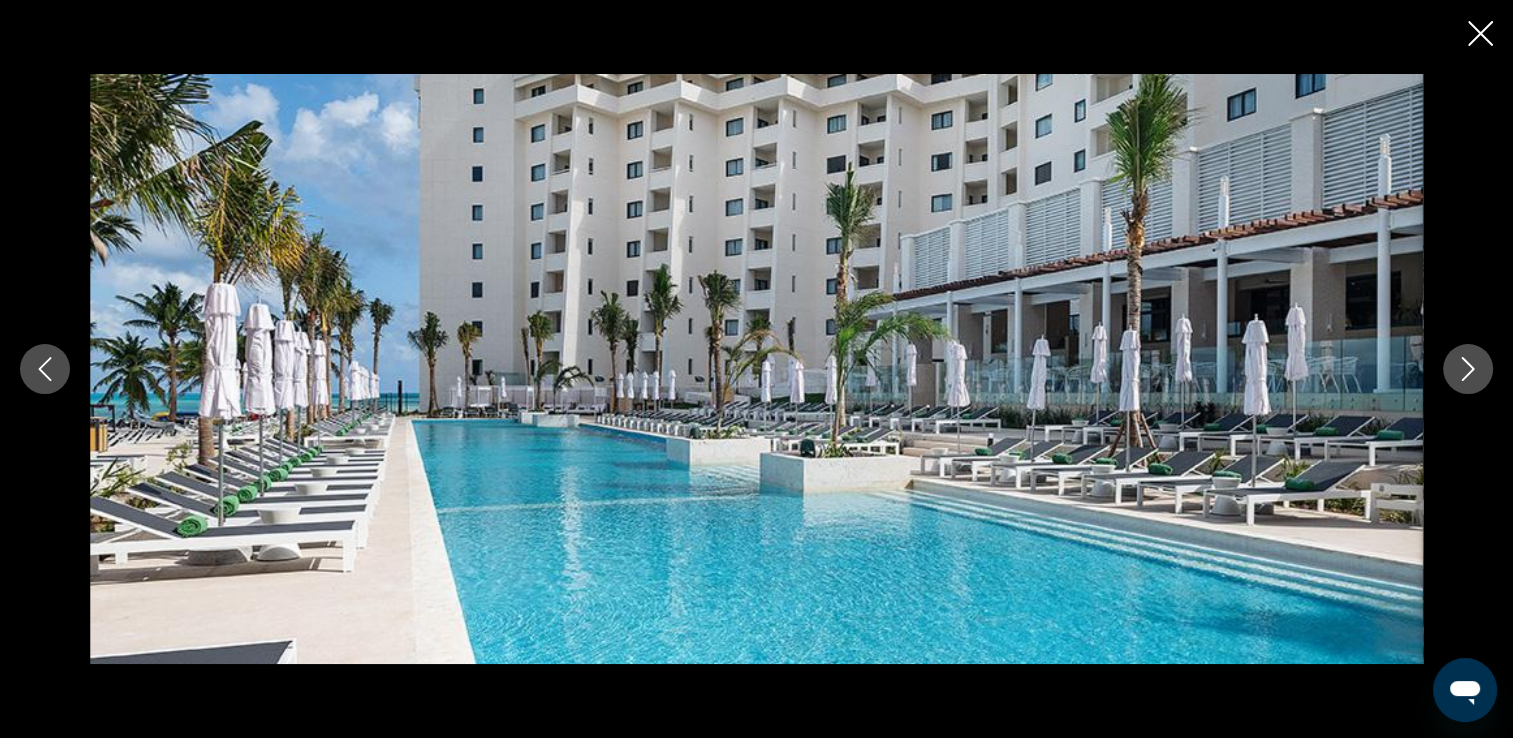 click at bounding box center [1468, 369] 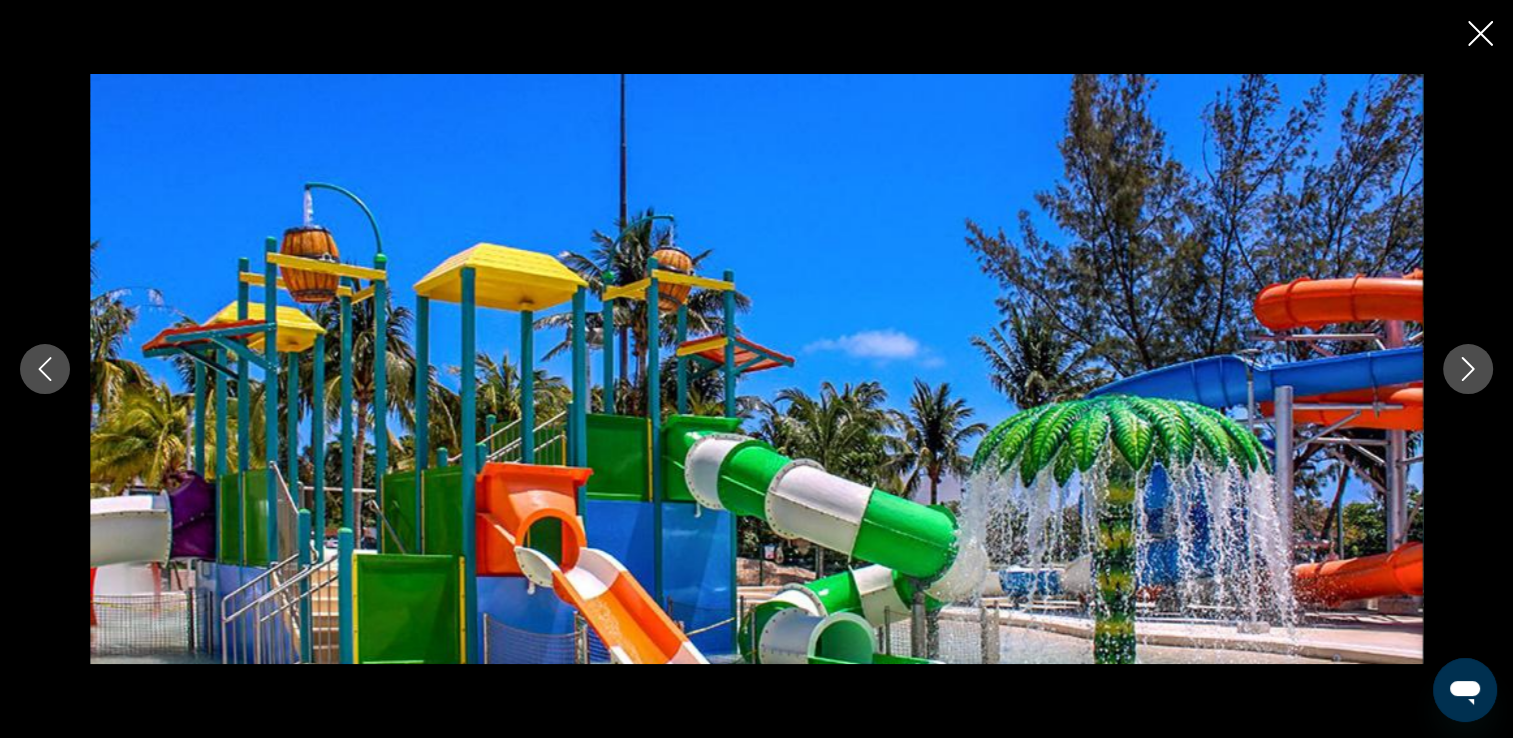 click at bounding box center (1468, 369) 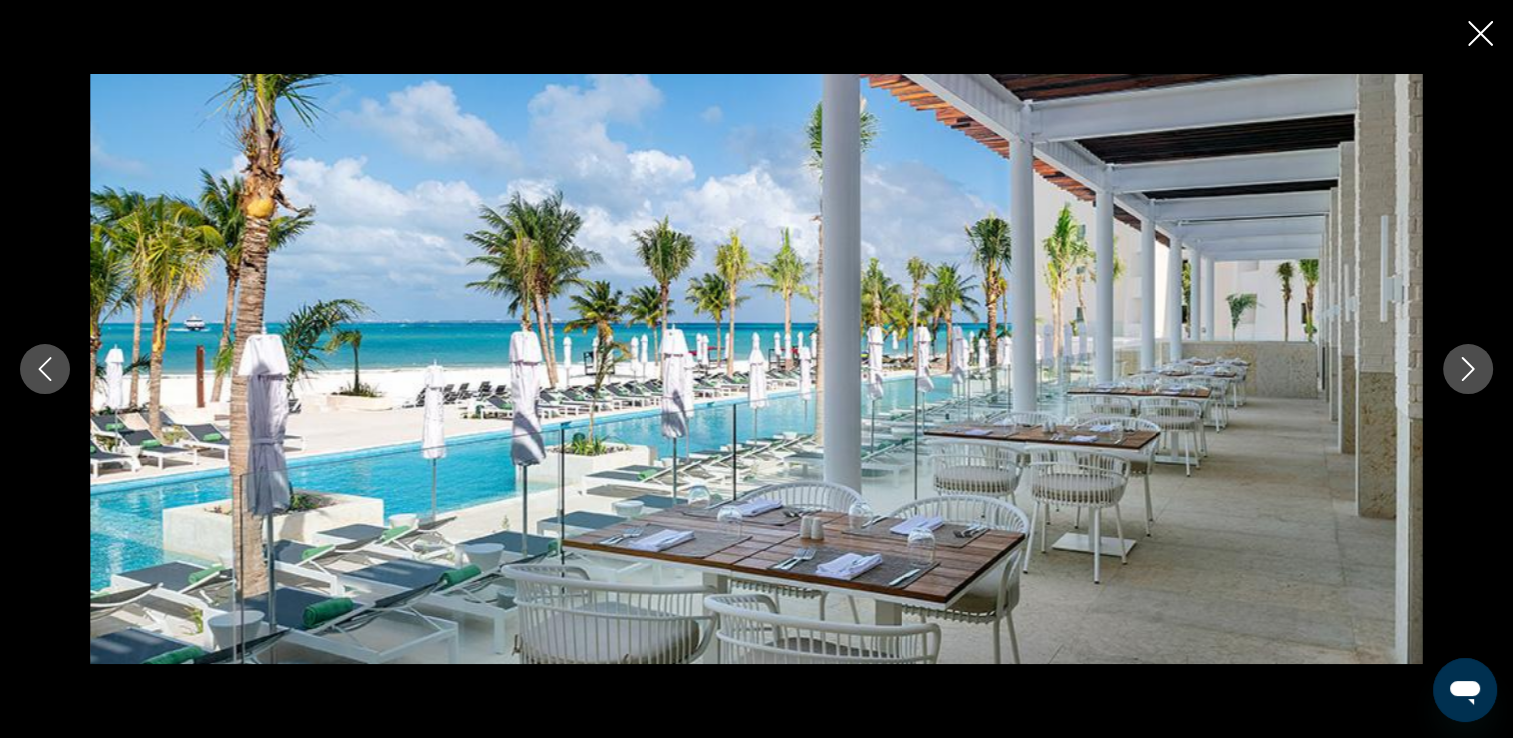 click 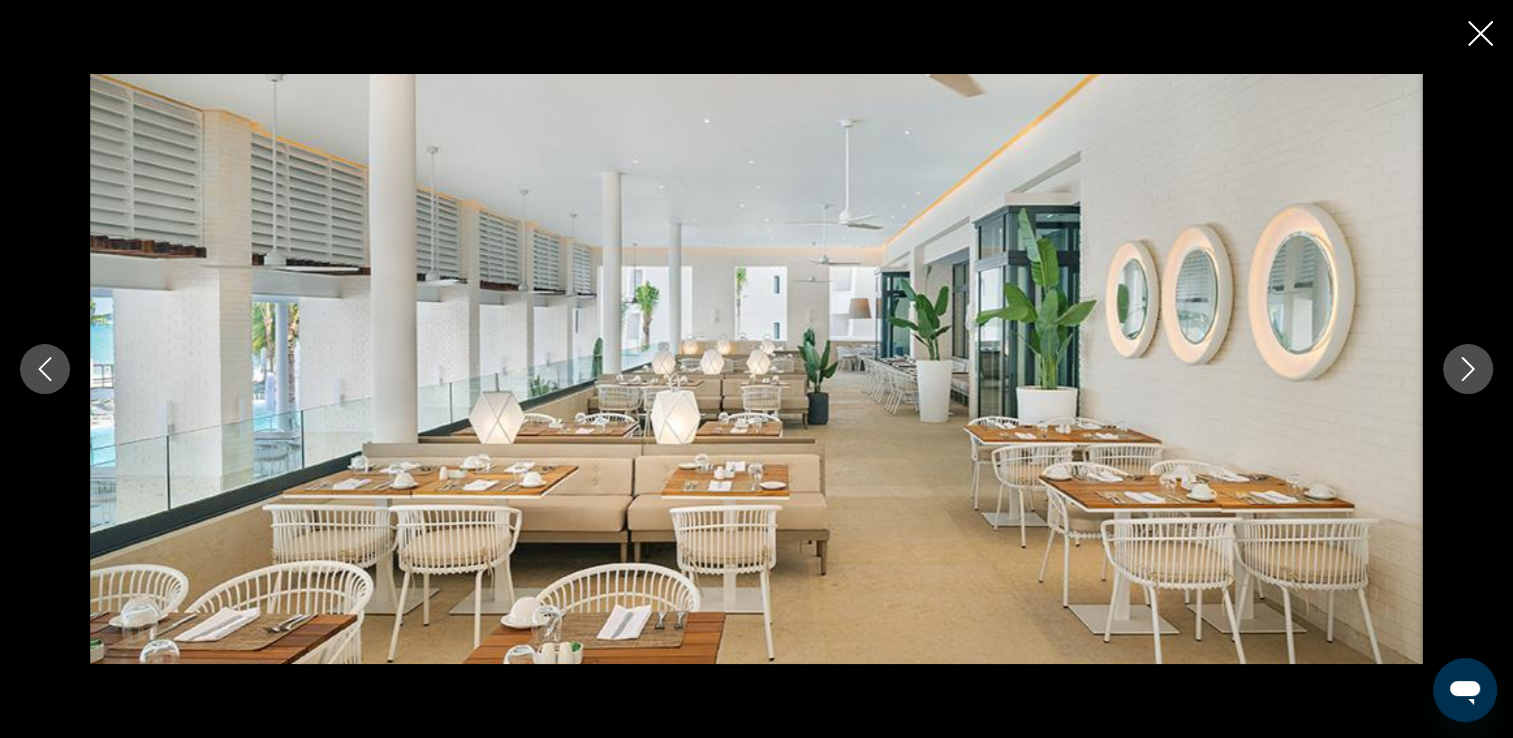 click 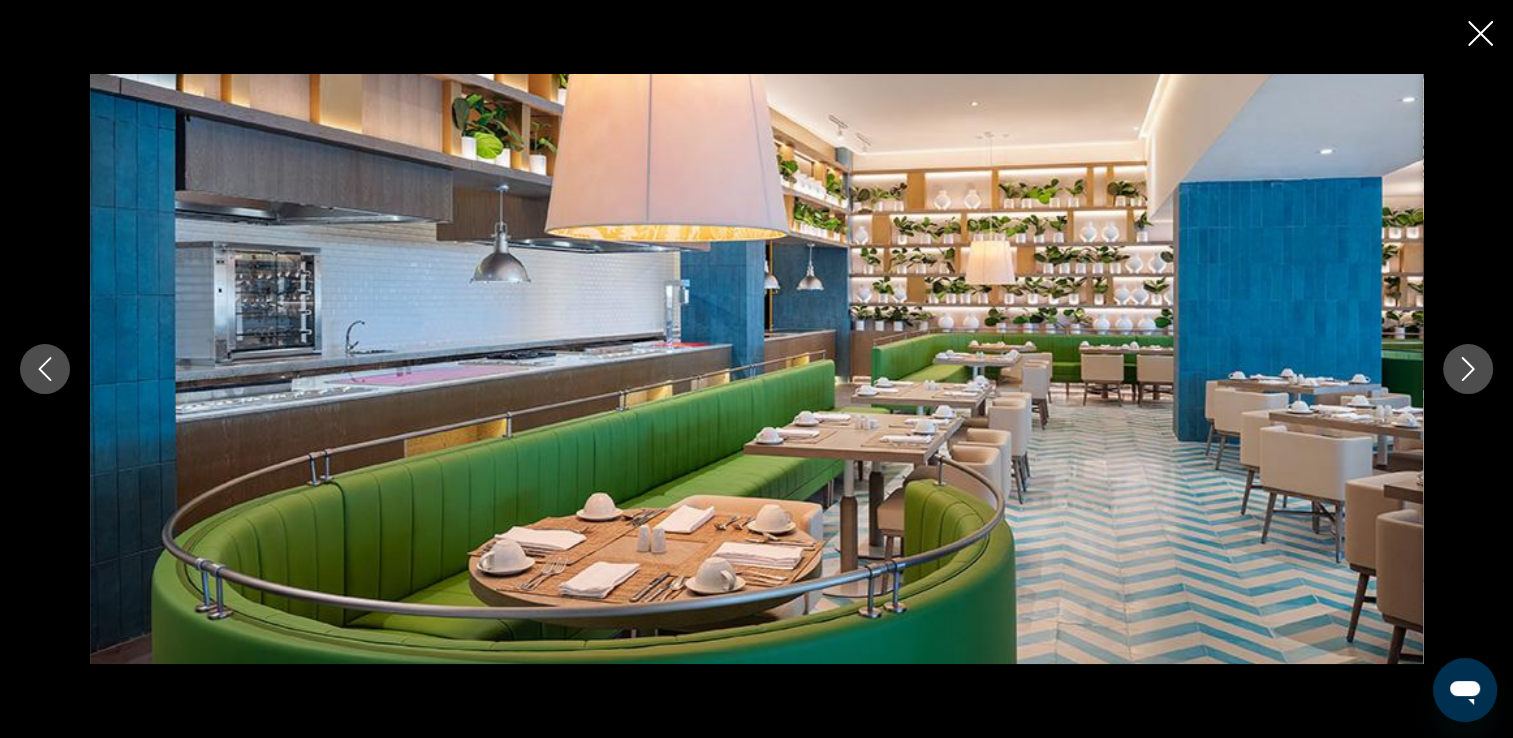 click 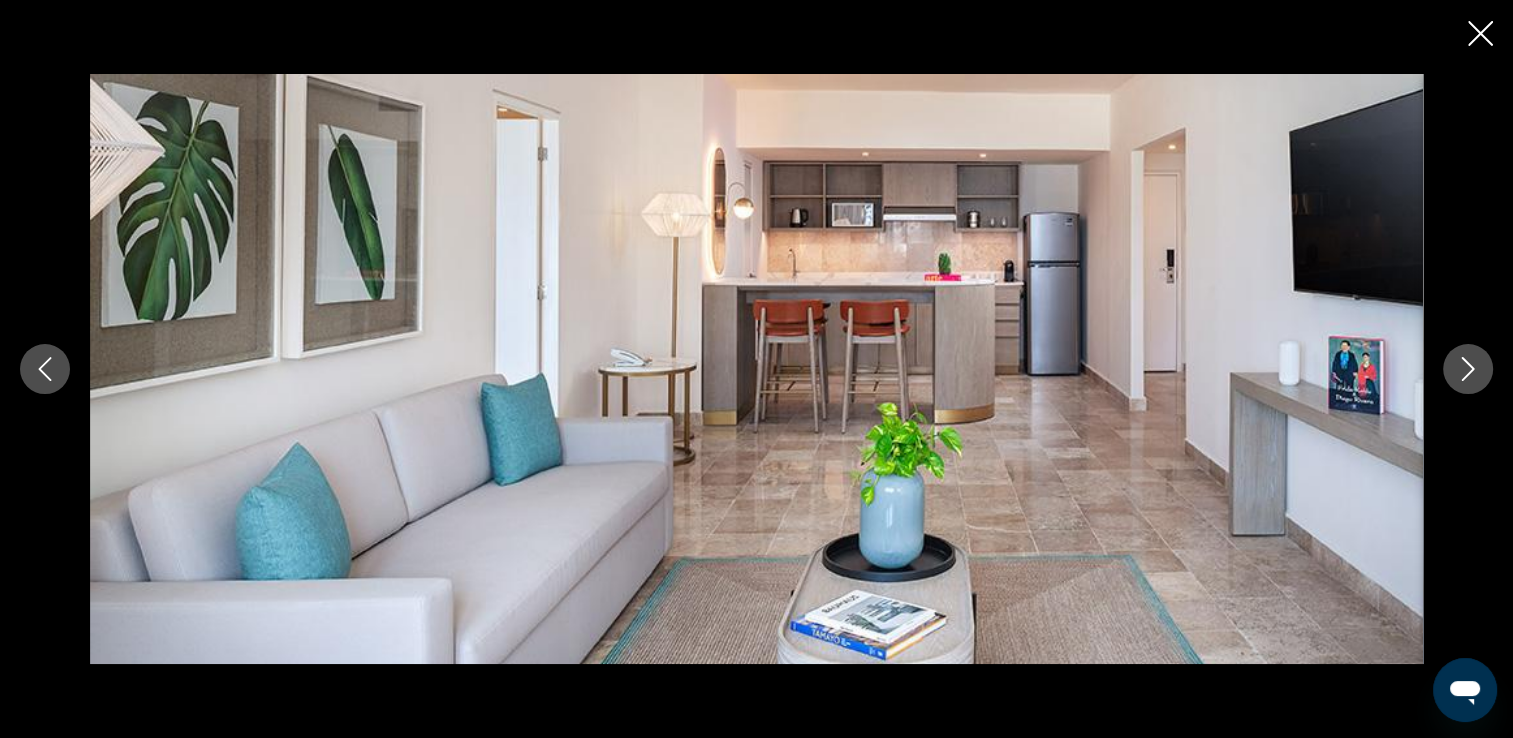 click 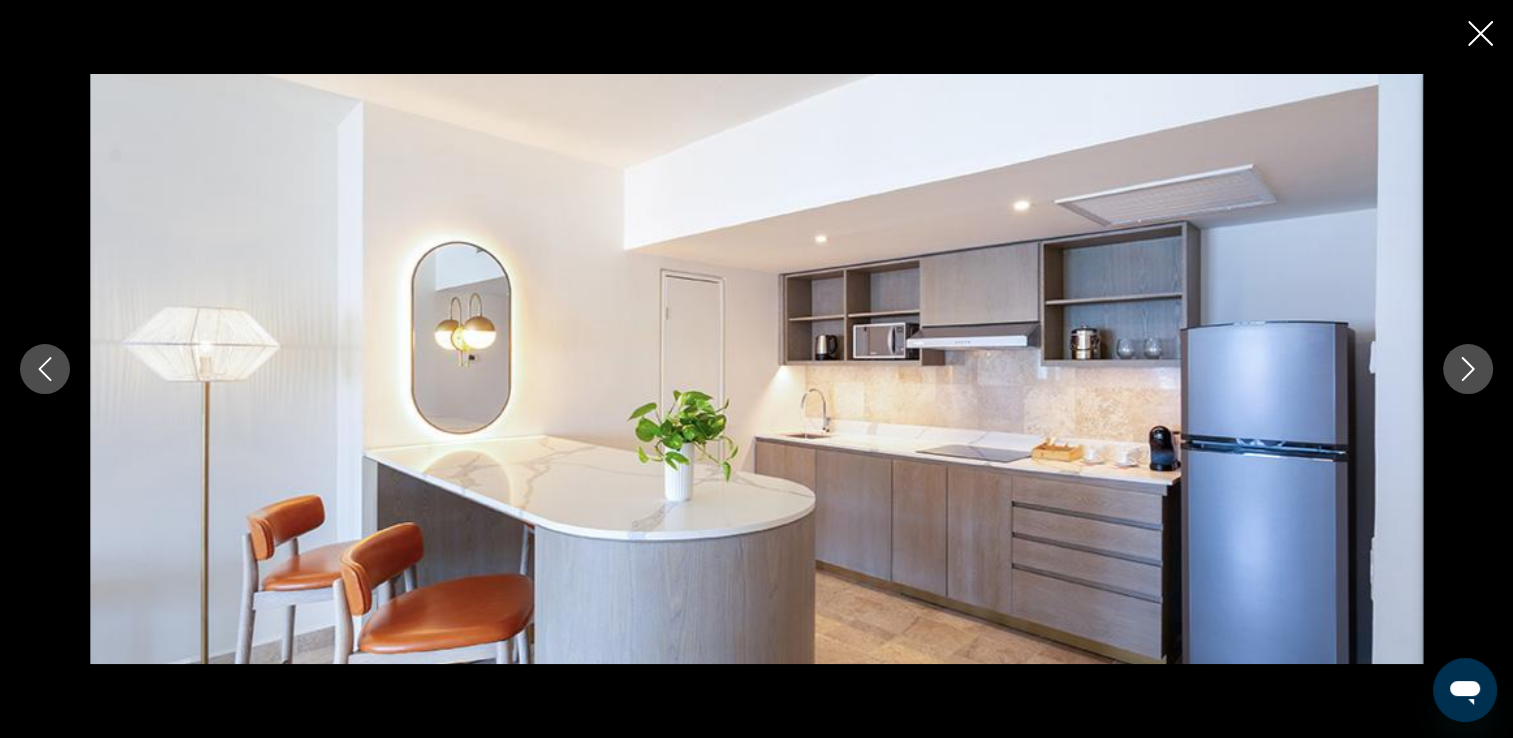 drag, startPoint x: 1436, startPoint y: 382, endPoint x: 1408, endPoint y: 398, distance: 32.24903 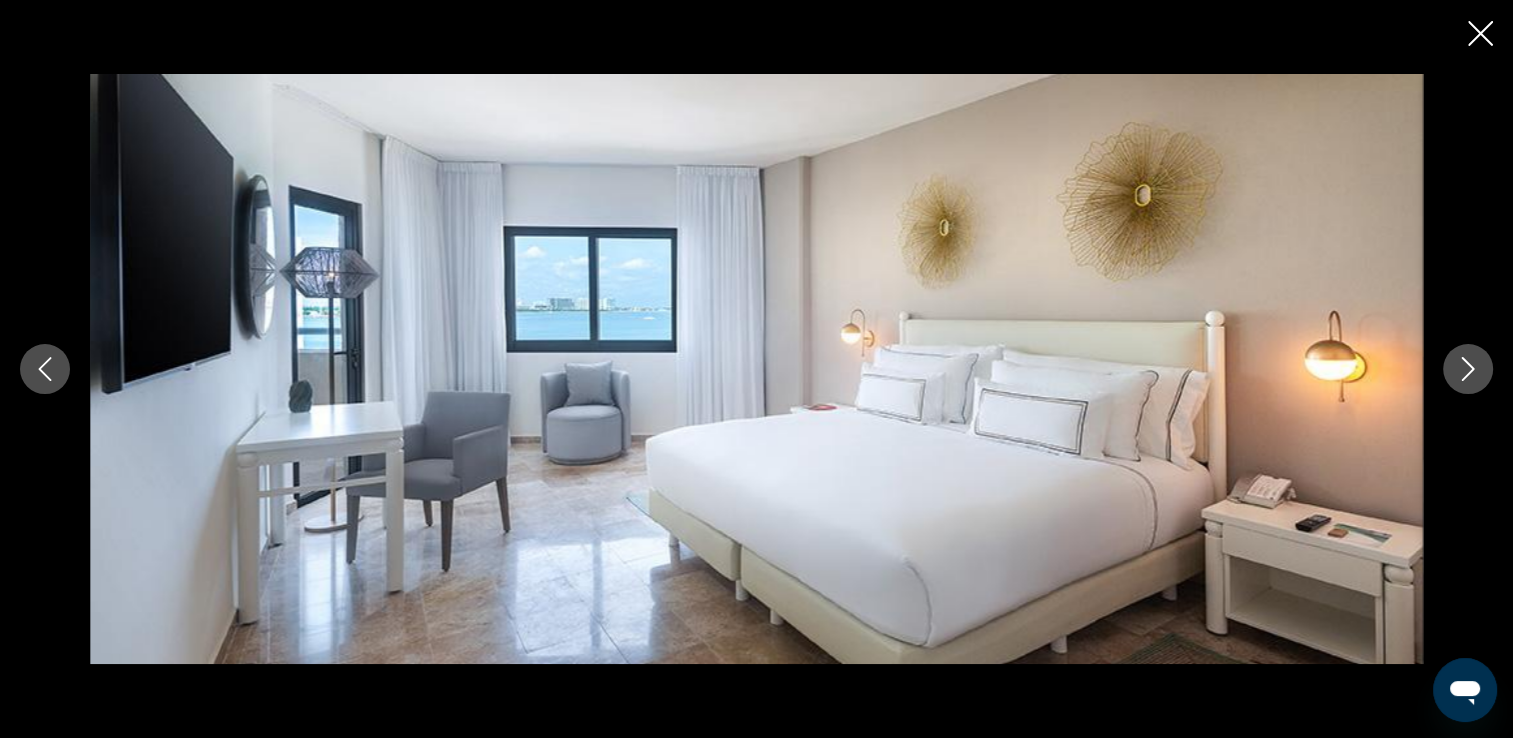 click 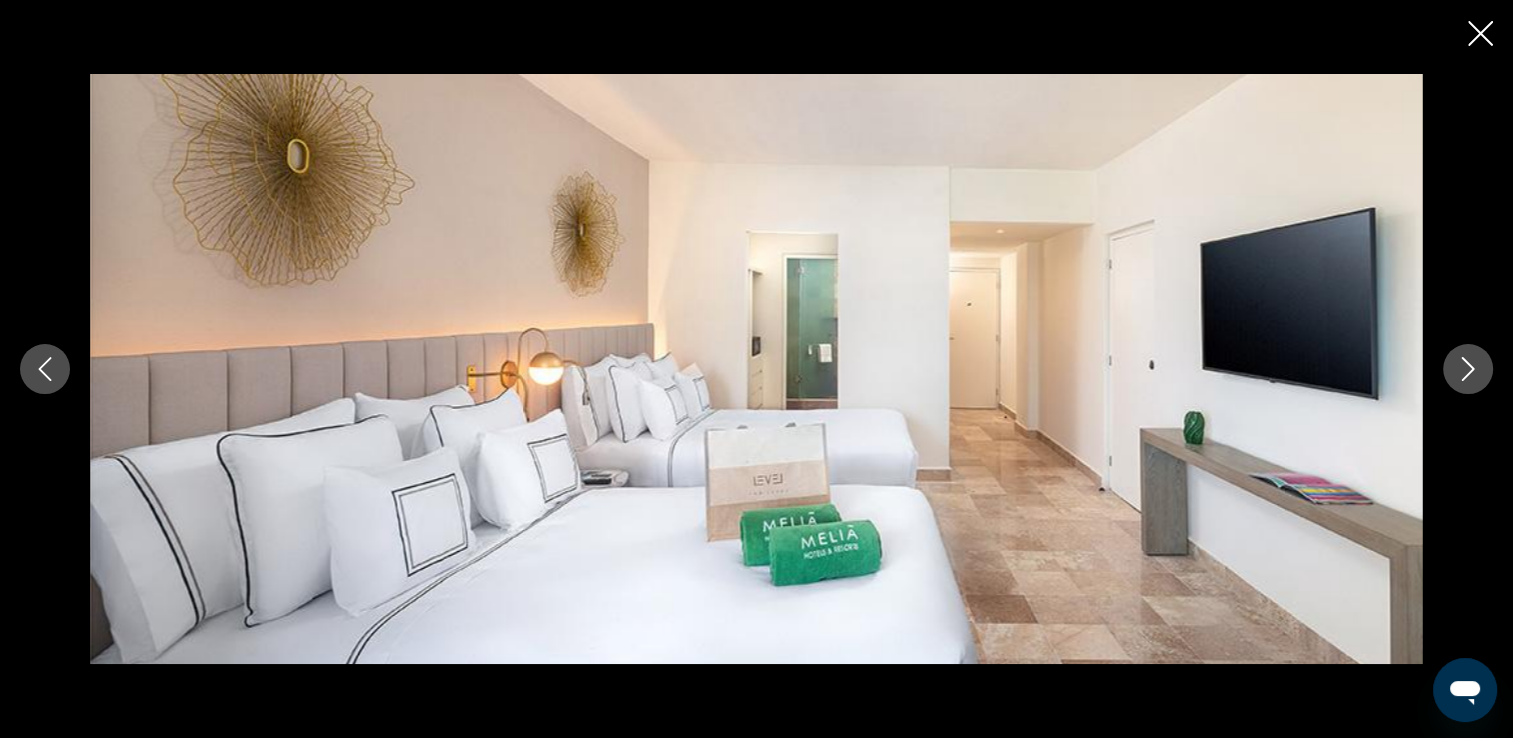 click 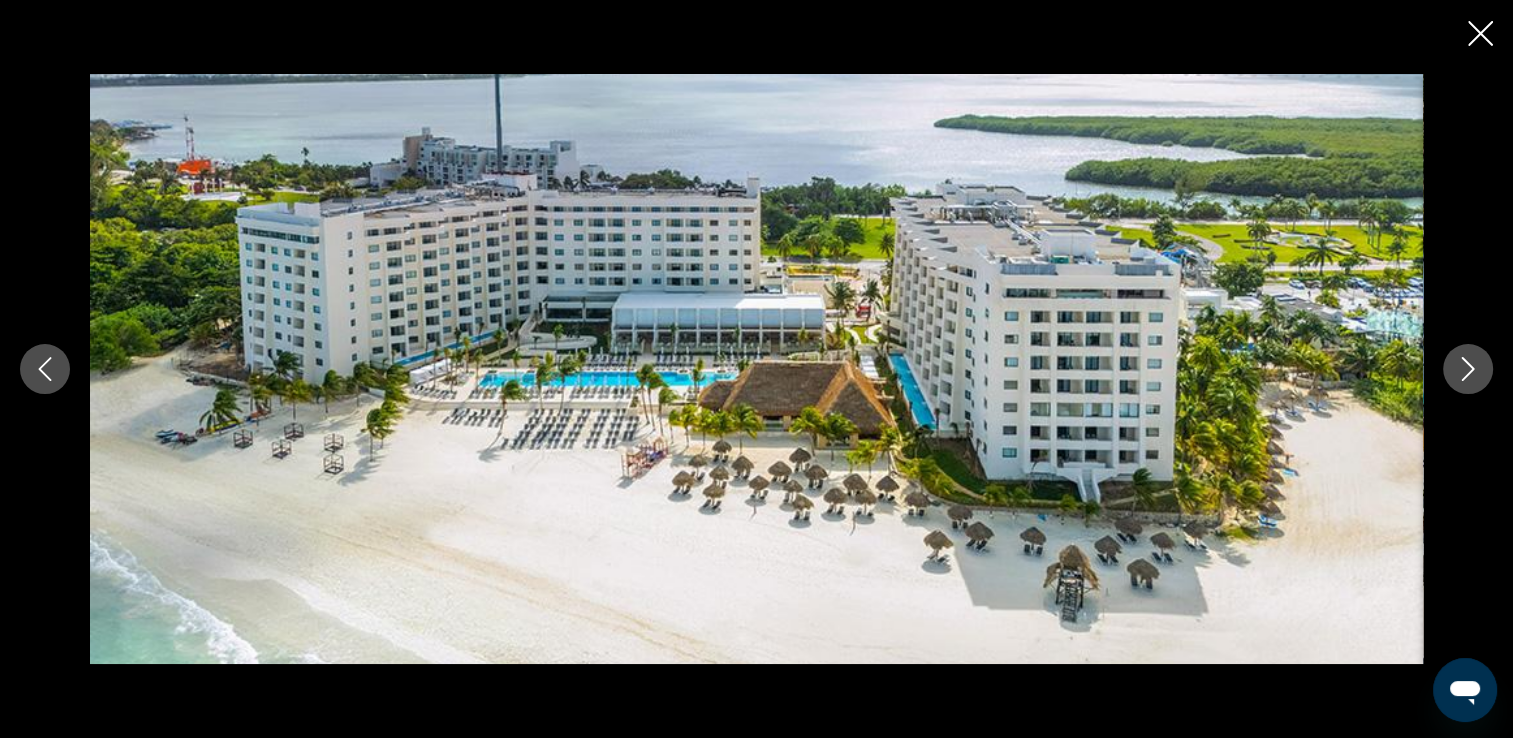 click 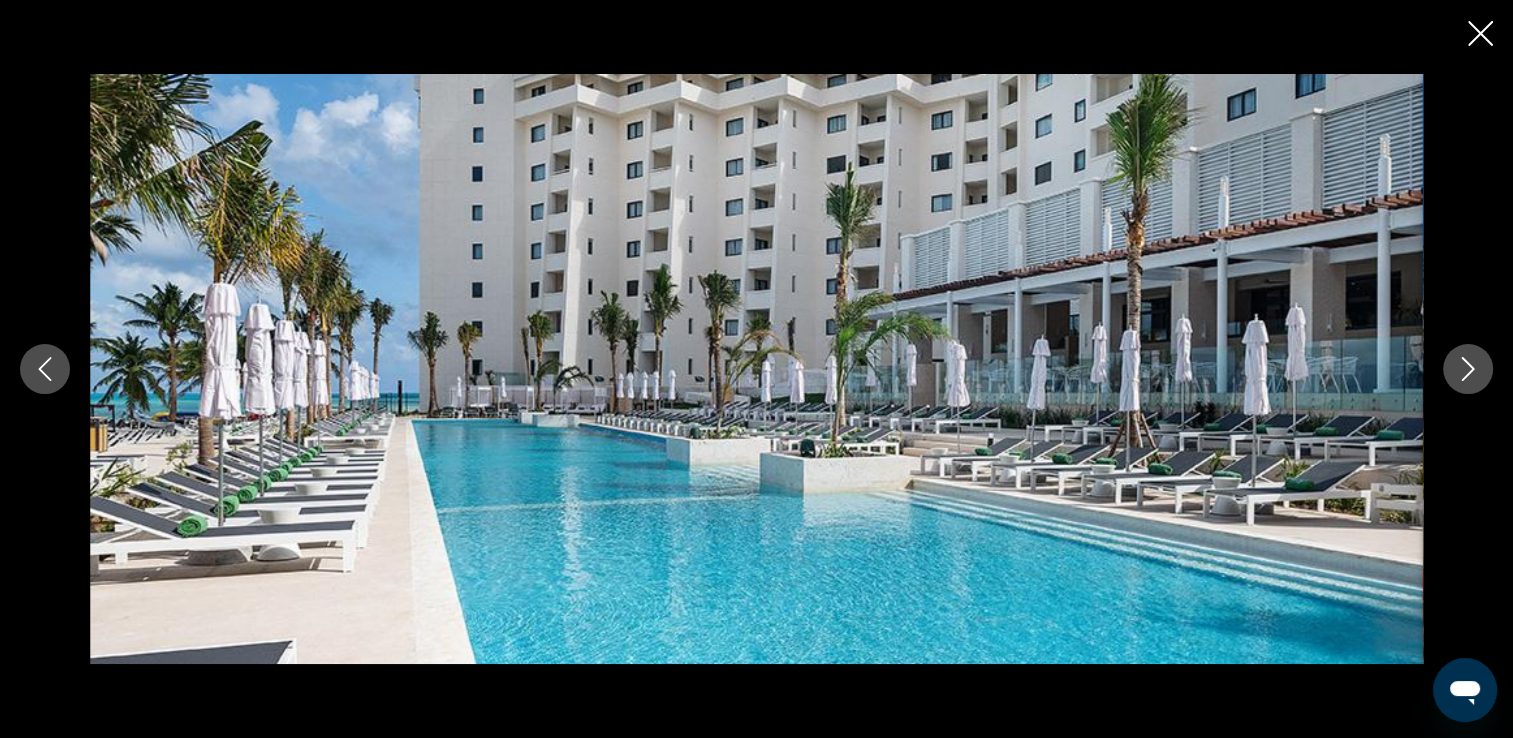 click 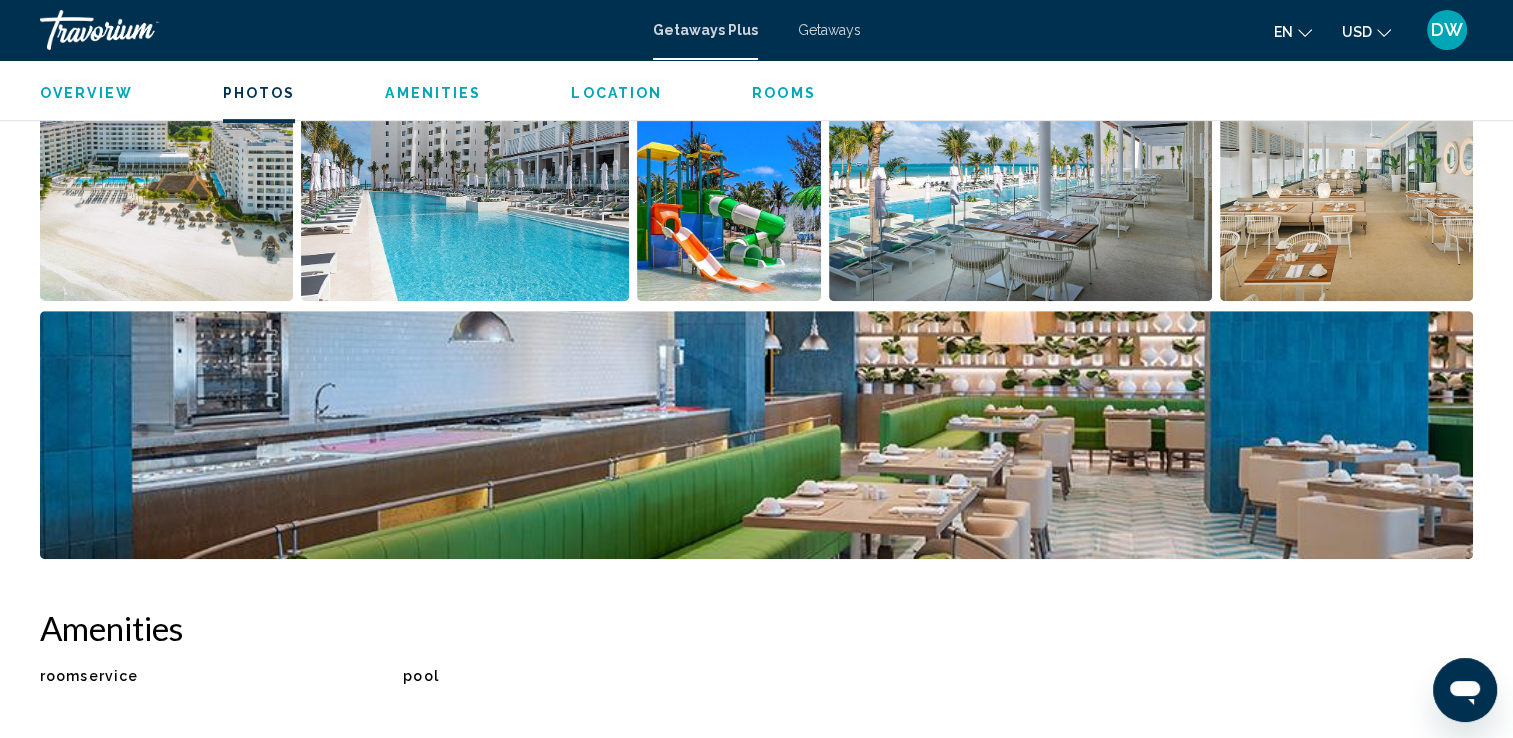 scroll, scrollTop: 991, scrollLeft: 0, axis: vertical 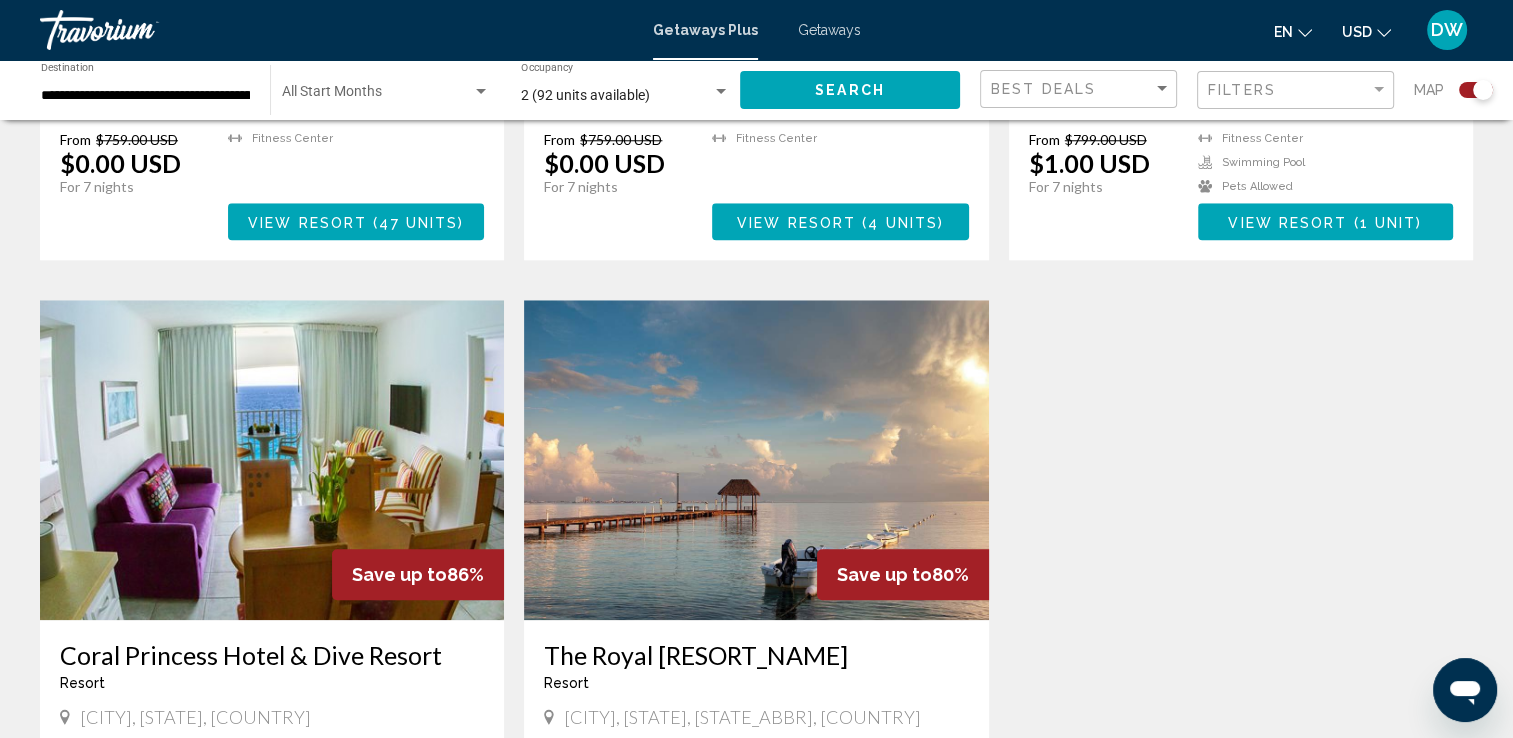 click at bounding box center (756, 460) 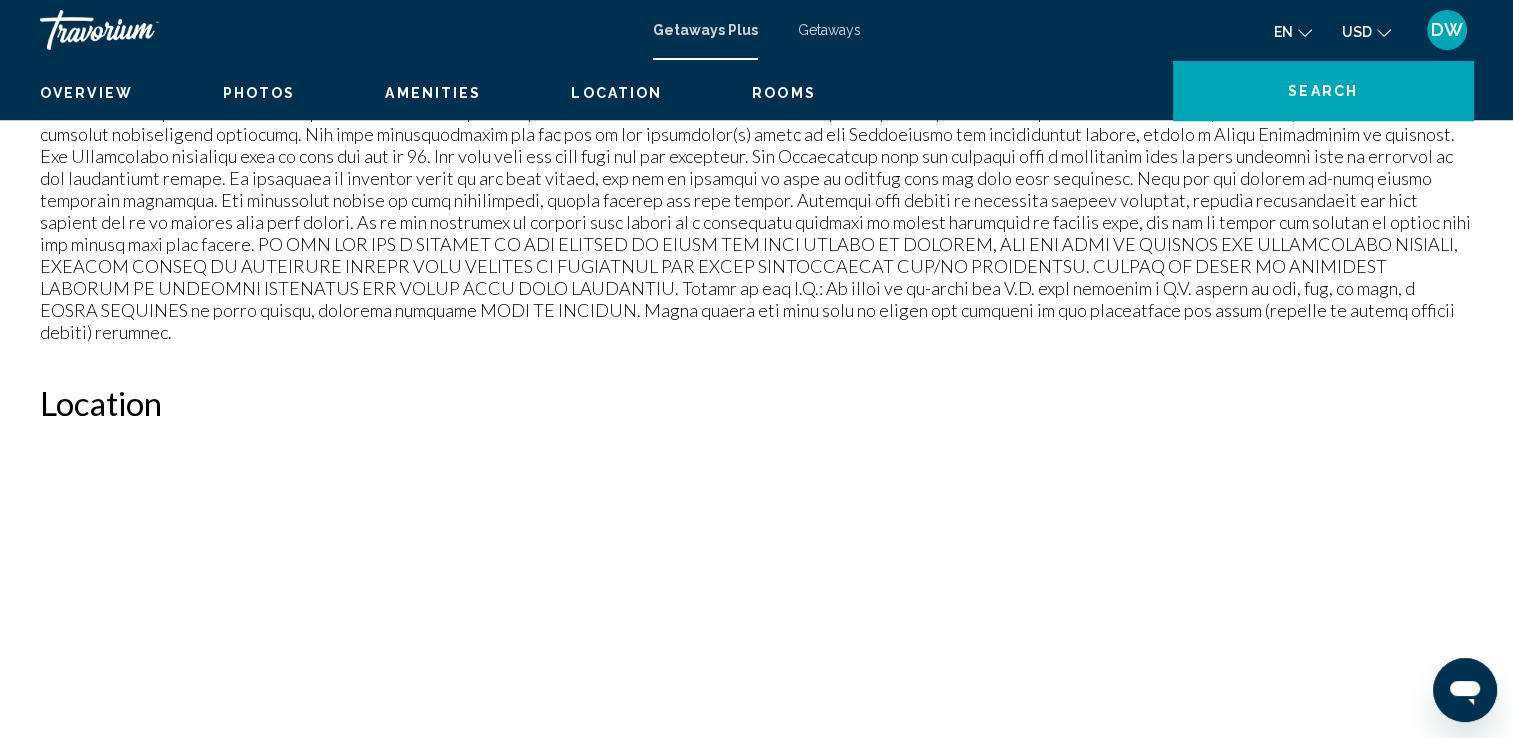 scroll, scrollTop: 0, scrollLeft: 0, axis: both 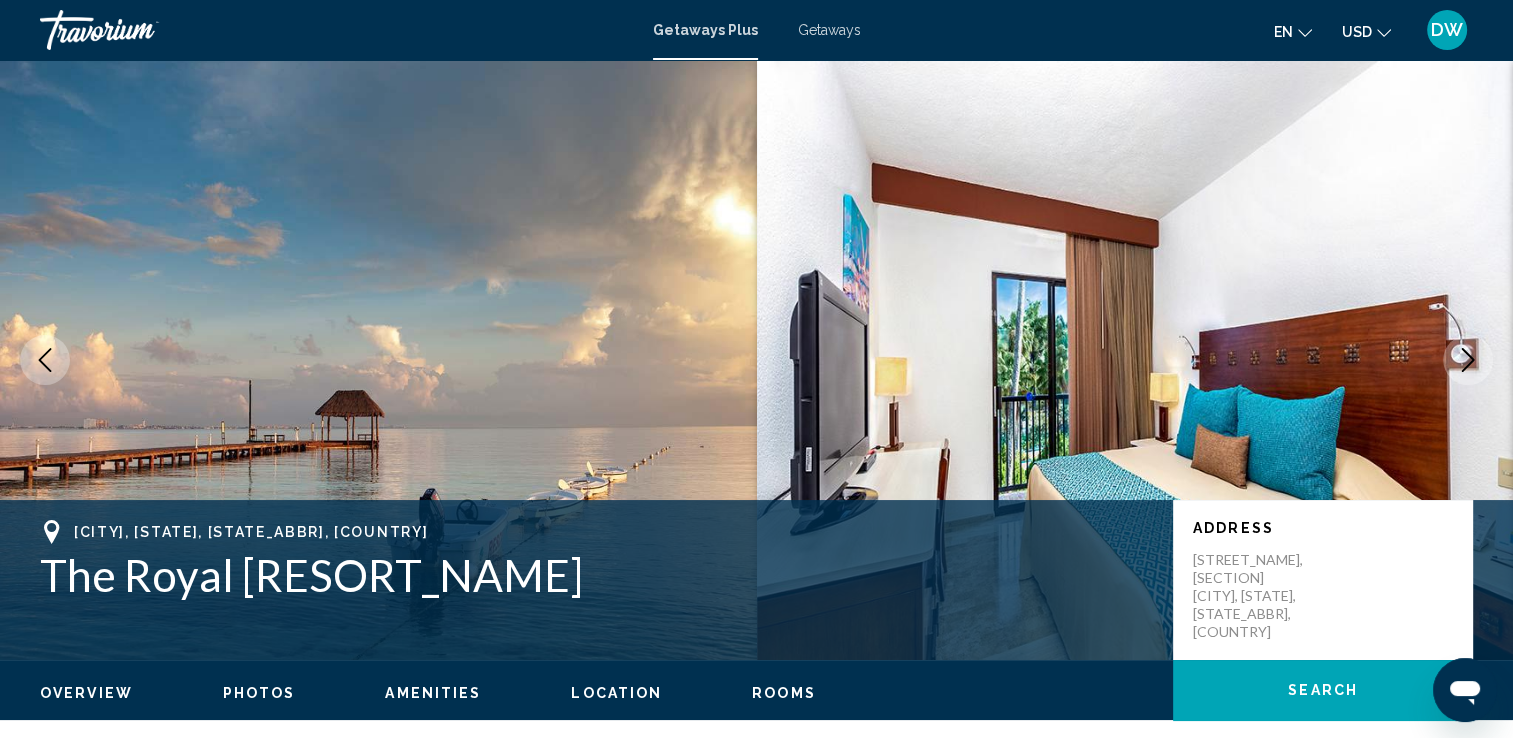 click on "Photos" at bounding box center [259, 693] 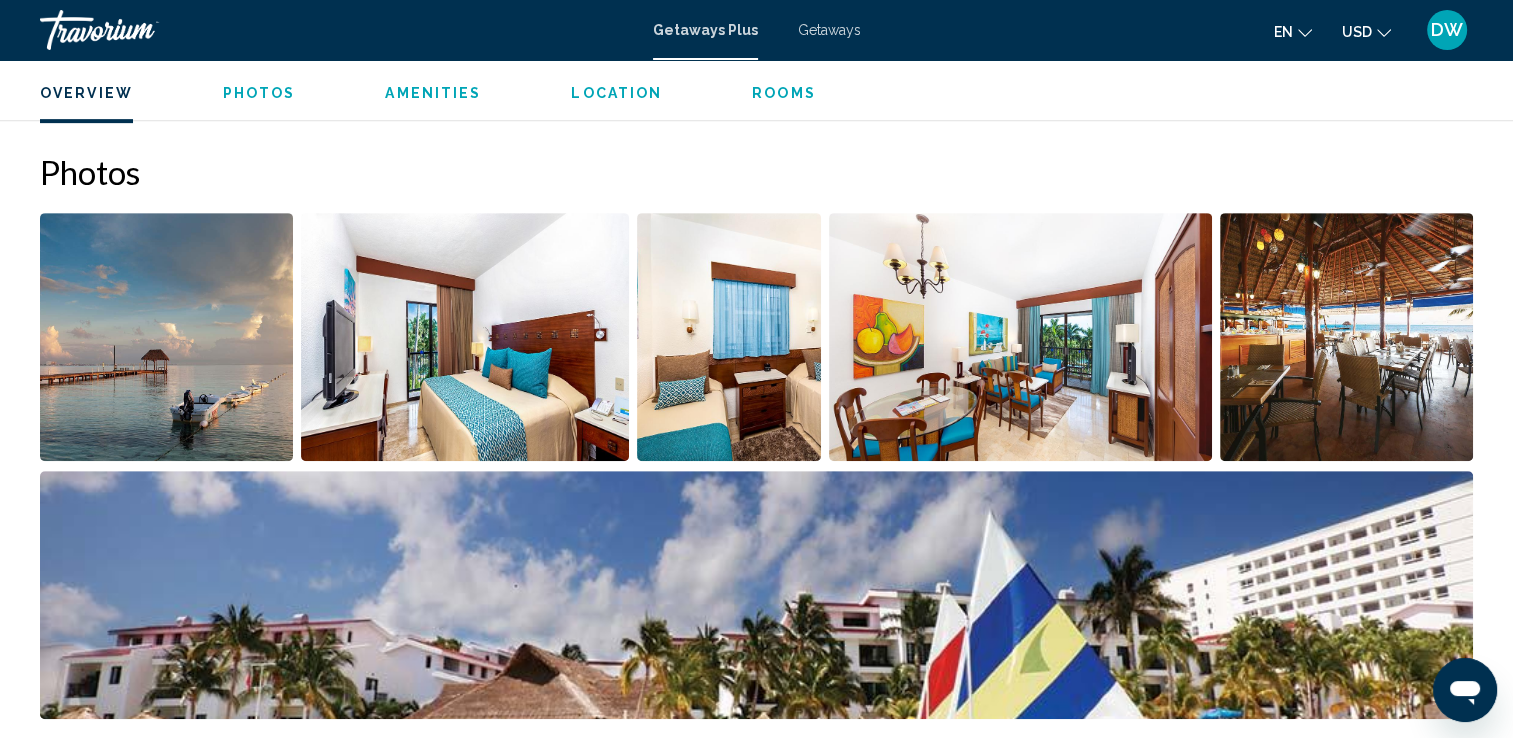 scroll, scrollTop: 891, scrollLeft: 0, axis: vertical 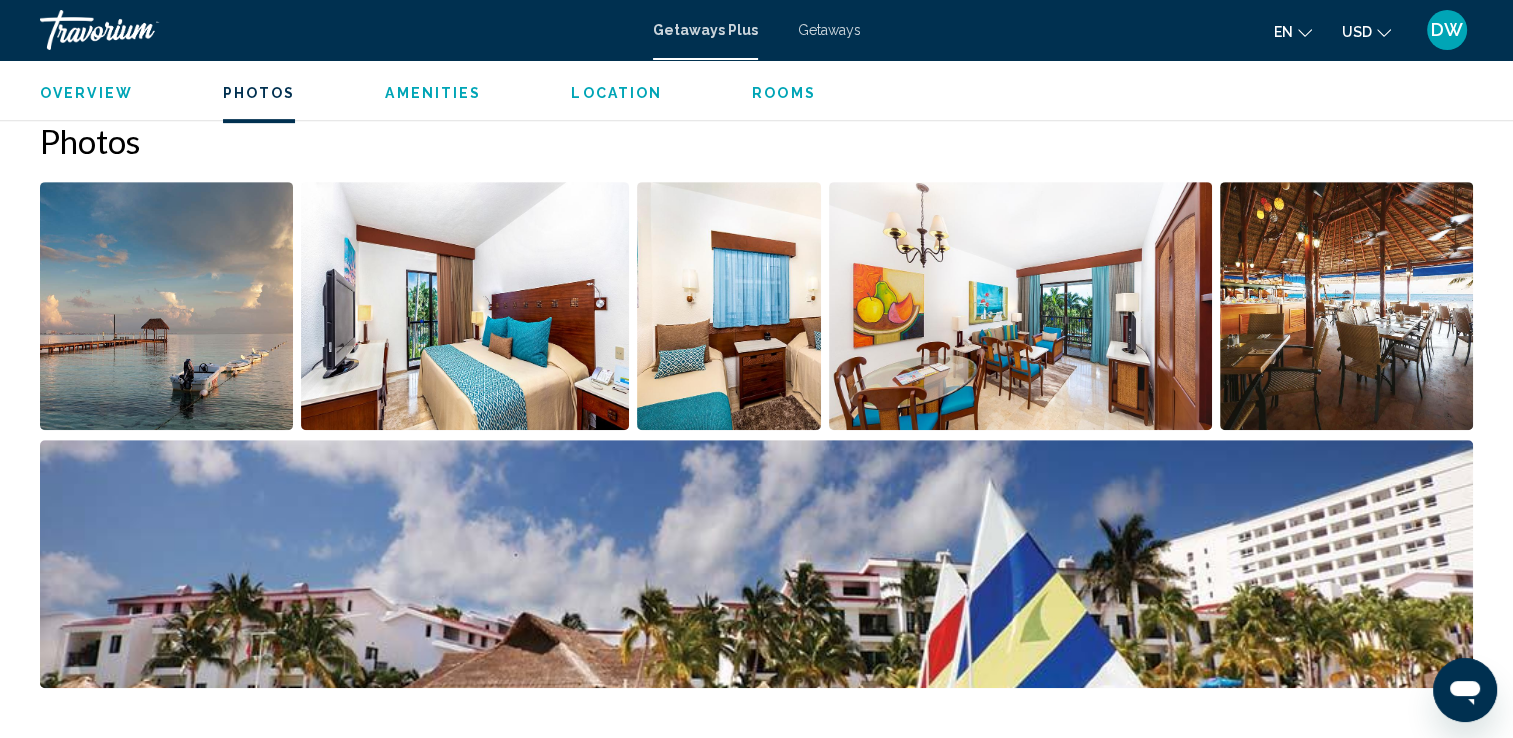 click at bounding box center (166, 306) 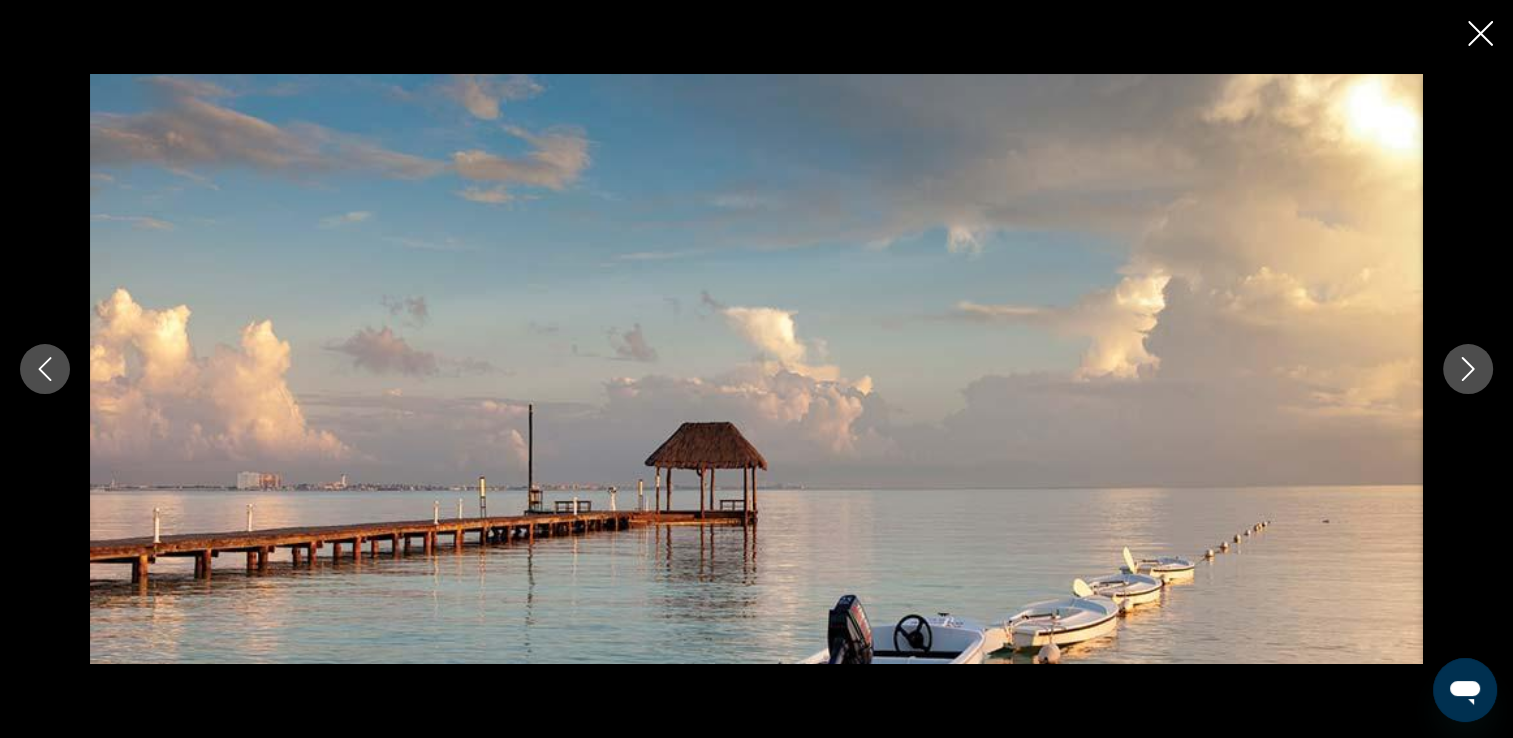 click 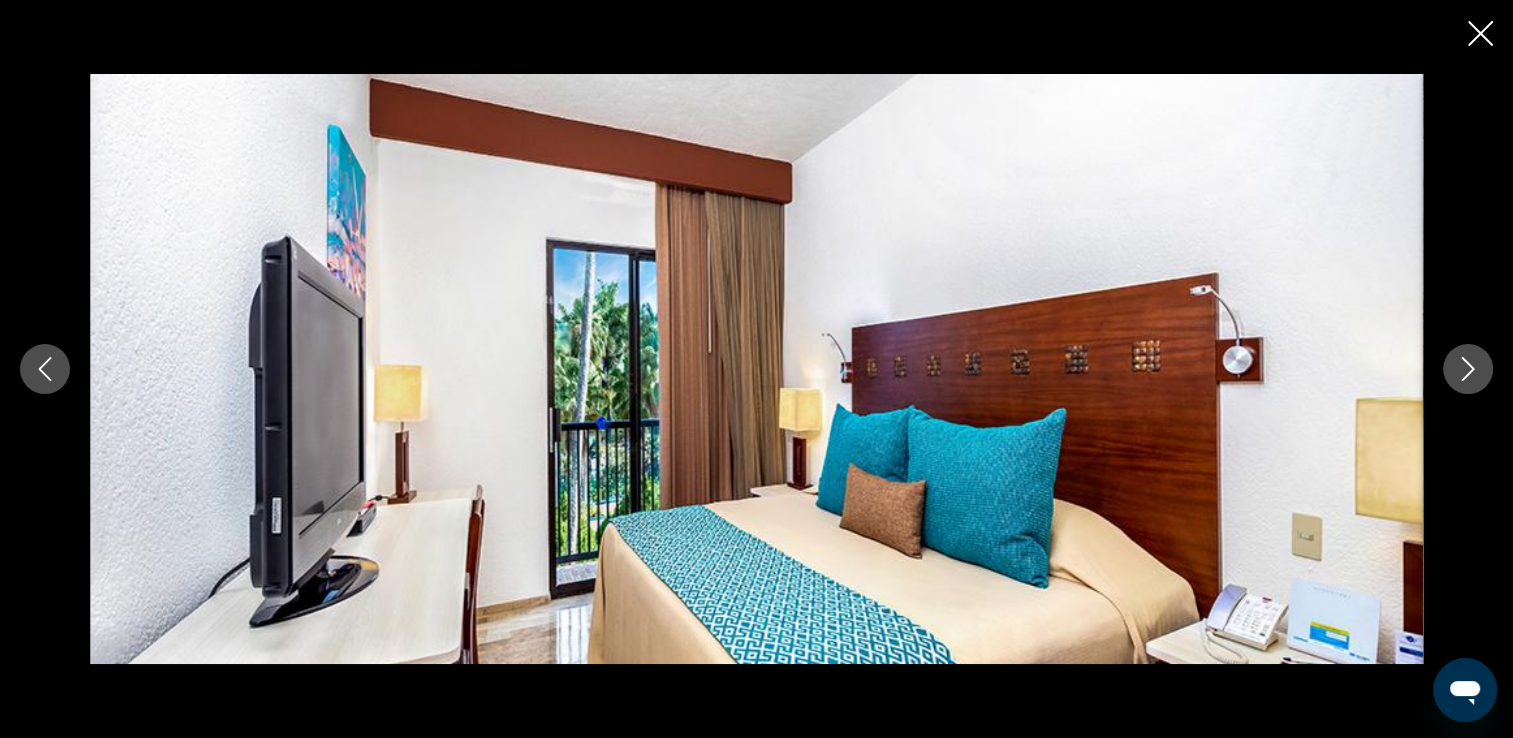 click 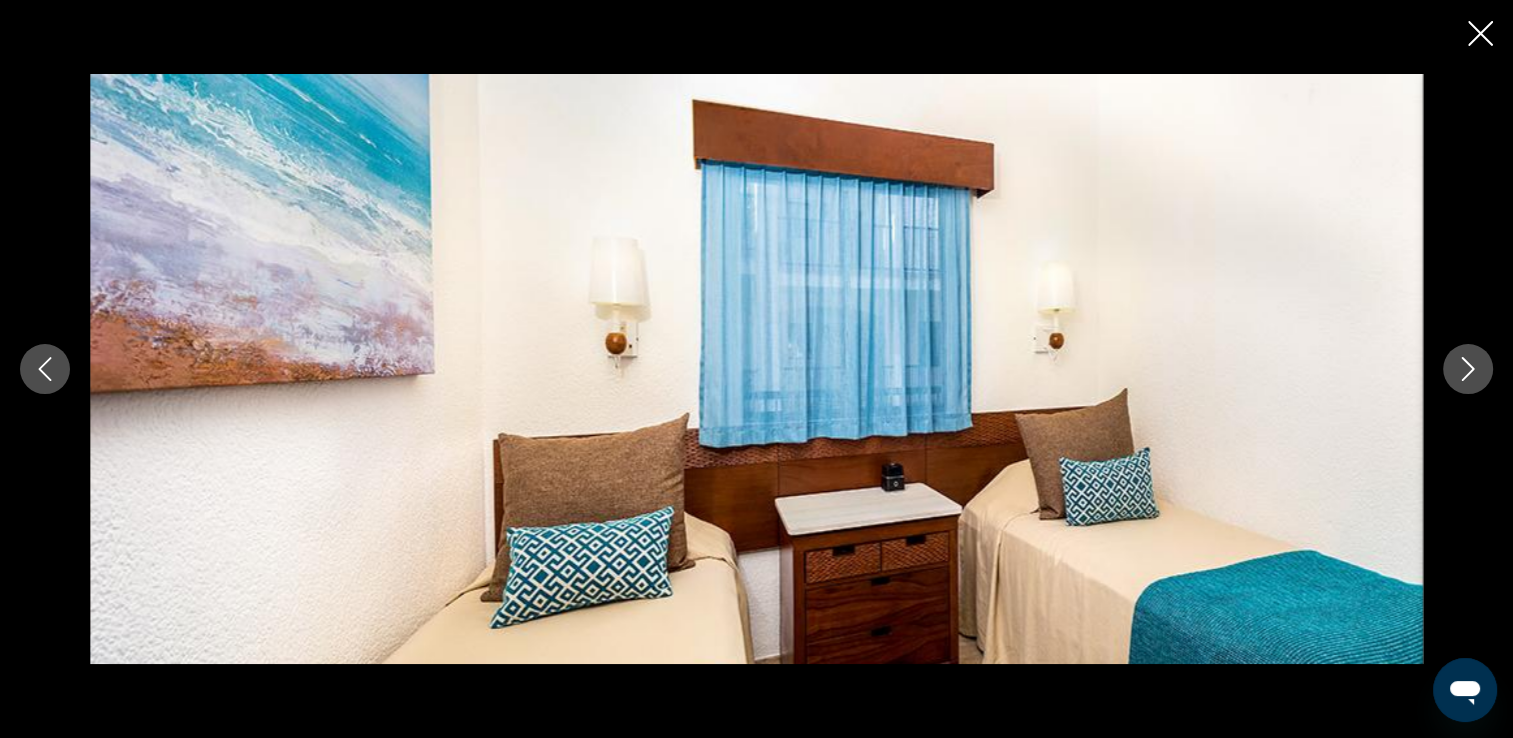 click 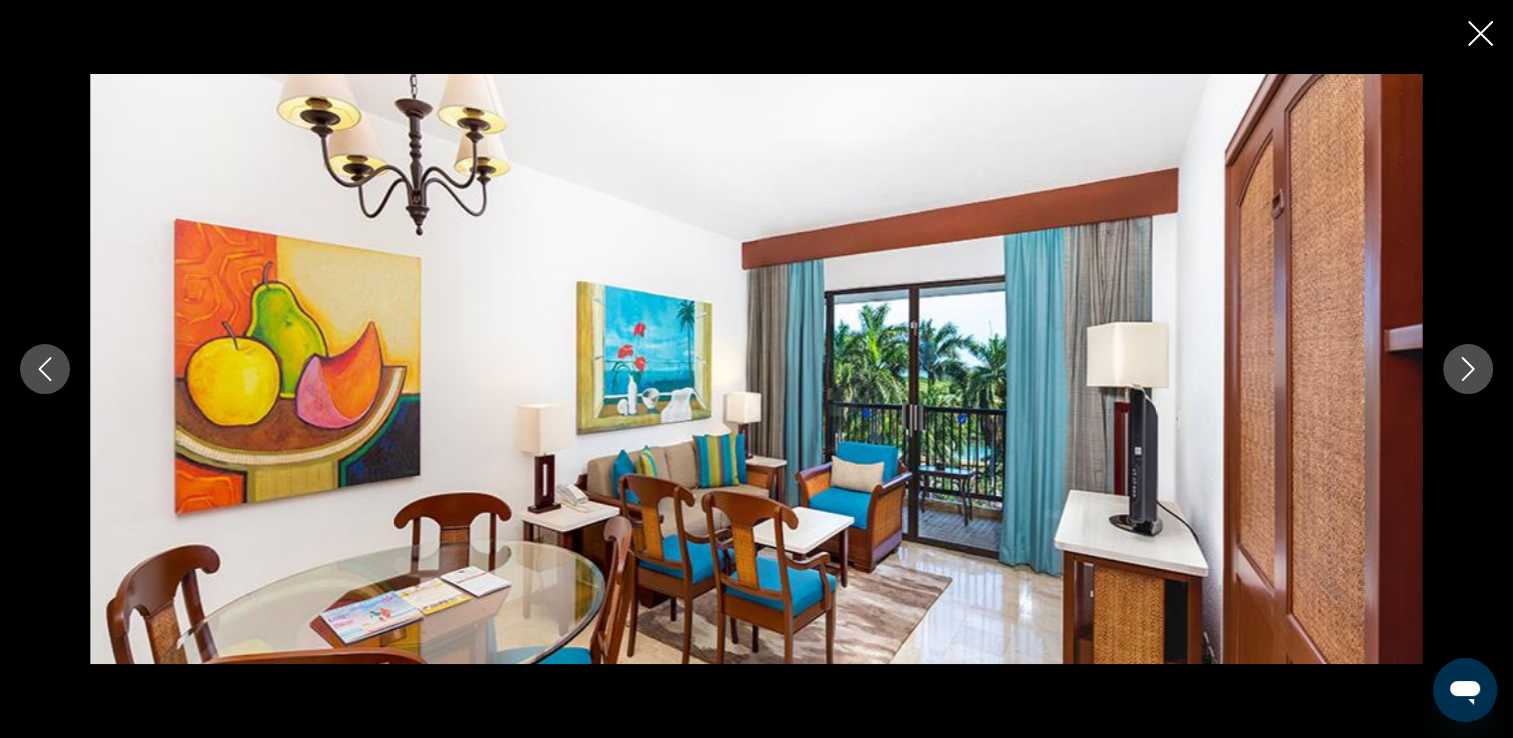 click 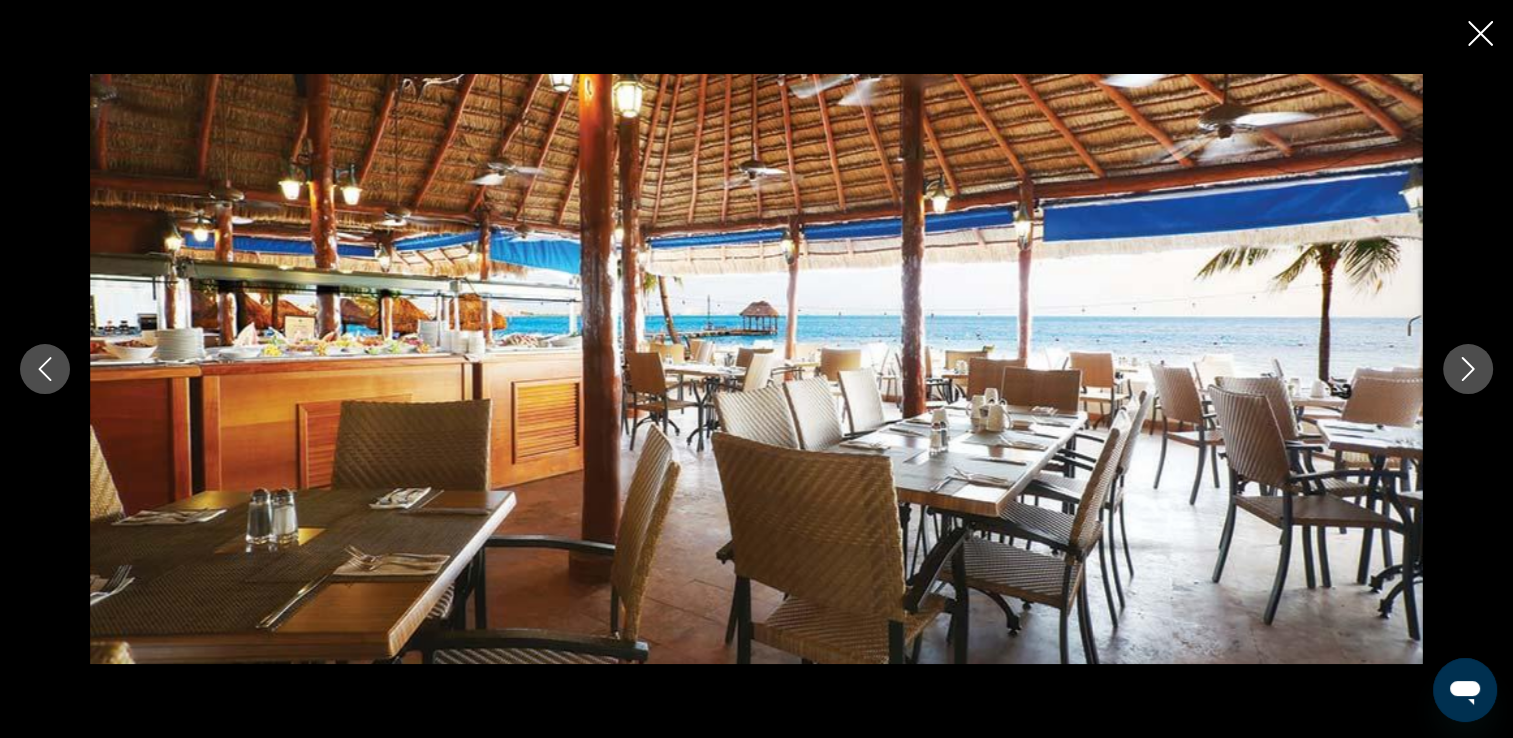 click at bounding box center [1468, 369] 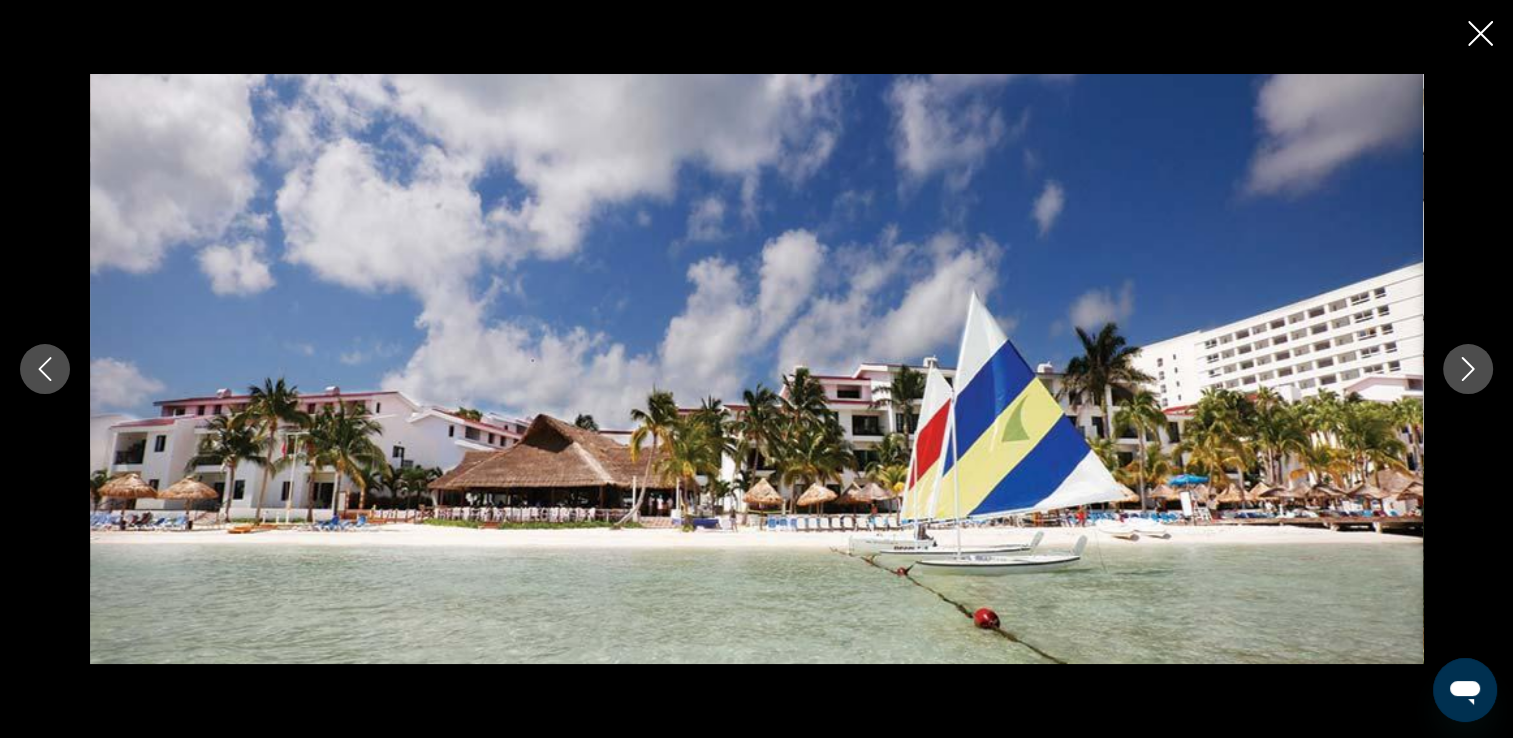 click at bounding box center (1468, 369) 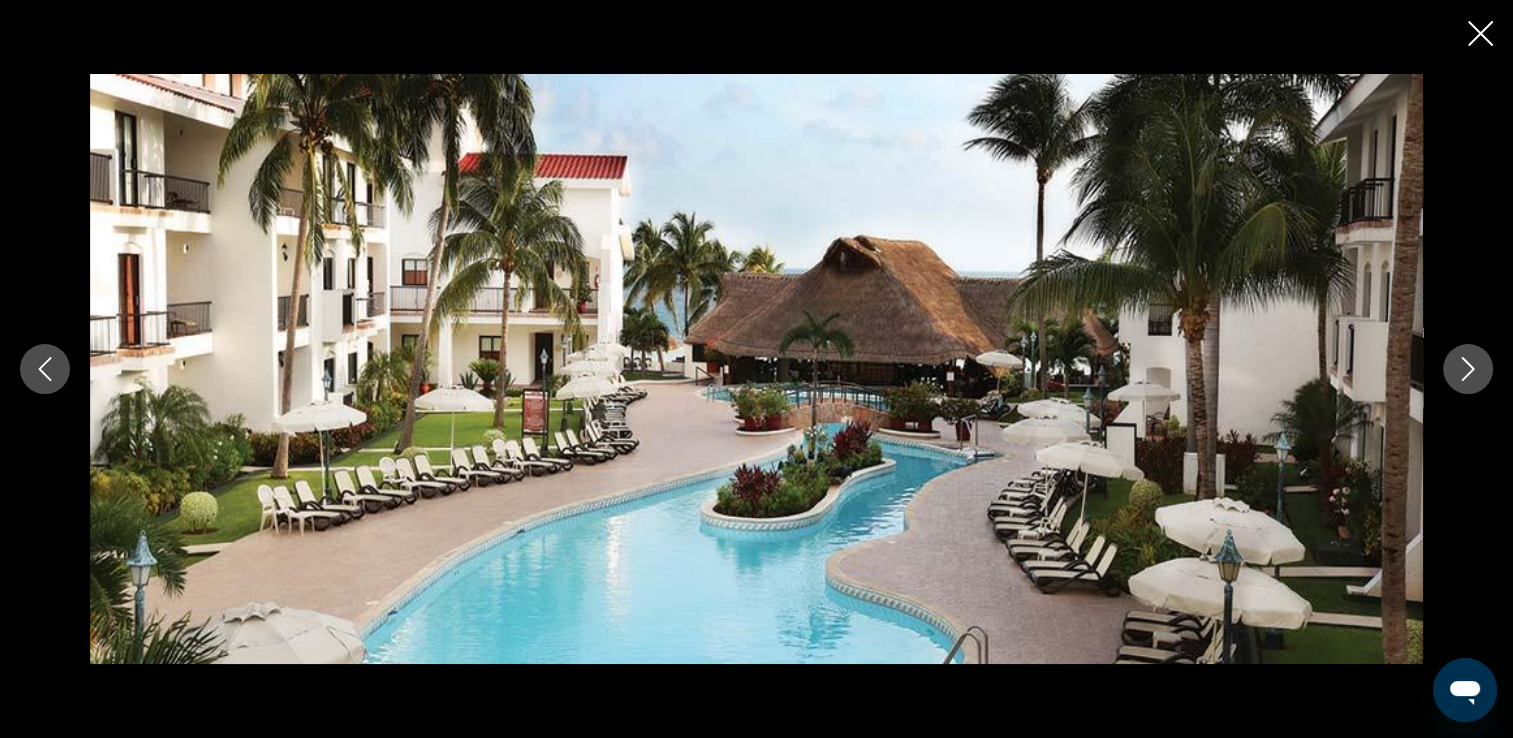click at bounding box center [1468, 369] 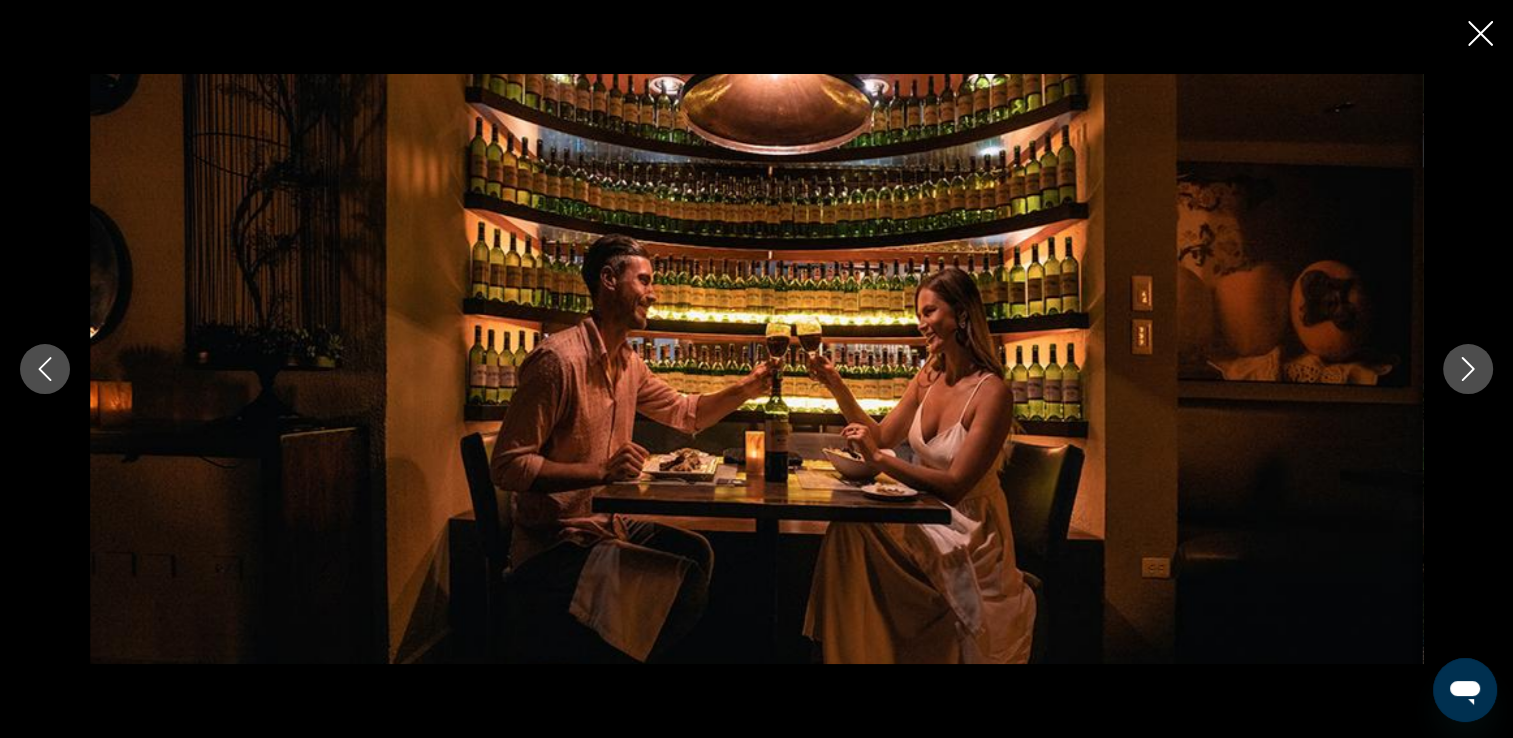 click 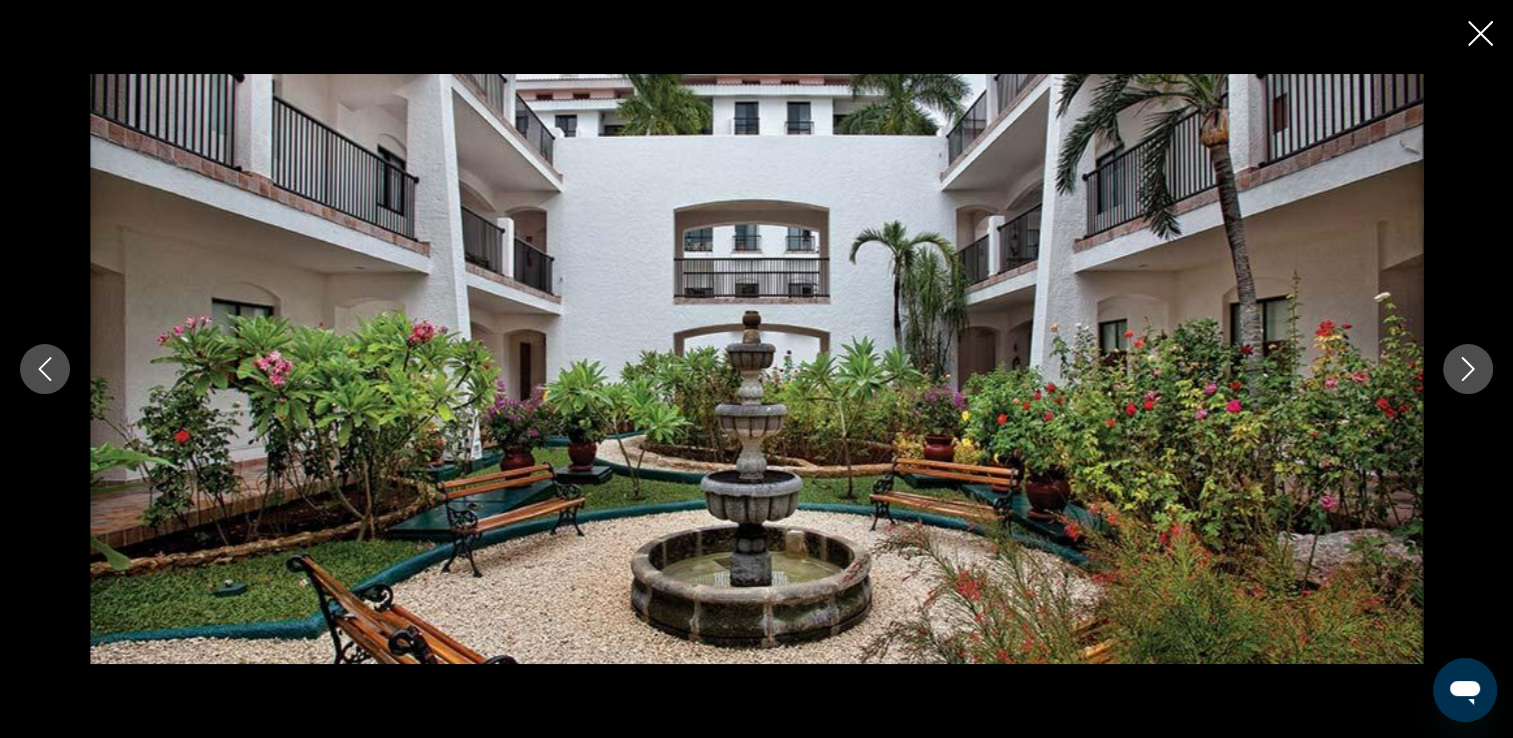 click 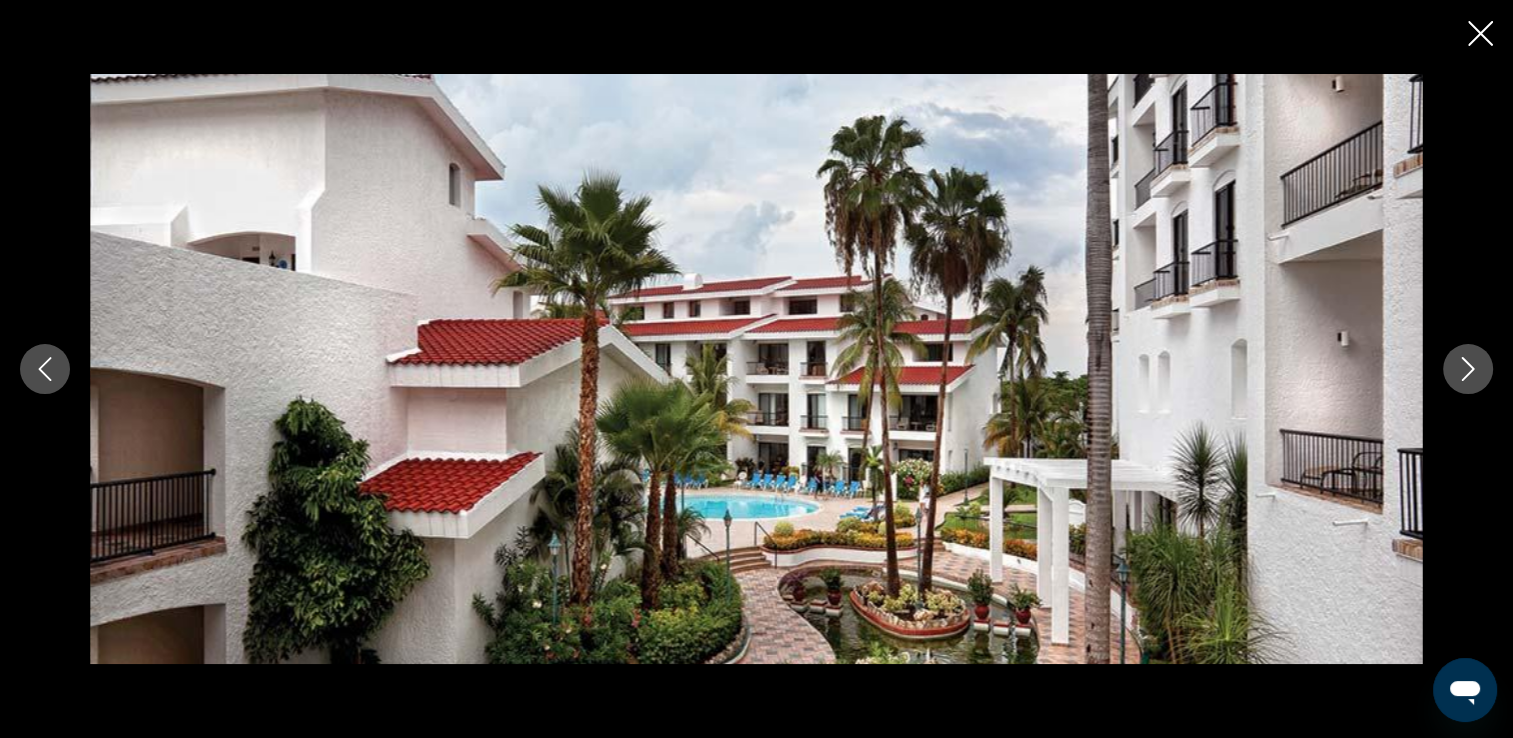 click 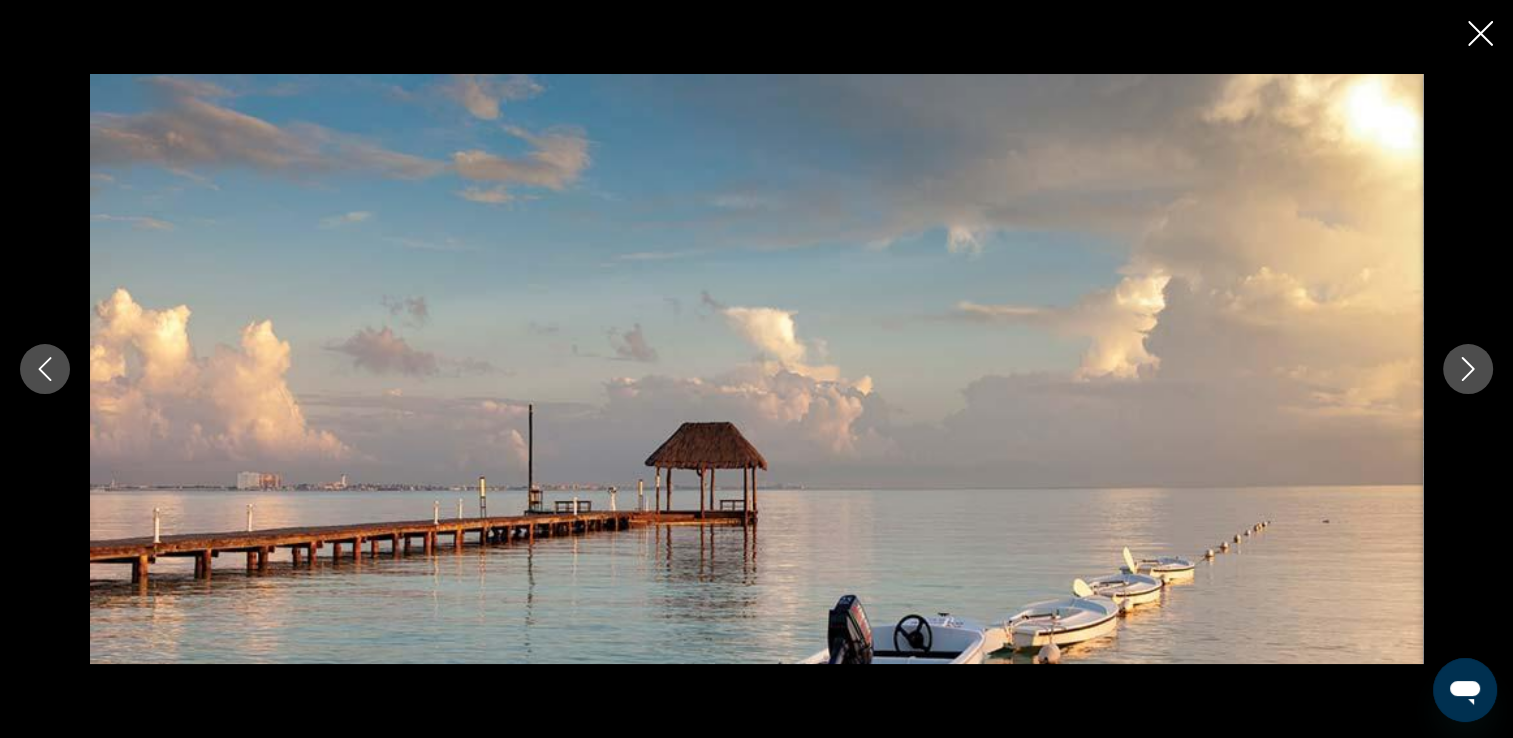 click 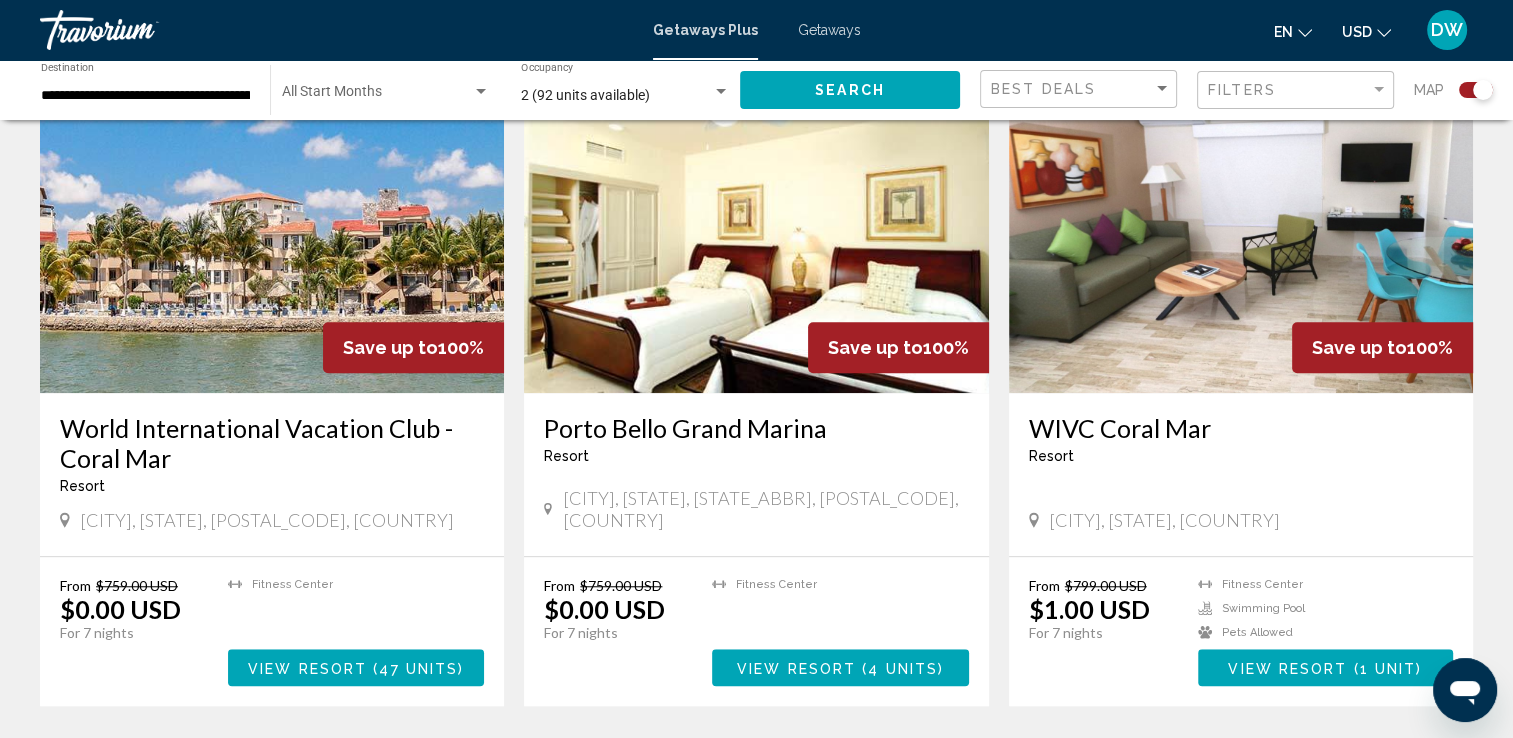scroll, scrollTop: 1300, scrollLeft: 0, axis: vertical 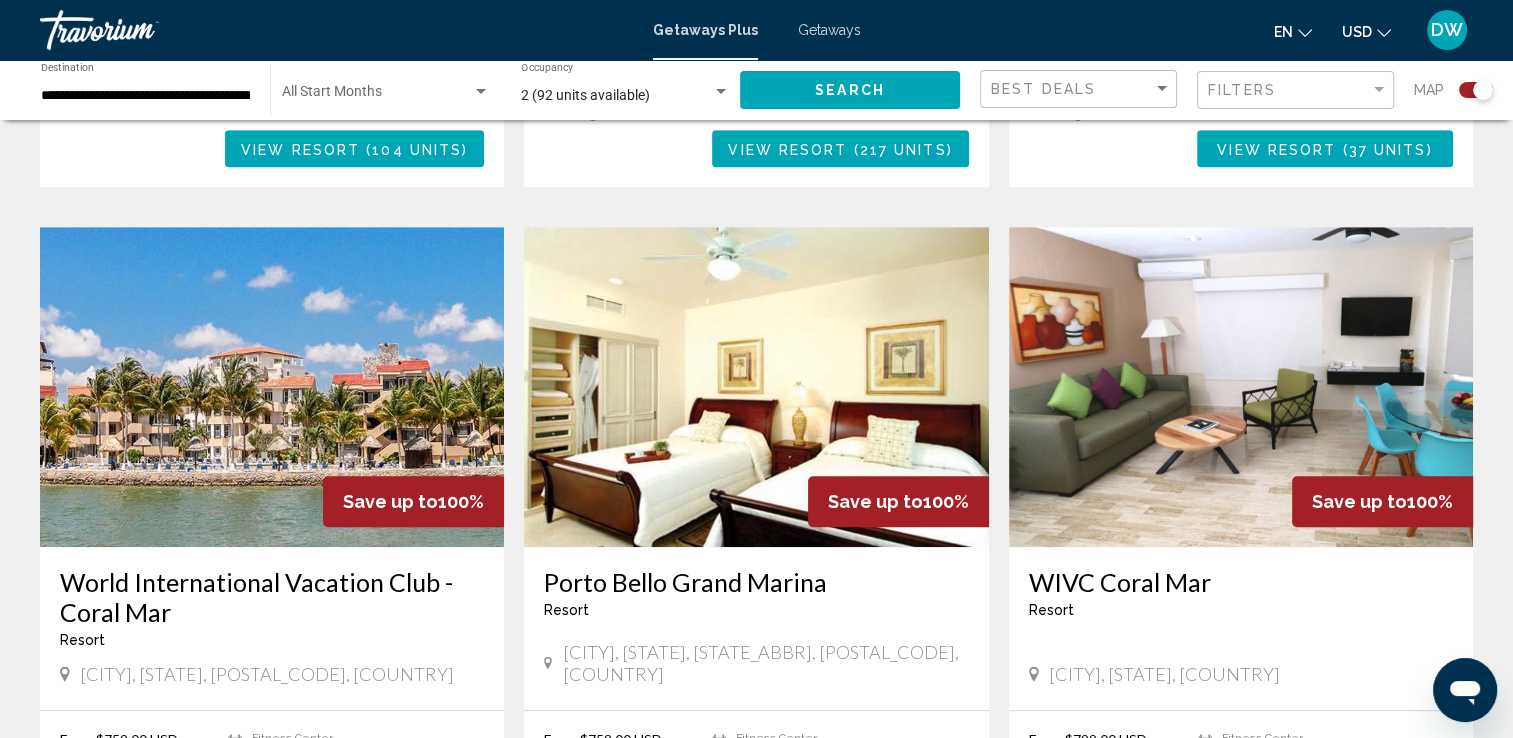 click on "**********" at bounding box center (145, 96) 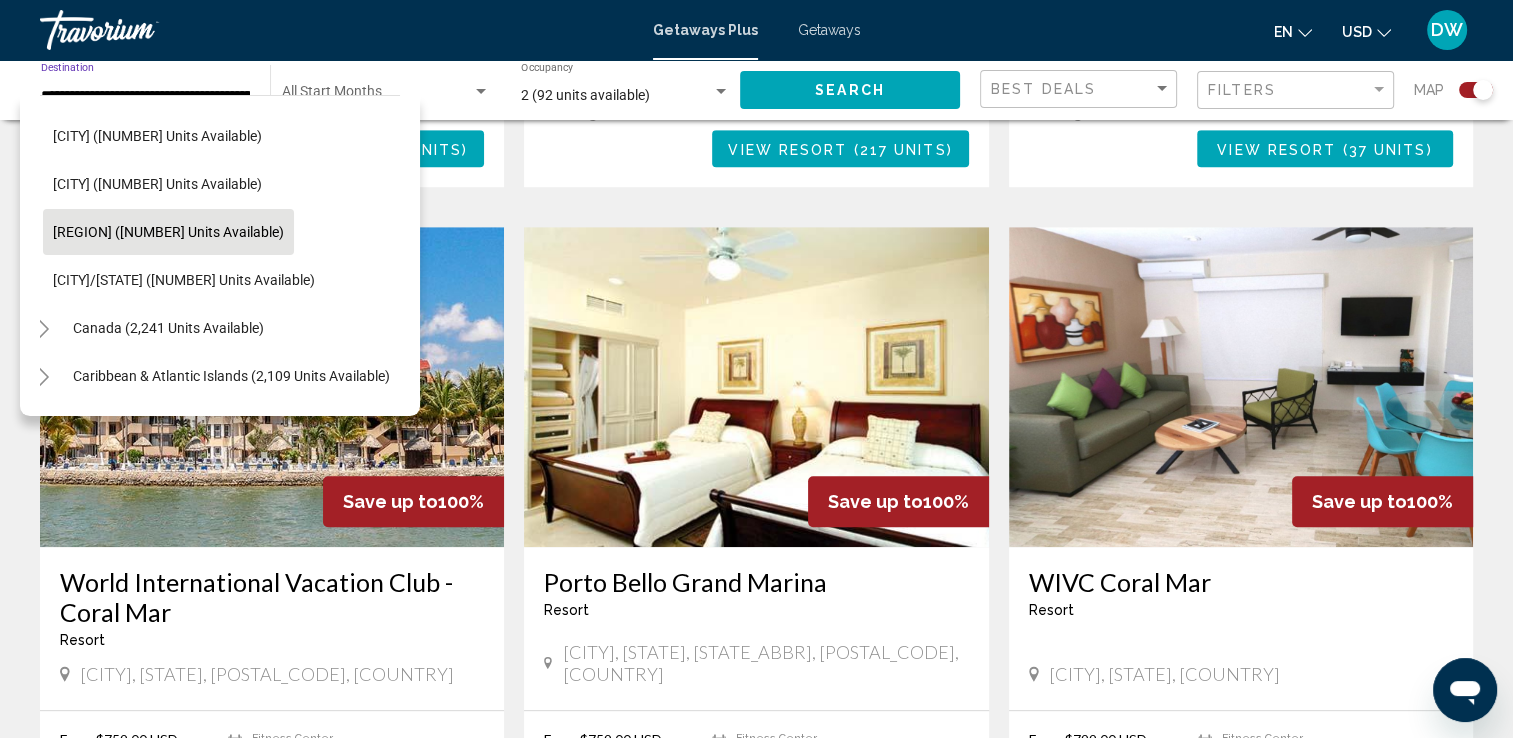 scroll, scrollTop: 526, scrollLeft: 20, axis: both 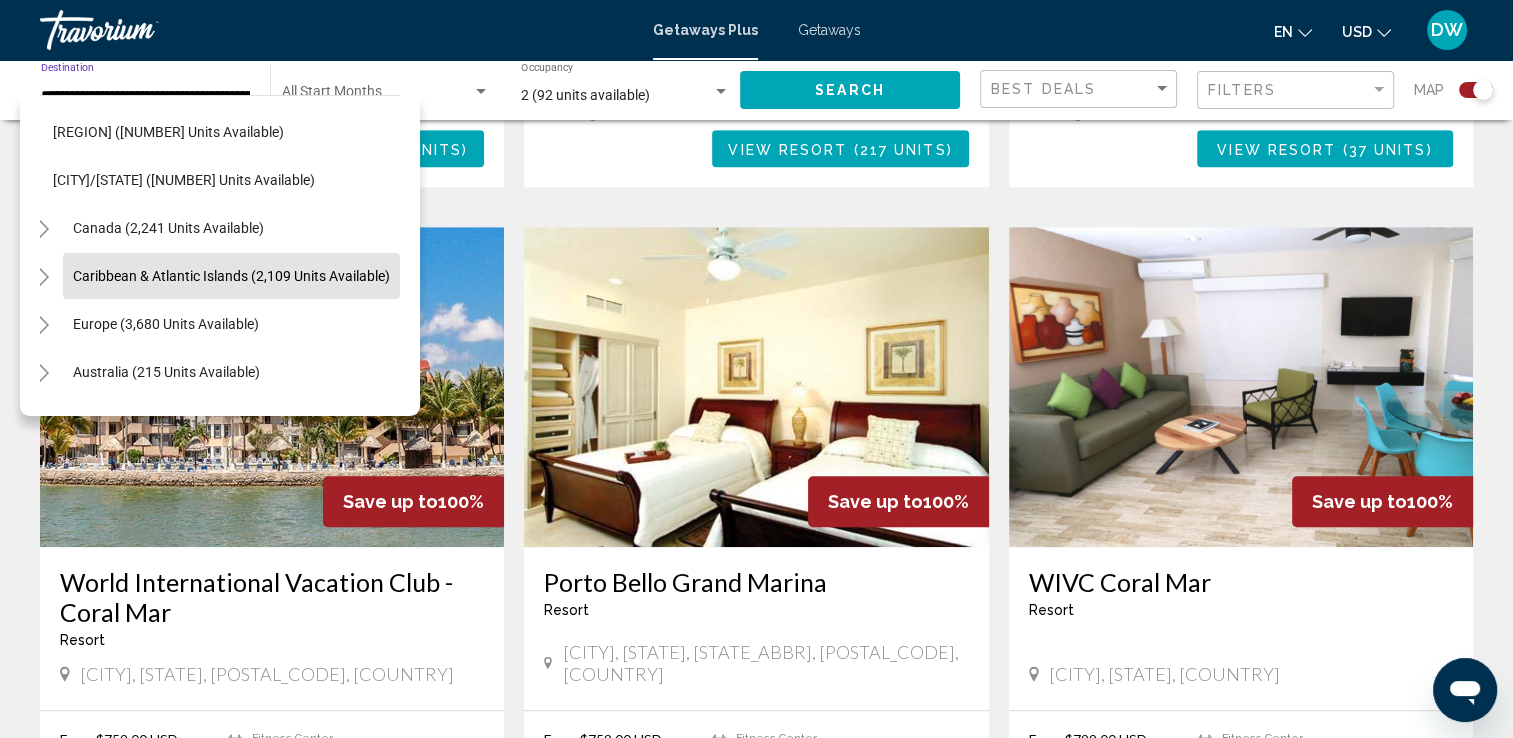 click on "Caribbean & Atlantic Islands (2,109 units available)" at bounding box center (166, 324) 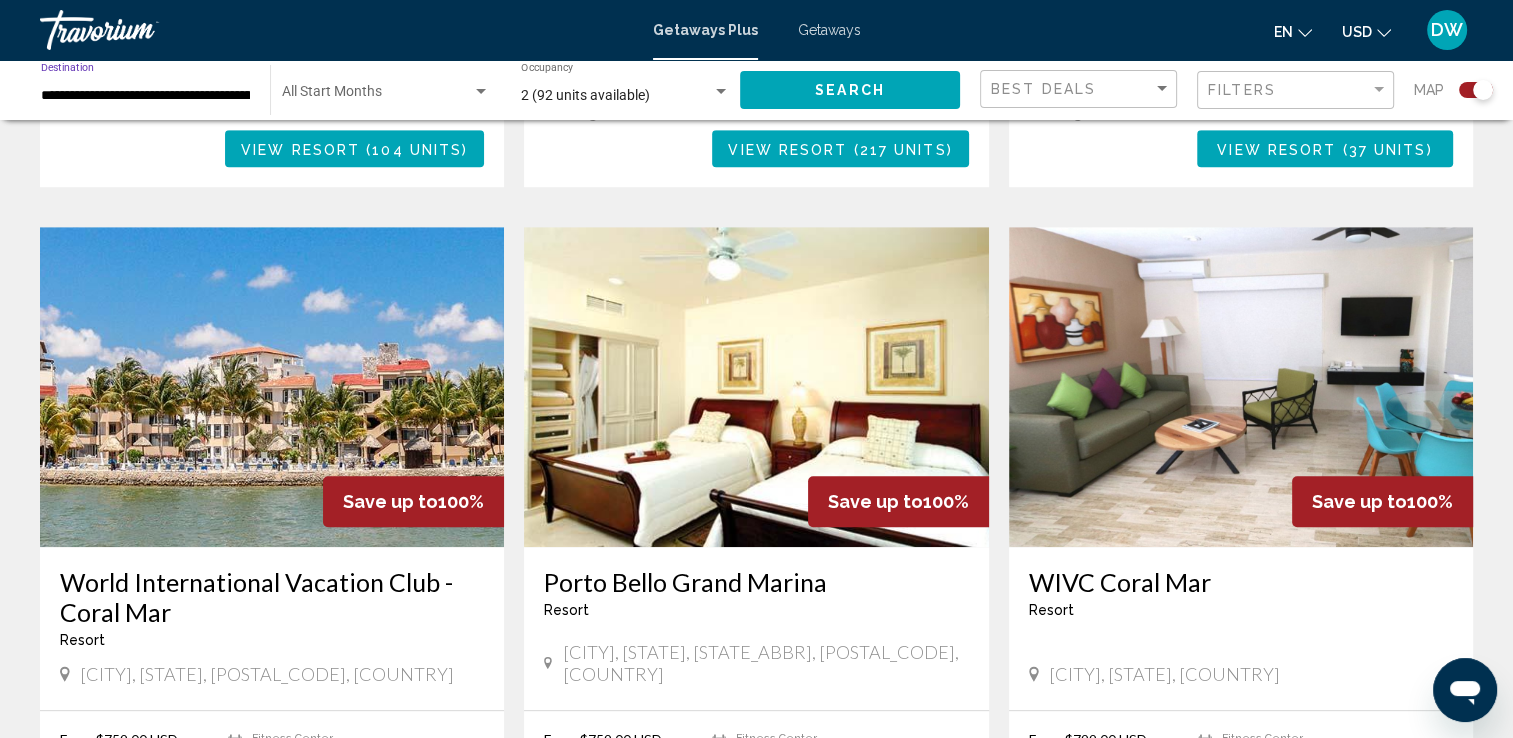 click on "Search" 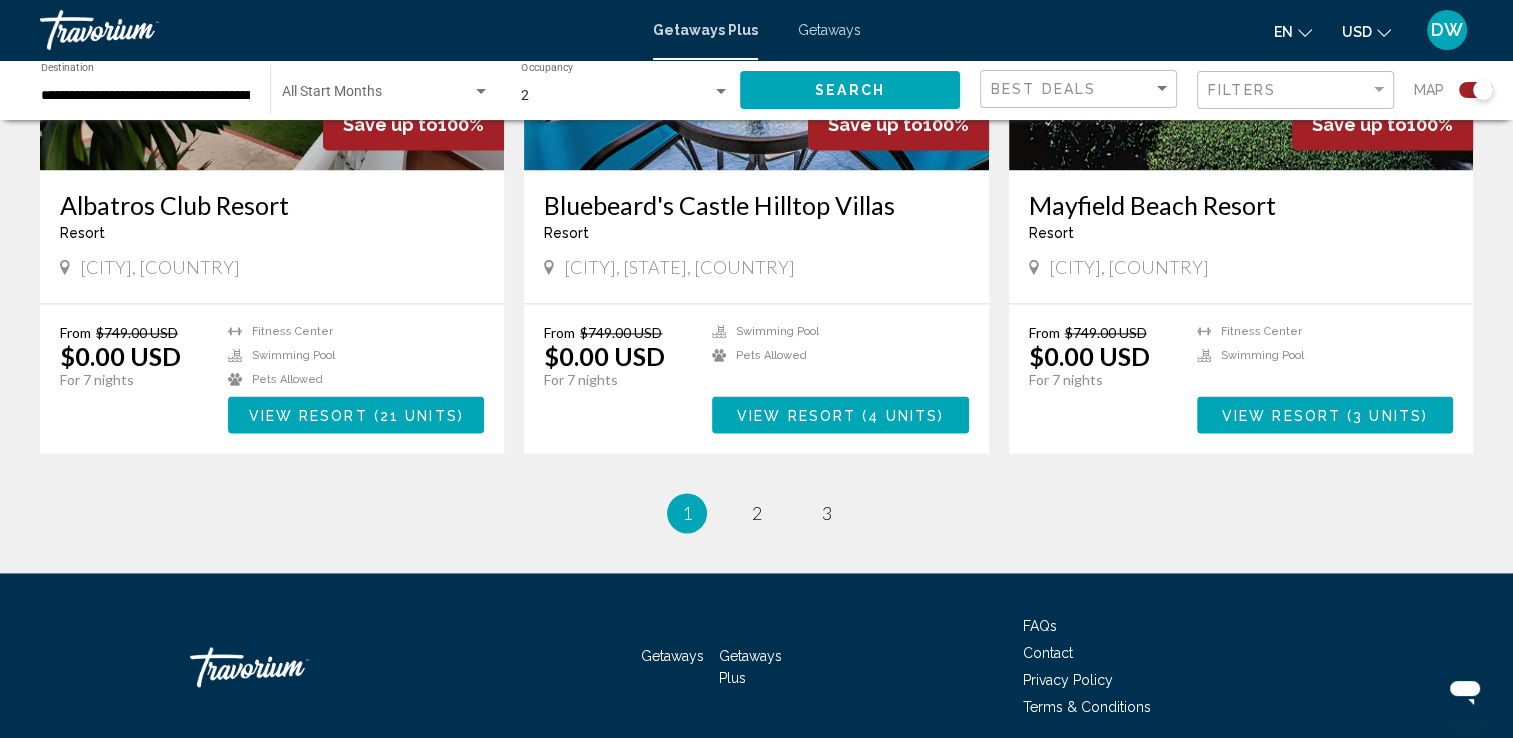 scroll, scrollTop: 3000, scrollLeft: 0, axis: vertical 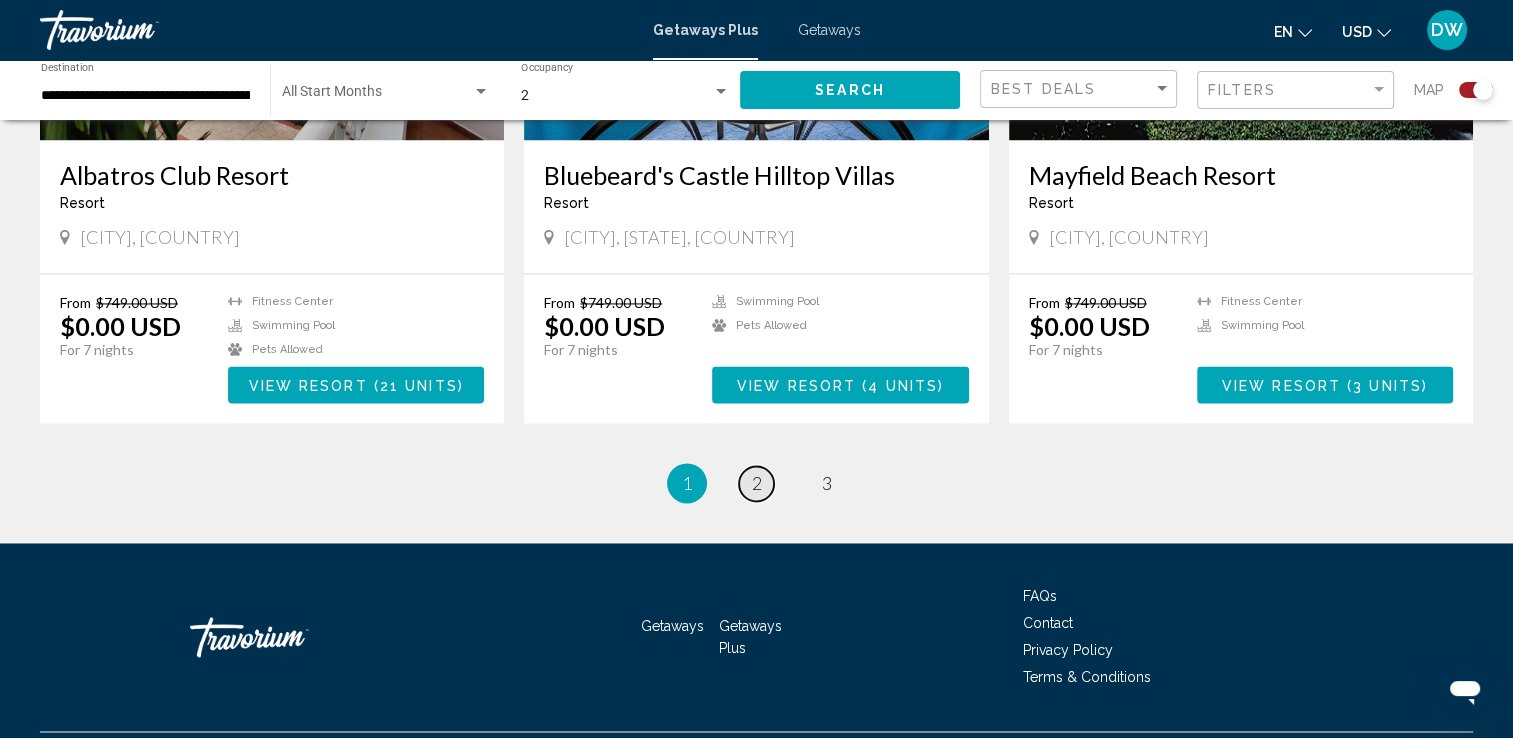 click on "page  2" at bounding box center [756, 483] 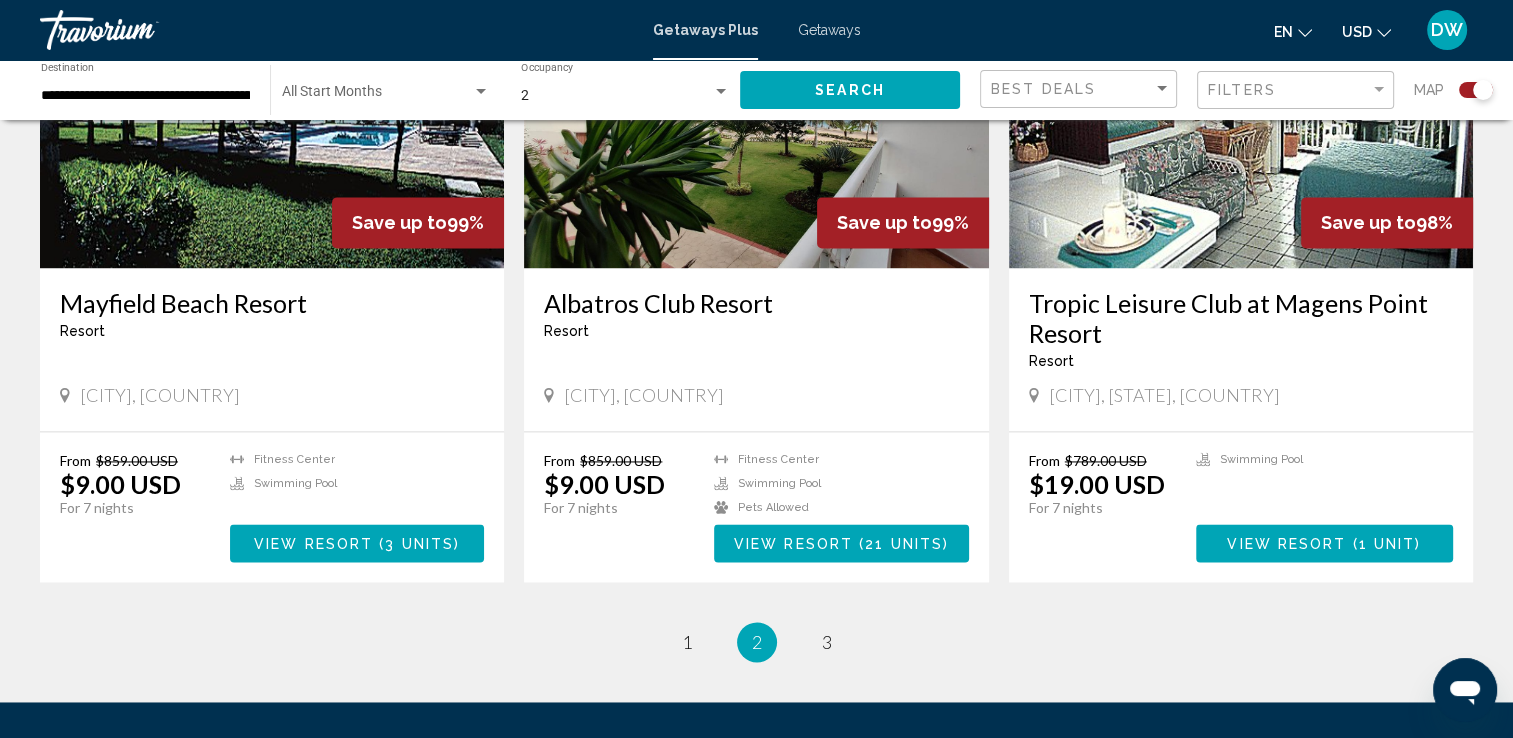 scroll, scrollTop: 2786, scrollLeft: 0, axis: vertical 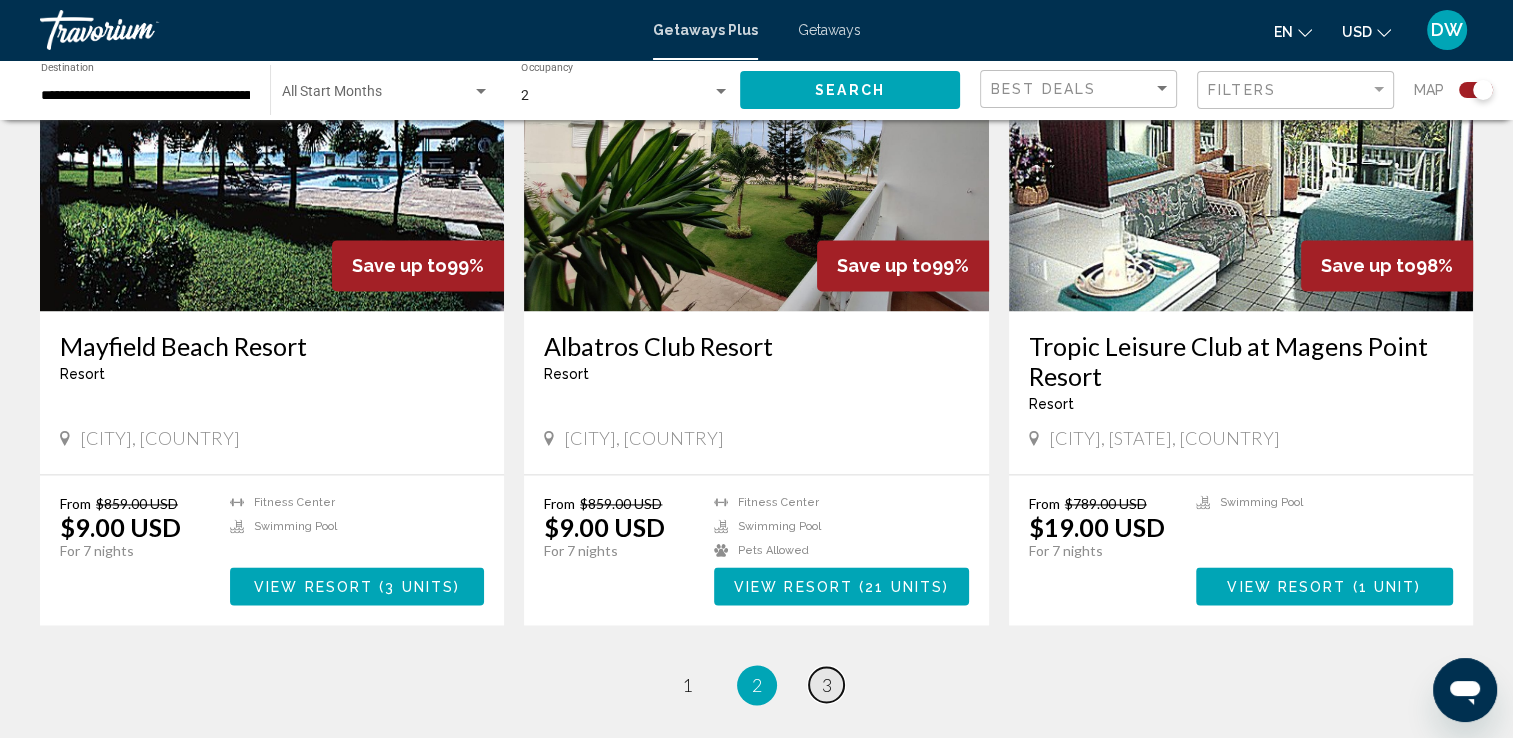click on "page  3" at bounding box center [826, 684] 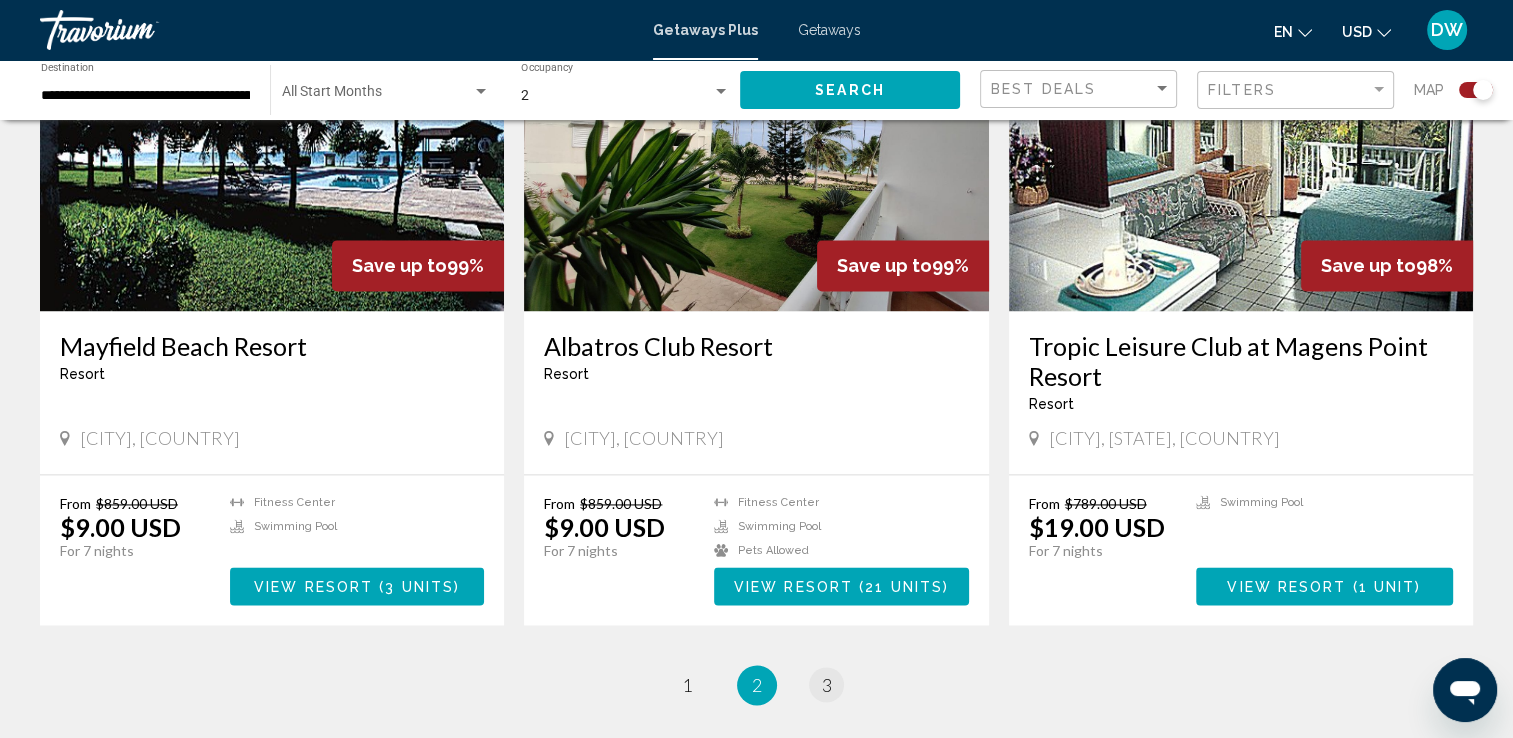 scroll, scrollTop: 0, scrollLeft: 0, axis: both 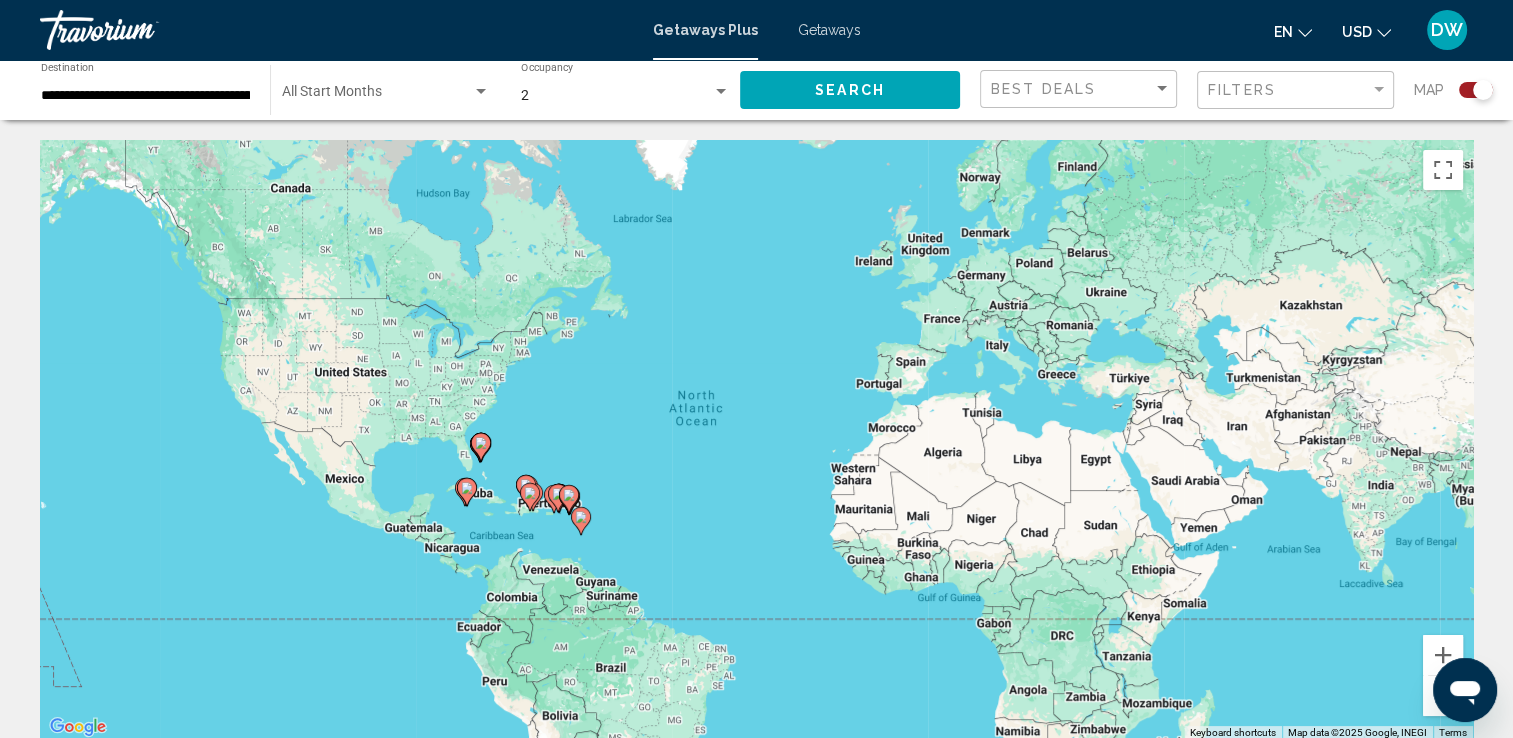 click on "**********" at bounding box center (145, 96) 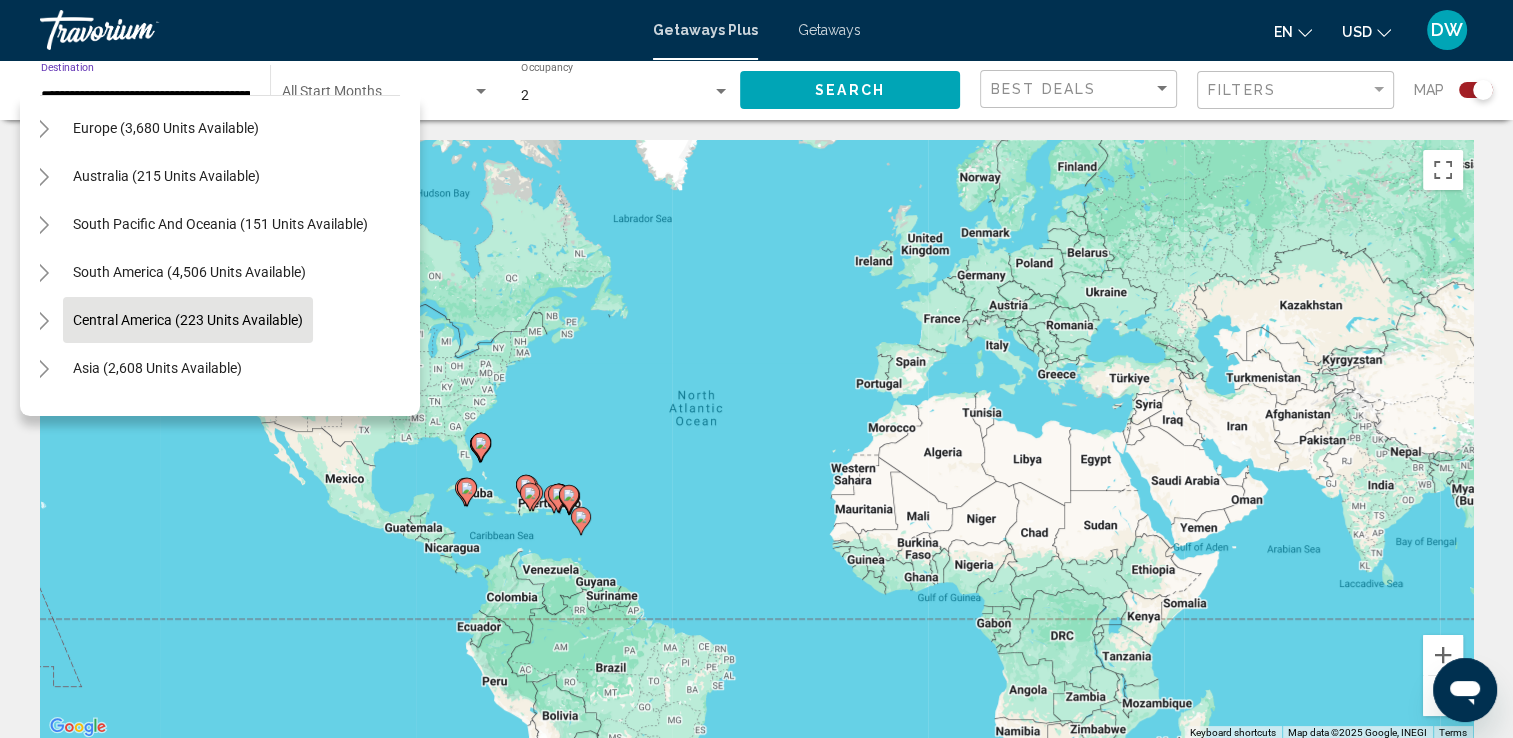 scroll, scrollTop: 675, scrollLeft: 32, axis: both 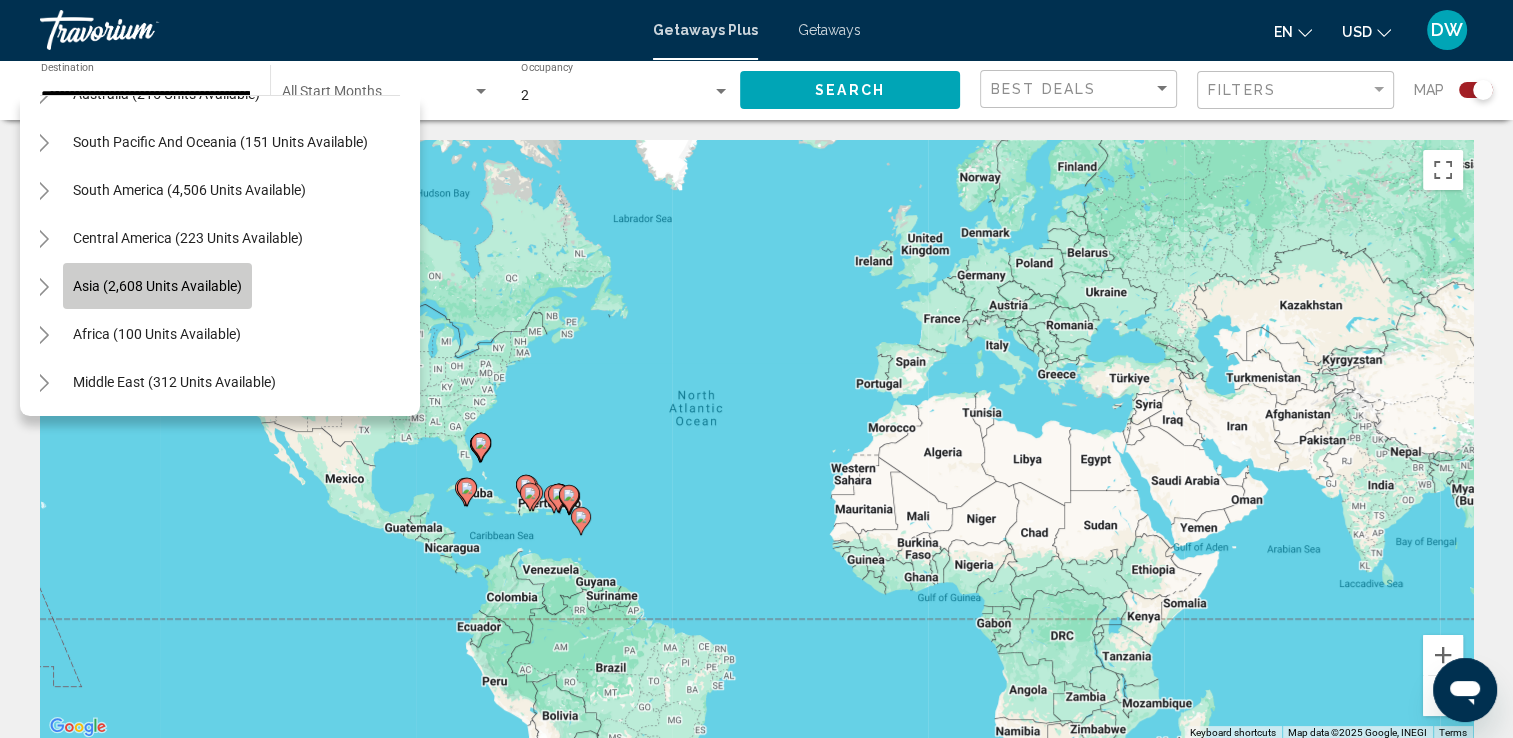 click on "Asia (2,608 units available)" 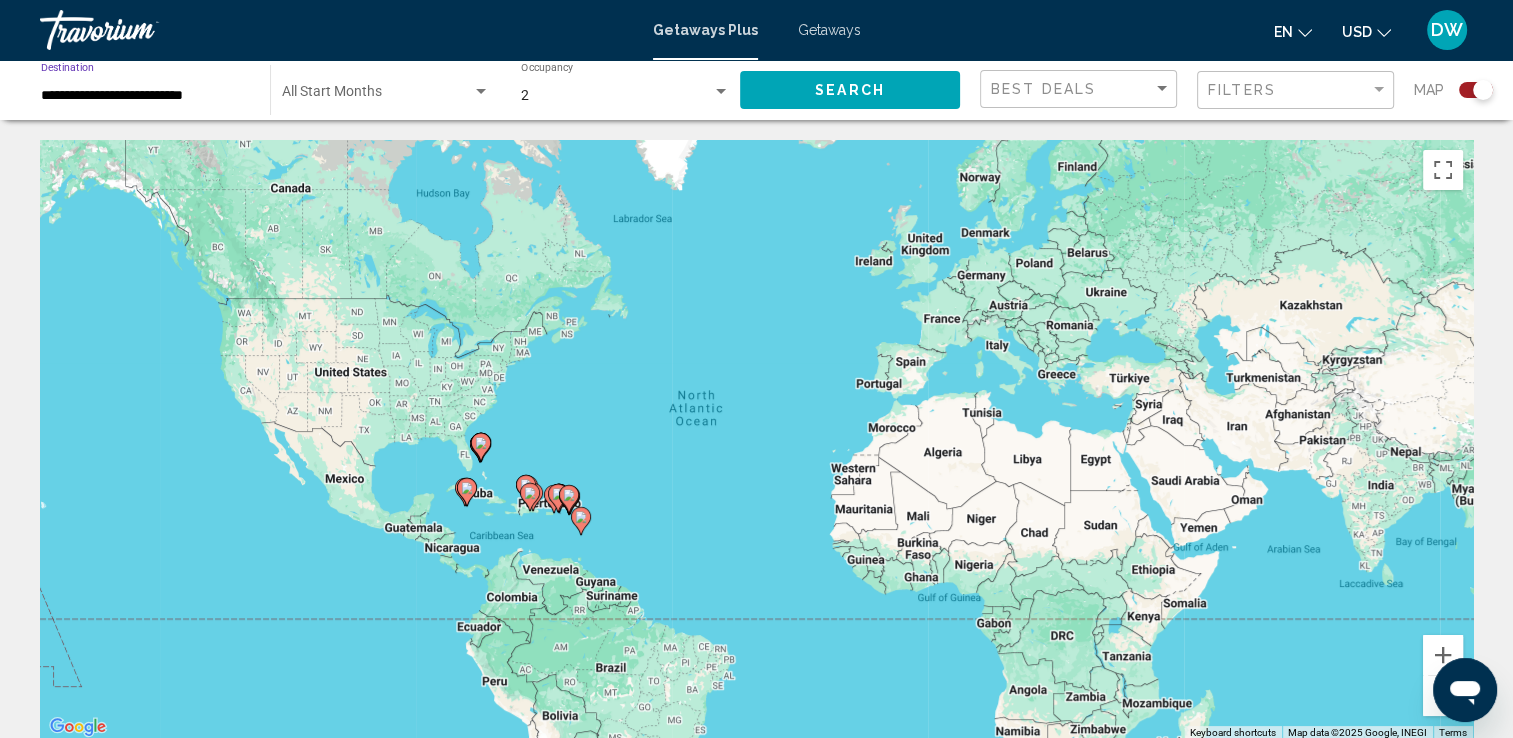 click on "Search" 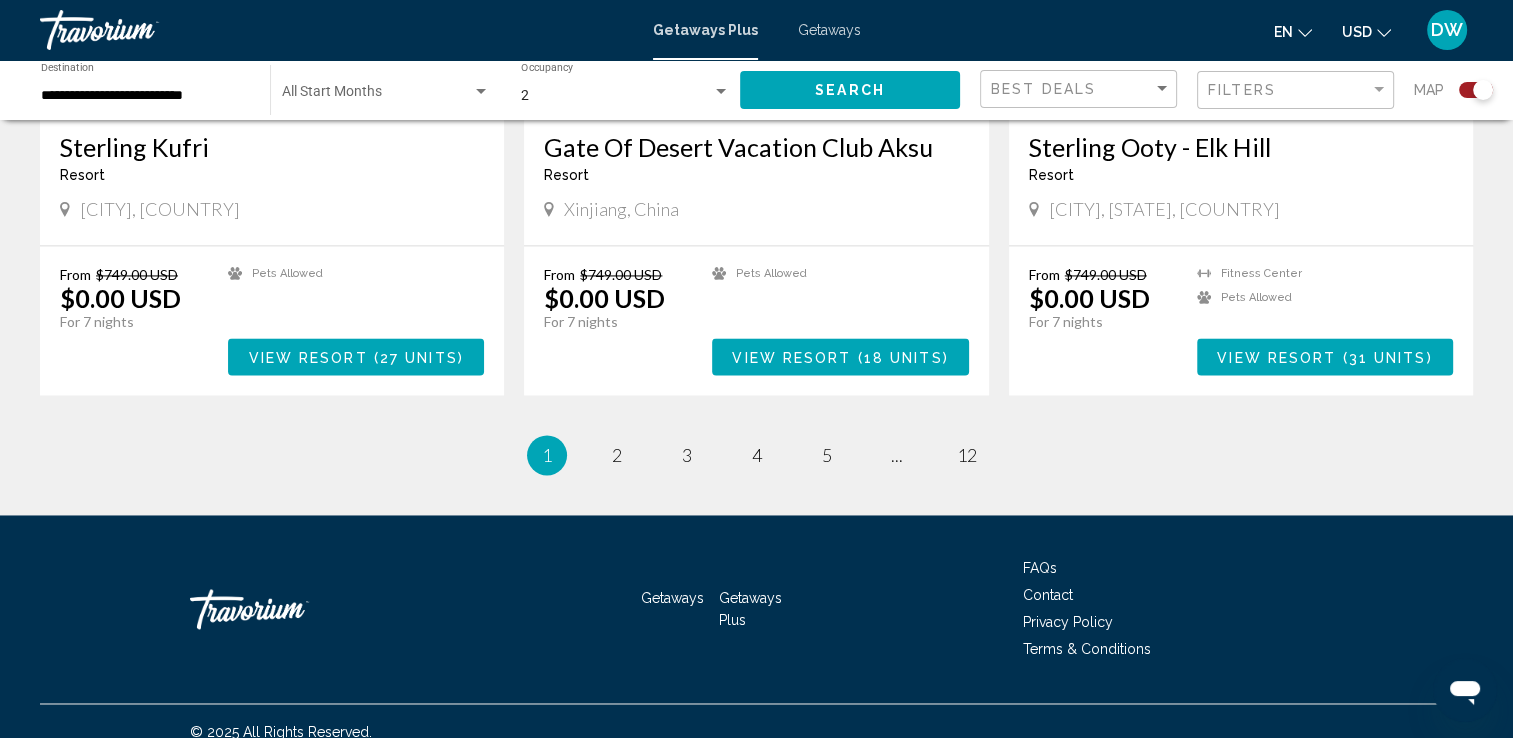 scroll, scrollTop: 3016, scrollLeft: 0, axis: vertical 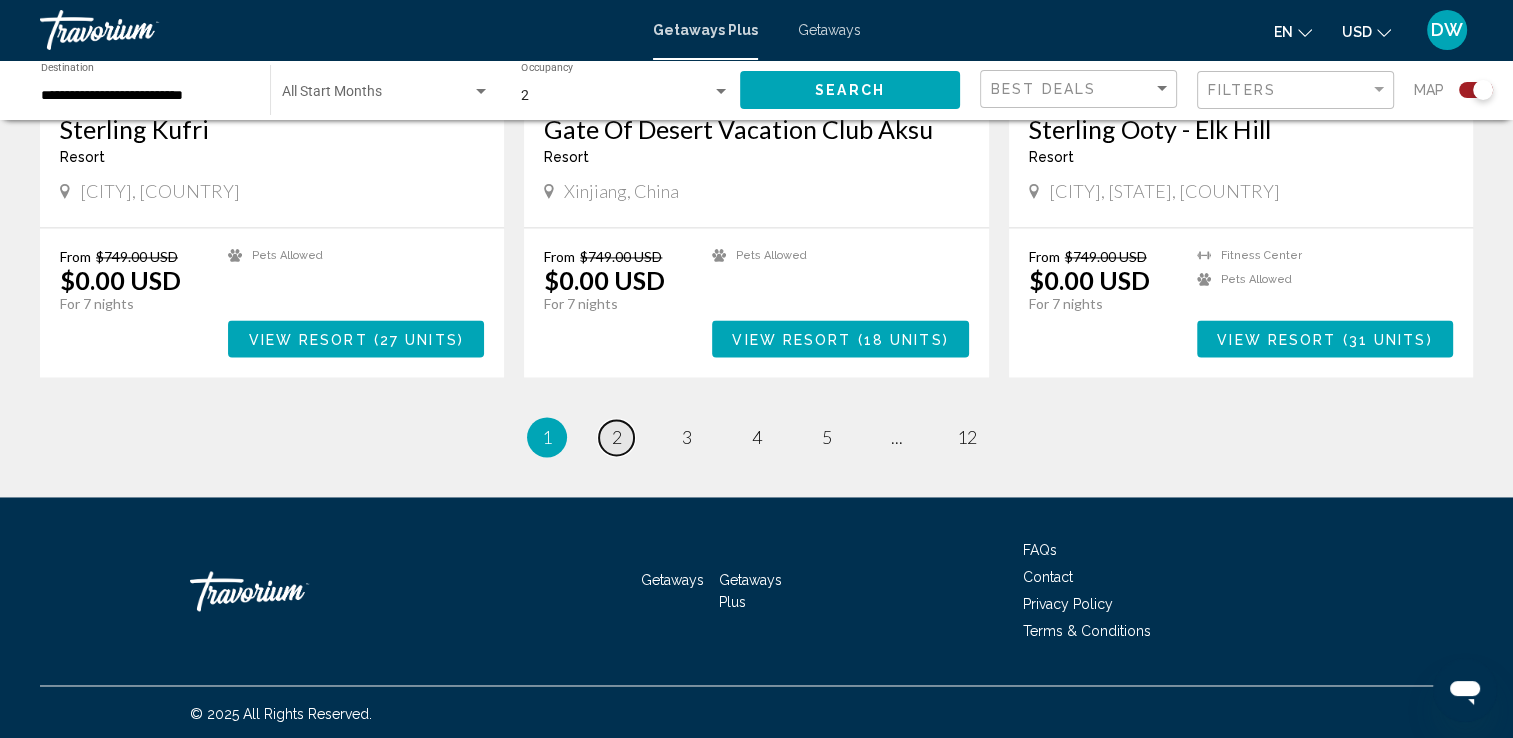 click on "2" at bounding box center [617, 437] 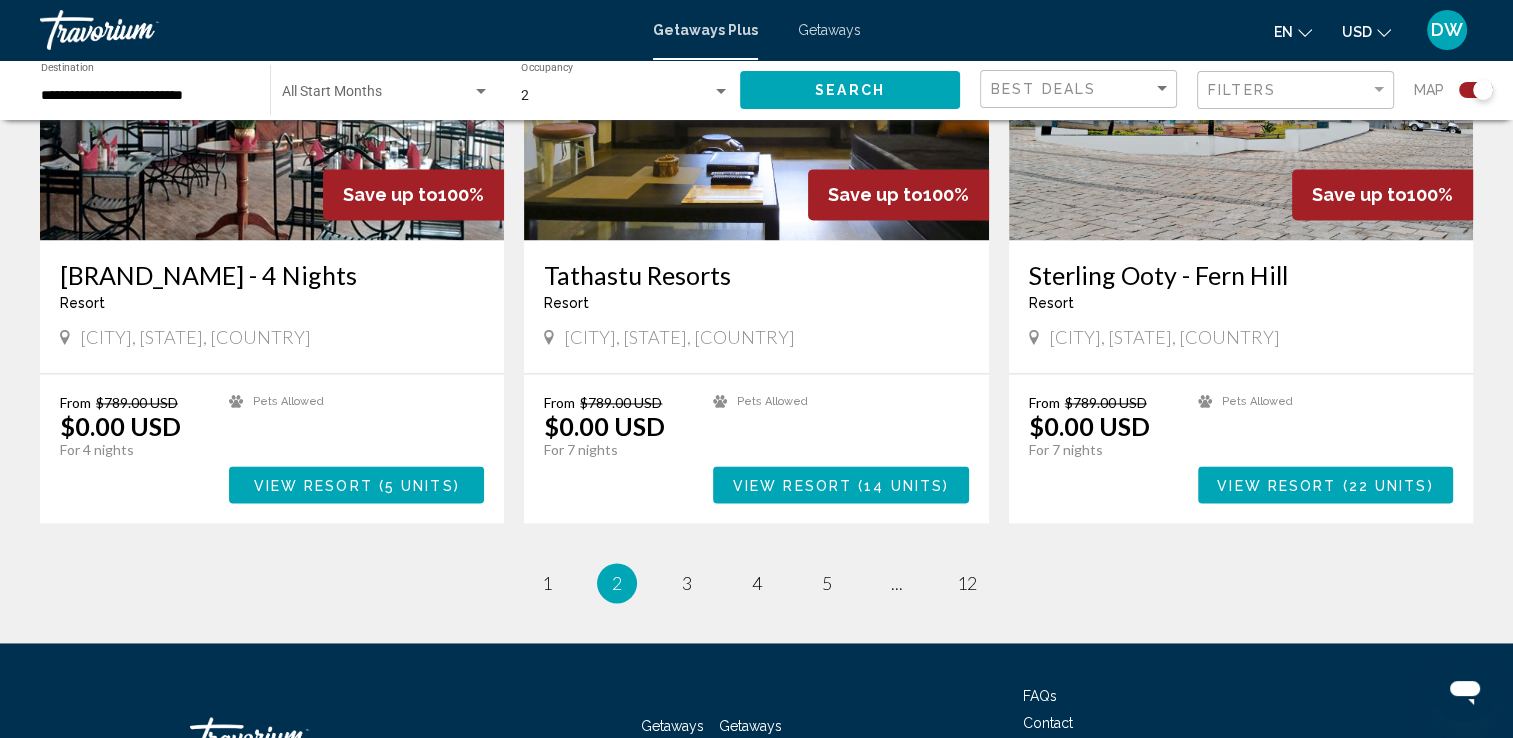 scroll, scrollTop: 3000, scrollLeft: 0, axis: vertical 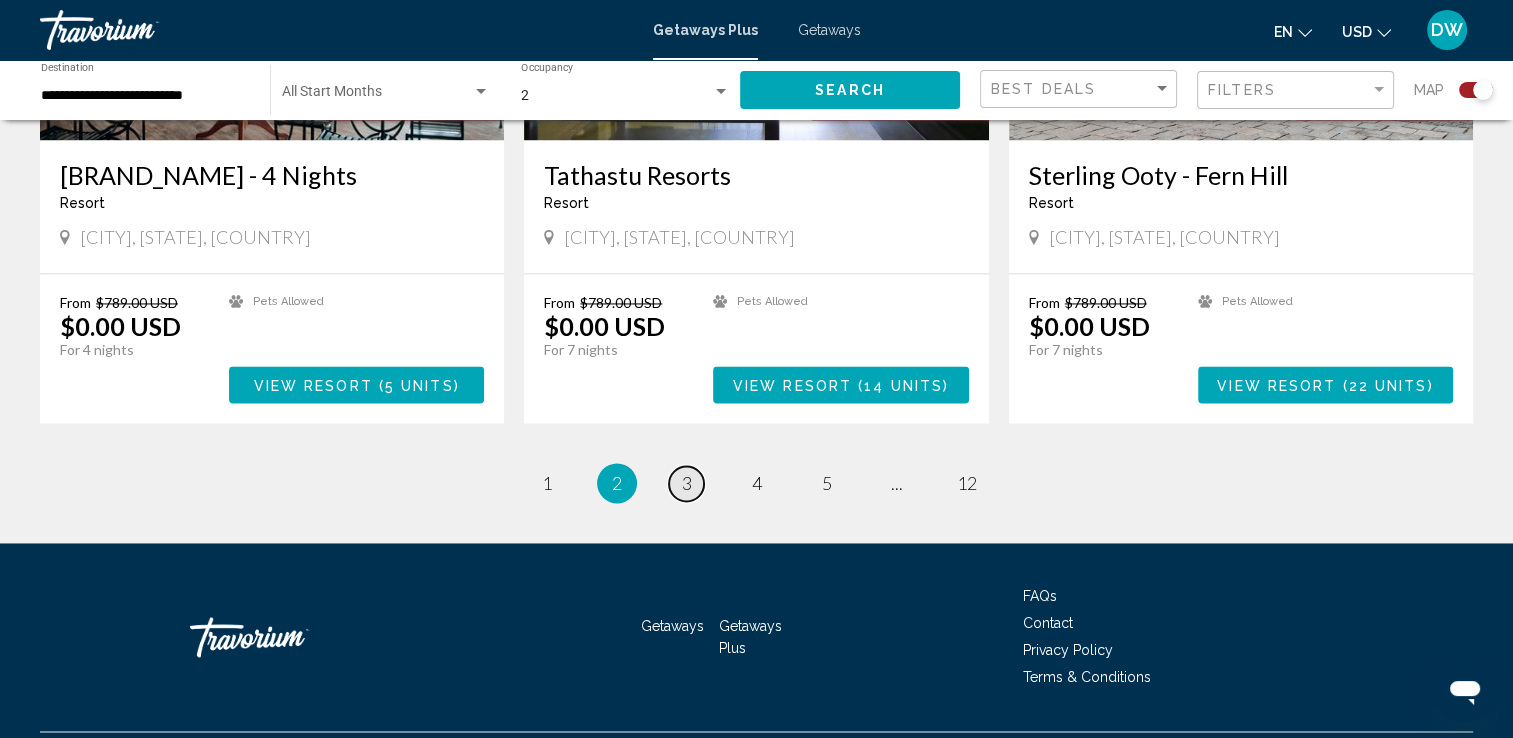 click on "3" at bounding box center [687, 483] 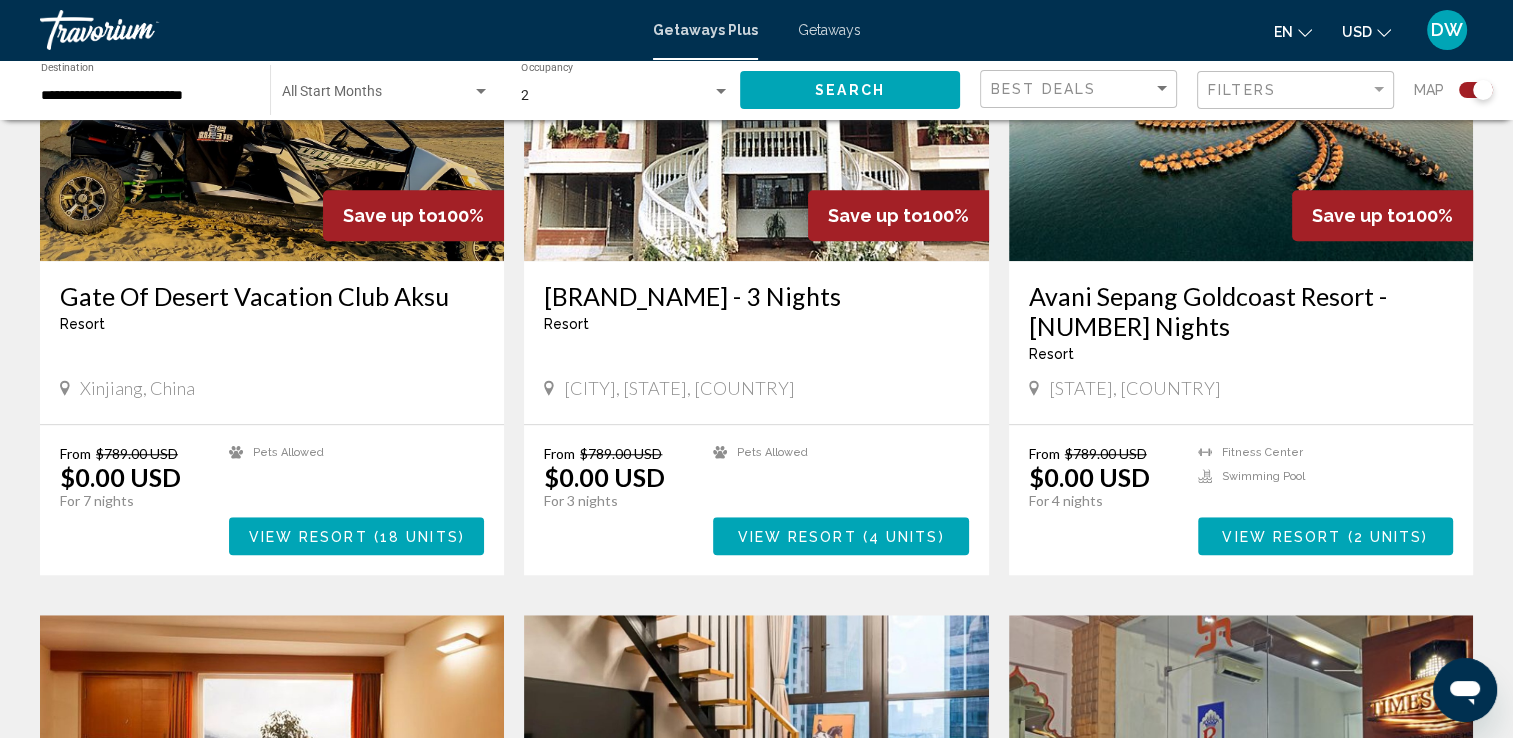 scroll, scrollTop: 1486, scrollLeft: 0, axis: vertical 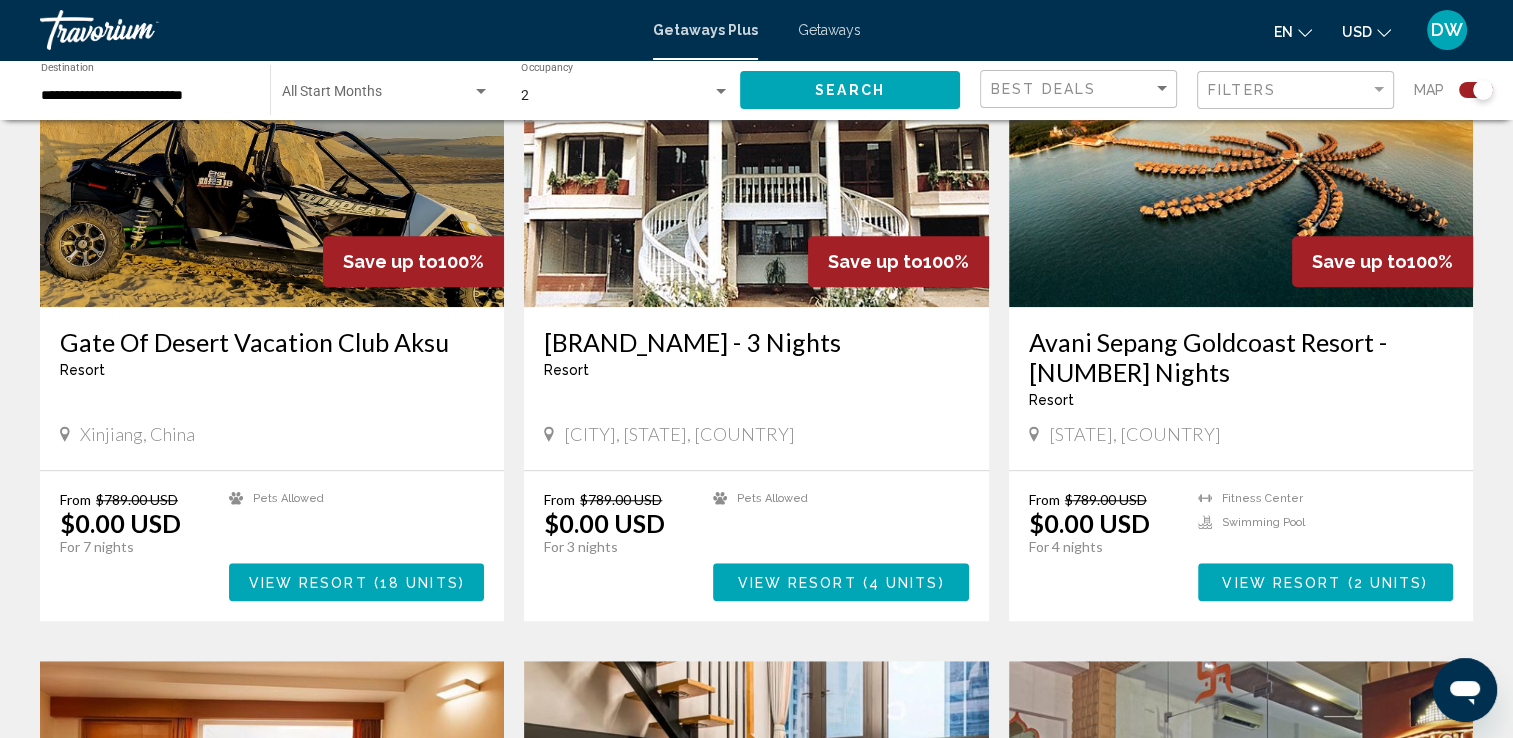 click at bounding box center [1241, 147] 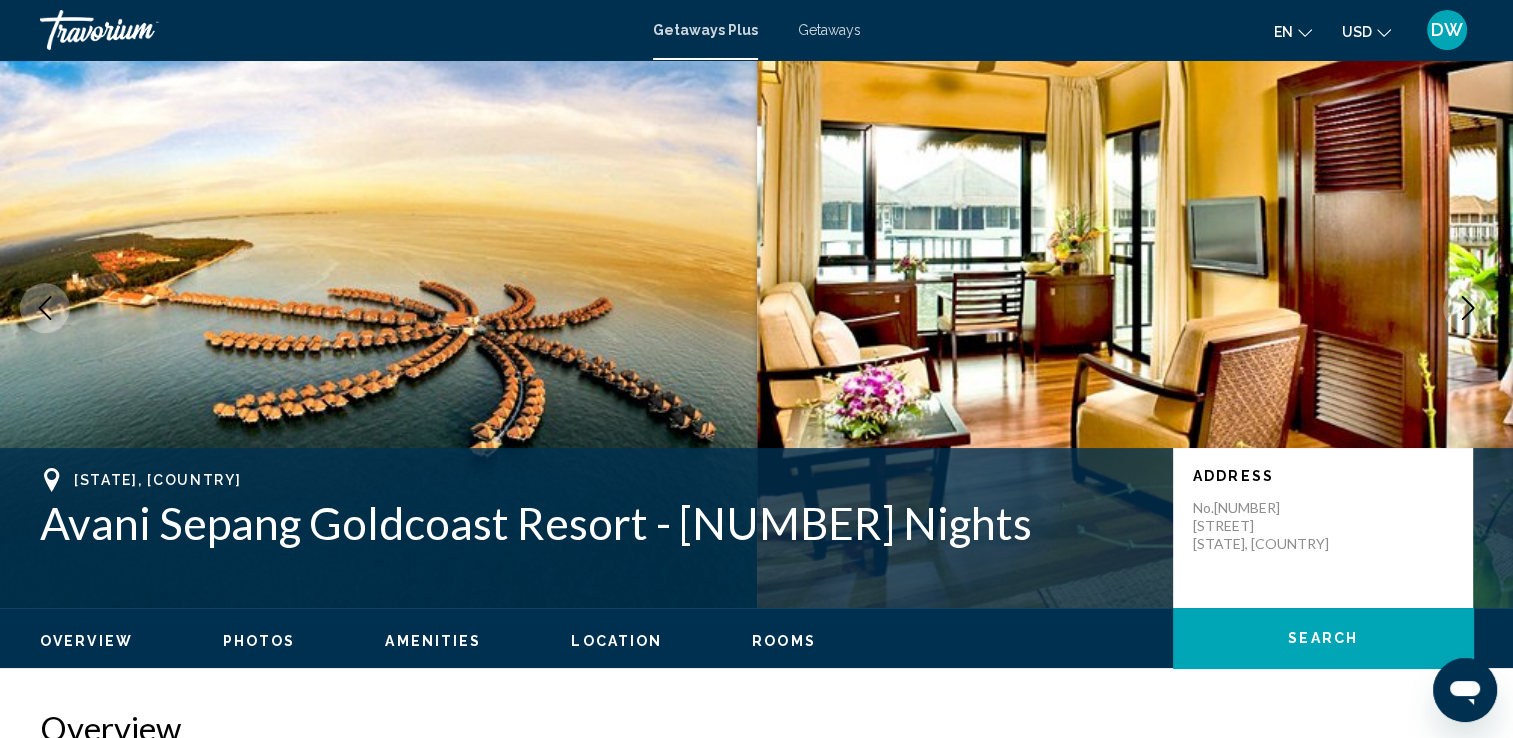 scroll, scrollTop: 100, scrollLeft: 0, axis: vertical 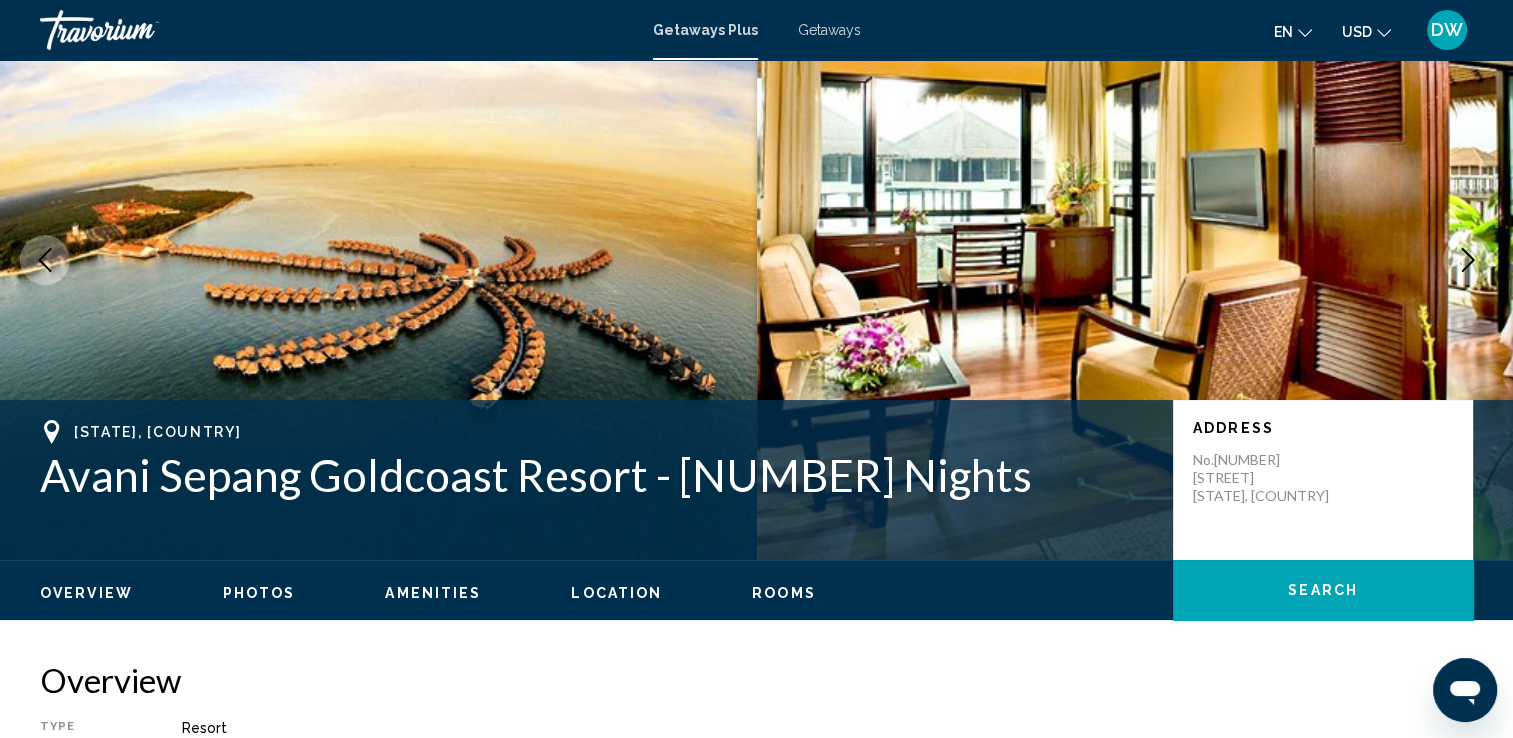 click on "Photos" at bounding box center [259, 593] 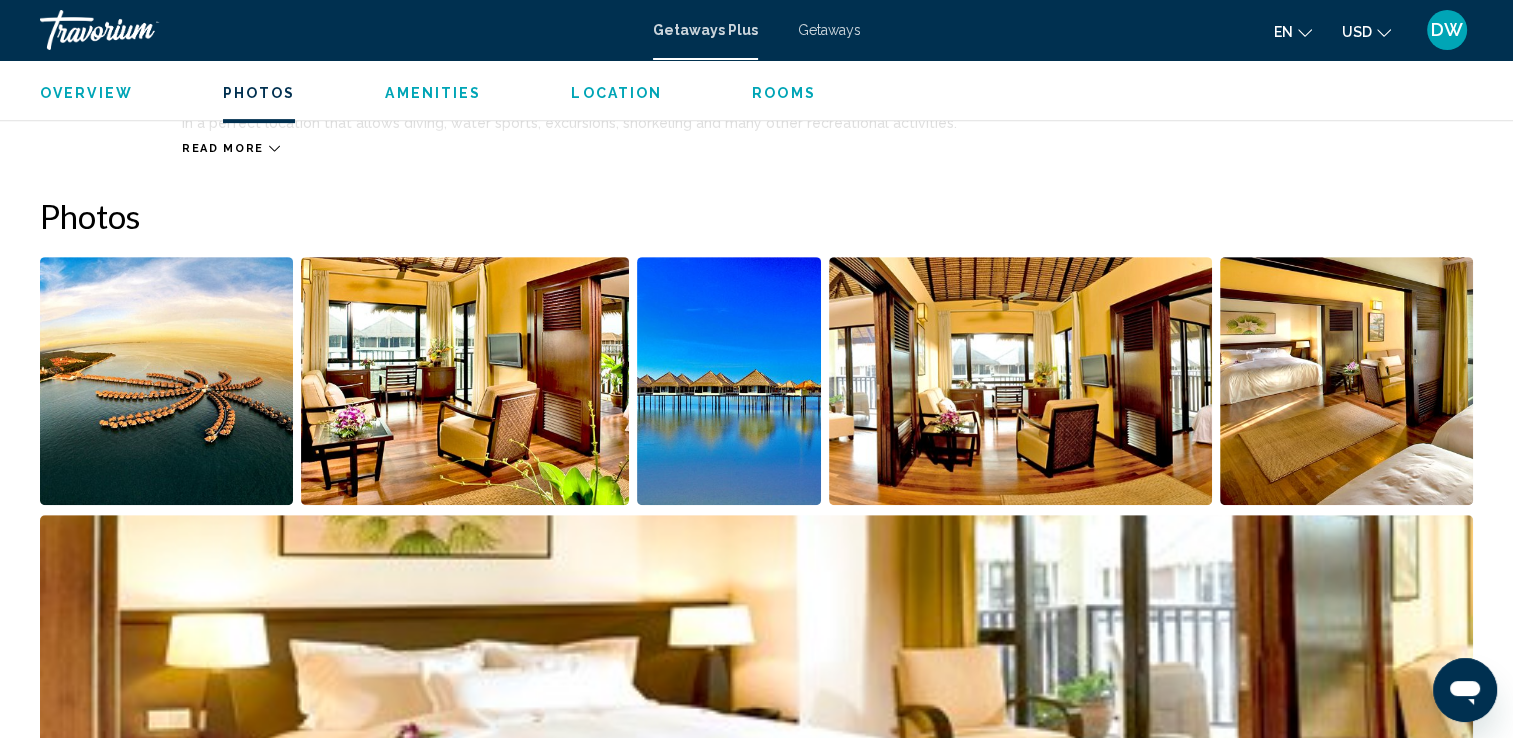 scroll, scrollTop: 907, scrollLeft: 0, axis: vertical 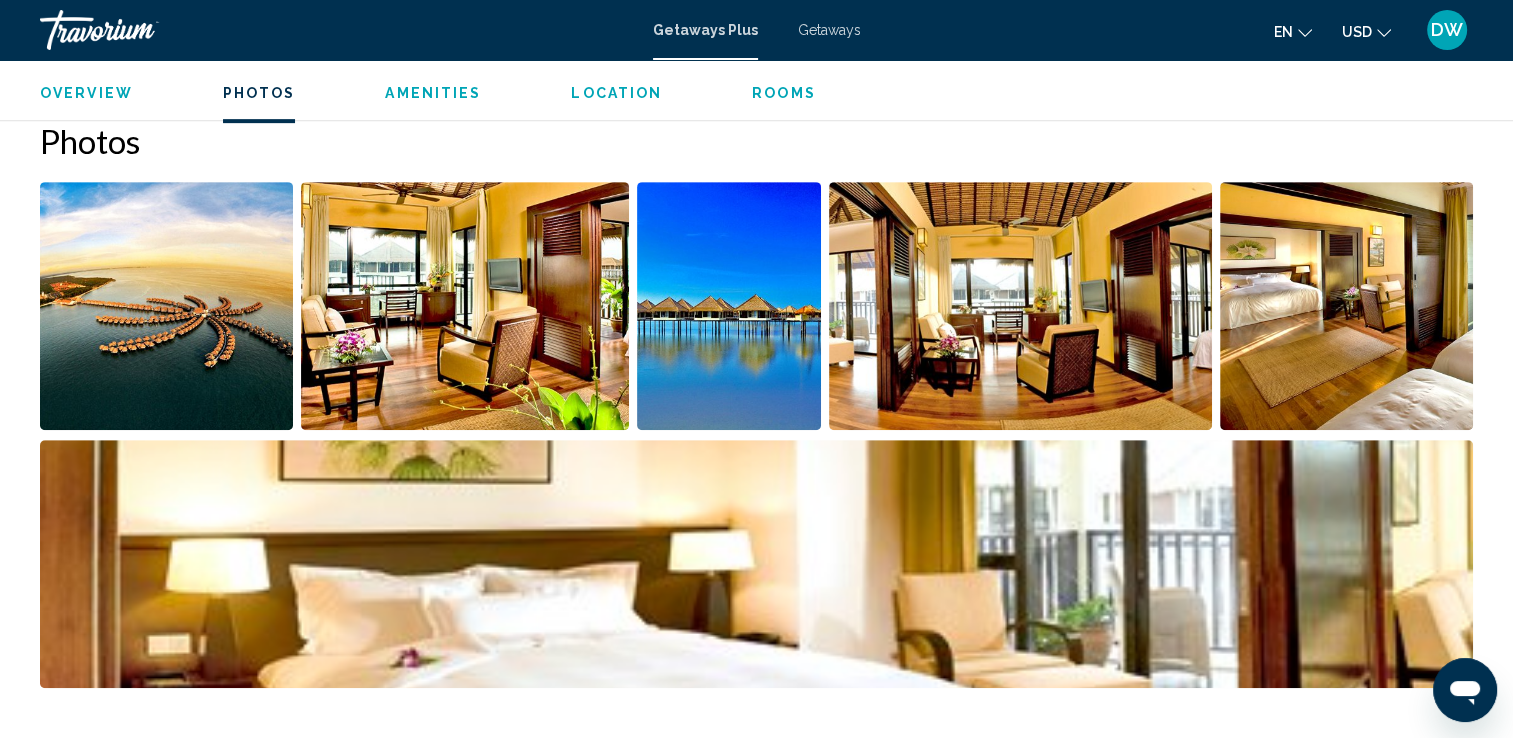 click at bounding box center [166, 306] 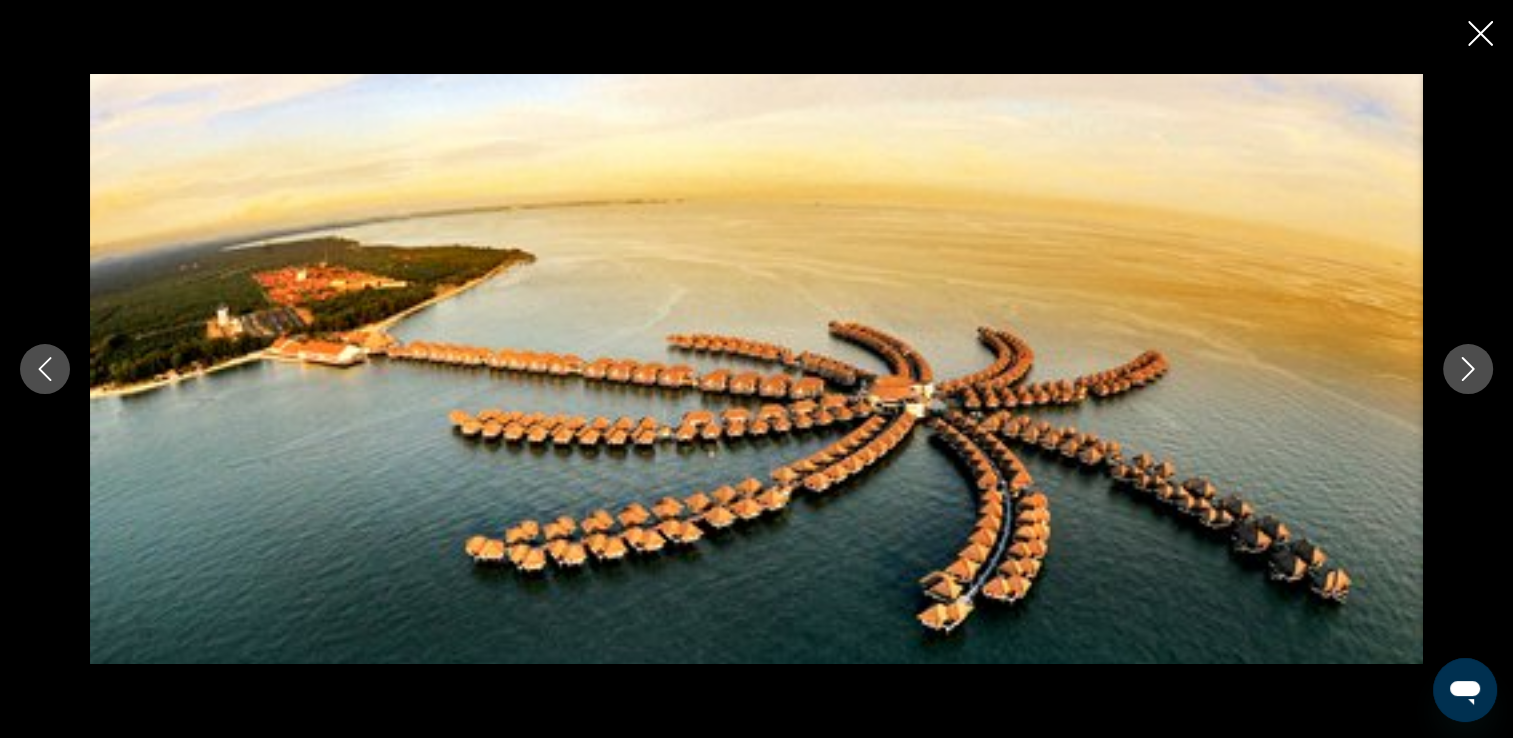 click 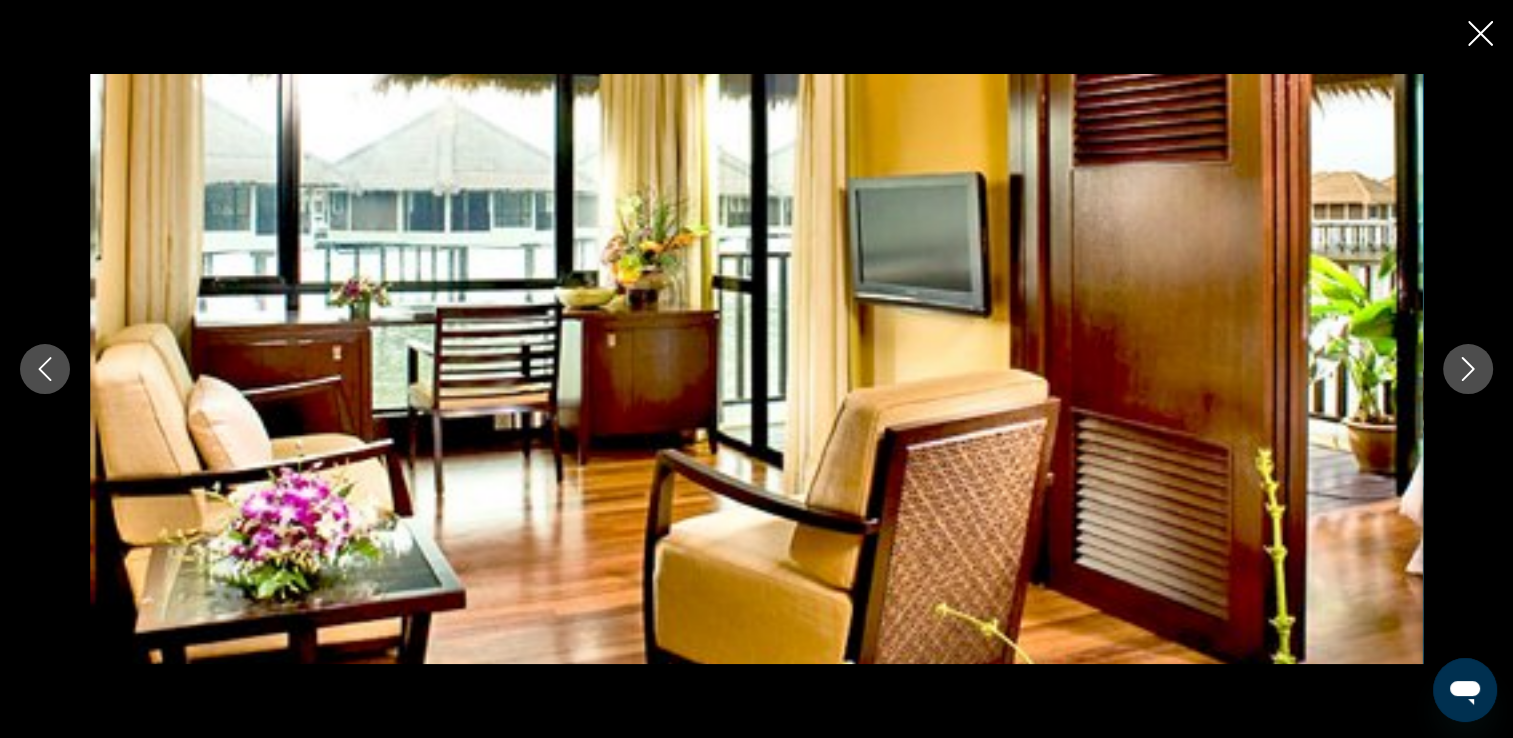 click 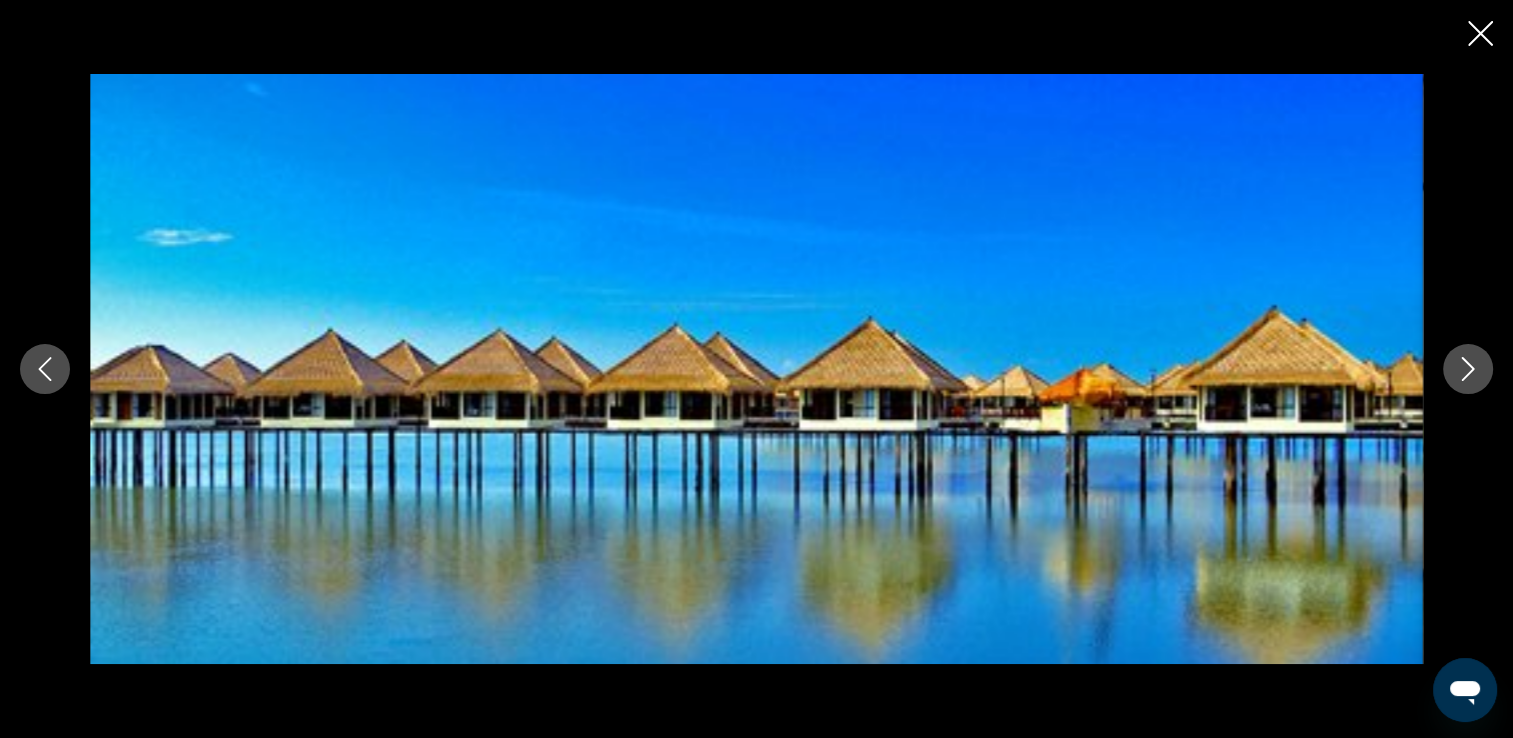 click 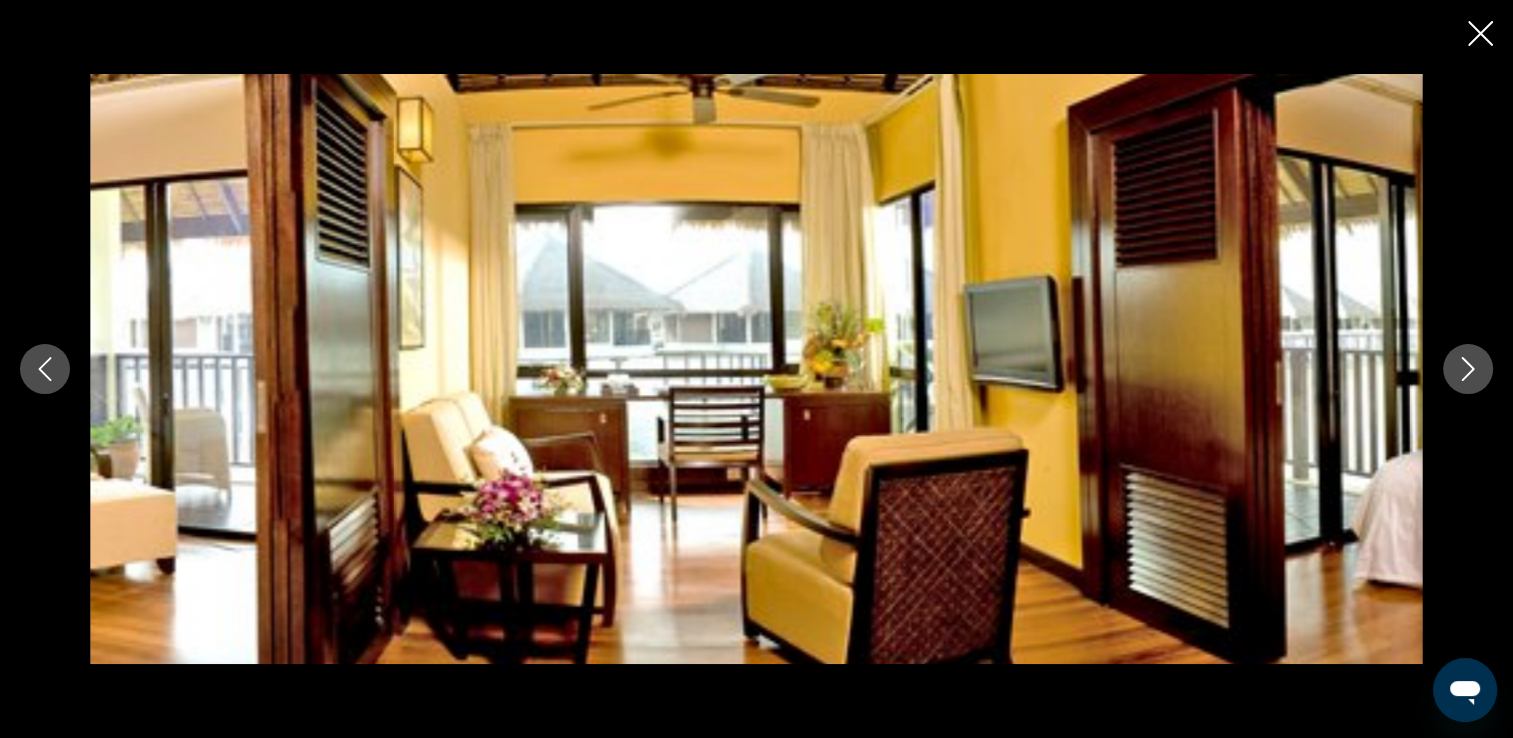 click 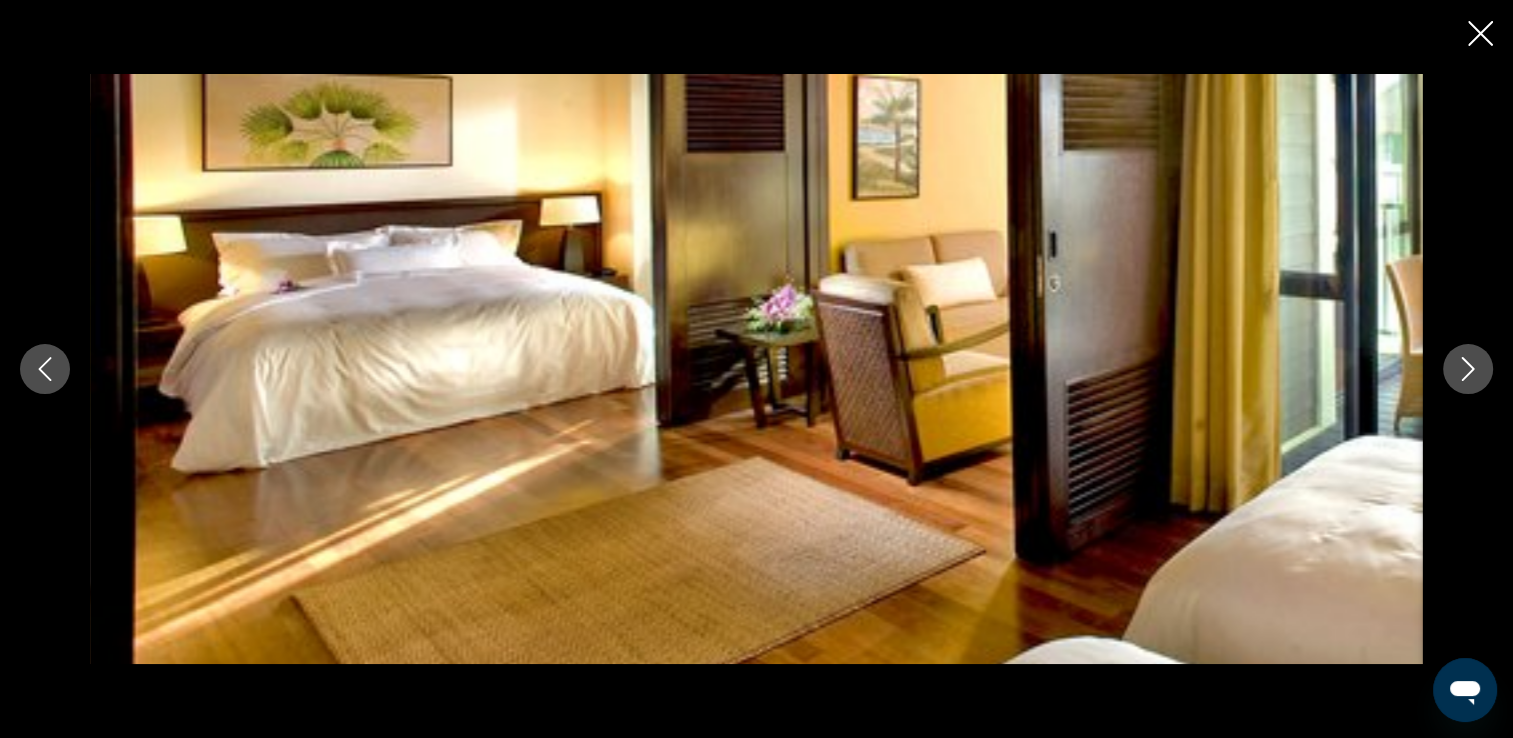 click 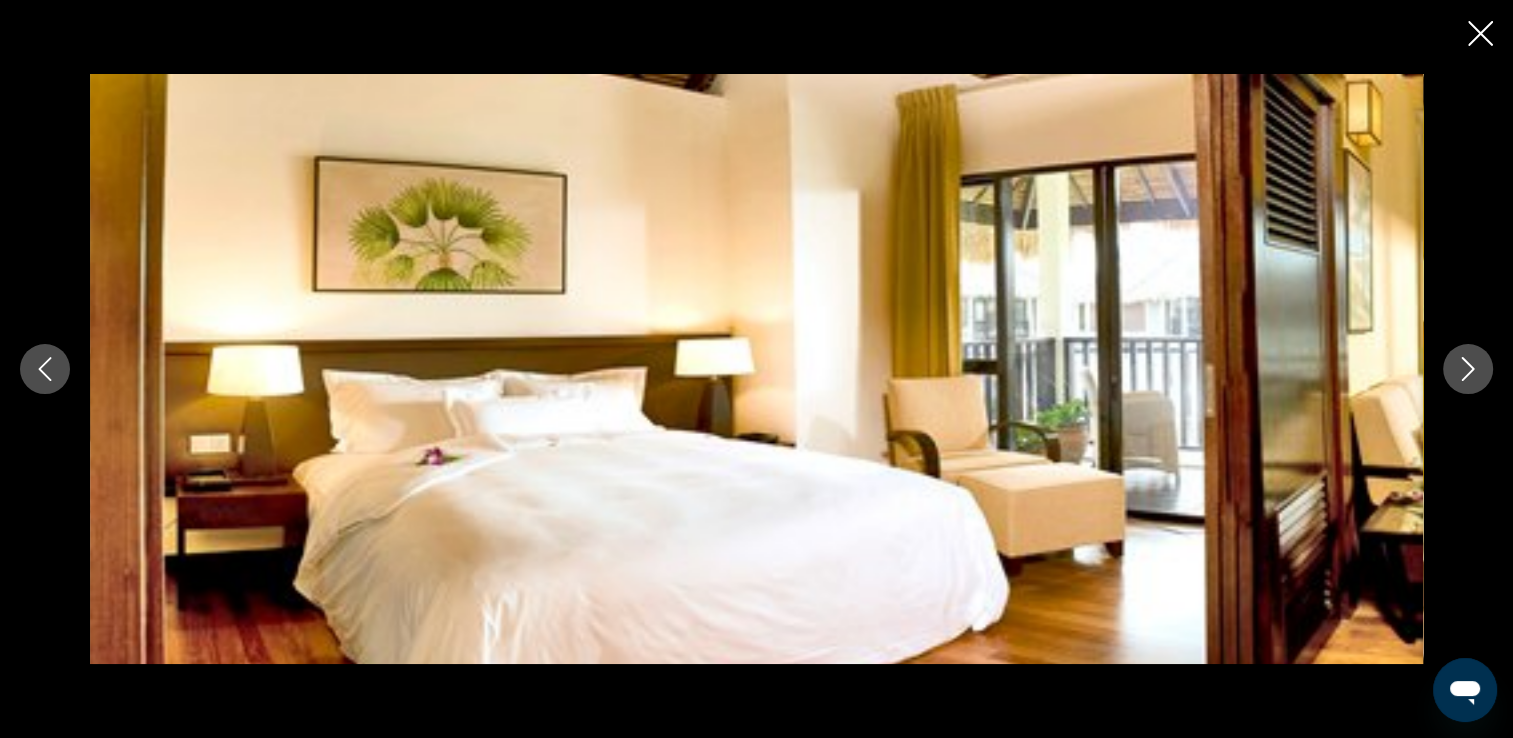click 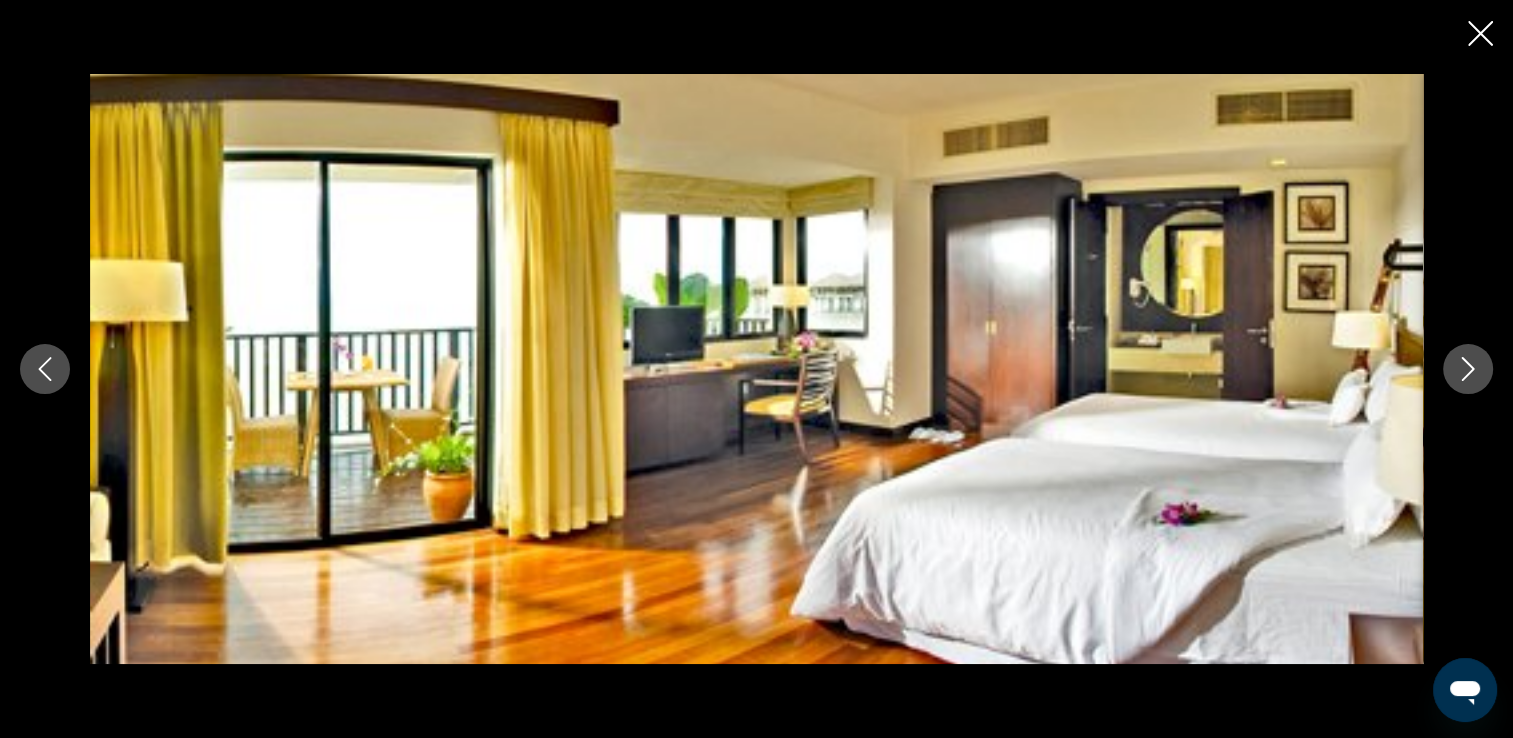 click 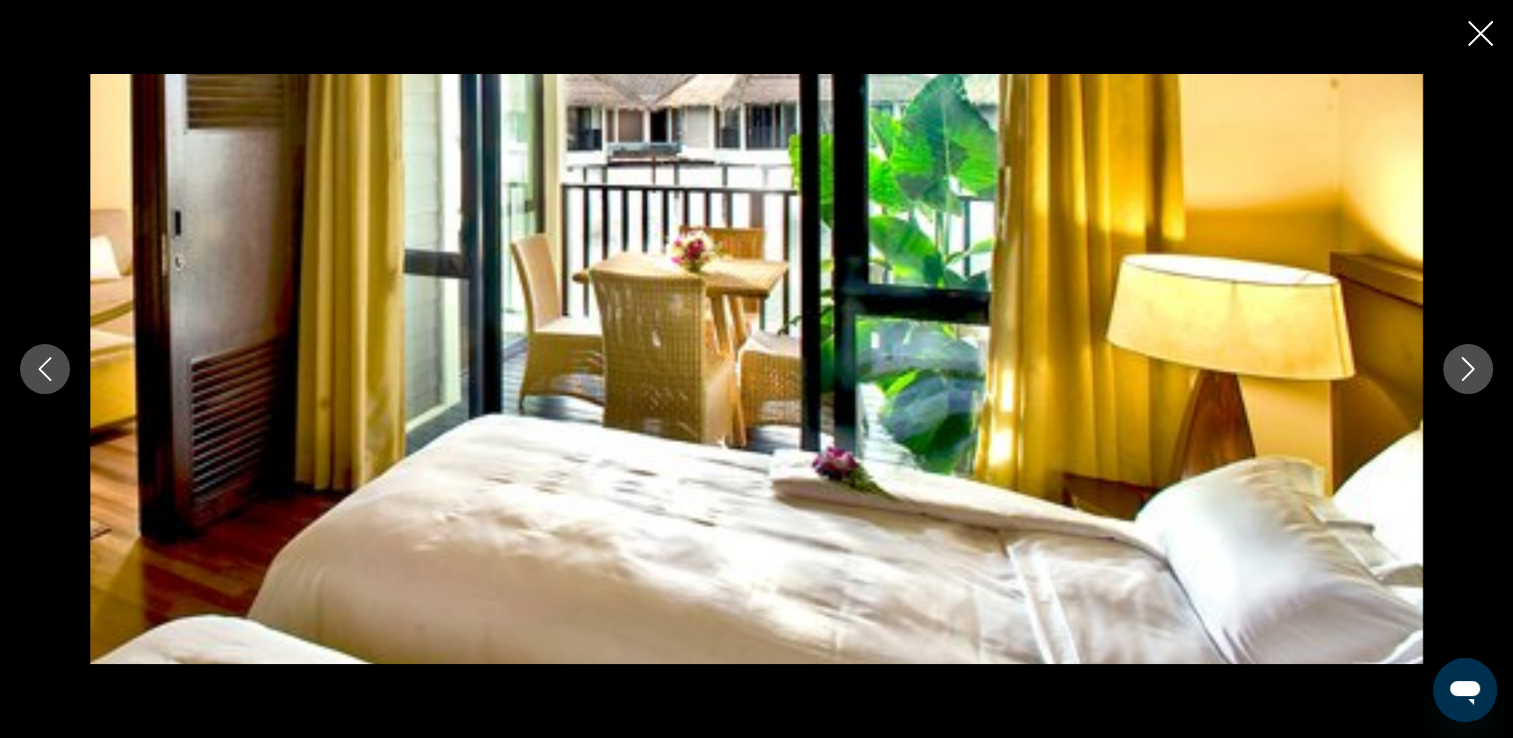 click 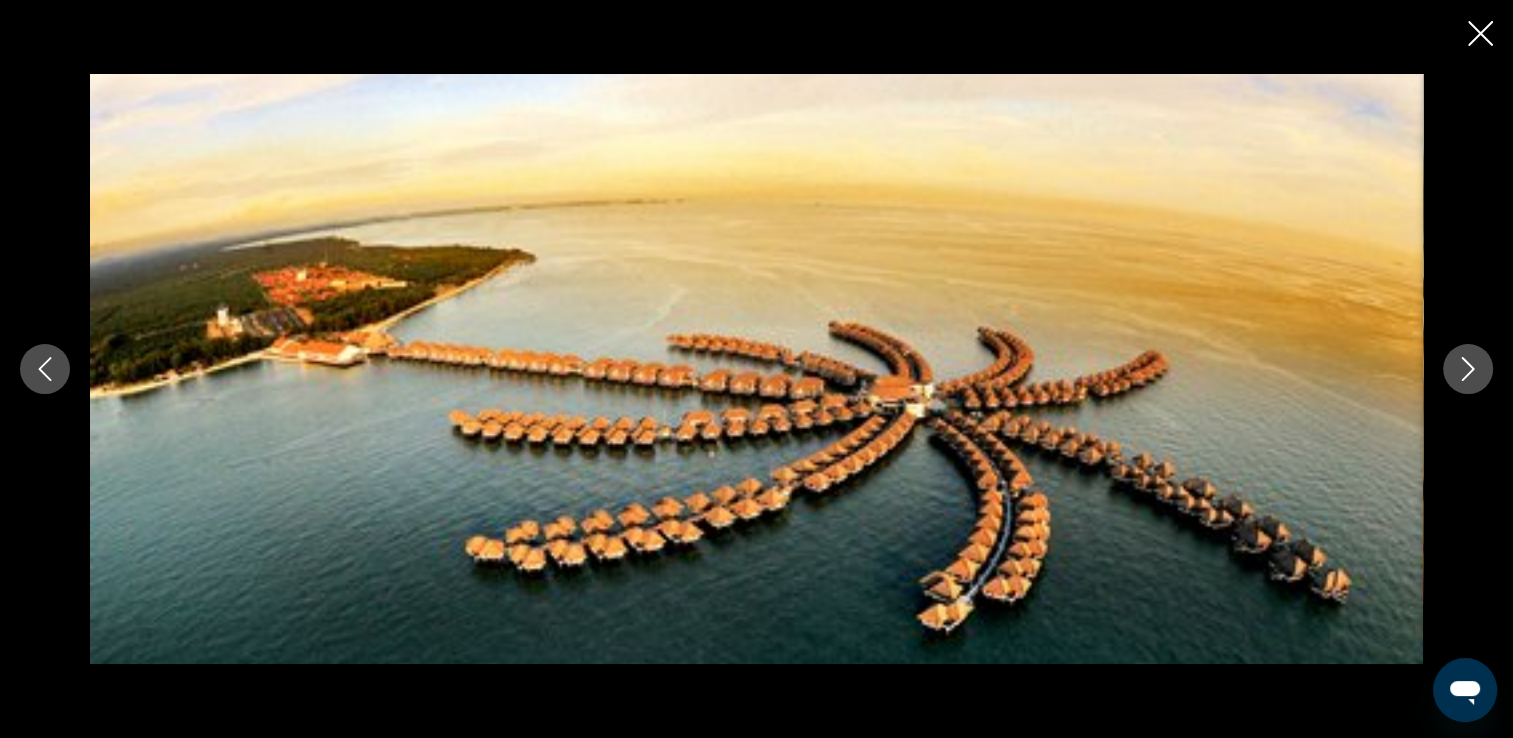 click 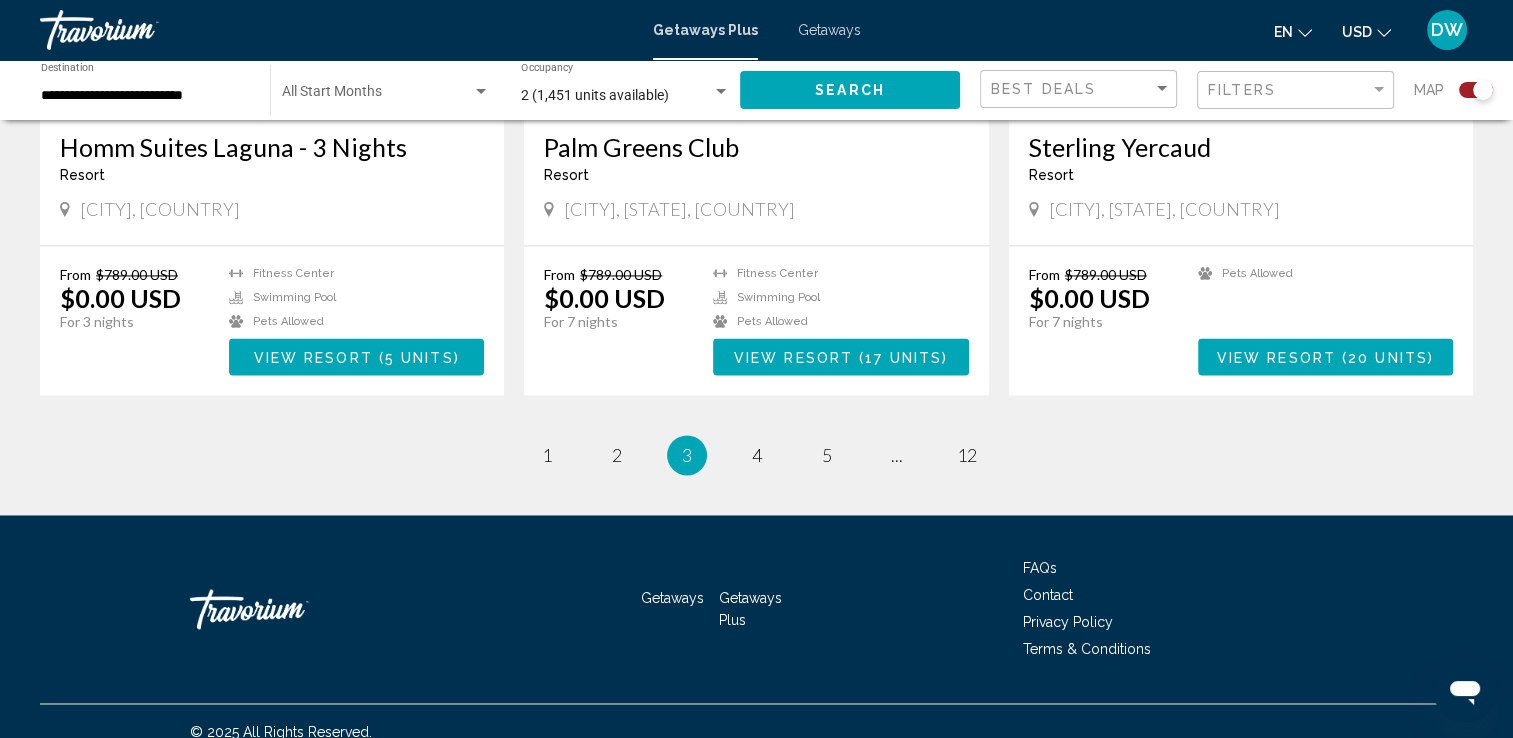 scroll, scrollTop: 3000, scrollLeft: 0, axis: vertical 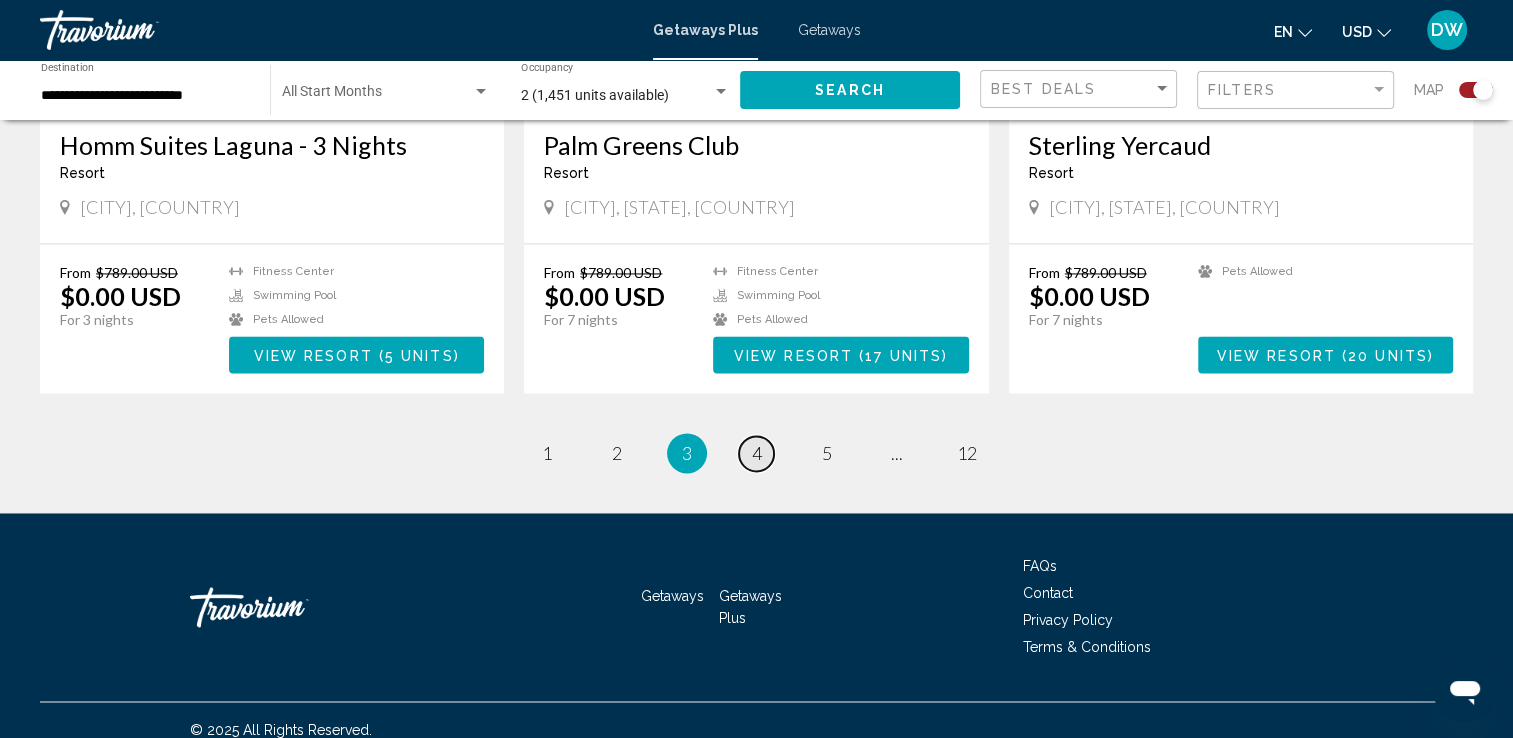click on "4" at bounding box center (757, 453) 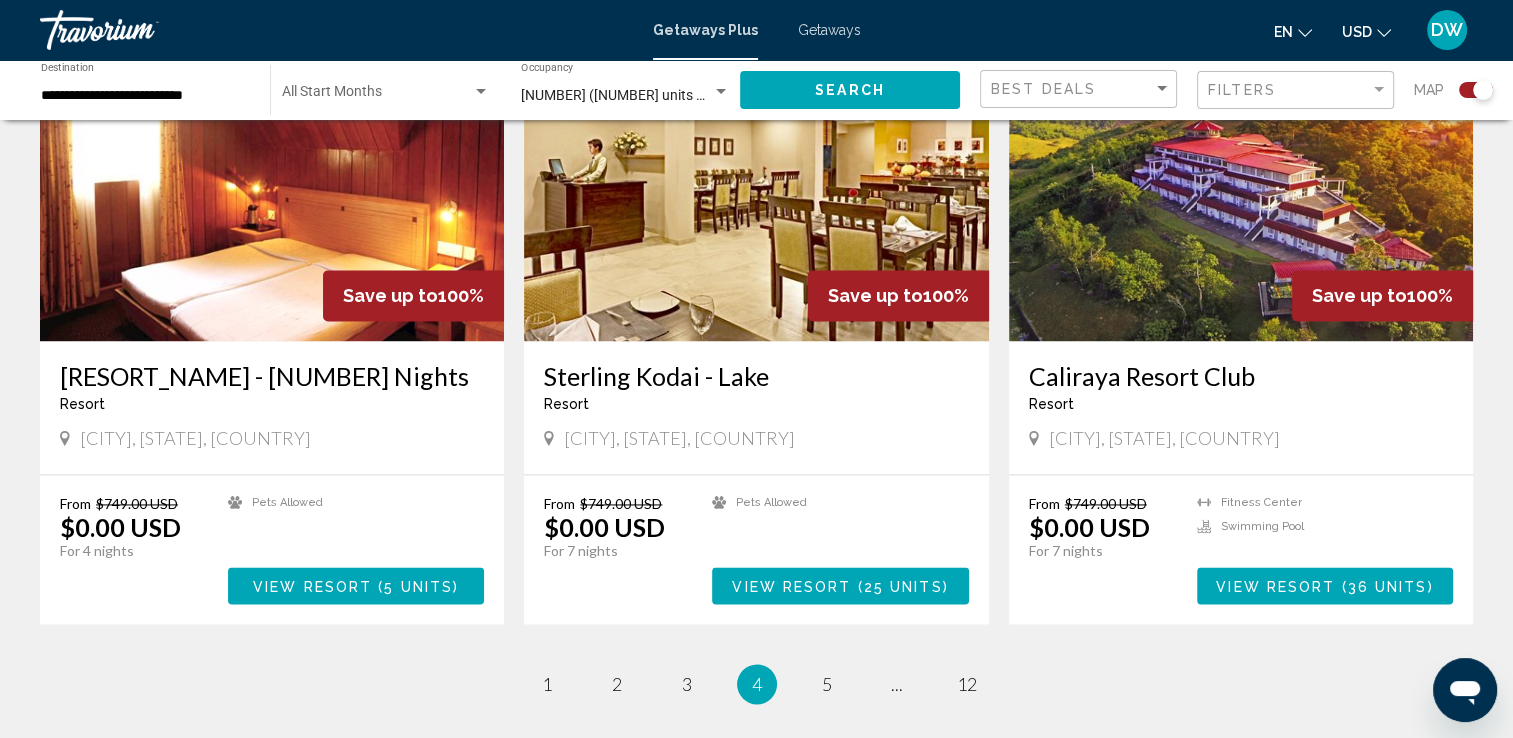 scroll, scrollTop: 2900, scrollLeft: 0, axis: vertical 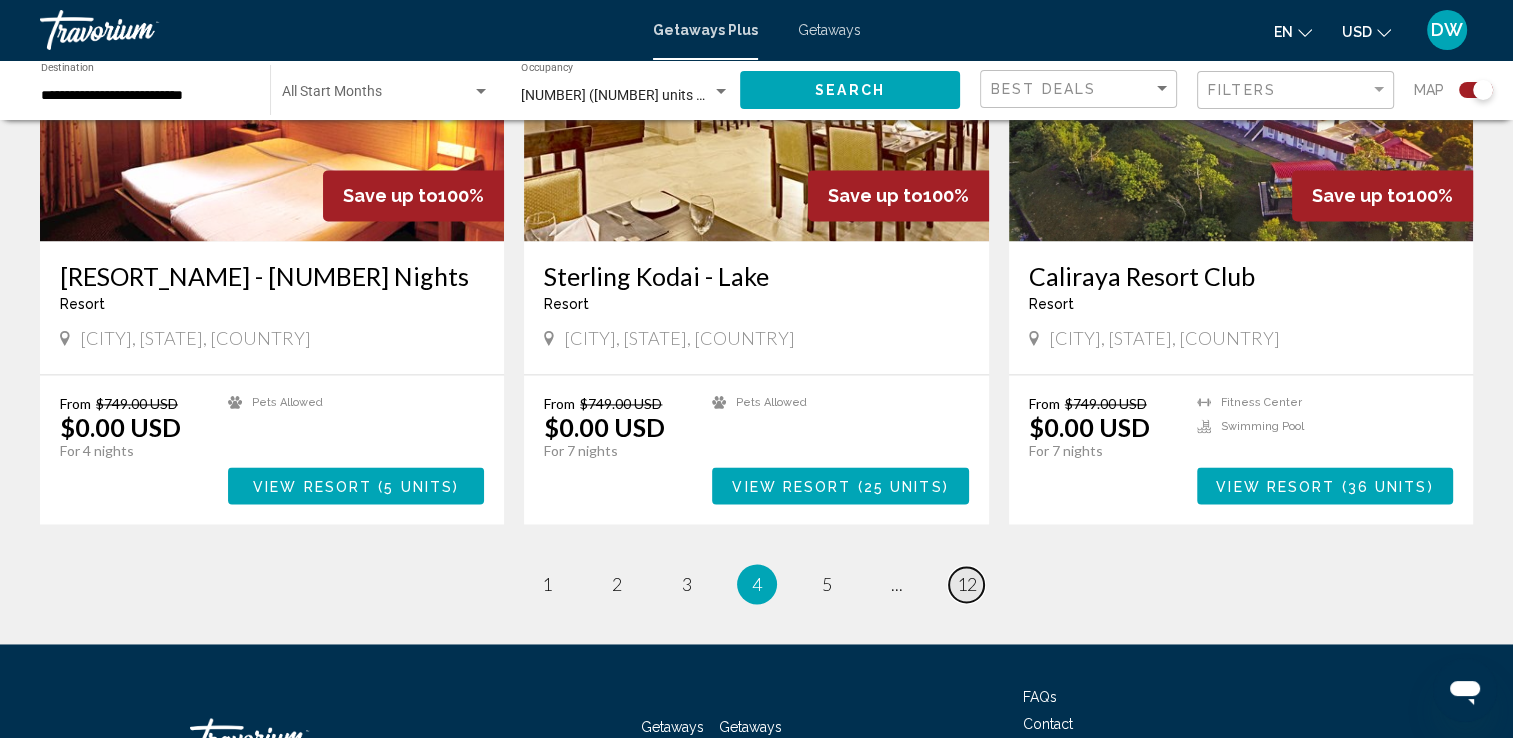 click on "12" at bounding box center (967, 584) 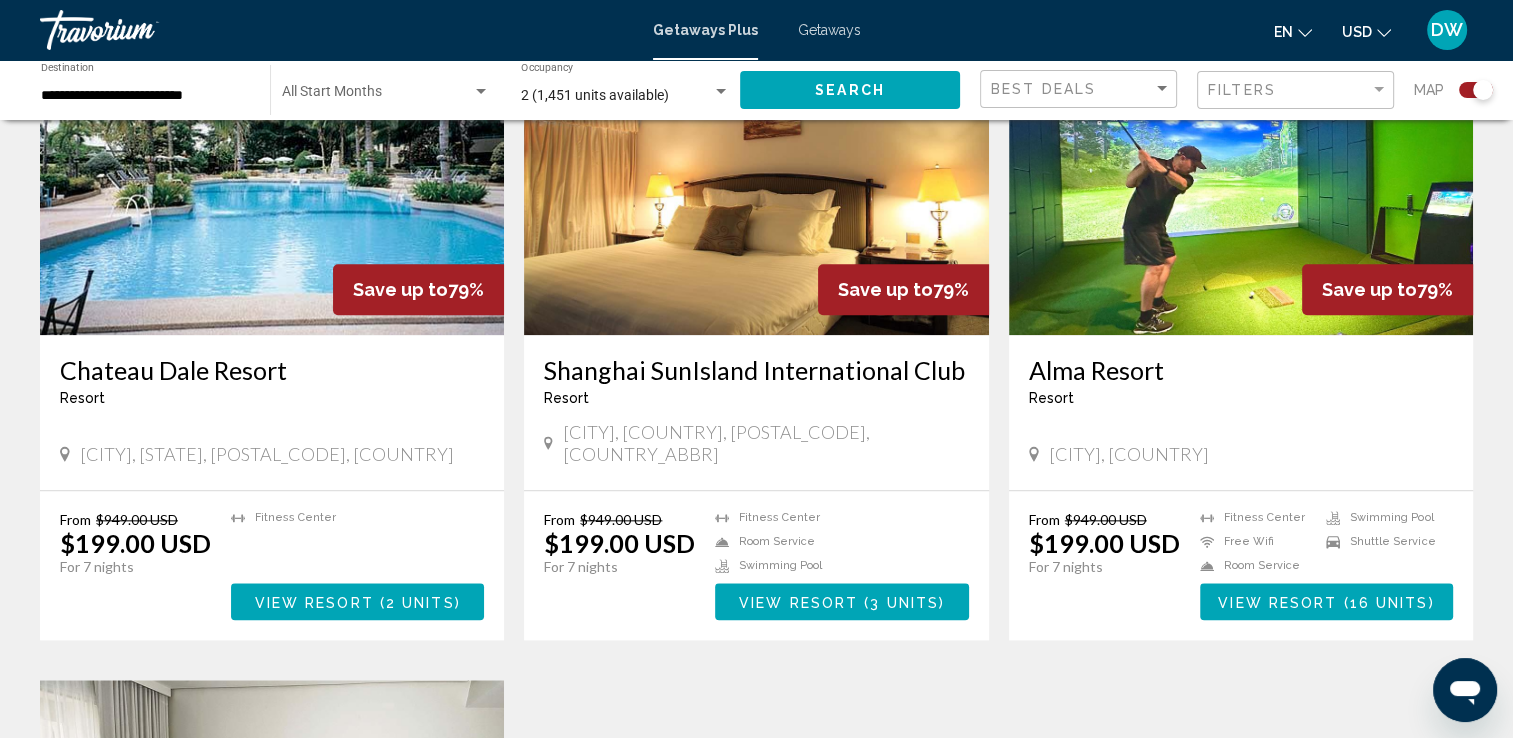 scroll, scrollTop: 2100, scrollLeft: 0, axis: vertical 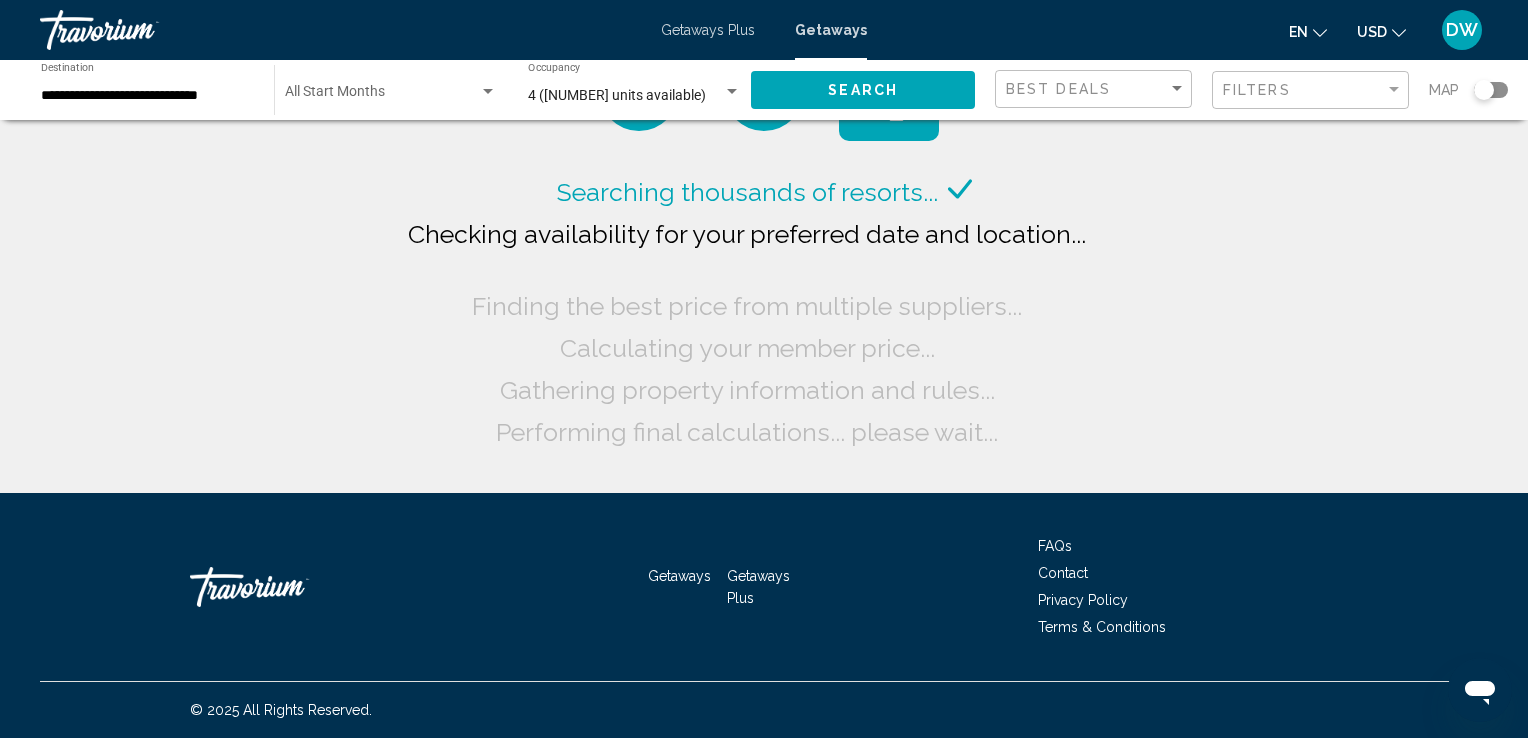 click on "**********" at bounding box center (147, 96) 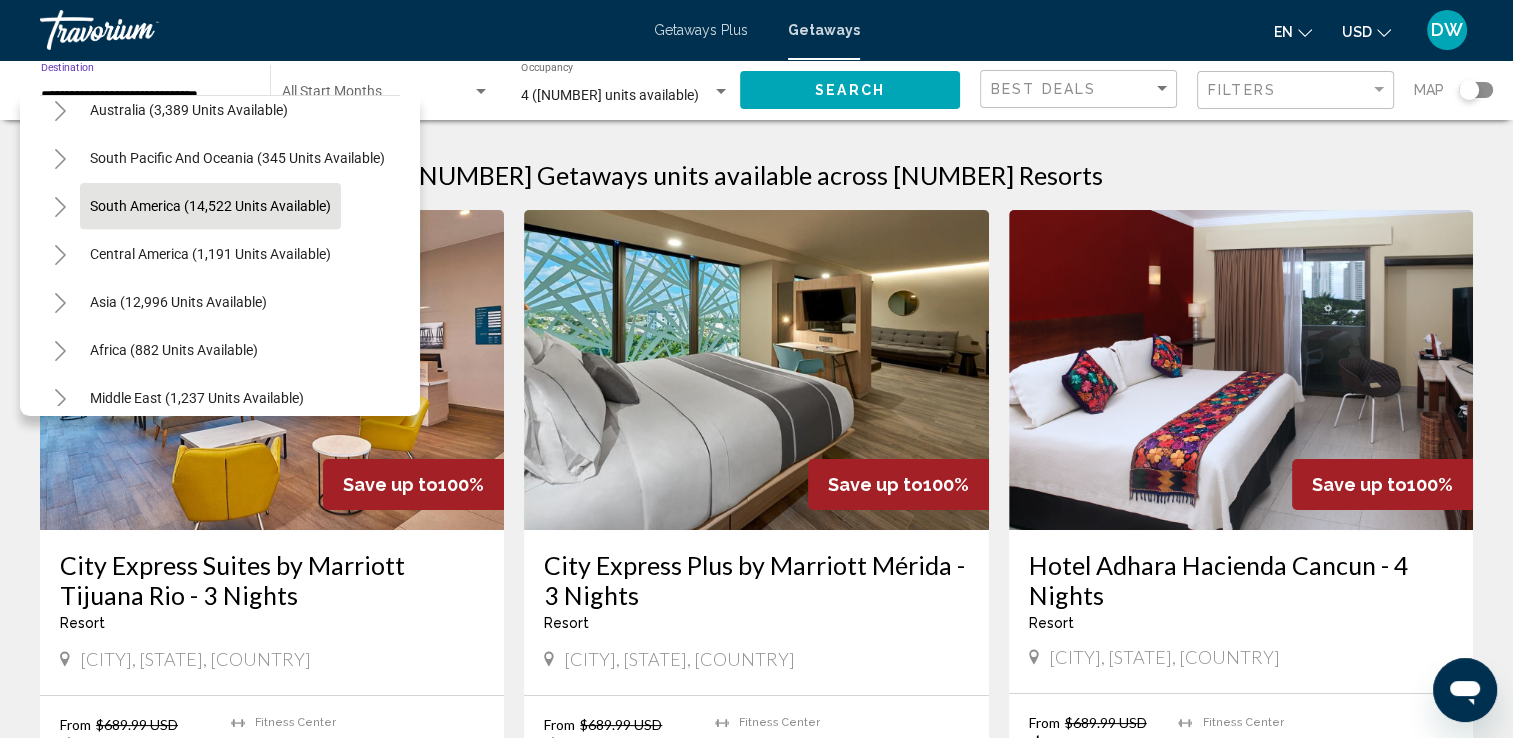 scroll, scrollTop: 867, scrollLeft: 0, axis: vertical 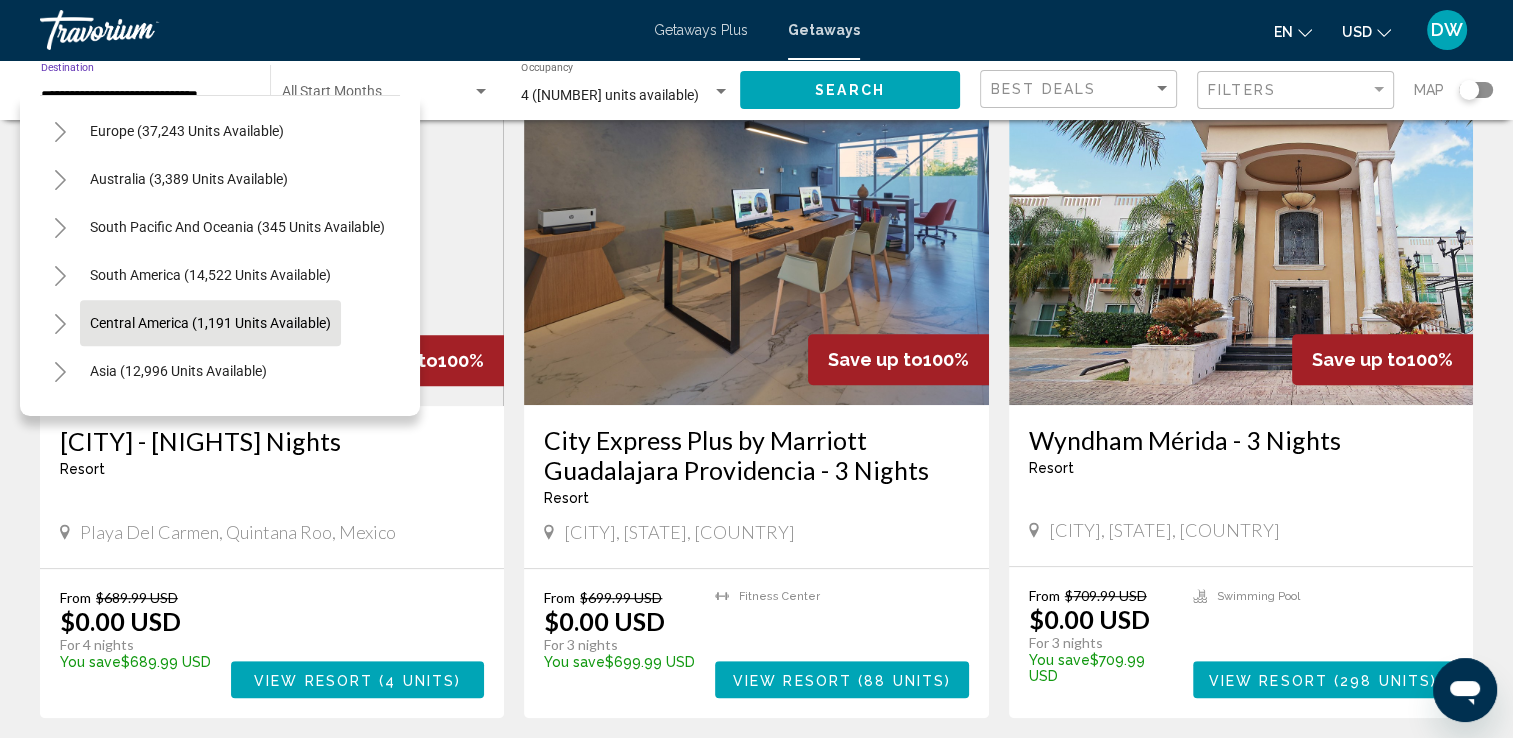 click on "Central America (1,191 units available)" at bounding box center (178, 371) 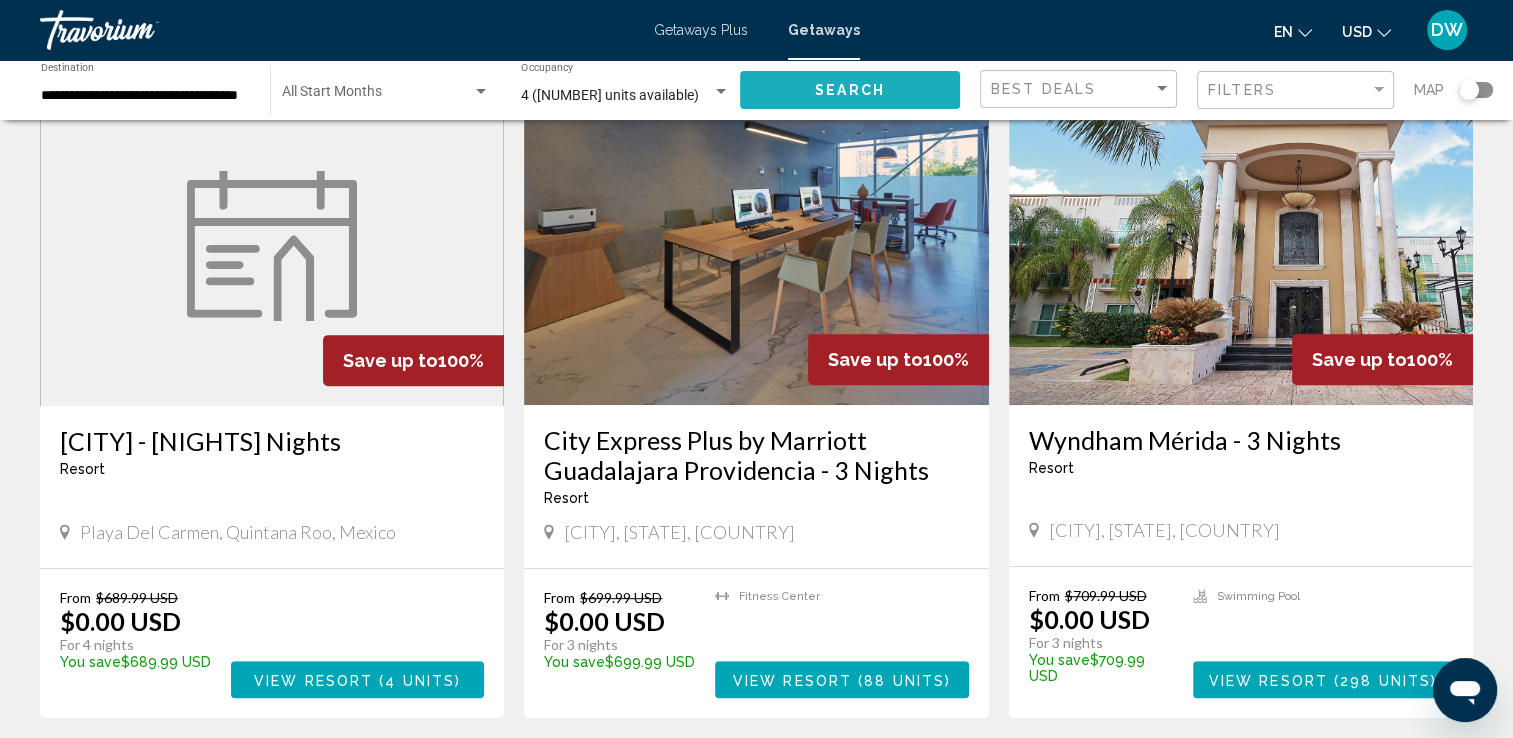 click on "Search" 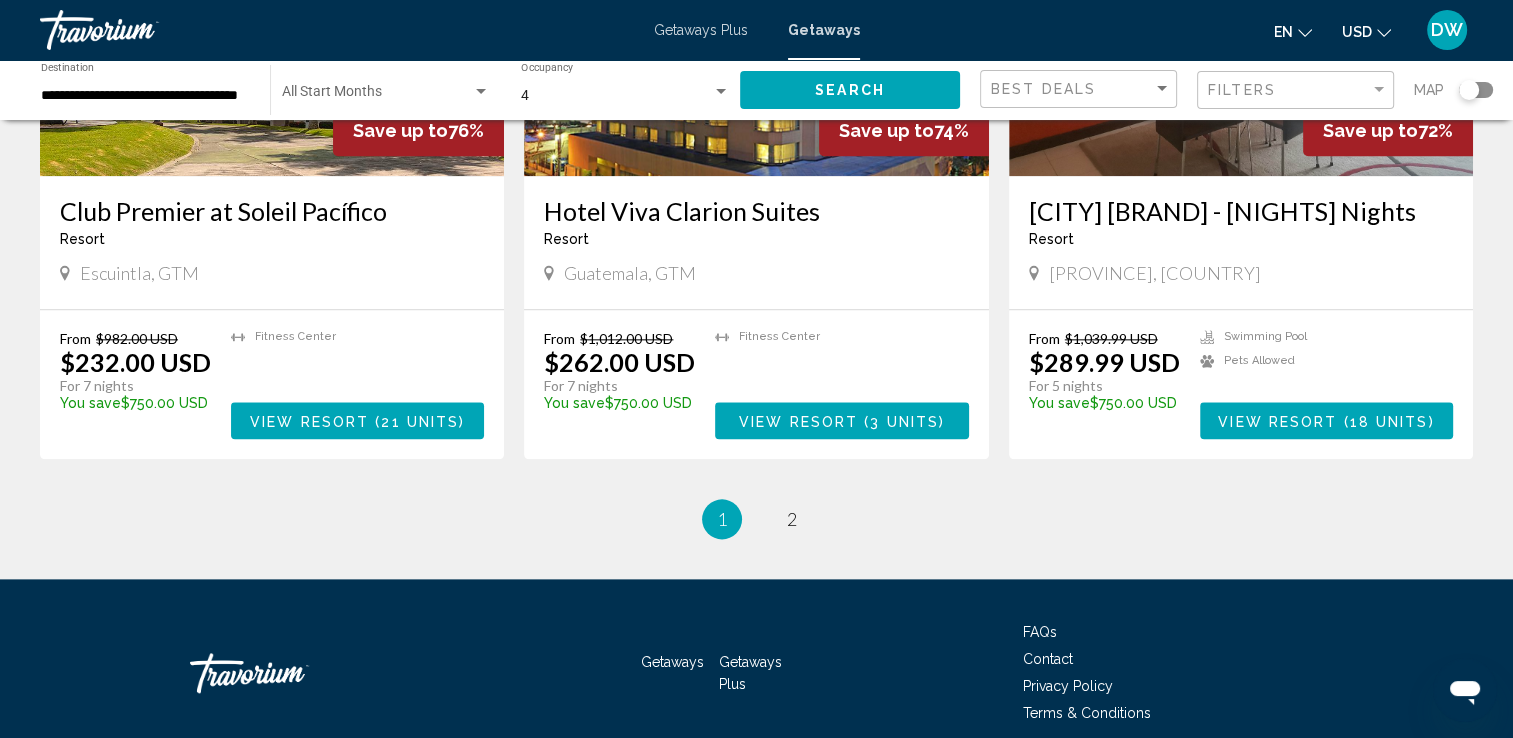 scroll, scrollTop: 2396, scrollLeft: 0, axis: vertical 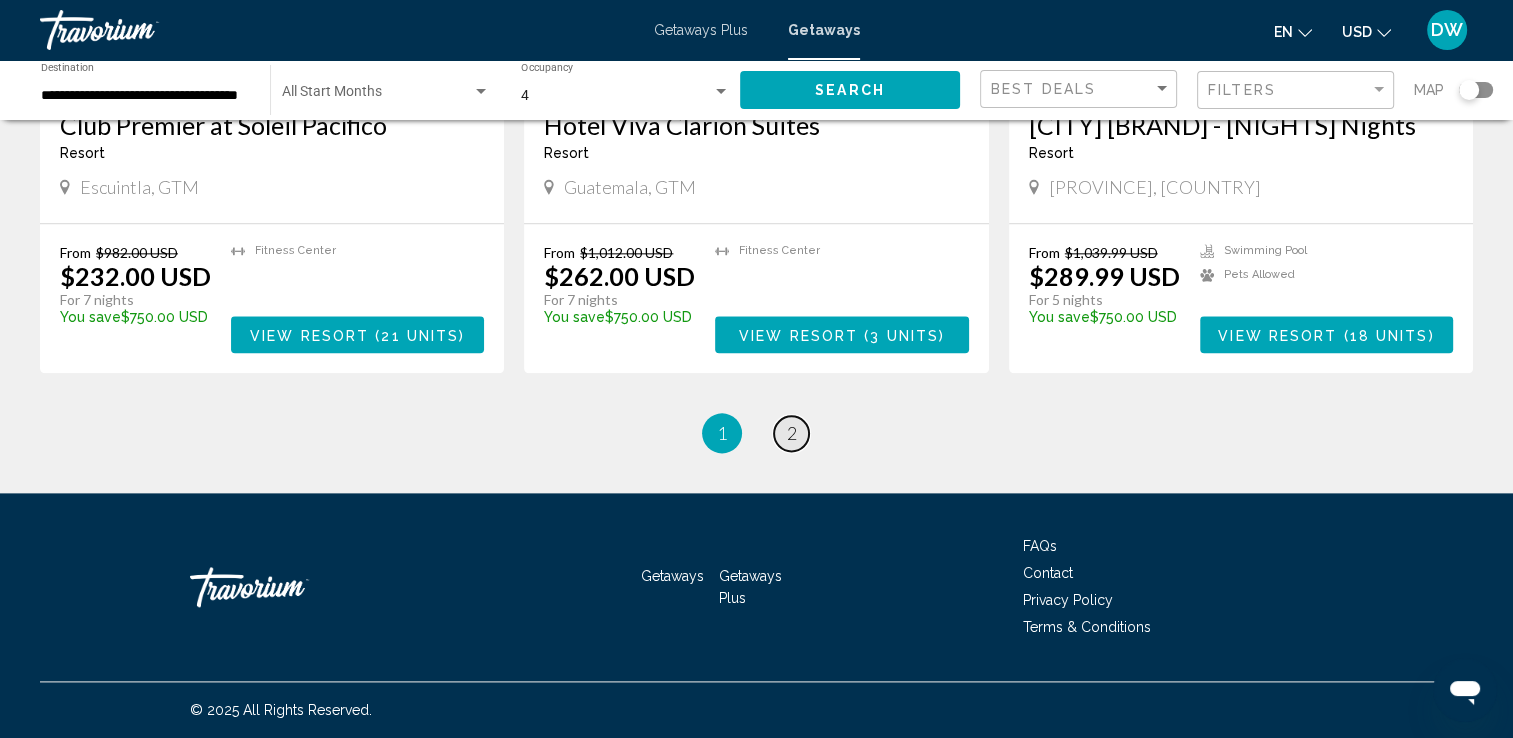 click on "2" at bounding box center [792, 433] 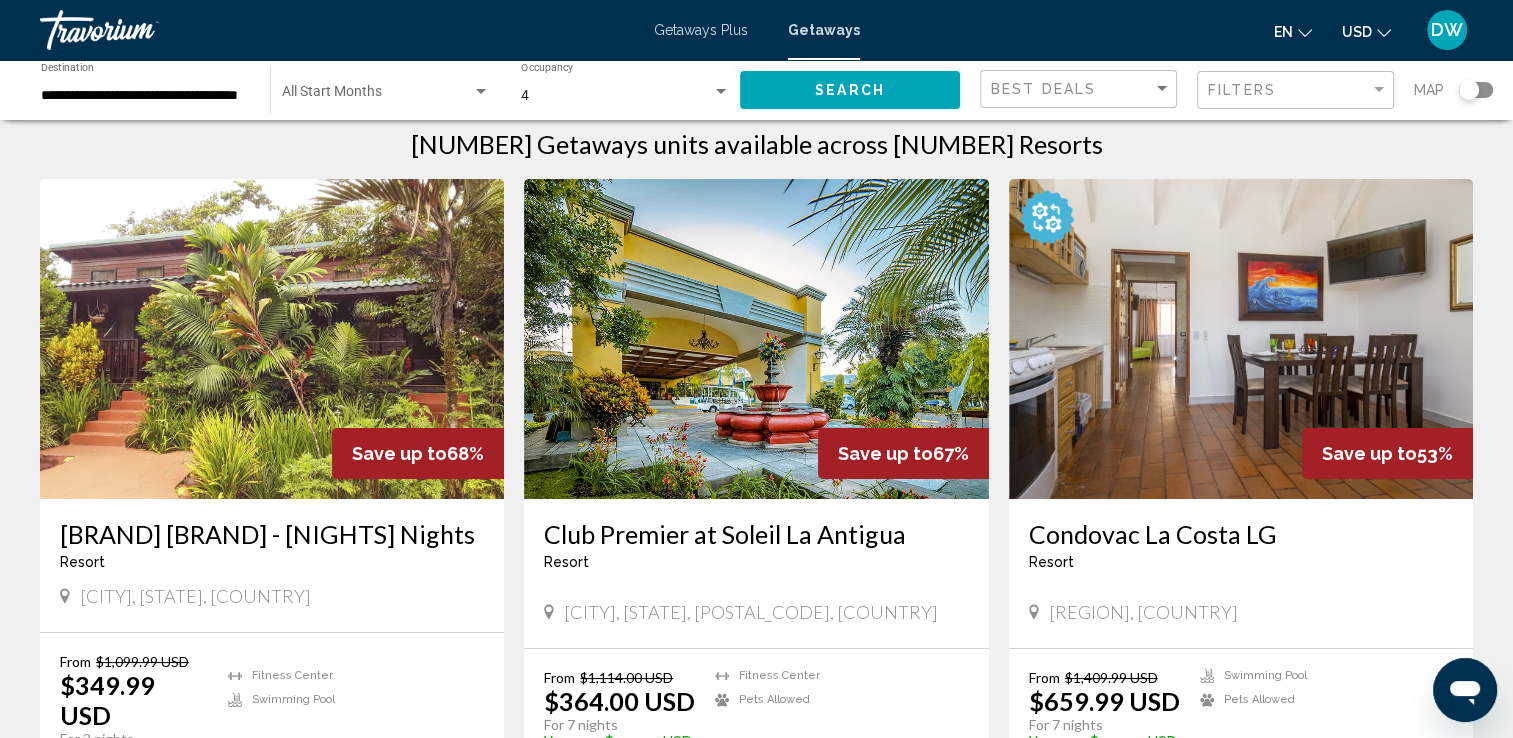 scroll, scrollTop: 0, scrollLeft: 0, axis: both 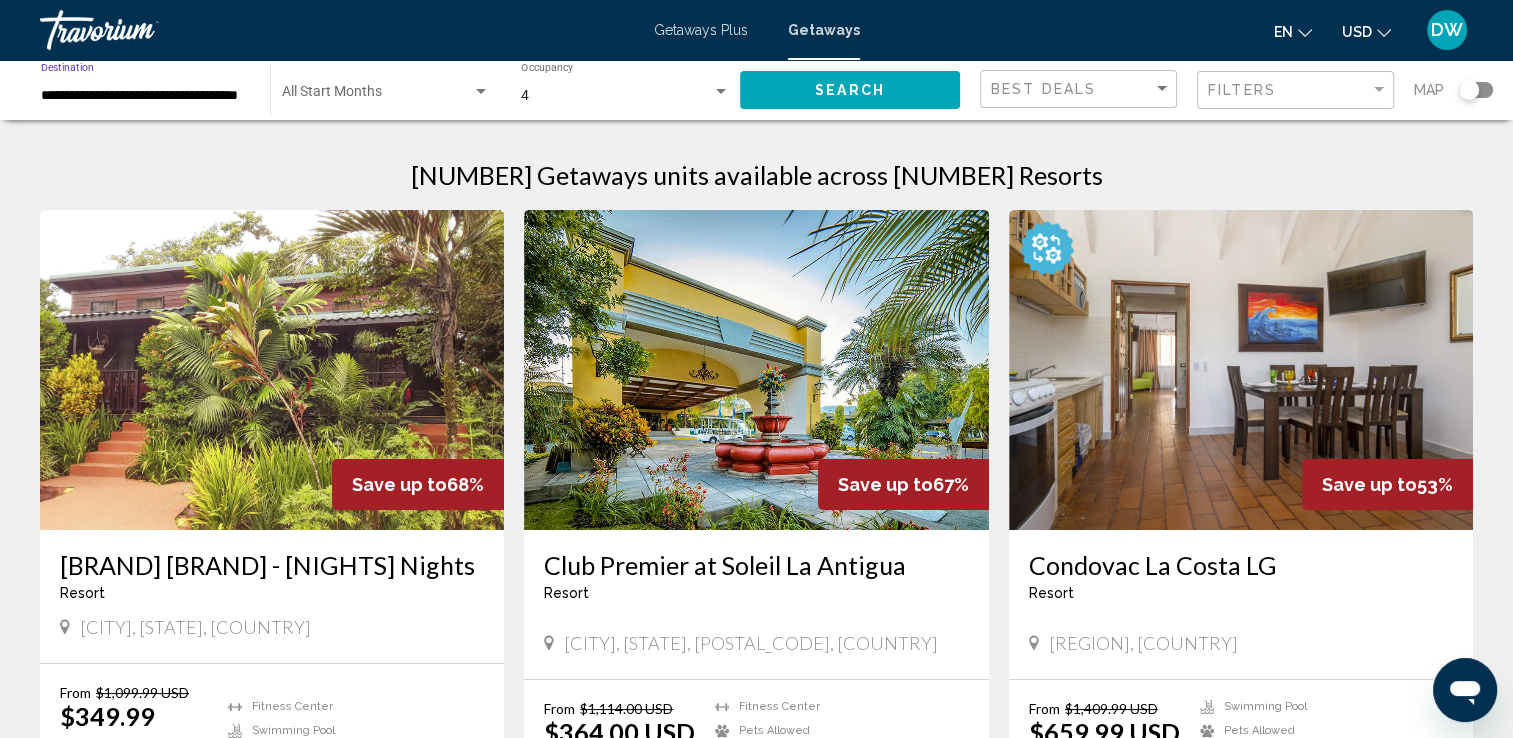 click on "**********" at bounding box center [145, 96] 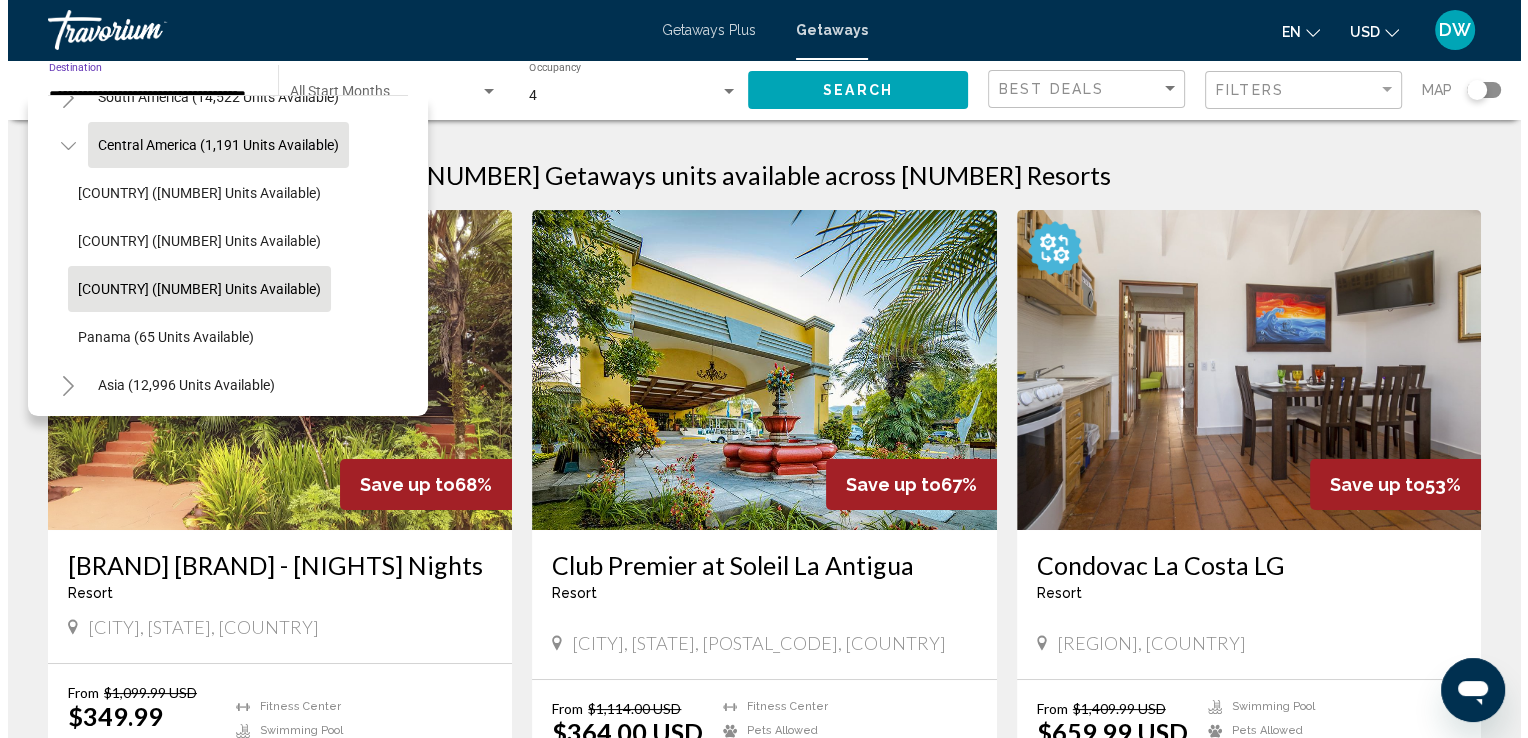 scroll, scrollTop: 418, scrollLeft: 0, axis: vertical 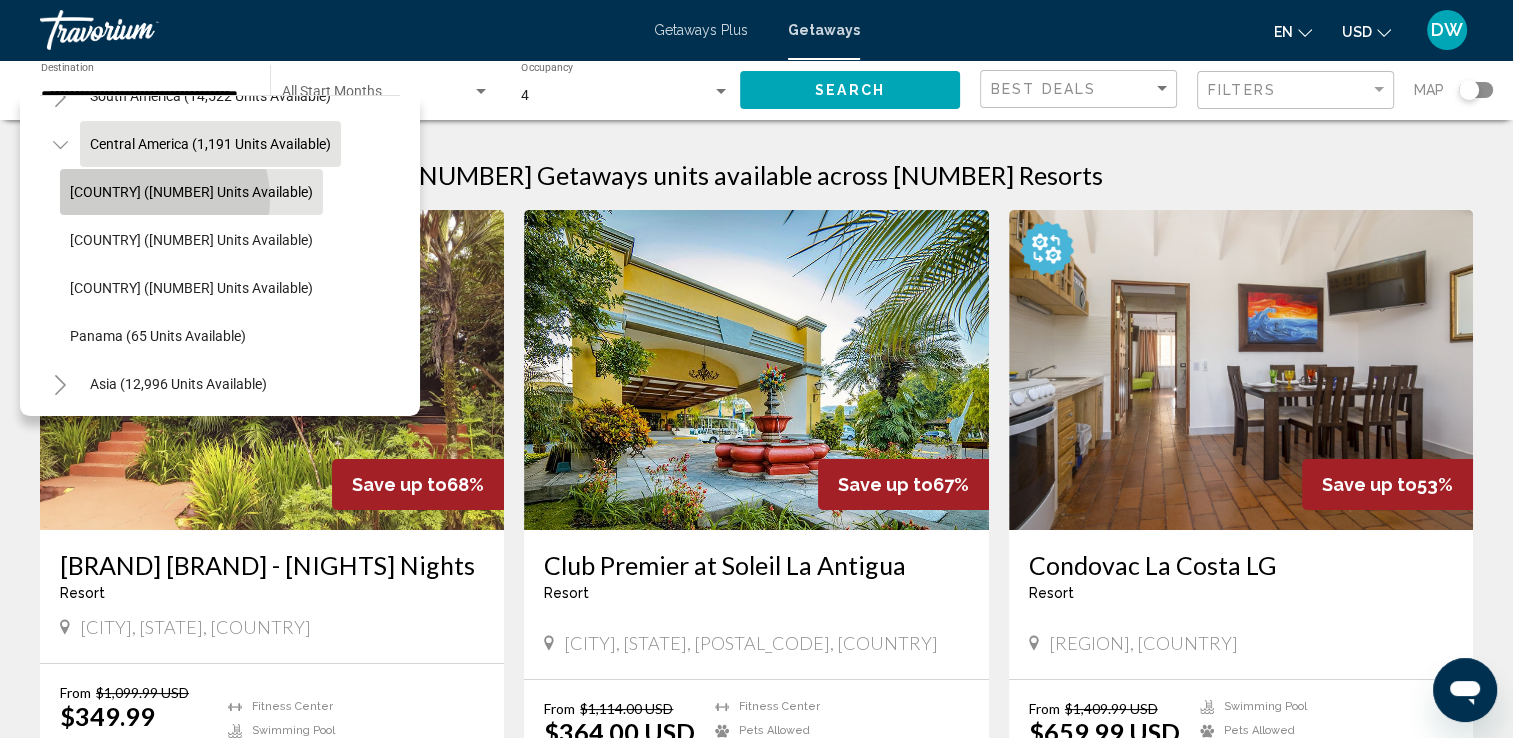 click on "[COUNTRY] ([NUMBER] units available)" 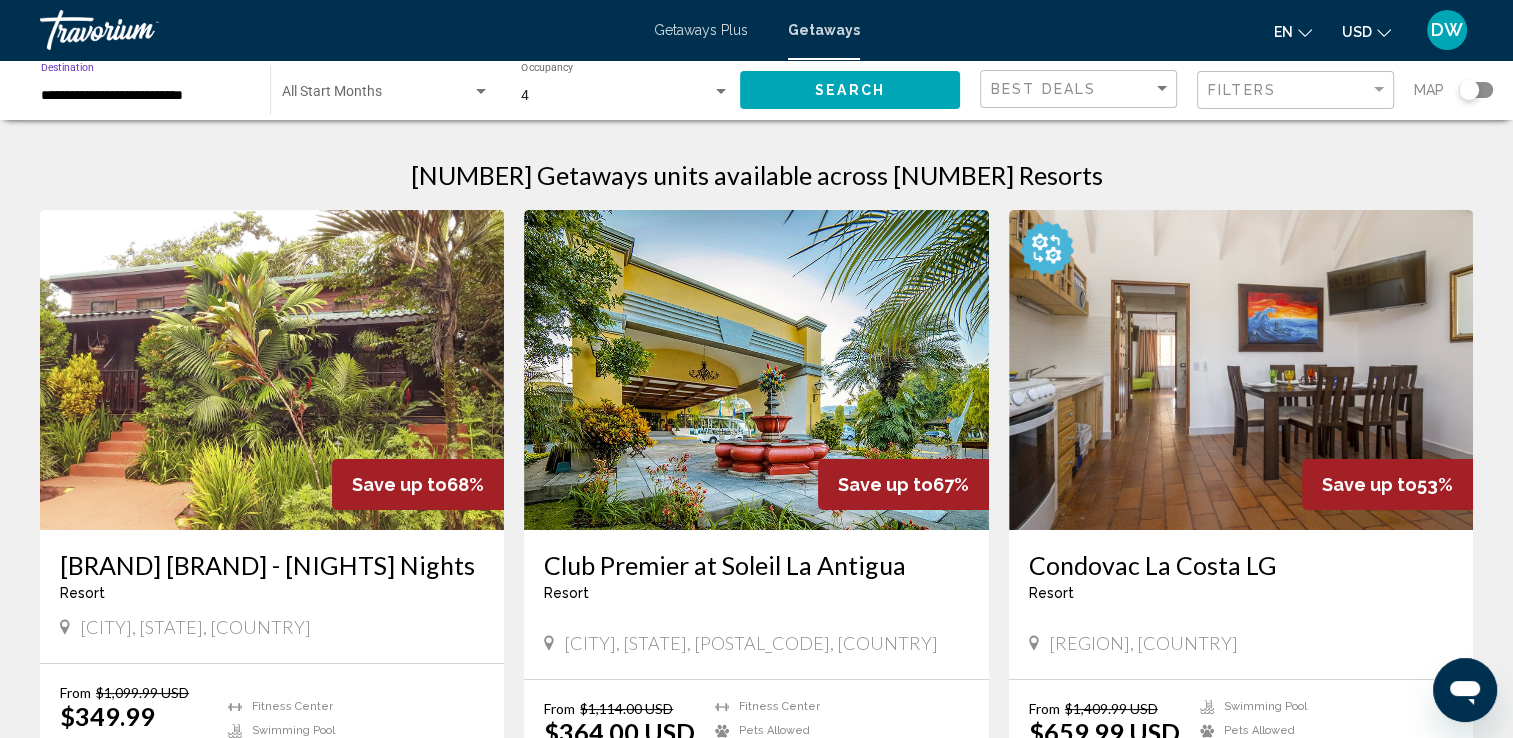 click on "Search" 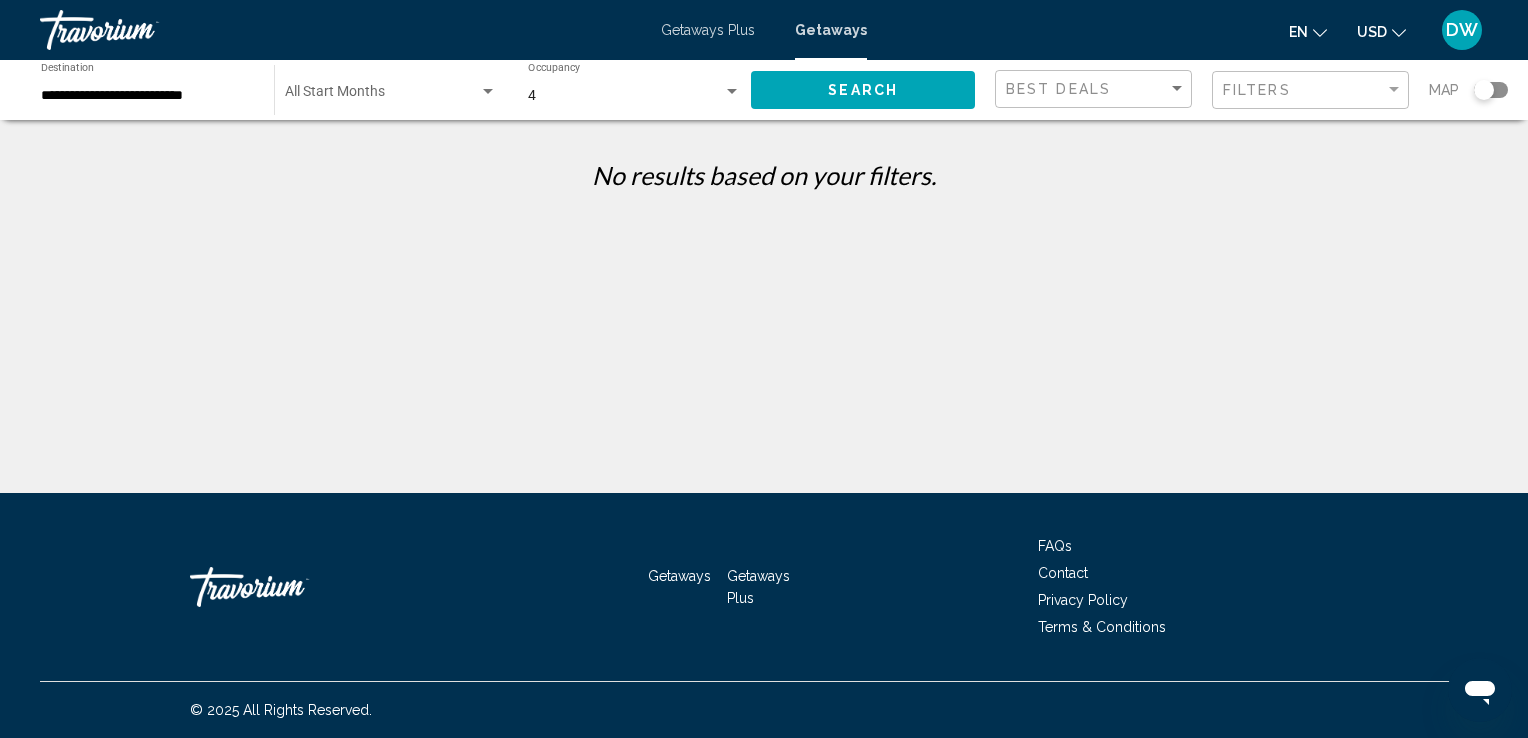 click on "**********" at bounding box center (147, 96) 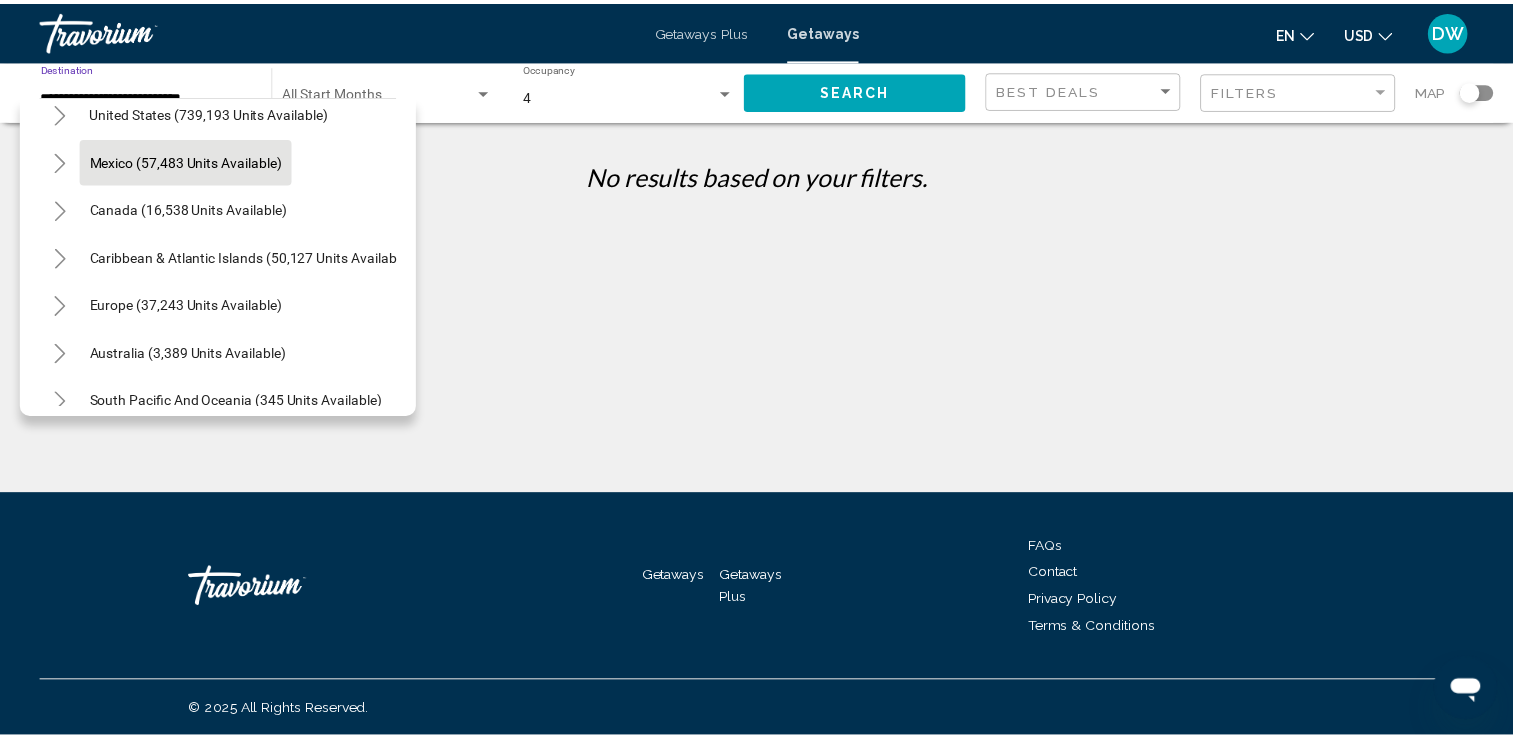 scroll, scrollTop: 100, scrollLeft: 0, axis: vertical 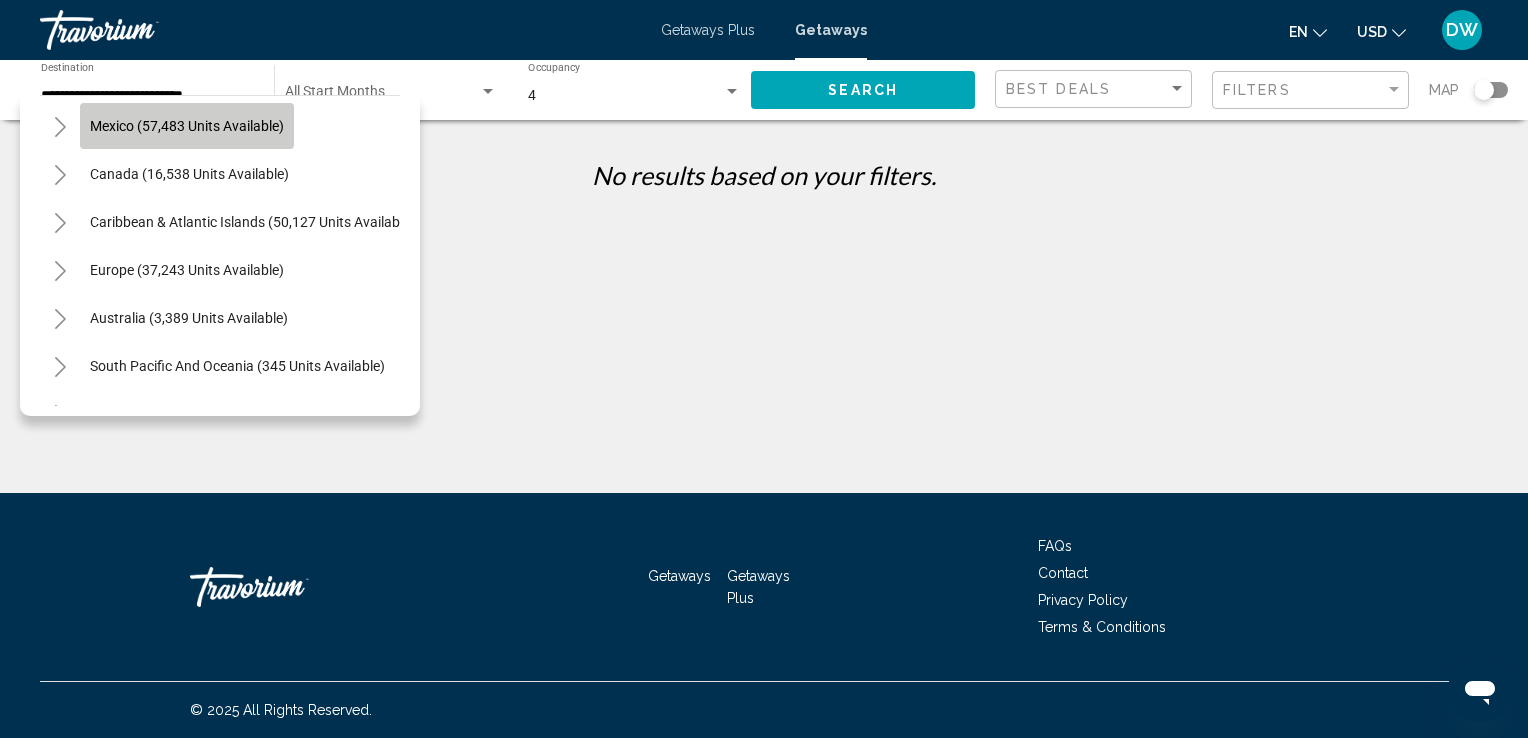 click on "Mexico (57,483 units available)" 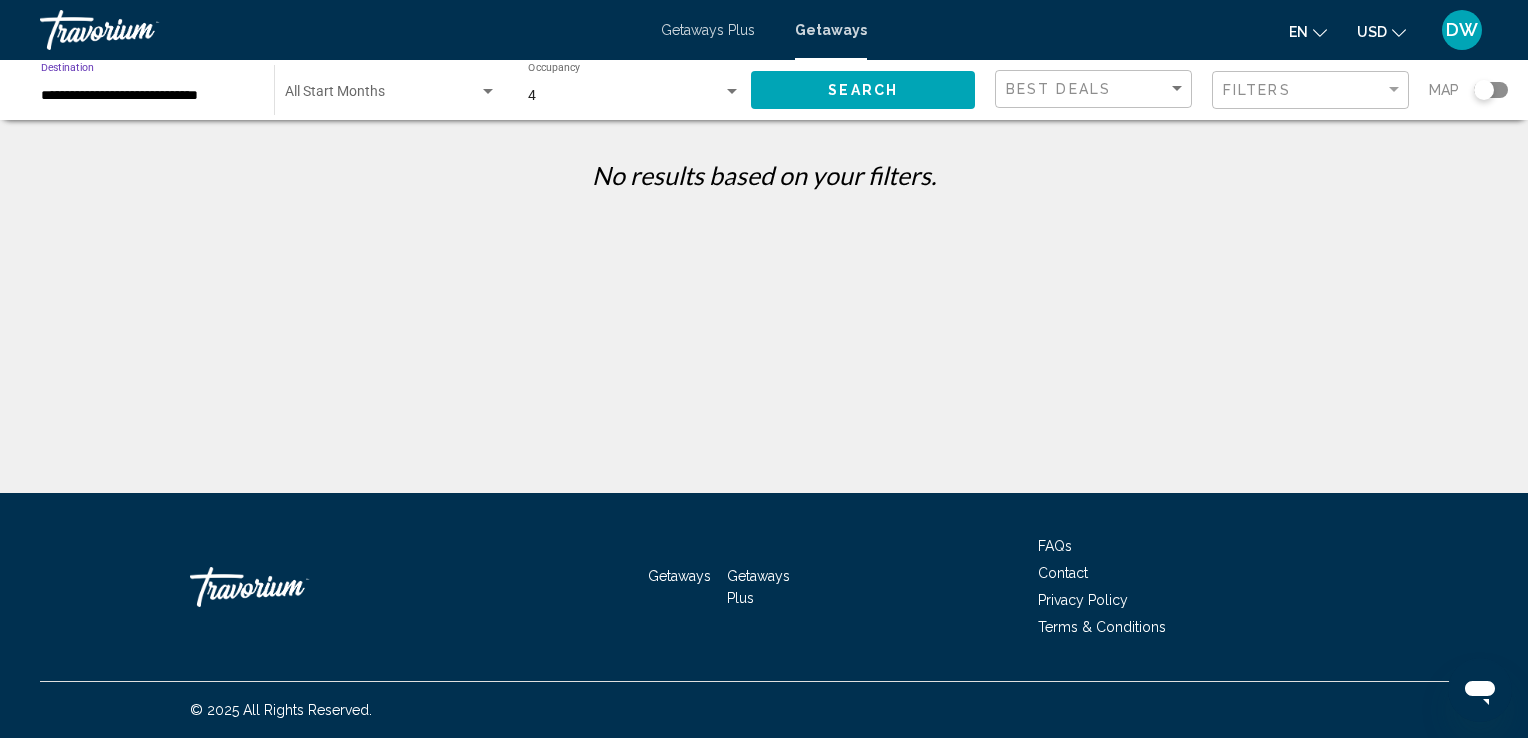 click on "Search" 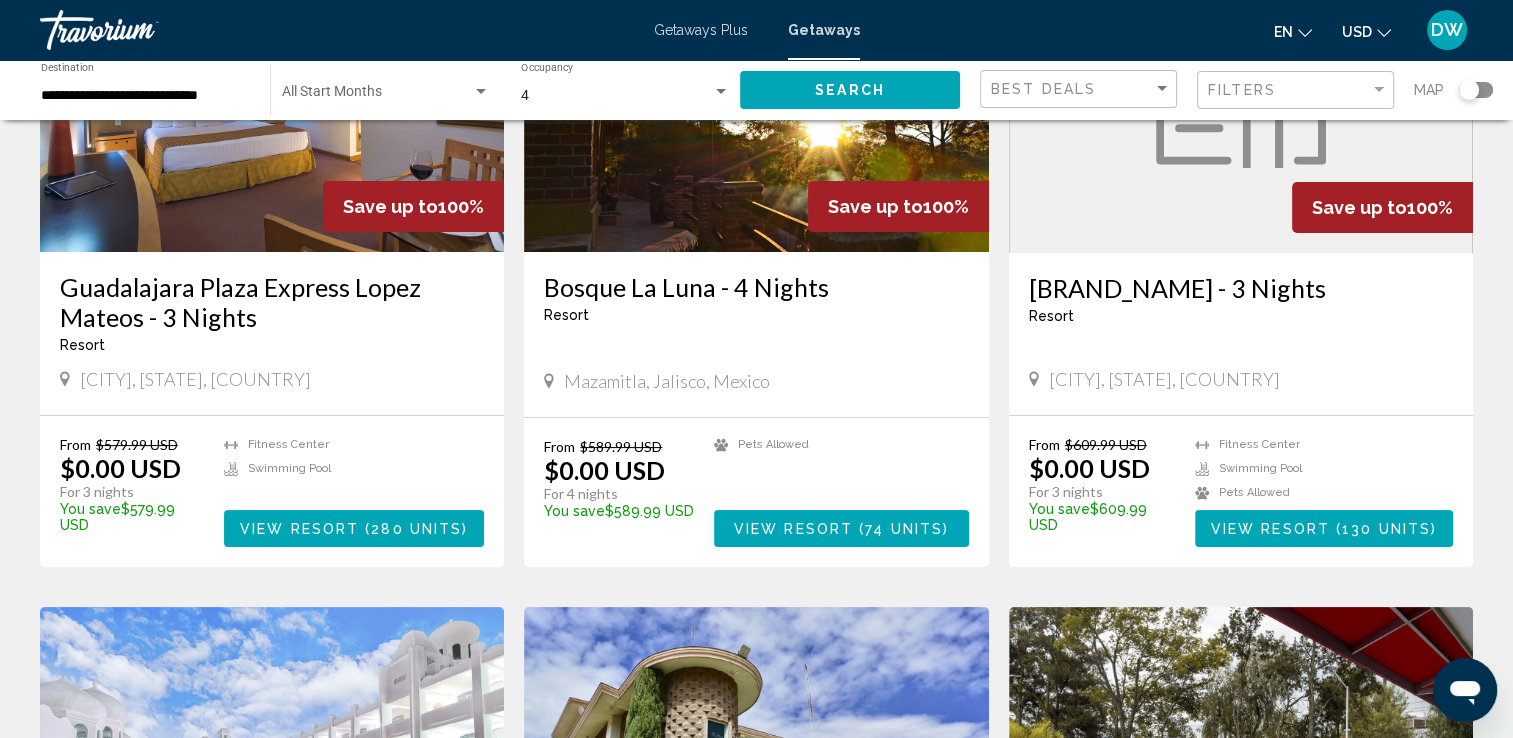 scroll, scrollTop: 300, scrollLeft: 0, axis: vertical 